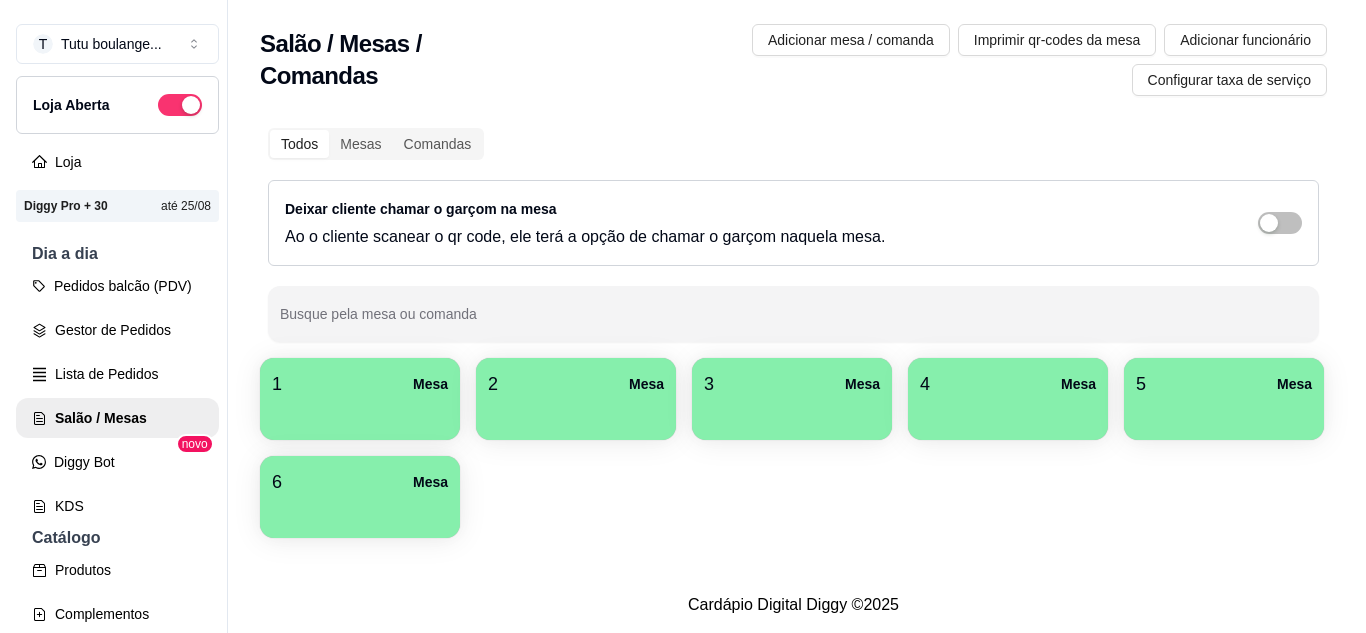 scroll, scrollTop: 0, scrollLeft: 0, axis: both 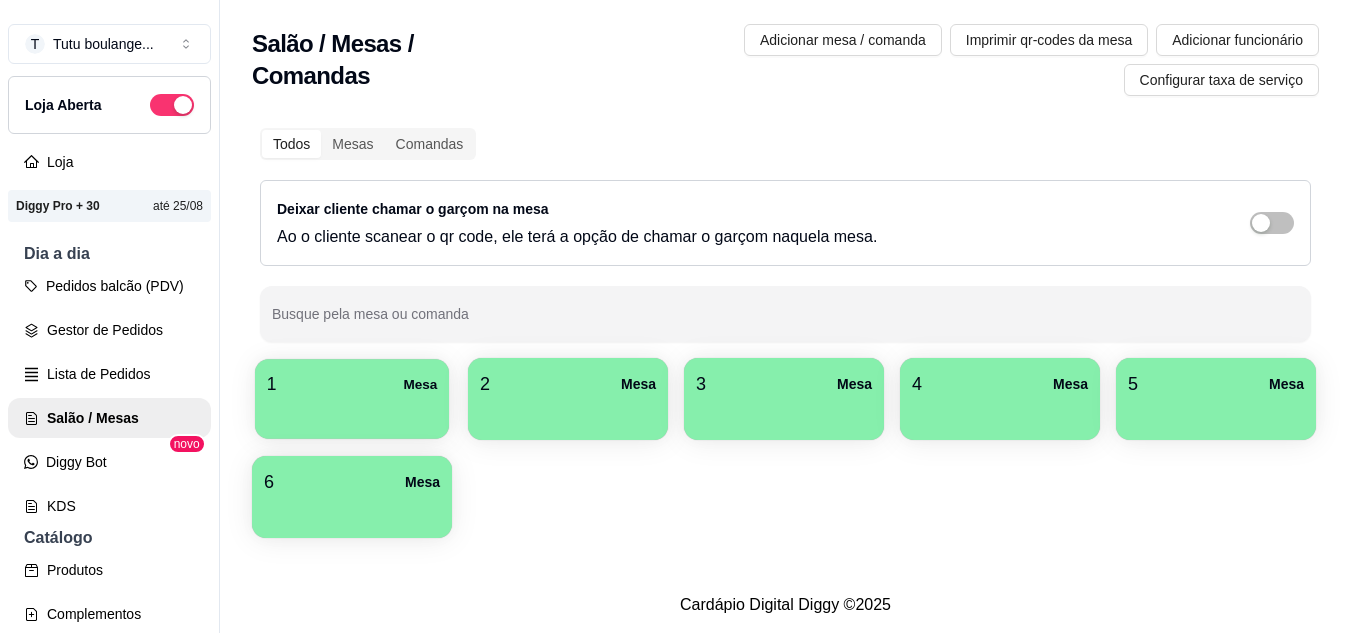 click at bounding box center (352, 412) 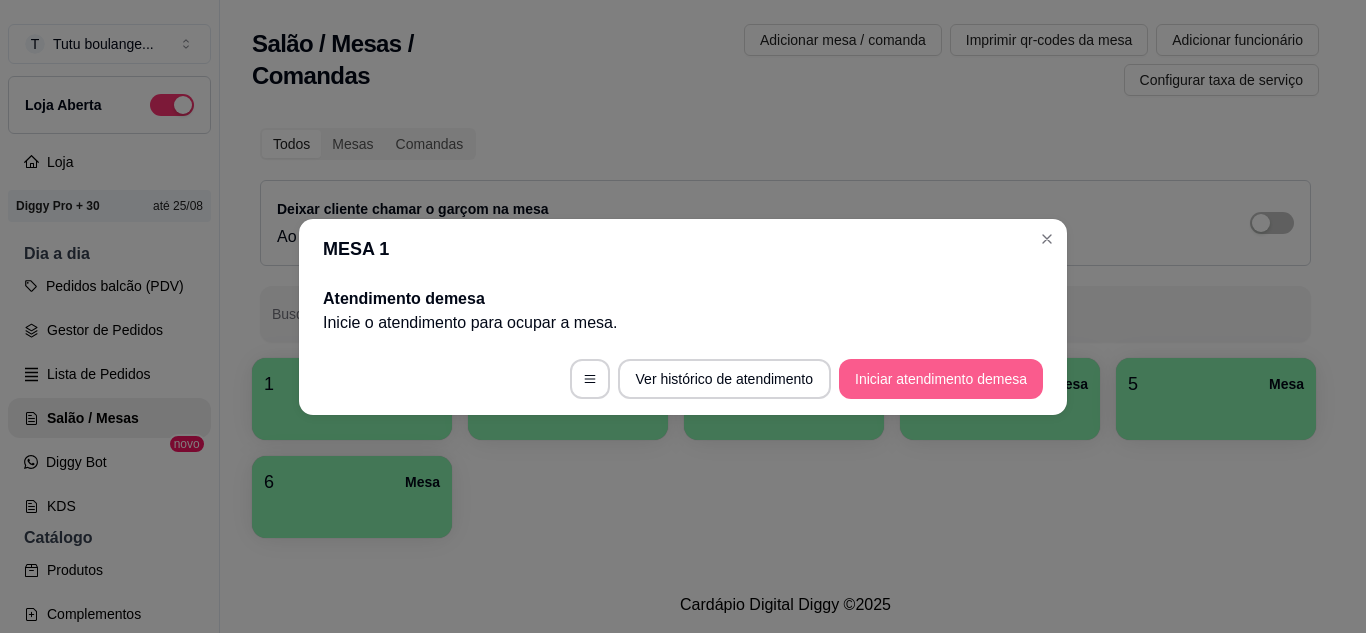 click on "Iniciar atendimento de  mesa" at bounding box center (941, 379) 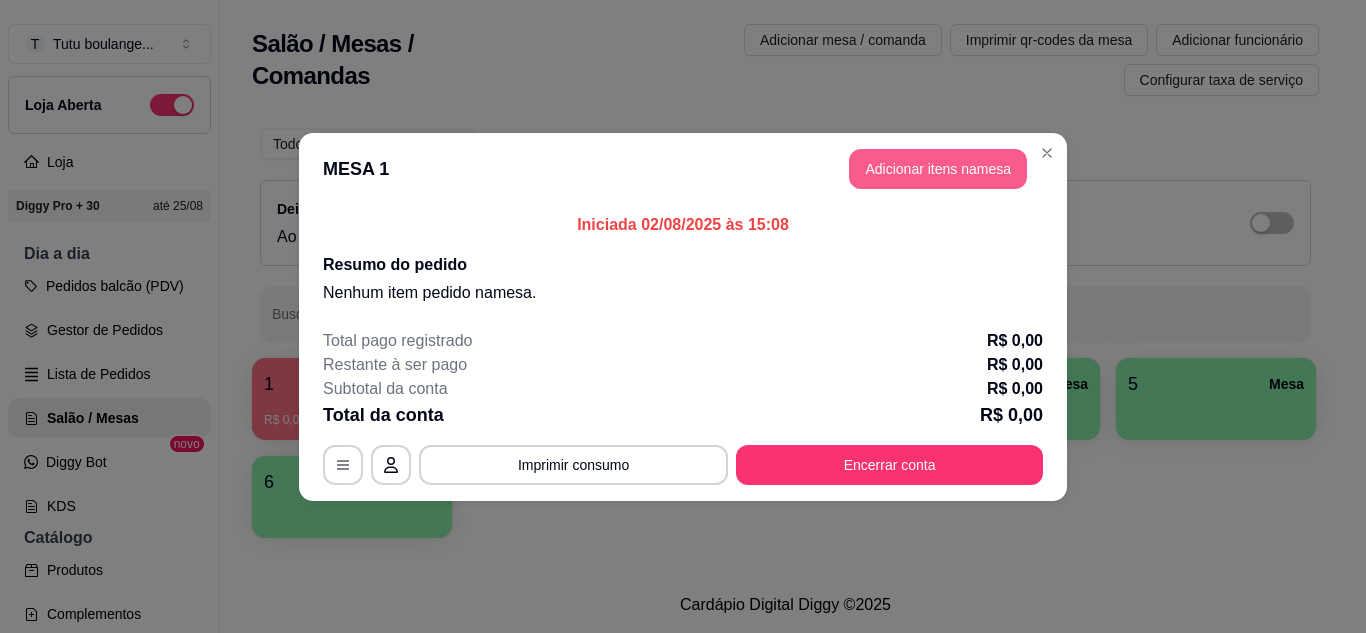 click on "Adicionar itens na  mesa" at bounding box center [938, 169] 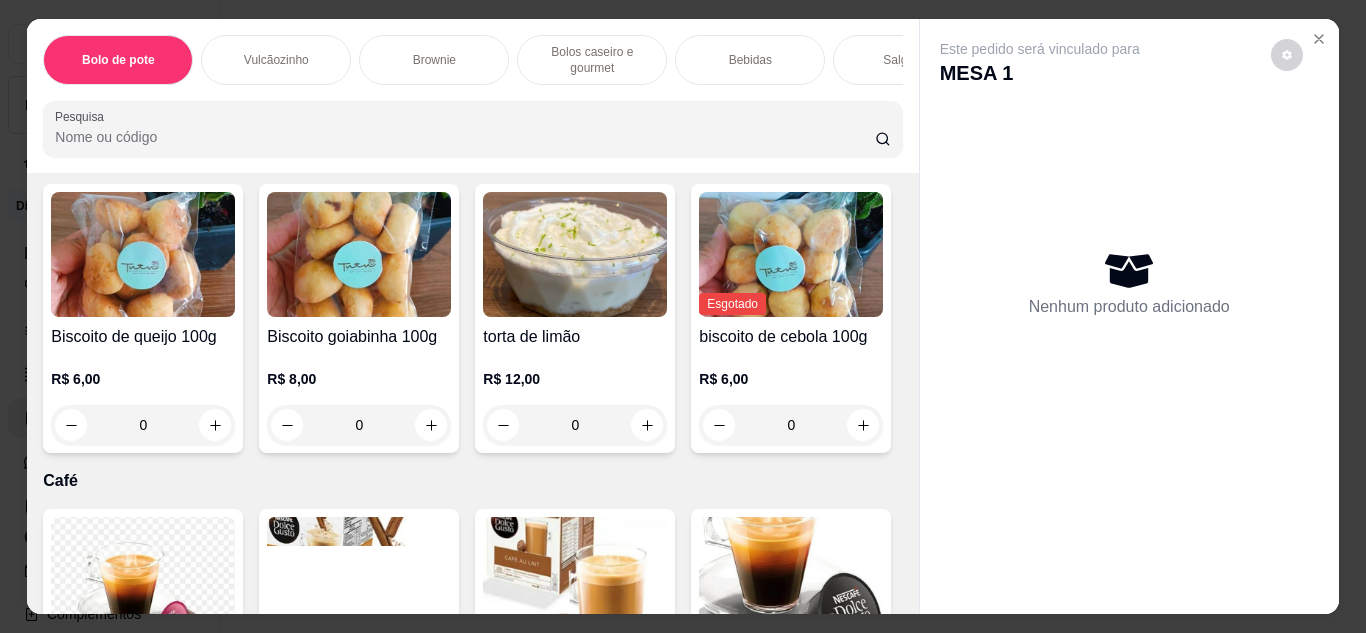 scroll, scrollTop: 3900, scrollLeft: 0, axis: vertical 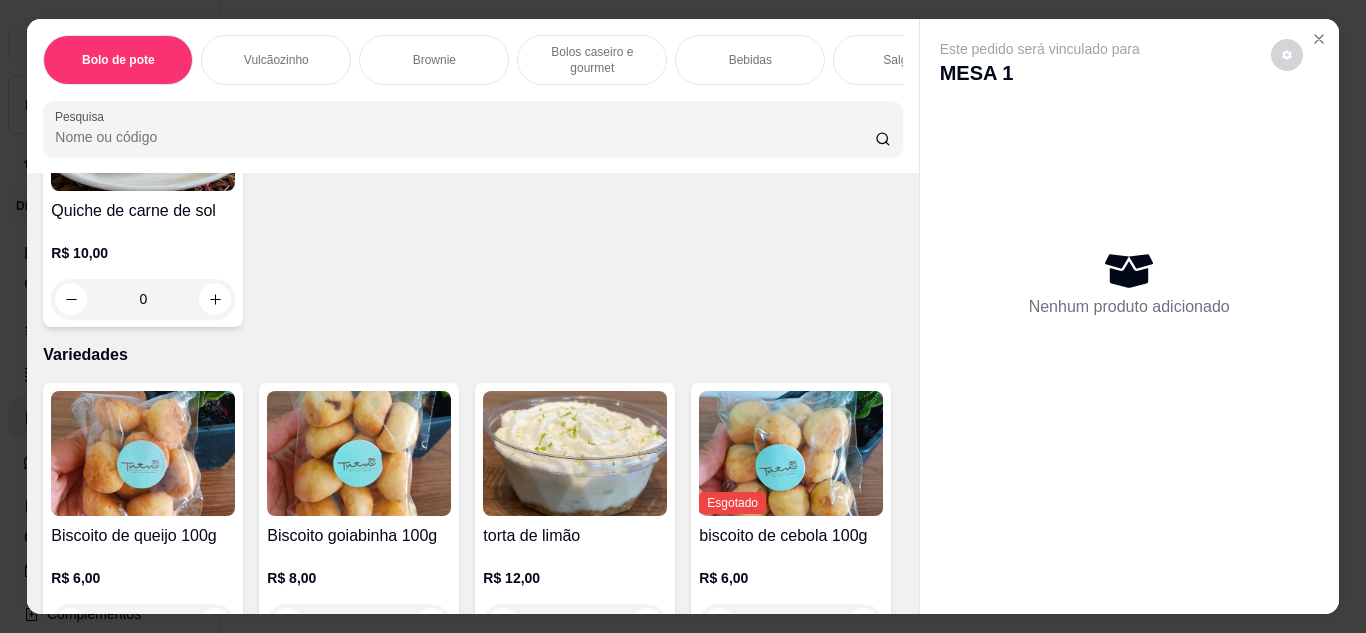 click at bounding box center (359, -181) 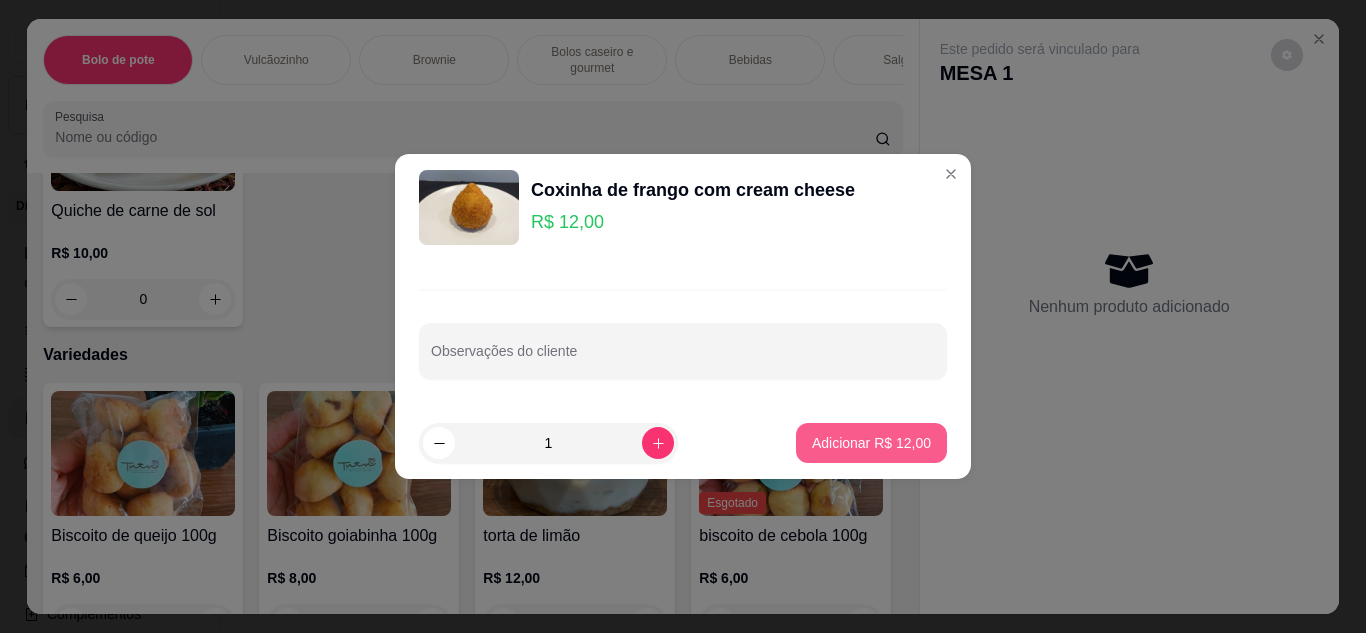 click on "Adicionar   R$ 12,00" at bounding box center [871, 443] 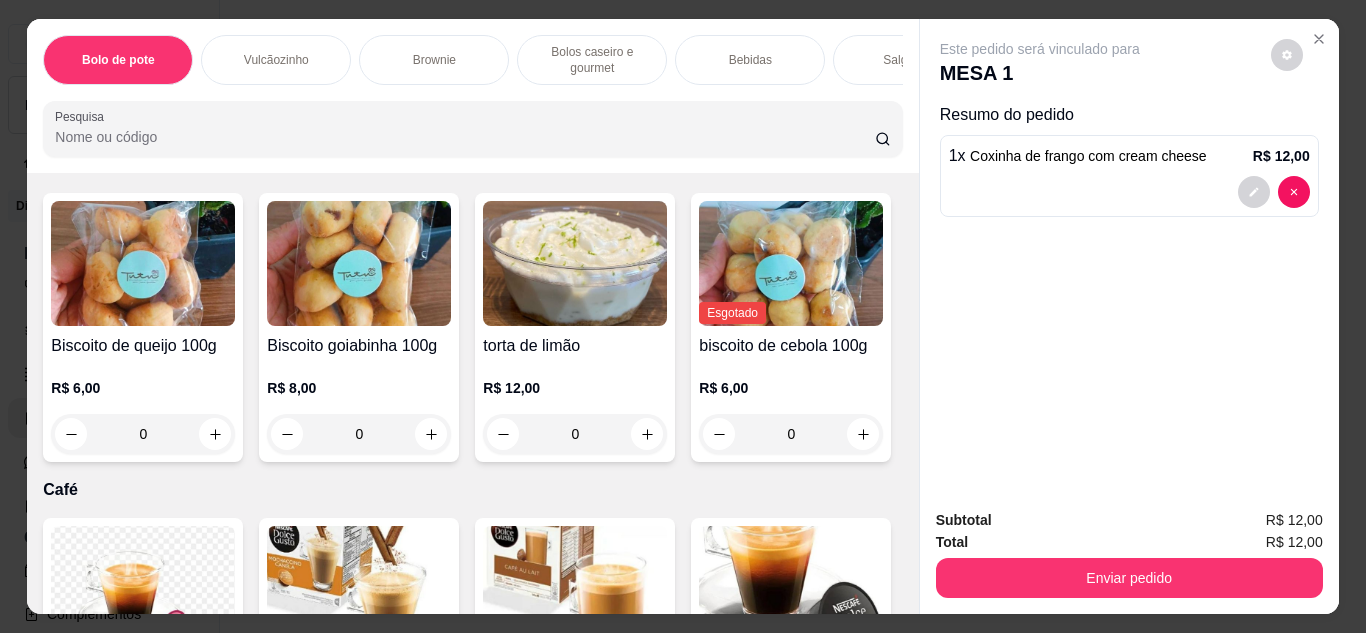 scroll, scrollTop: 3900, scrollLeft: 0, axis: vertical 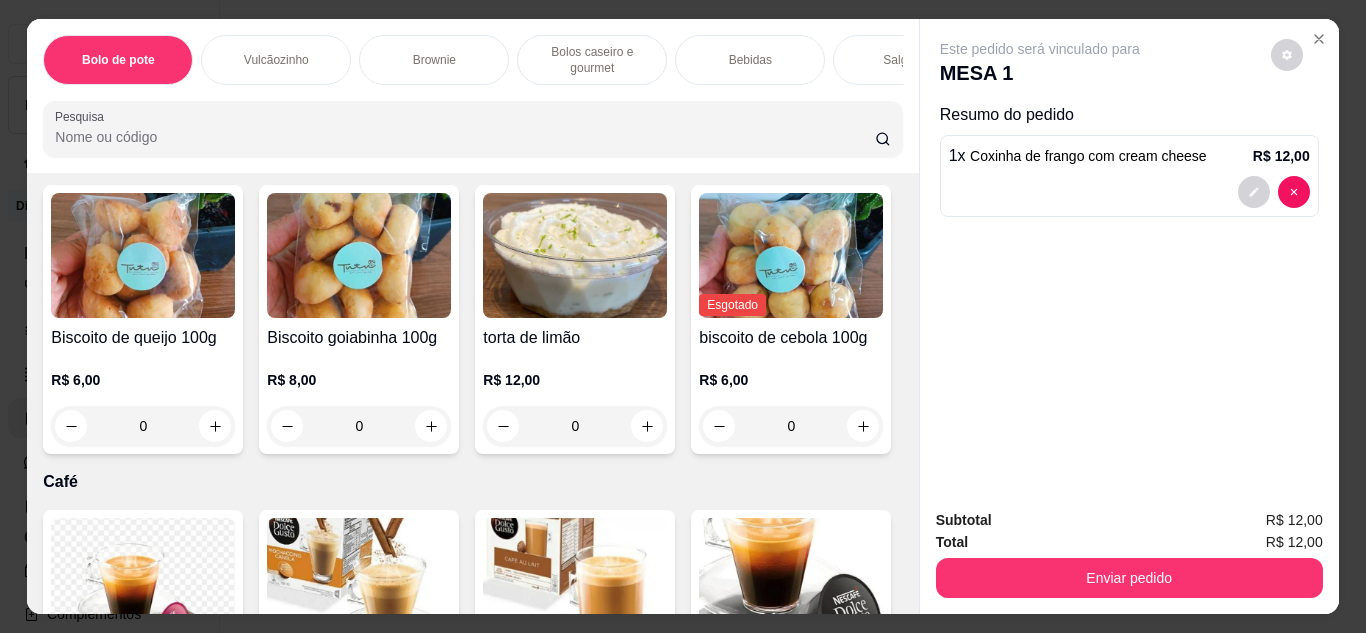 click at bounding box center (791, -381) 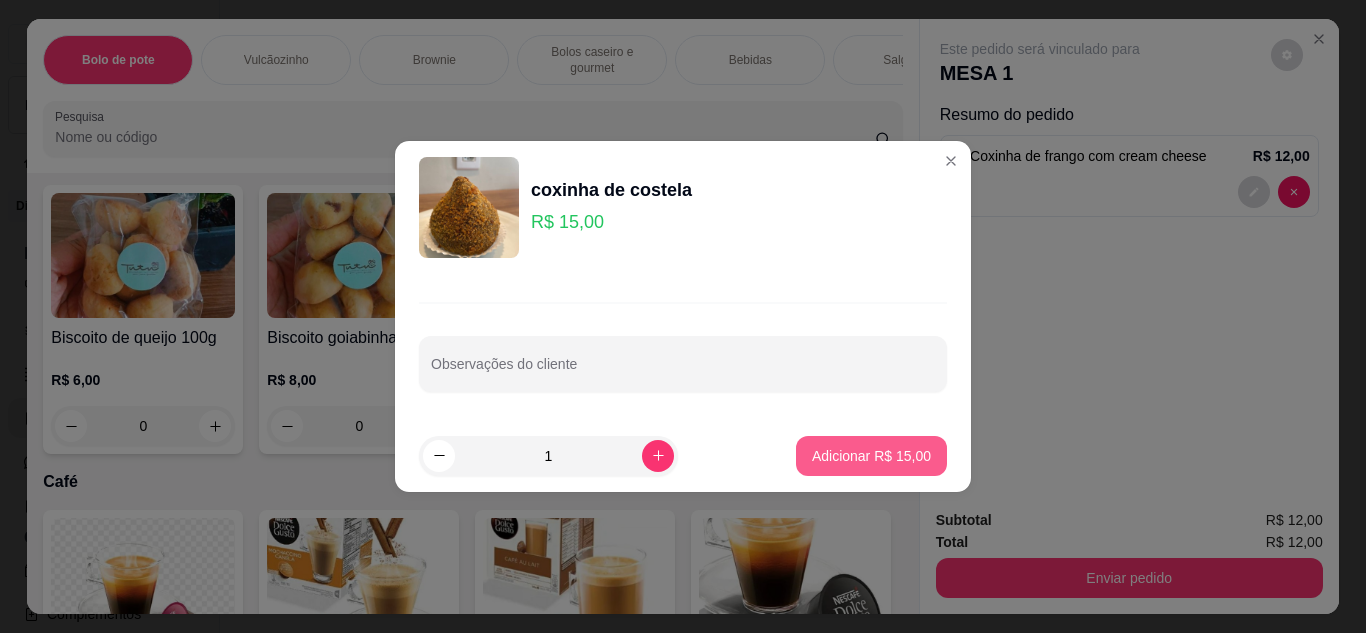 click on "Adicionar   R$ 15,00" at bounding box center [871, 456] 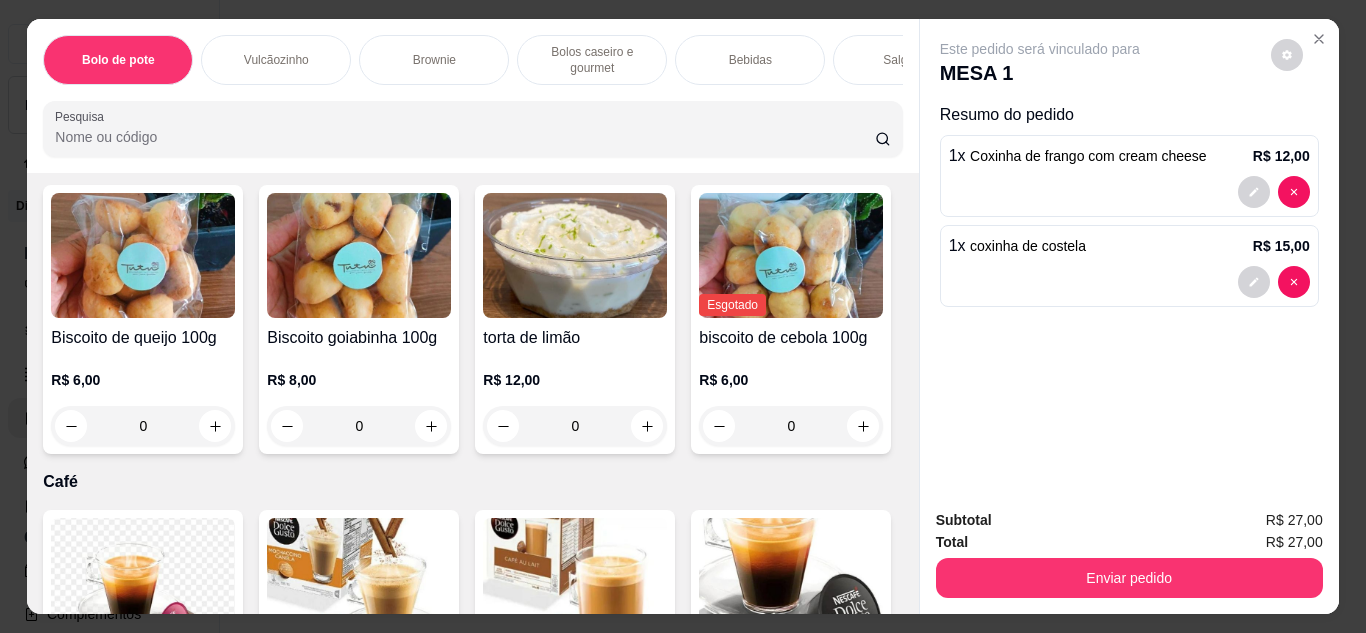 click on "Empada de frango R$ 10,00 0 Coxinha de frango com cream cheese R$ 12,00 1 coxinha de frango R$ 10,00 0 coxinha de costela R$ 15,00 1 Quiche de carne de sol R$ 10,00 0" at bounding box center (472, -161) 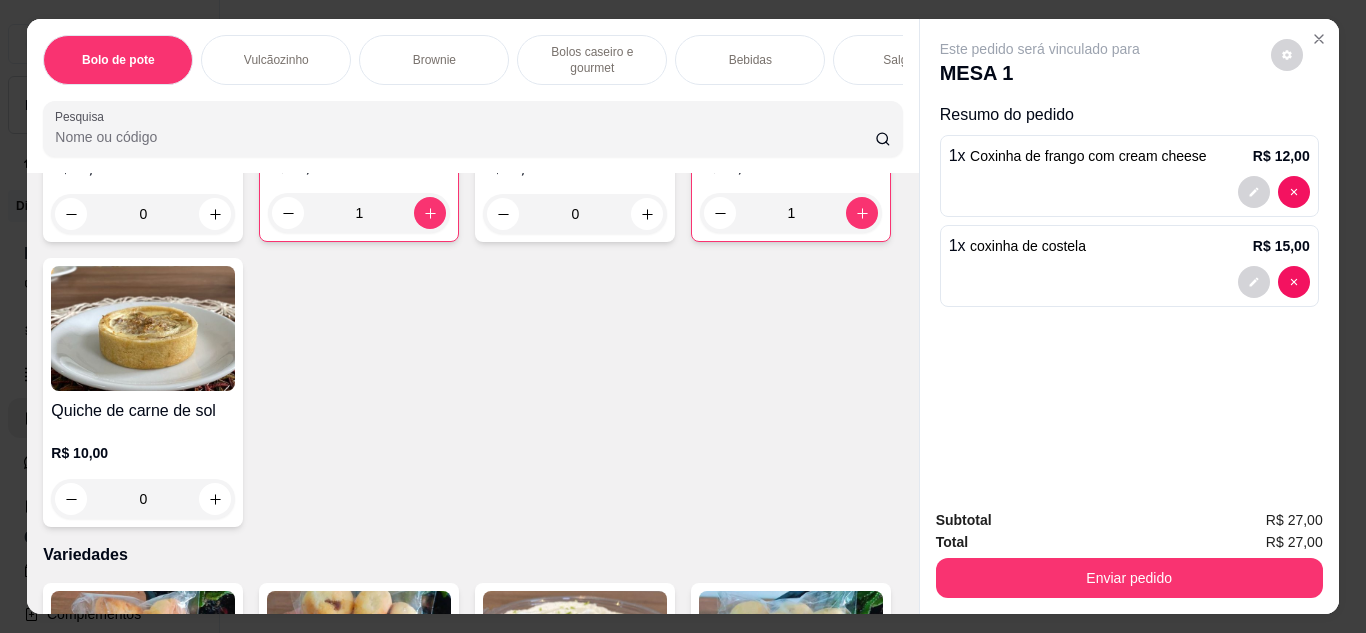 scroll, scrollTop: 3500, scrollLeft: 0, axis: vertical 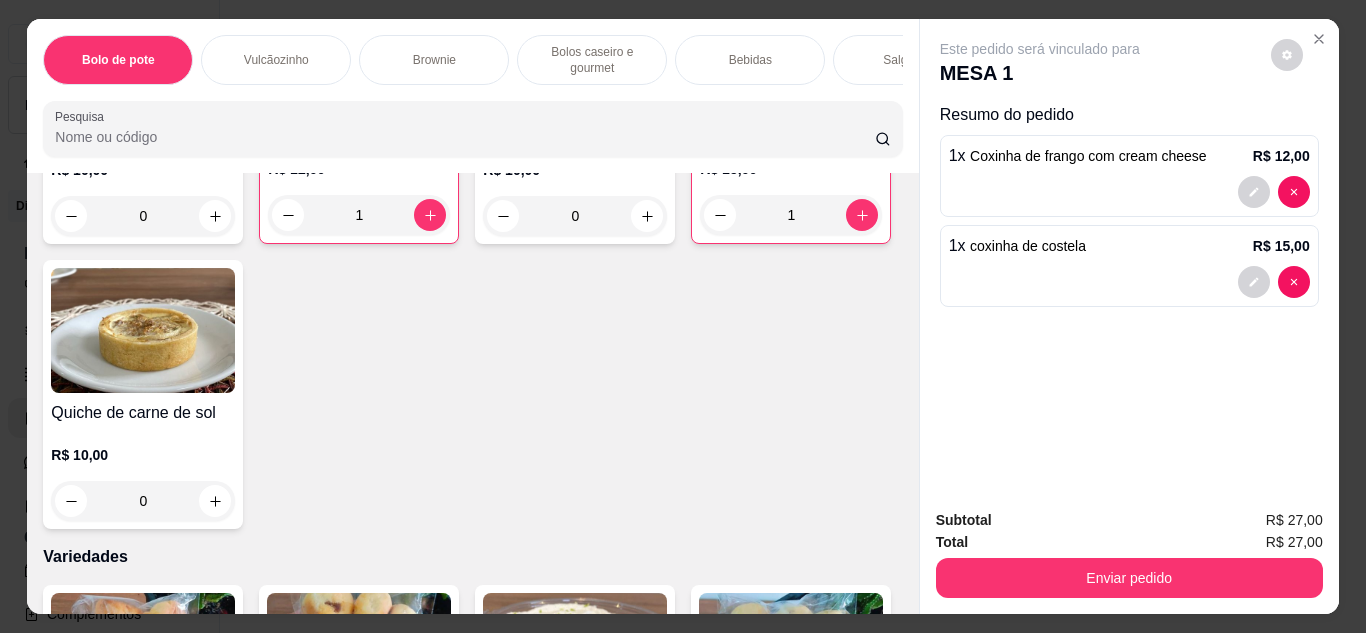 click on "Este pedido será vinculado para MESA 1" at bounding box center (1121, 63) 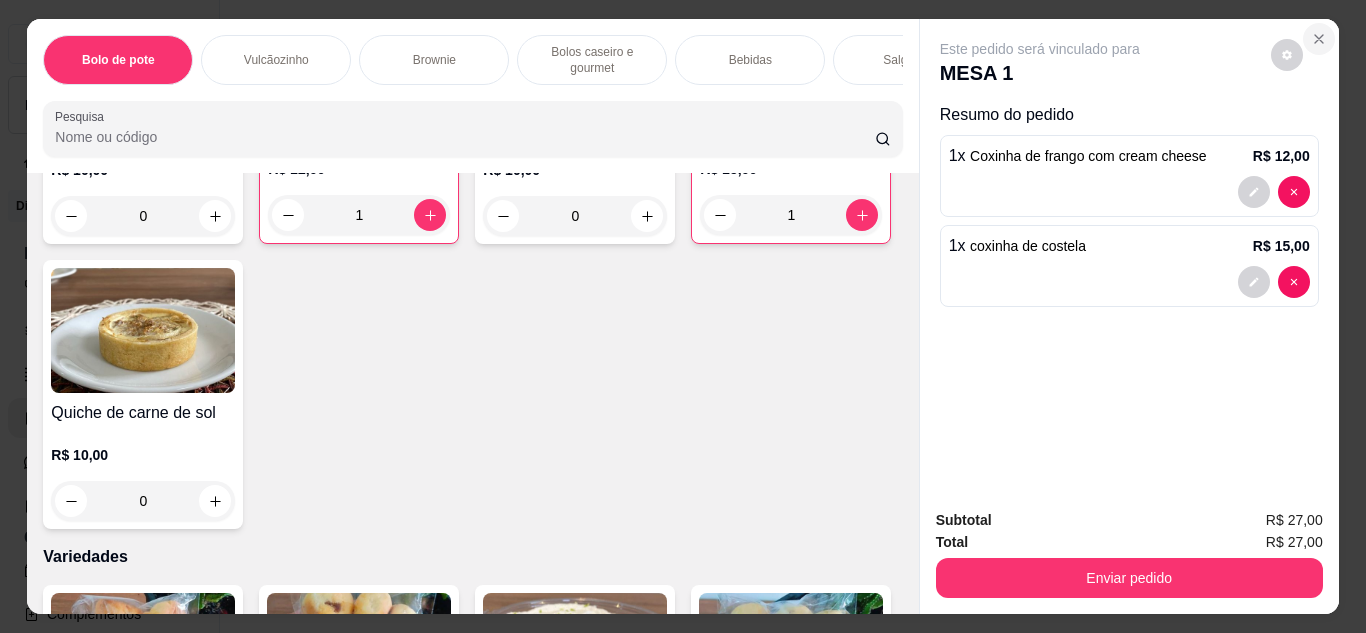 click 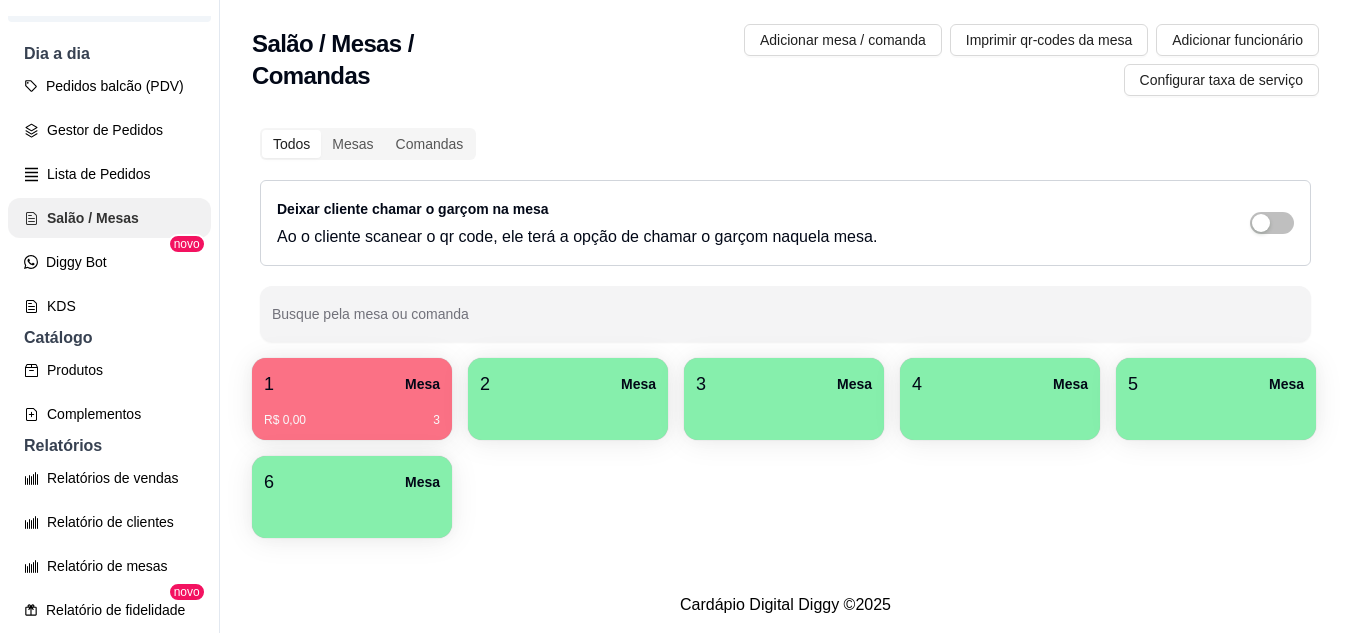scroll, scrollTop: 0, scrollLeft: 0, axis: both 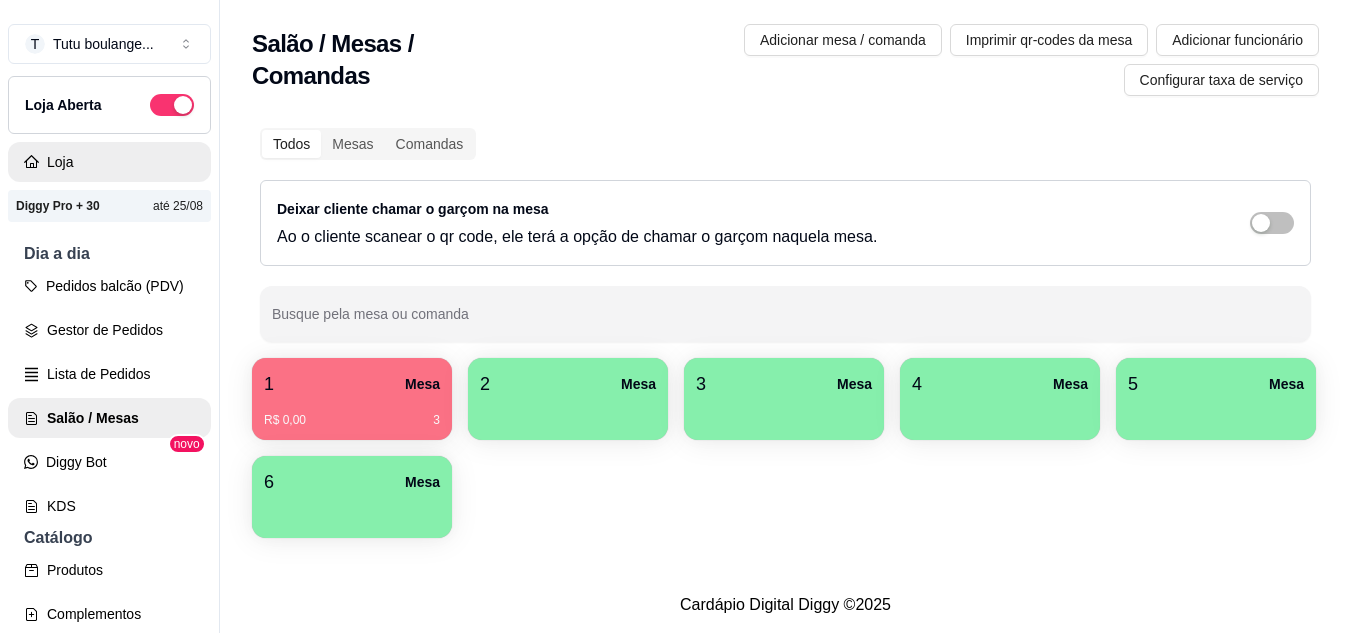 click on "Loja" at bounding box center [109, 162] 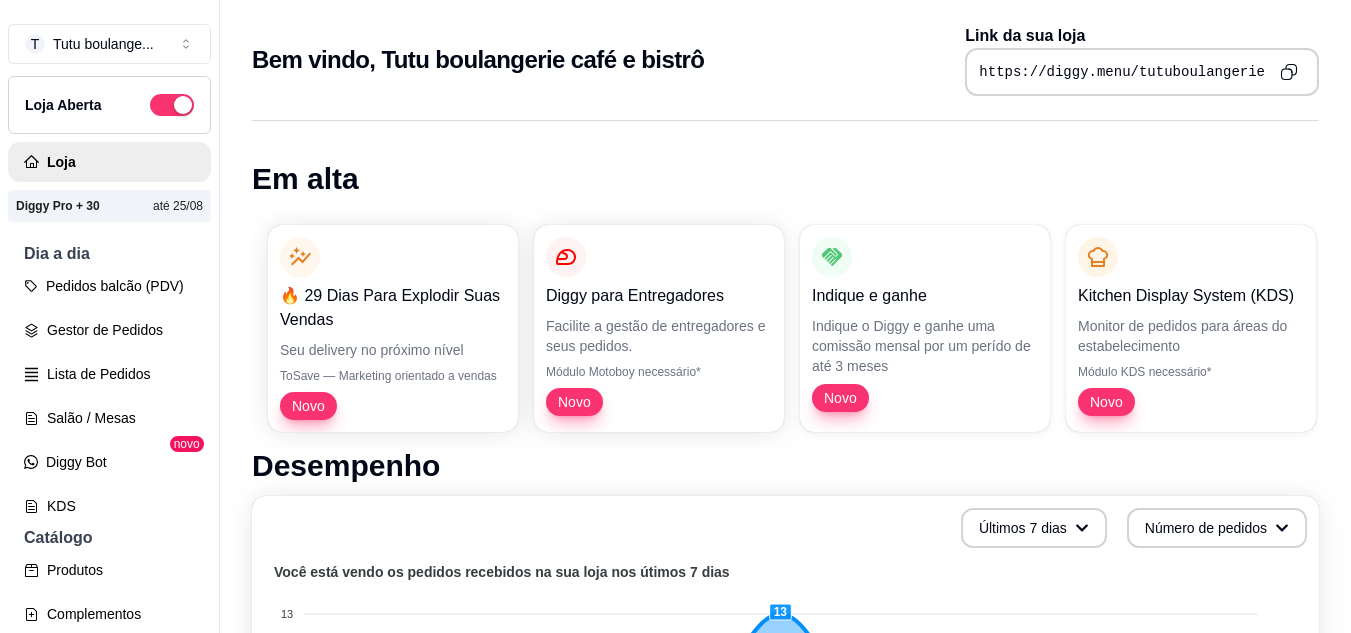 click 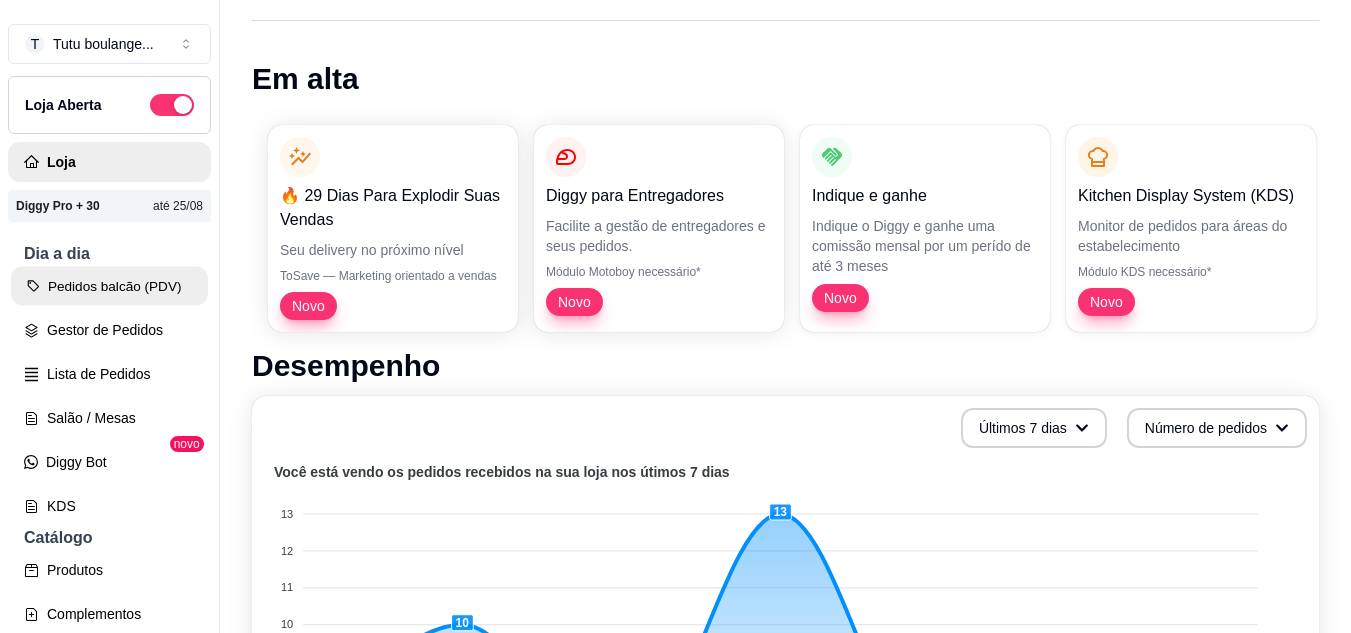 click on "Pedidos balcão (PDV)" at bounding box center (109, 286) 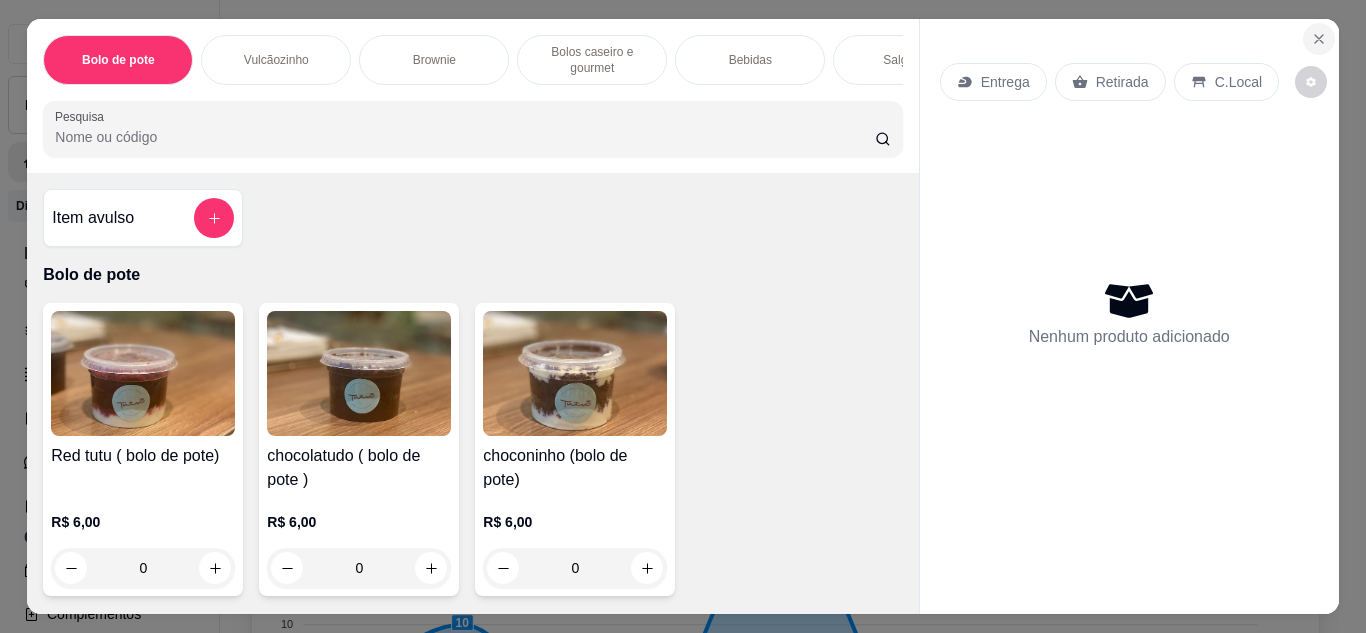 click 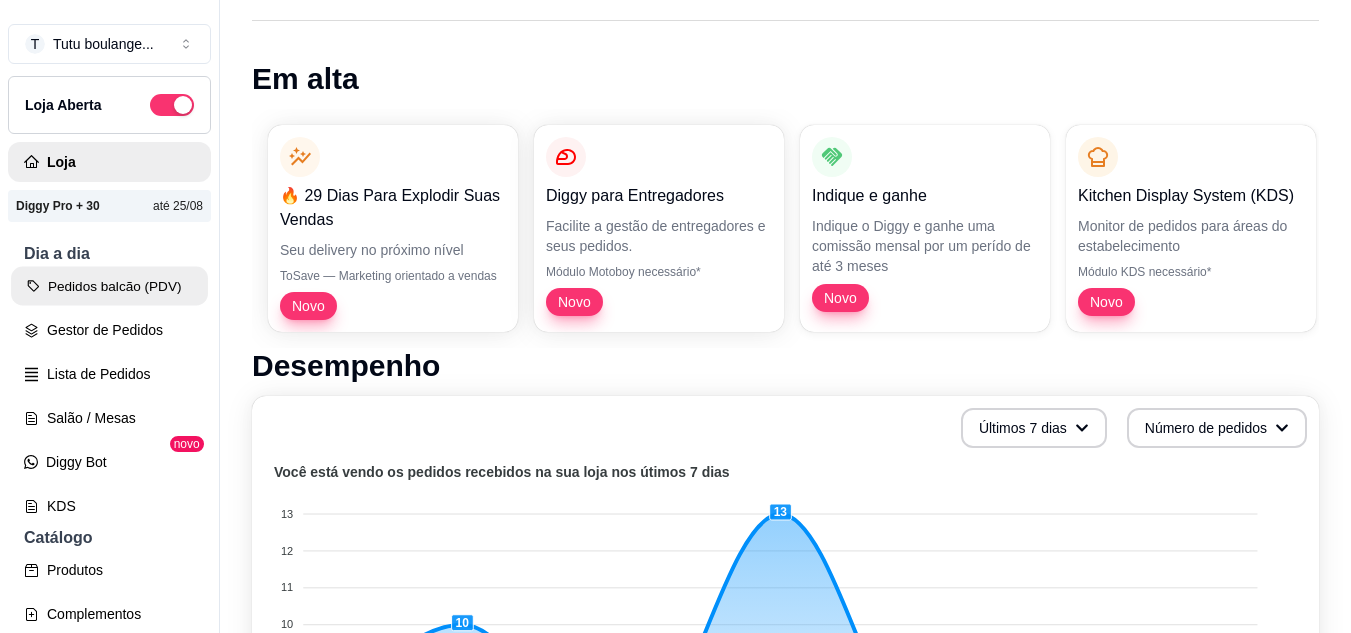 click on "Pedidos balcão (PDV)" at bounding box center [109, 286] 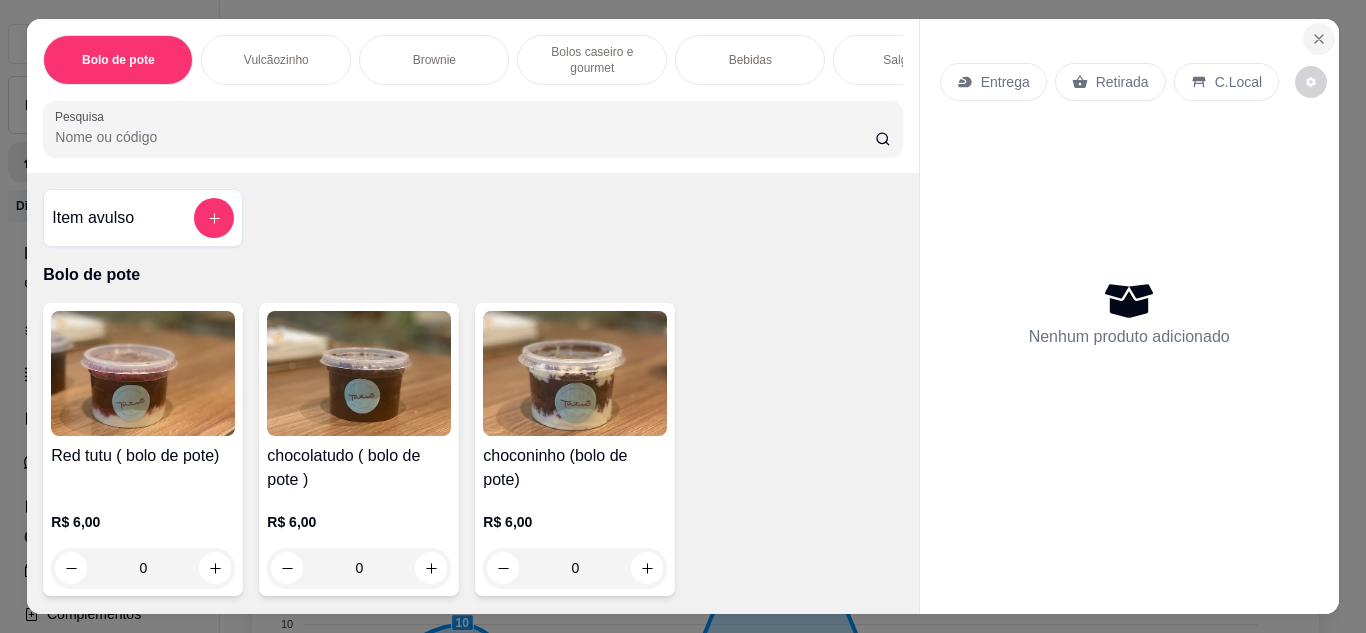 click 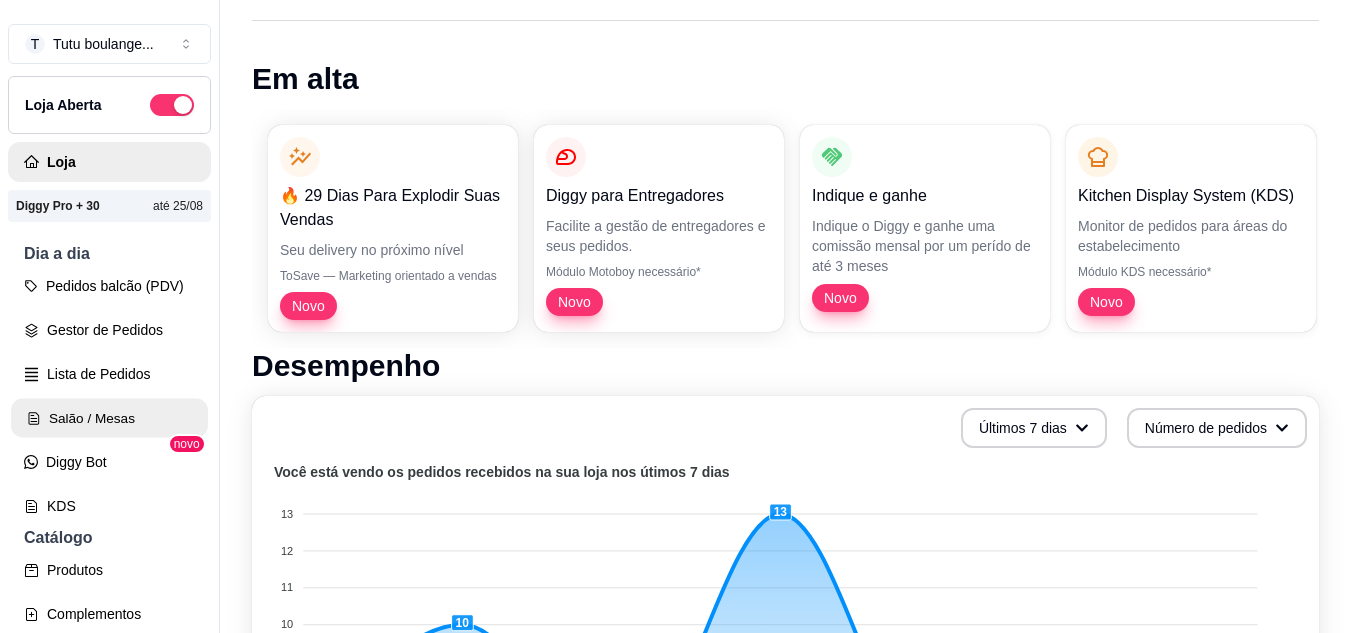 click on "Salão / Mesas" at bounding box center [109, 418] 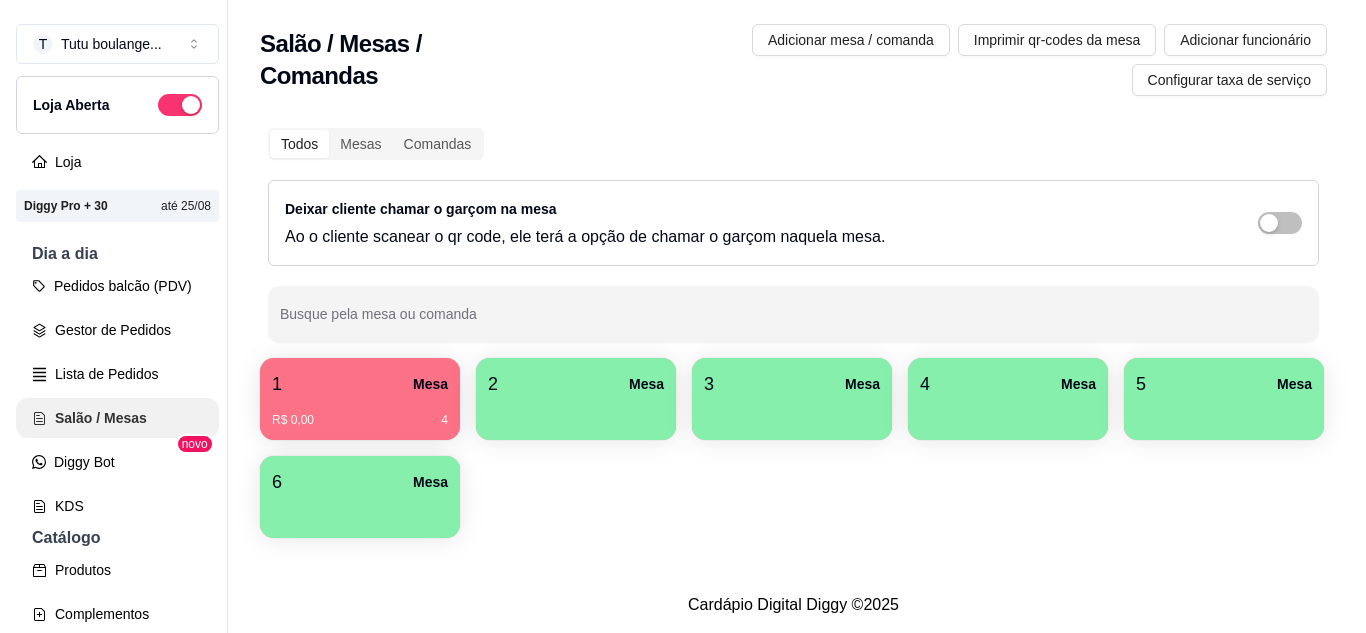 scroll, scrollTop: 0, scrollLeft: 0, axis: both 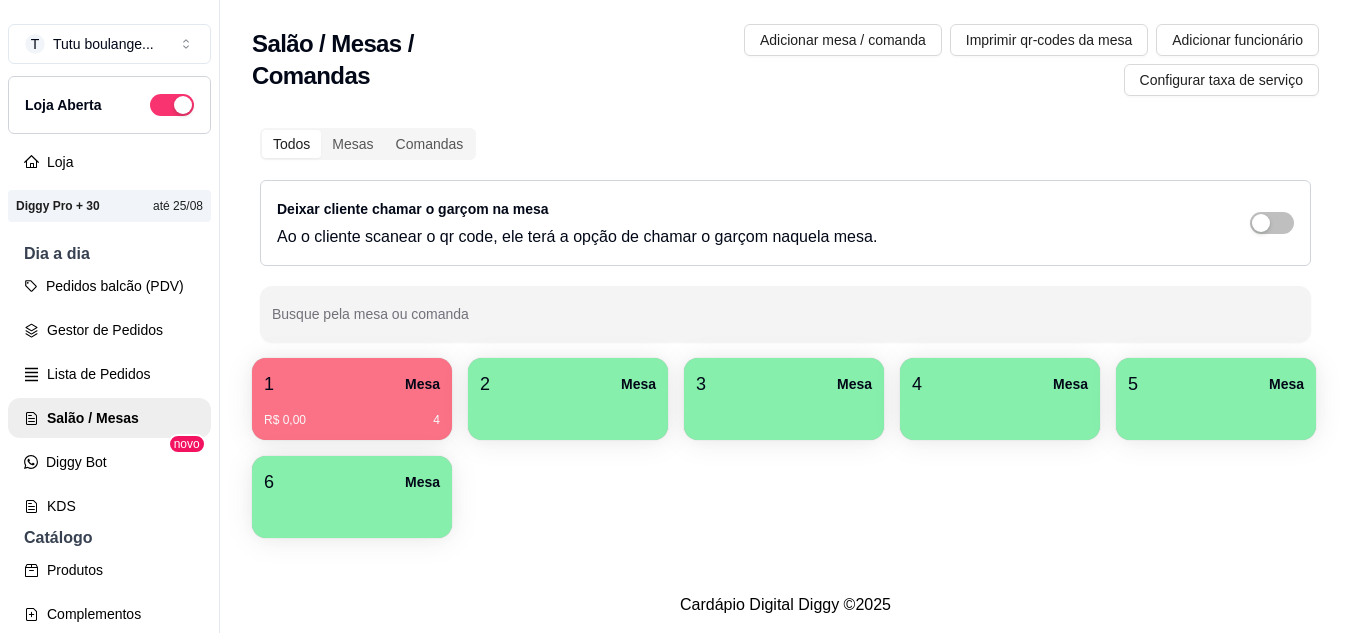 click at bounding box center [568, 413] 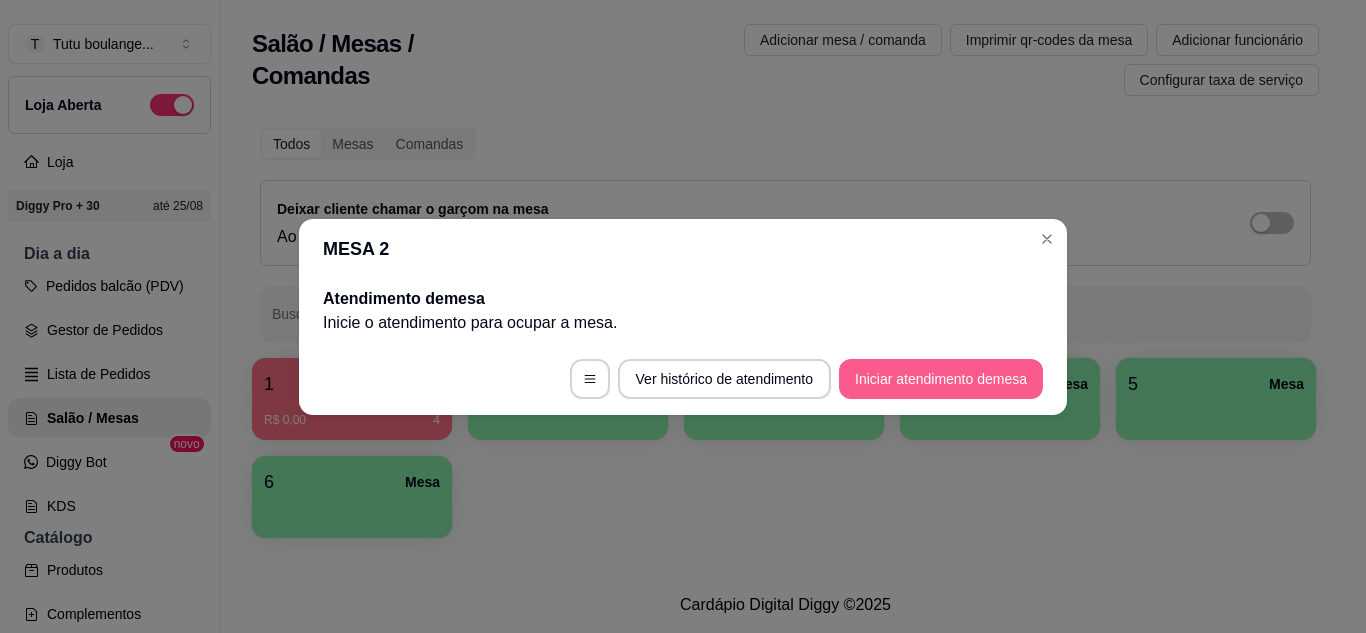 click on "Iniciar atendimento de  mesa" at bounding box center (941, 379) 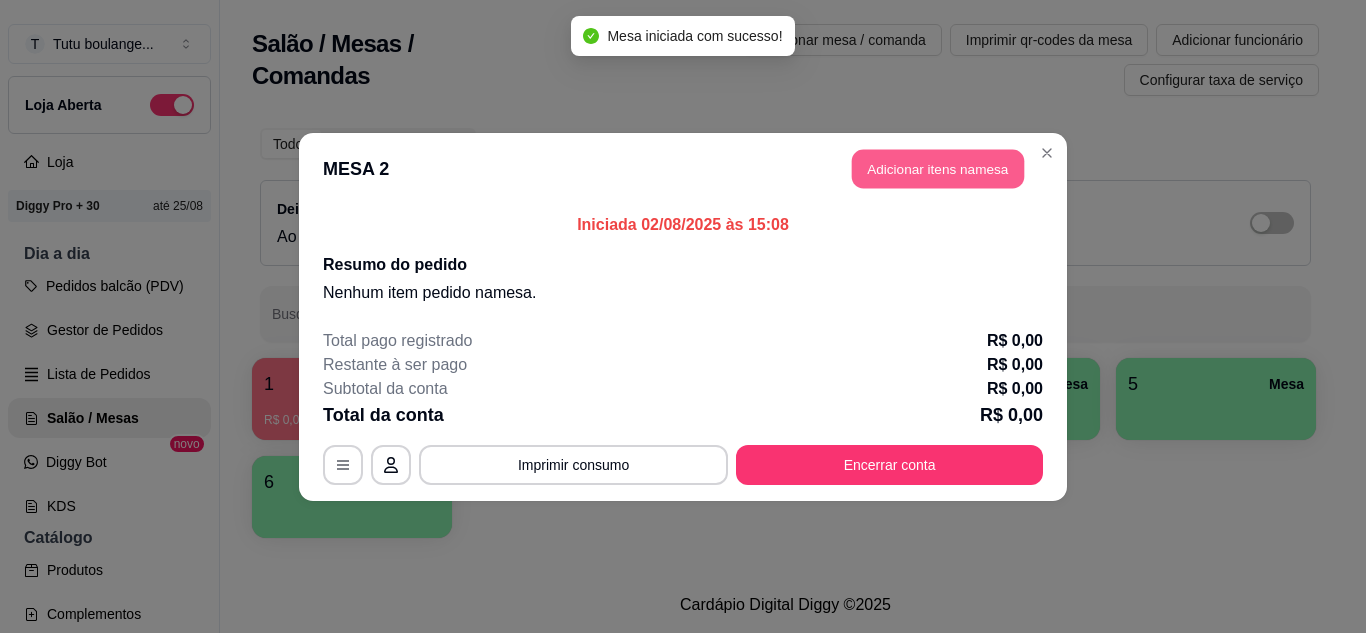 click on "Adicionar itens na  mesa" at bounding box center [938, 168] 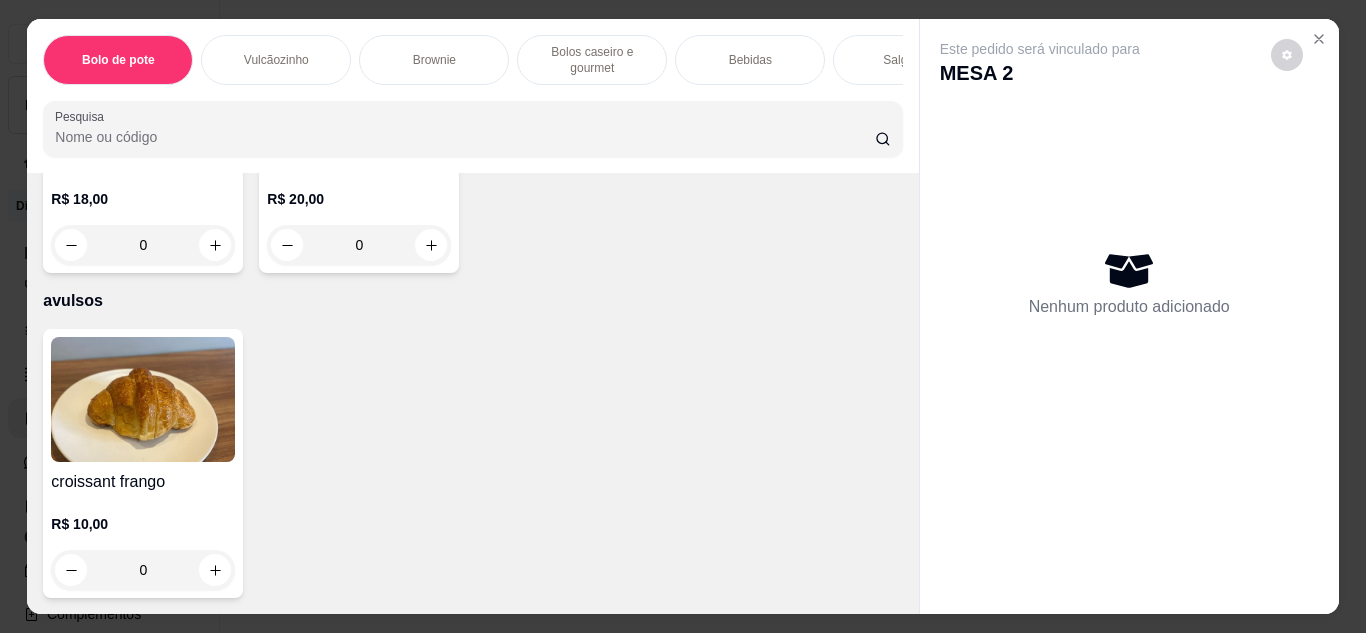 scroll, scrollTop: 6800, scrollLeft: 0, axis: vertical 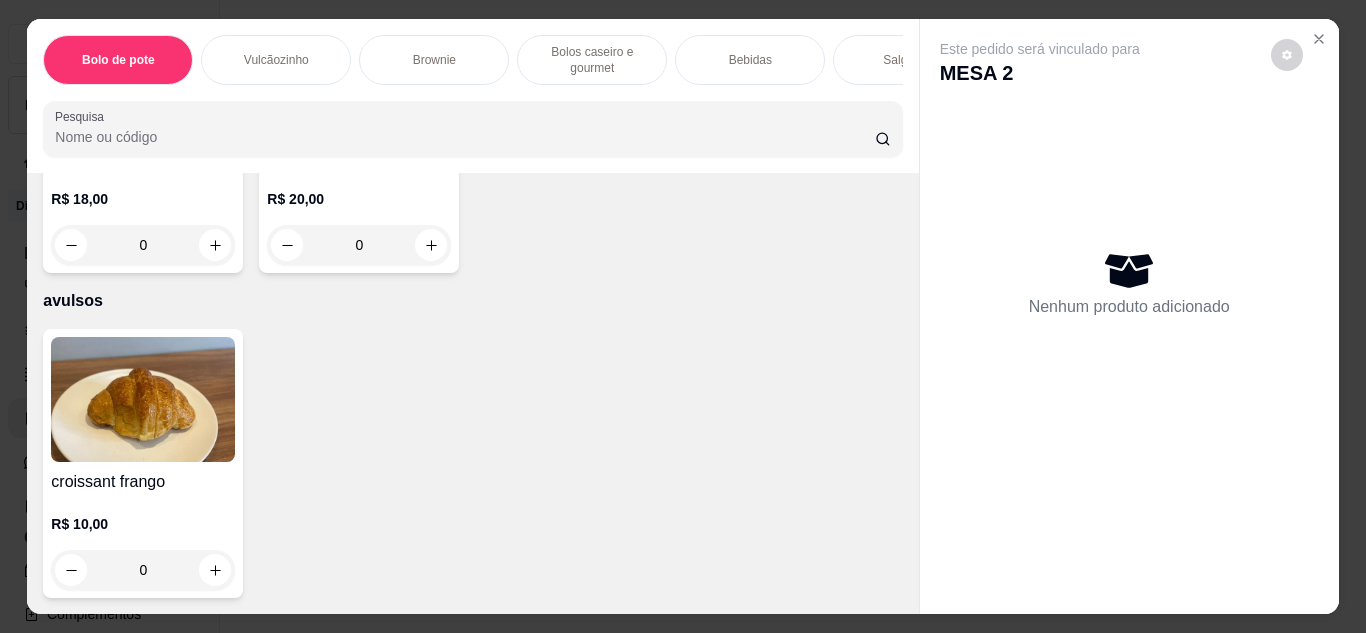 click at bounding box center (359, 50) 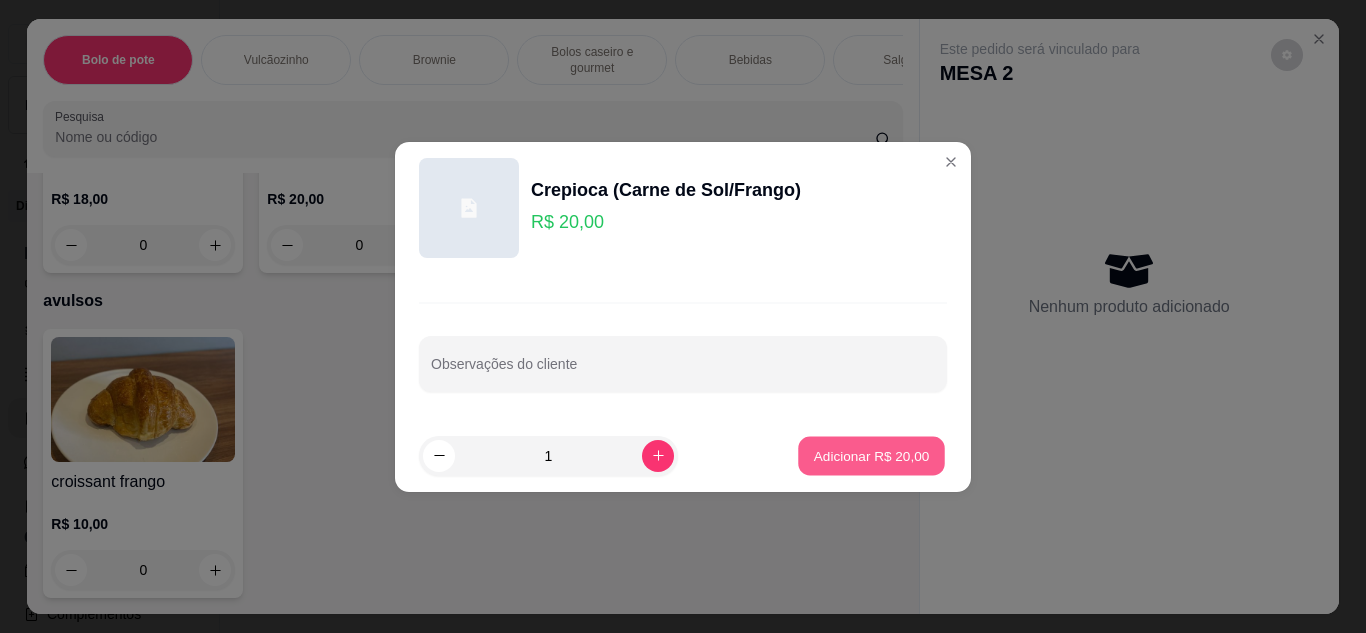 click on "Adicionar   R$ 20,00" at bounding box center [872, 455] 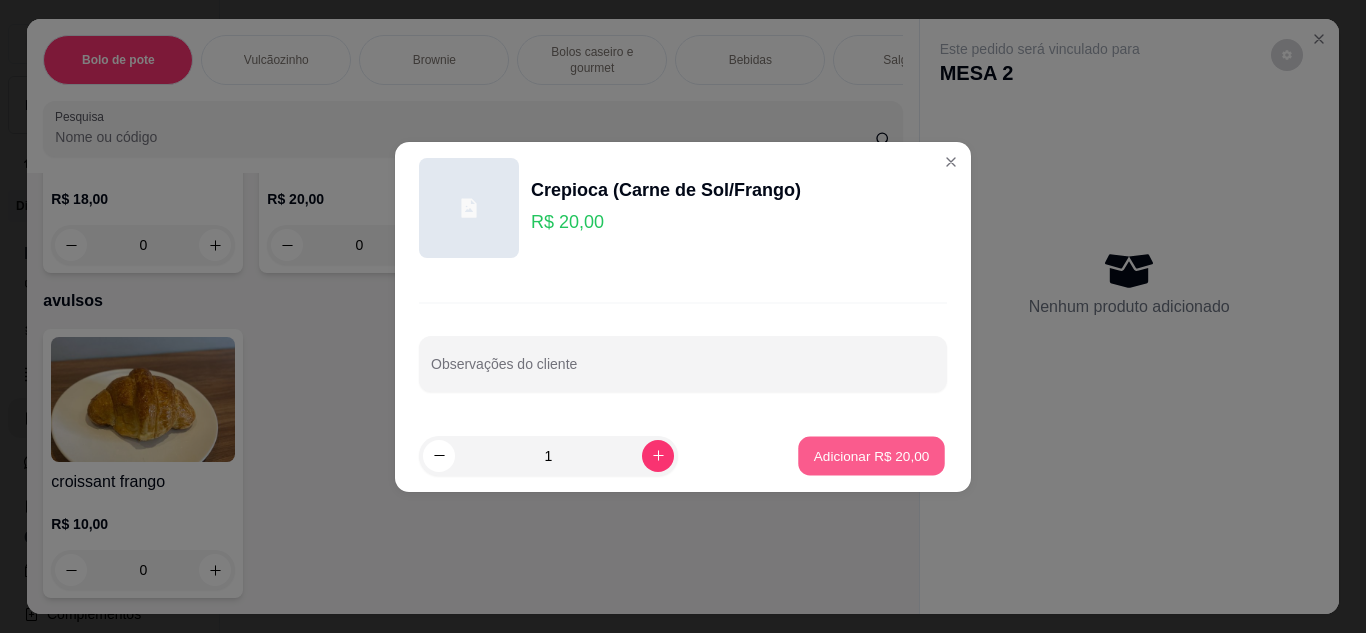 click on "Tapioca (Carne de sol/Frango) R$ 18,00 0 Crepioca (Carne de Sol/Frango) R$ 20,00 0" at bounding box center (472, 126) 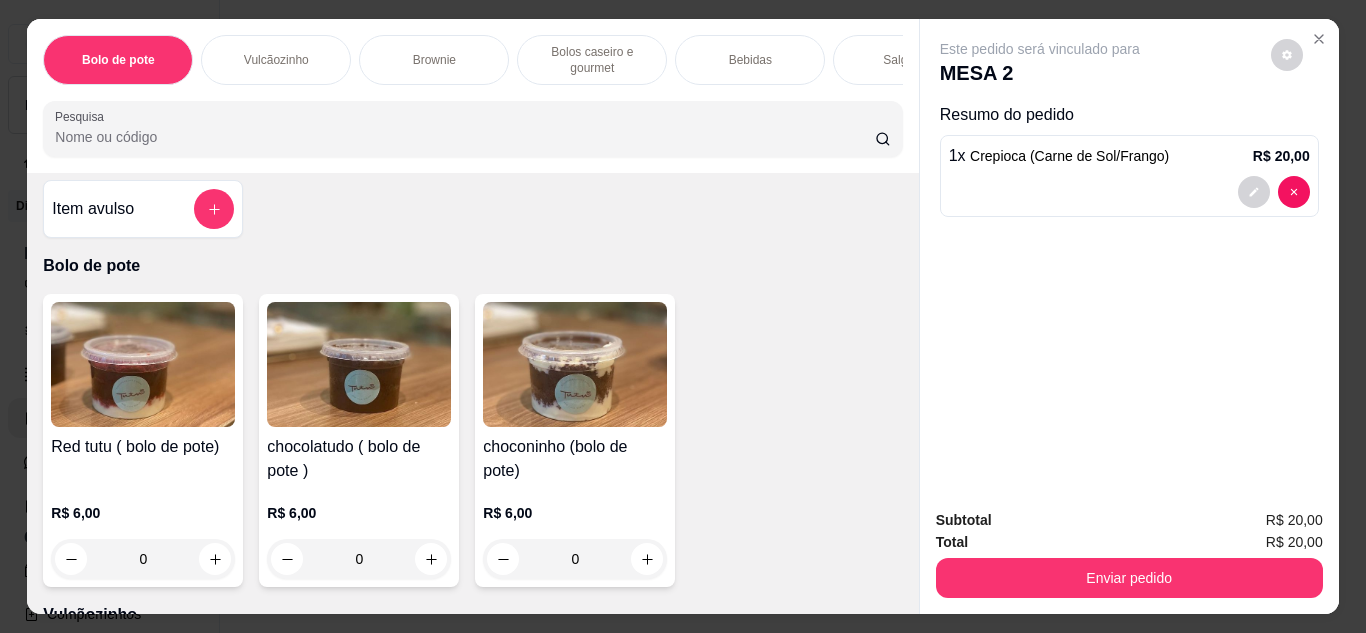 scroll, scrollTop: 0, scrollLeft: 0, axis: both 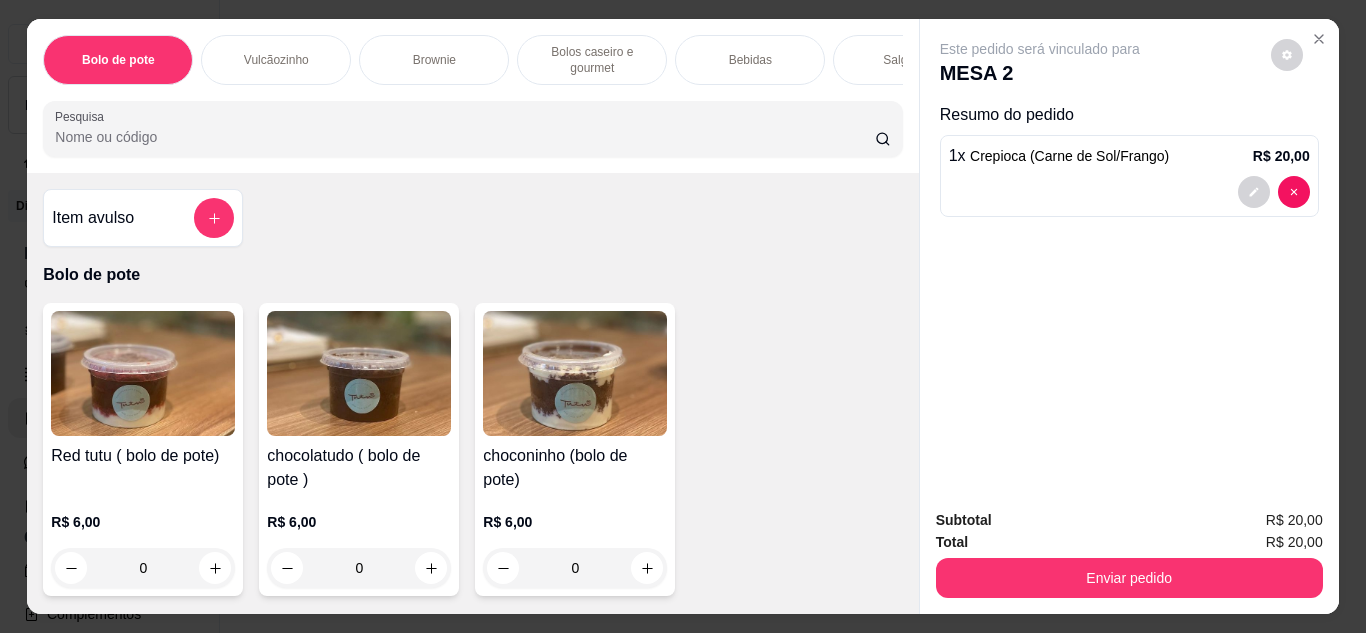 click on "Item avulso" at bounding box center (143, 218) 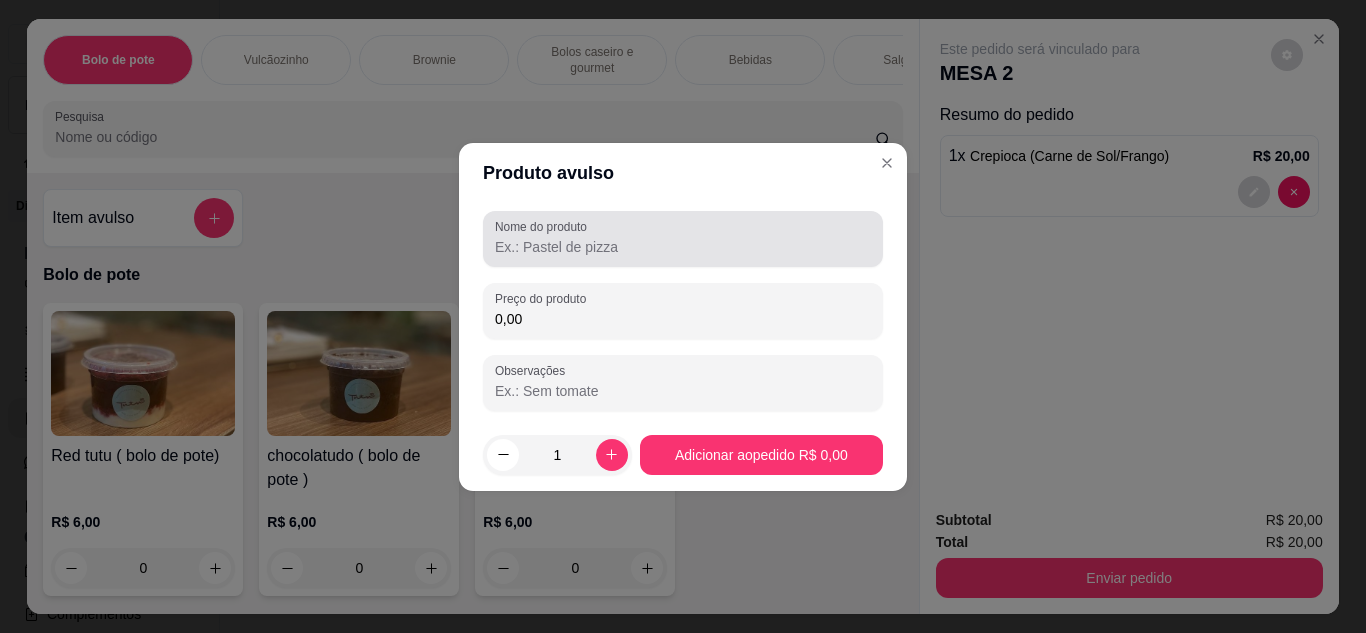 click on "Nome do produto" at bounding box center [683, 247] 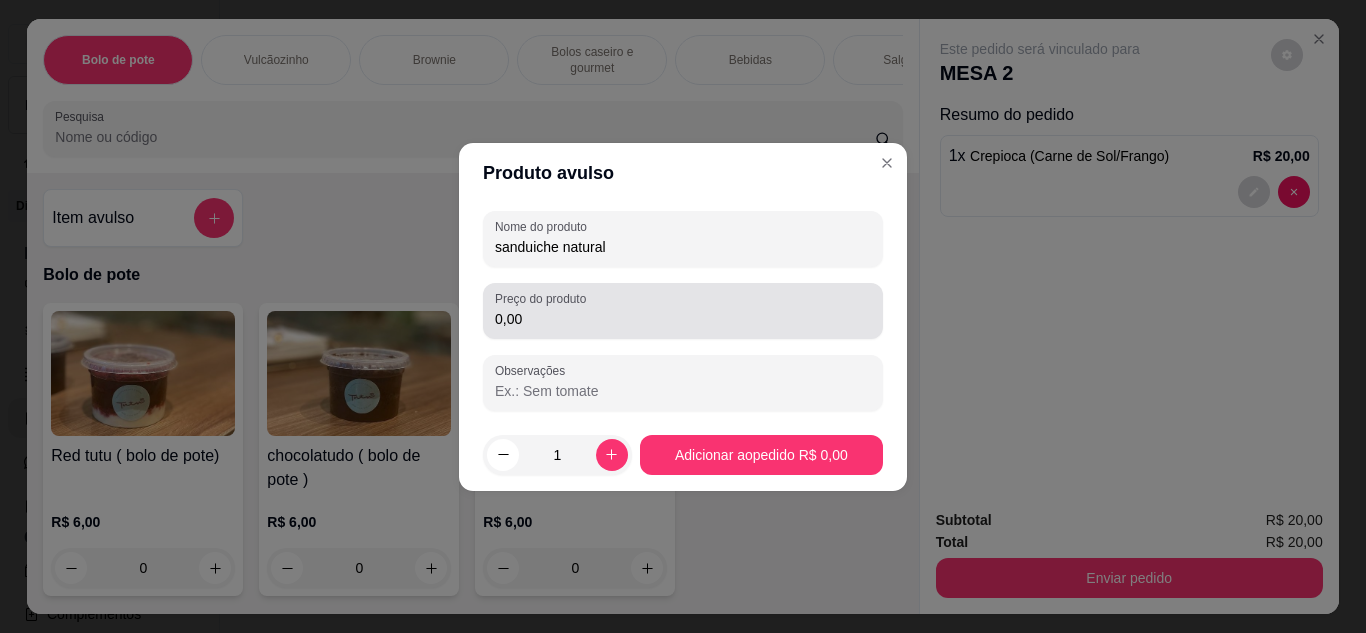type on "sanduiche natural" 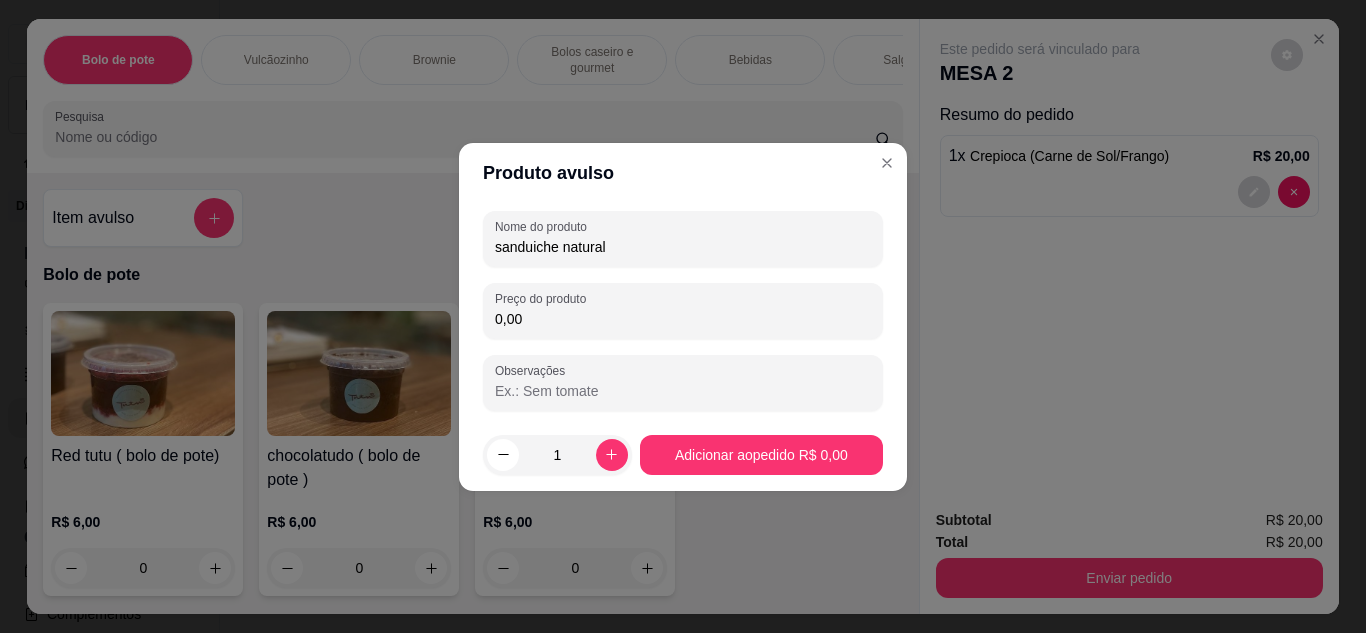 click on "0,00" at bounding box center (683, 319) 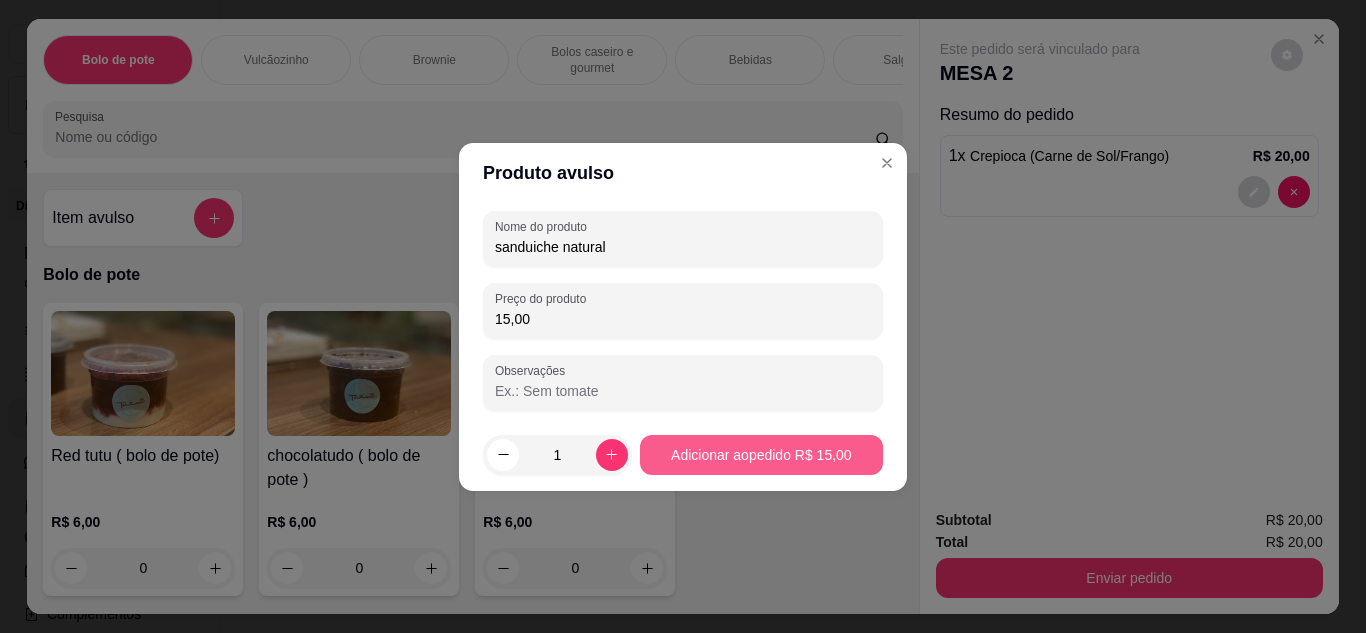 type on "15,00" 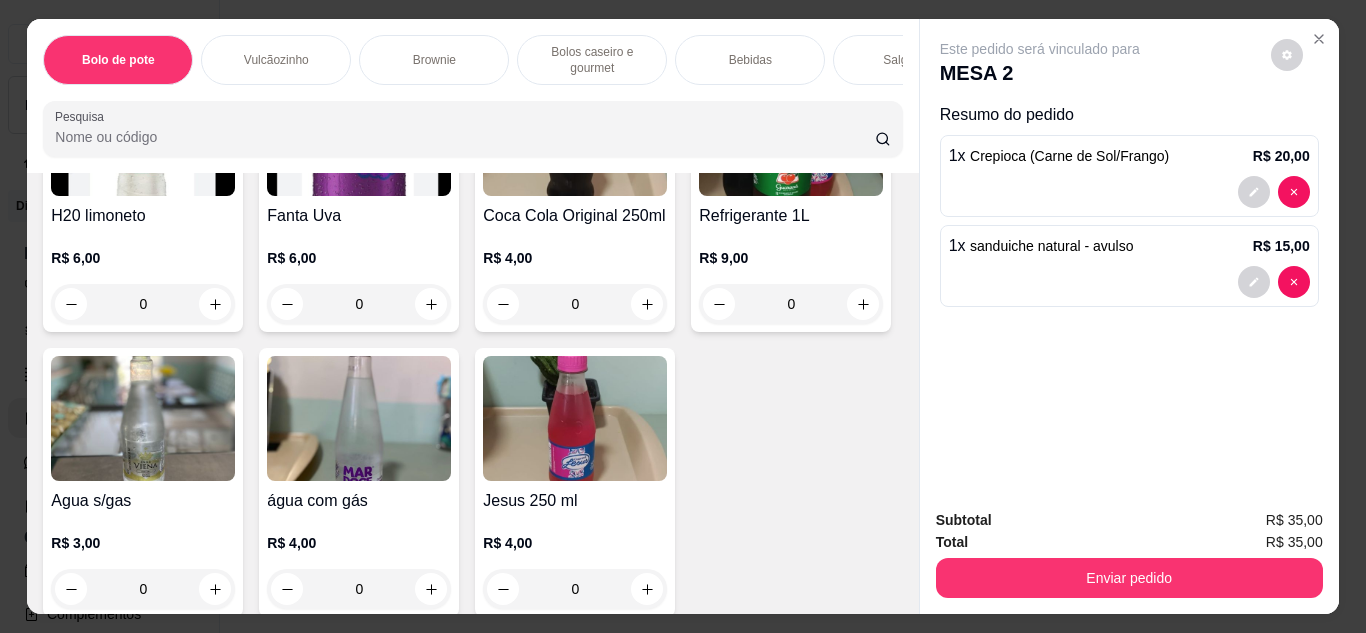 scroll, scrollTop: 2800, scrollLeft: 0, axis: vertical 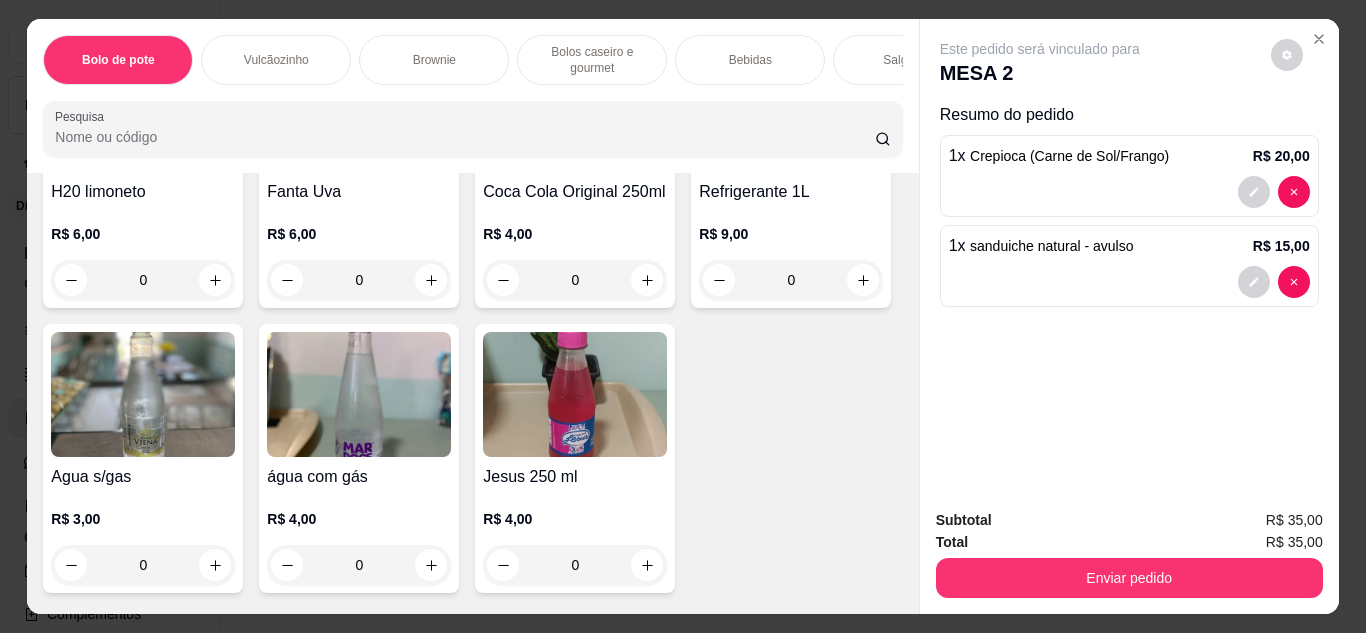 click 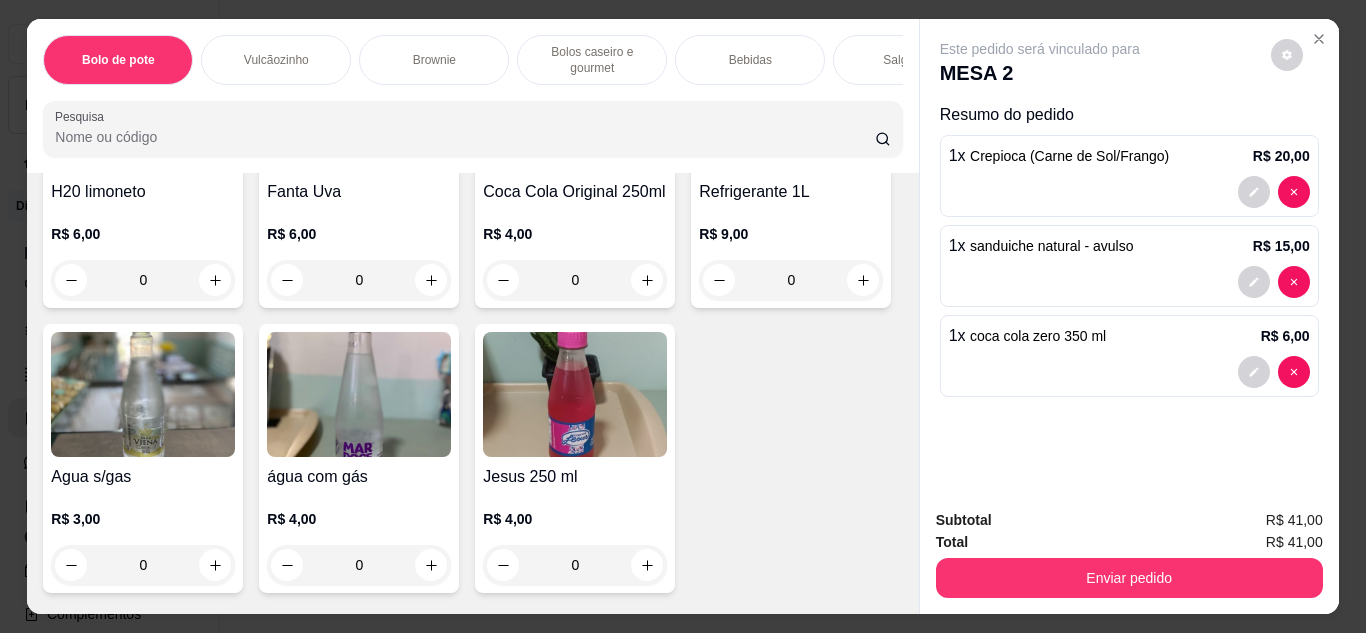click at bounding box center (862, -6) 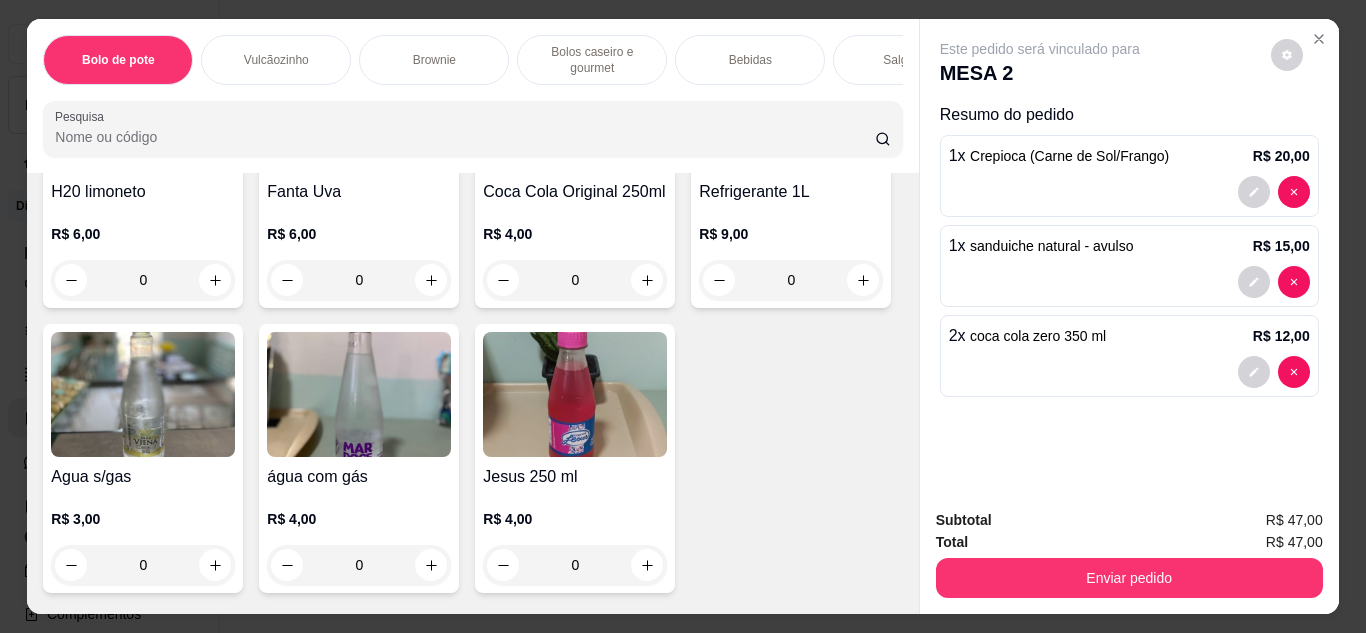 click on "Coca-Cola Original 350ml R$ 6,00 0 Refrigerante Jesus Guaraná Lata 350ml R$ 6,00 0 Guarana Antartica R$ 6,00 0 coca cola zero 350 ml R$ 6,00 2 H20 limoneto R$ 6,00 0 Fanta Uva R$ 6,00 0 Coca Cola Original 250ml R$ 4,00 0 Refrigerante 1L R$ 9,00 0 Agua s/gas R$ 3,00 0 água com gás R$ 4,00 0 Jesus 250 ml R$ 4,00 0" at bounding box center [472, 161] 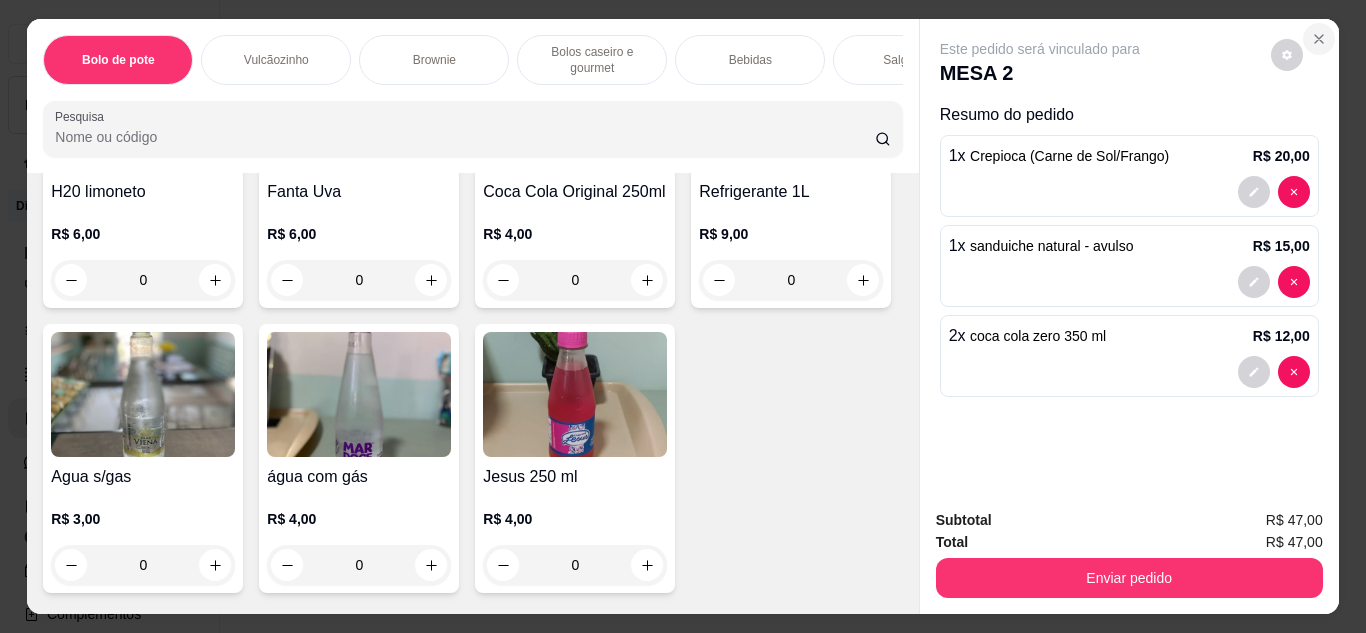 click at bounding box center (1319, 39) 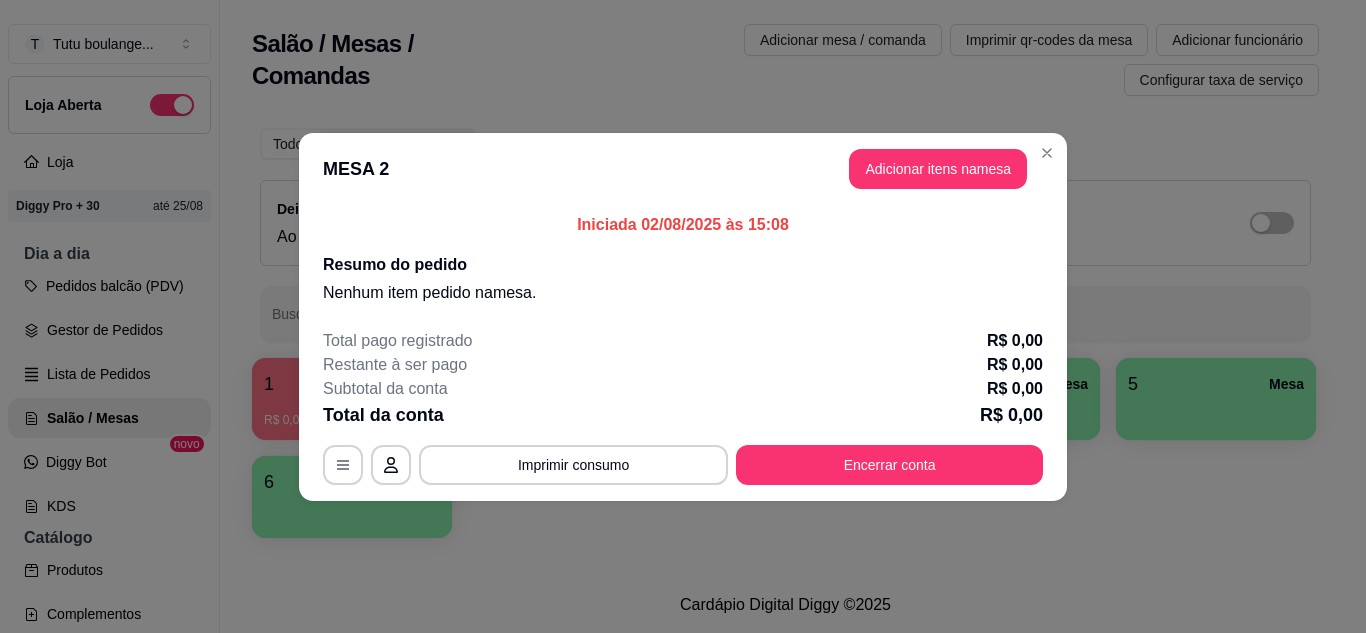 click on "1 Mesa R$ 0,00 6 2 Mesa R$ 0,00 2 3 Mesa 4 Mesa 5 Mesa 6 Mesa" at bounding box center (785, 448) 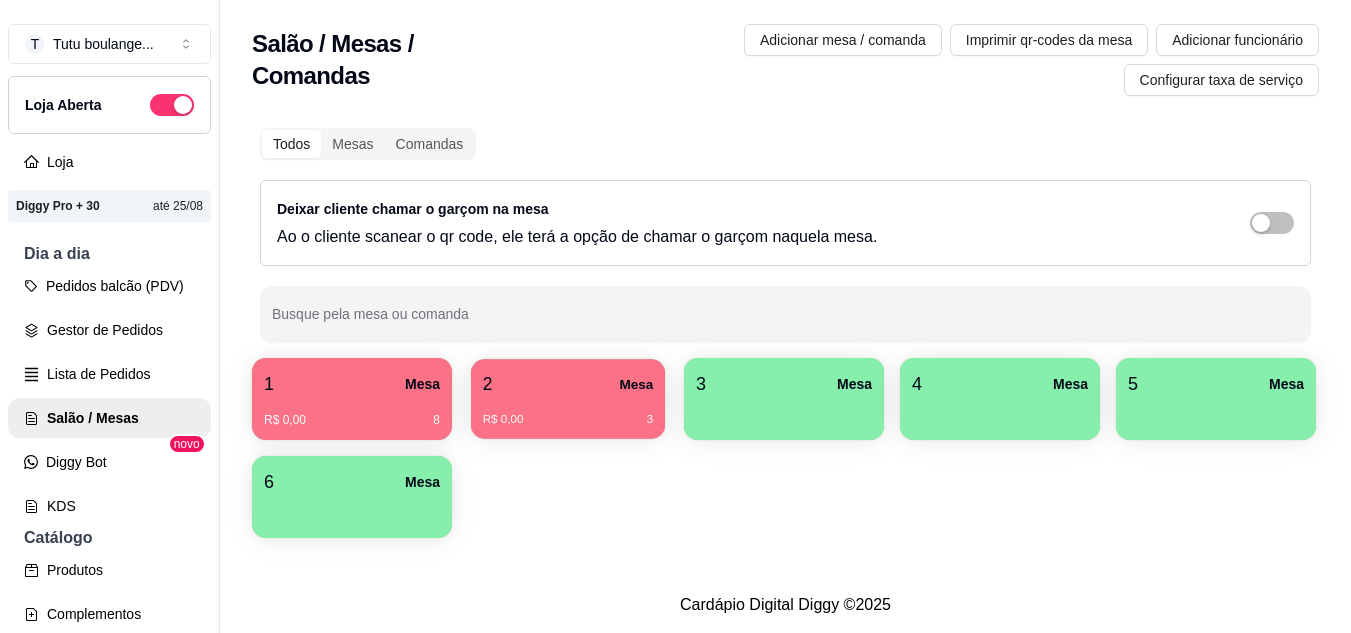 click on "2 Mesa" at bounding box center (568, 384) 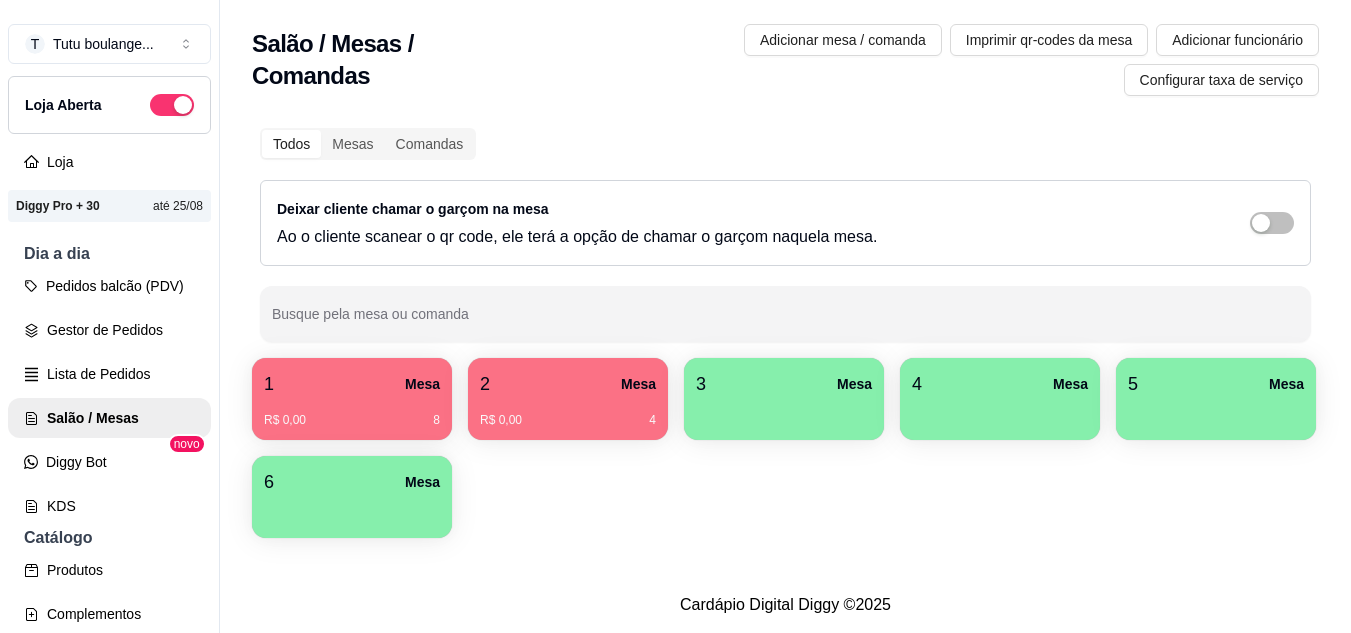 click on "R$ 0,00 8" at bounding box center [352, 413] 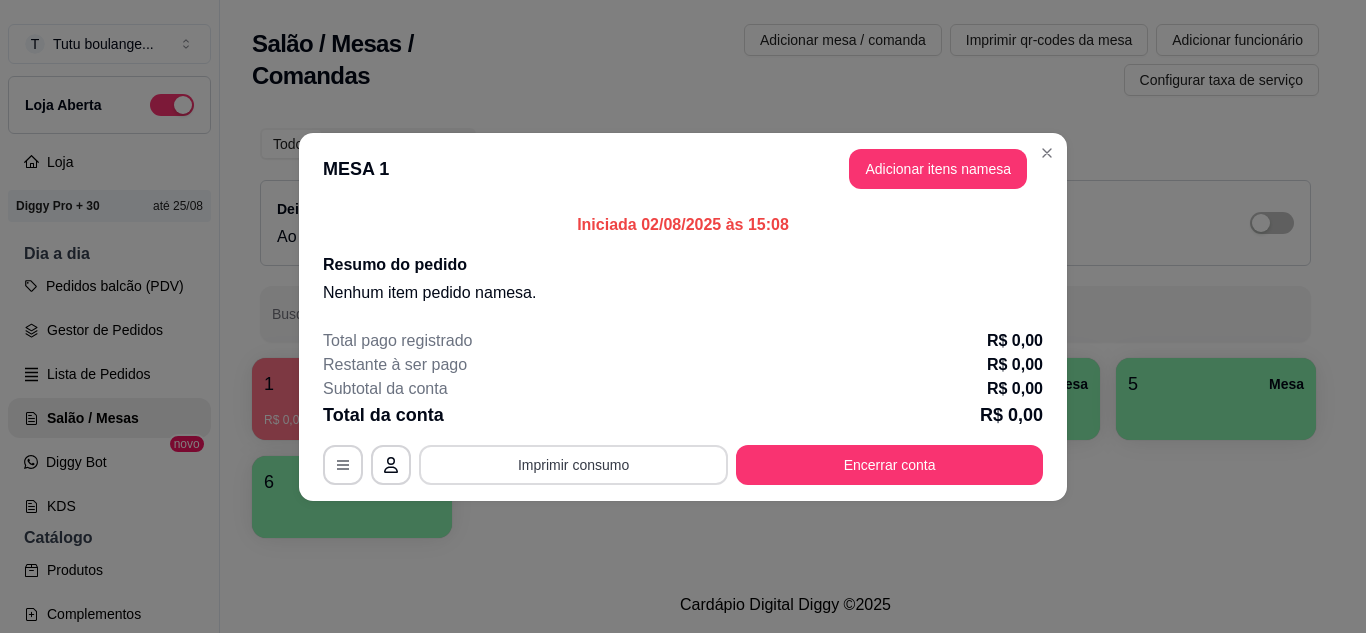 click on "Imprimir consumo" at bounding box center (573, 465) 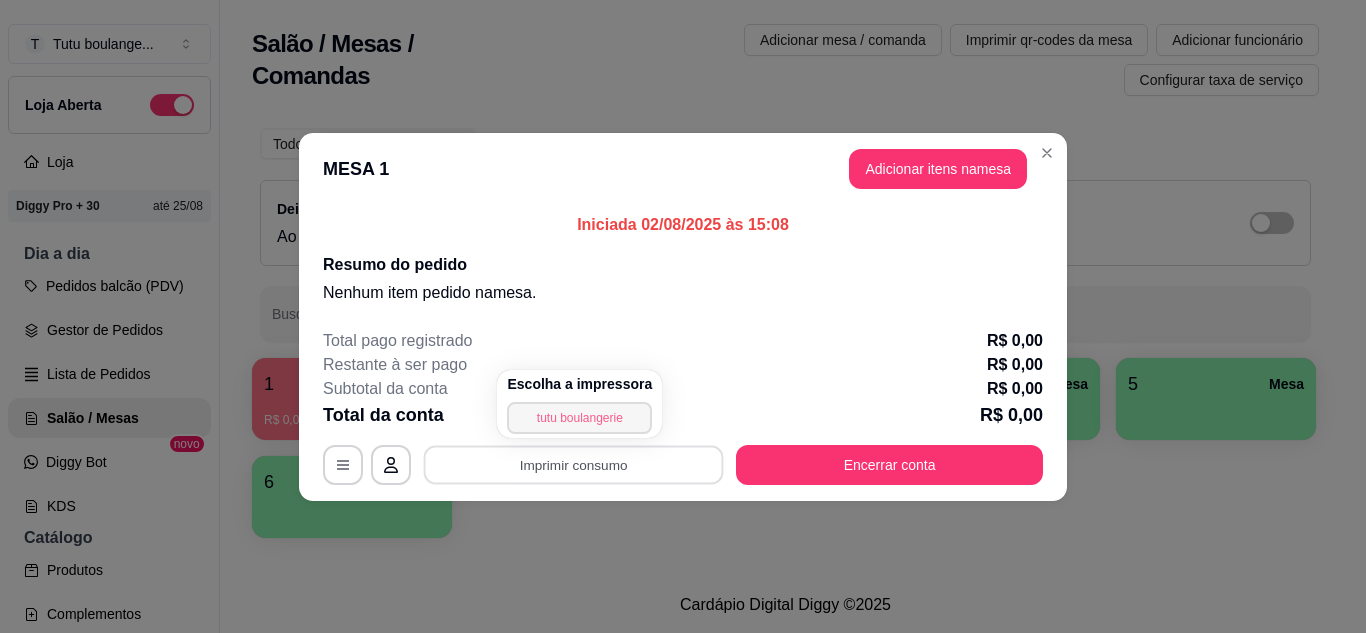 click on "tutu boulangerie" at bounding box center [579, 418] 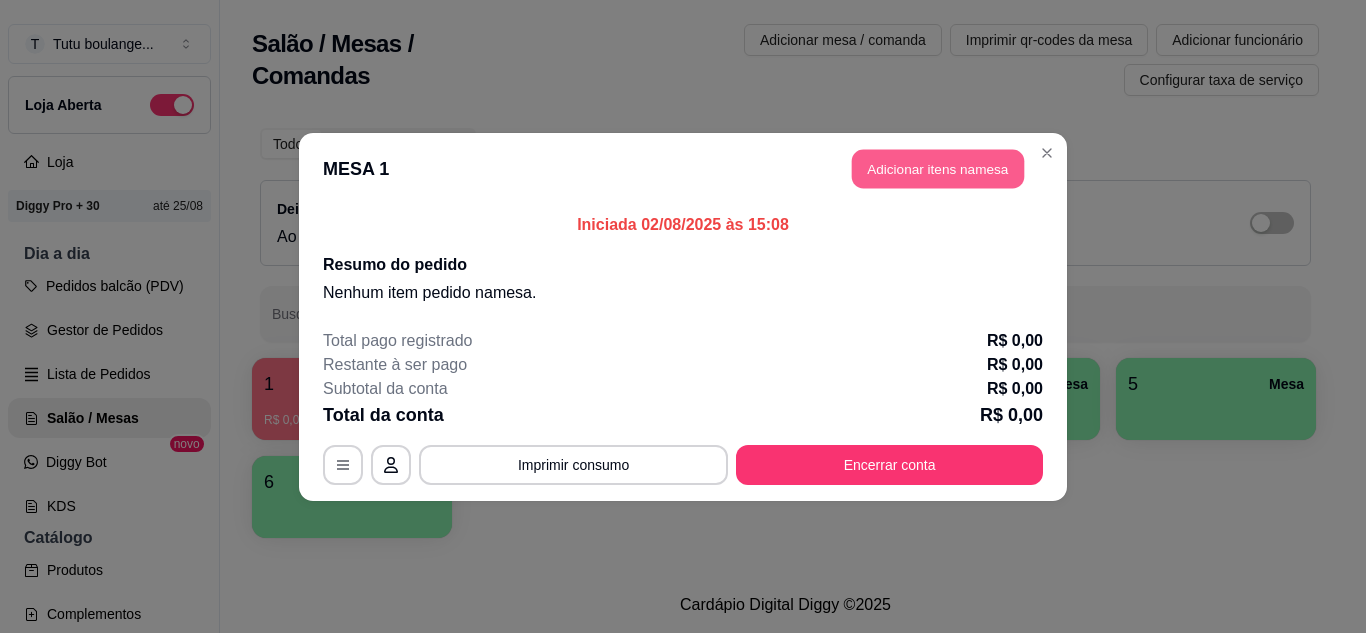 click on "Adicionar itens na  mesa" at bounding box center (938, 168) 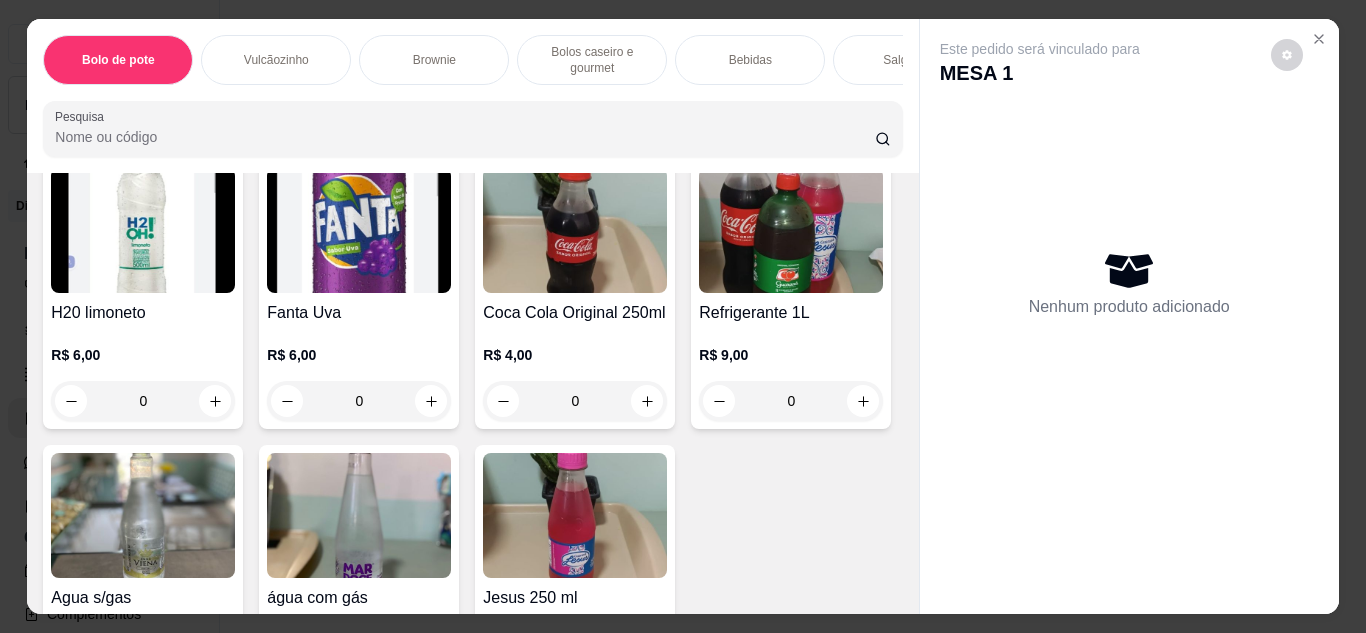scroll, scrollTop: 2600, scrollLeft: 0, axis: vertical 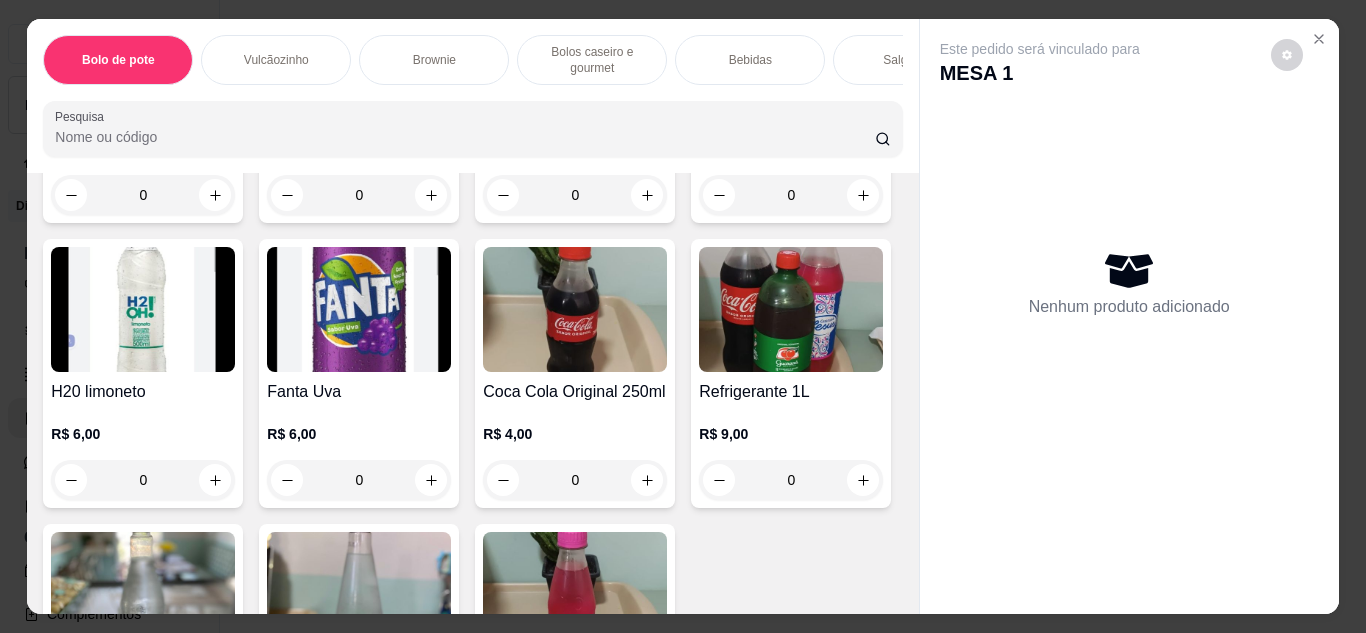 click at bounding box center [143, 0] 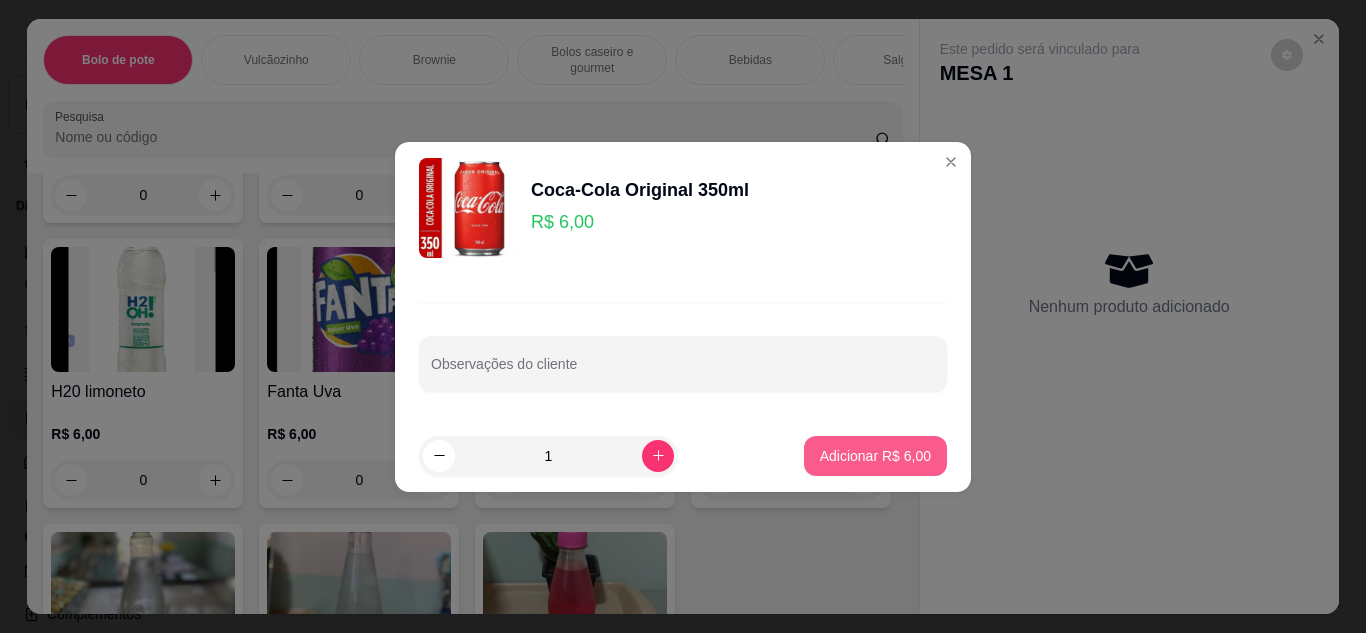 click on "Adicionar   R$ 6,00" at bounding box center (875, 456) 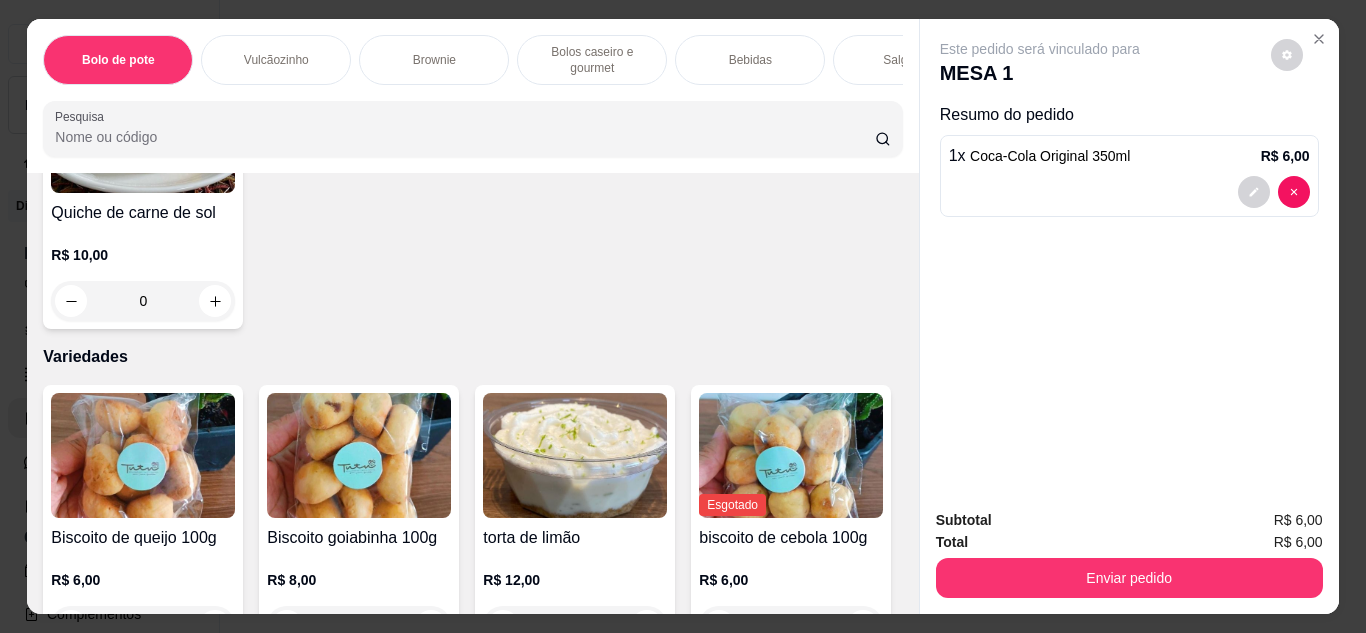 scroll, scrollTop: 3800, scrollLeft: 0, axis: vertical 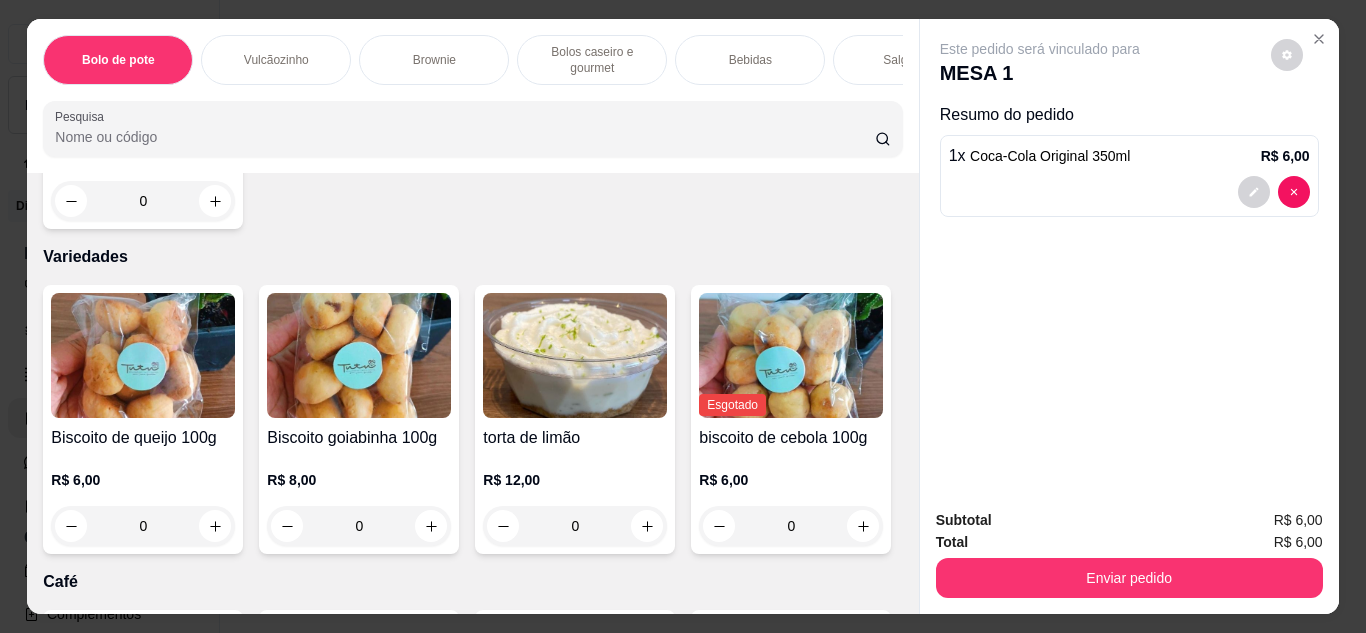 click at bounding box center (359, -279) 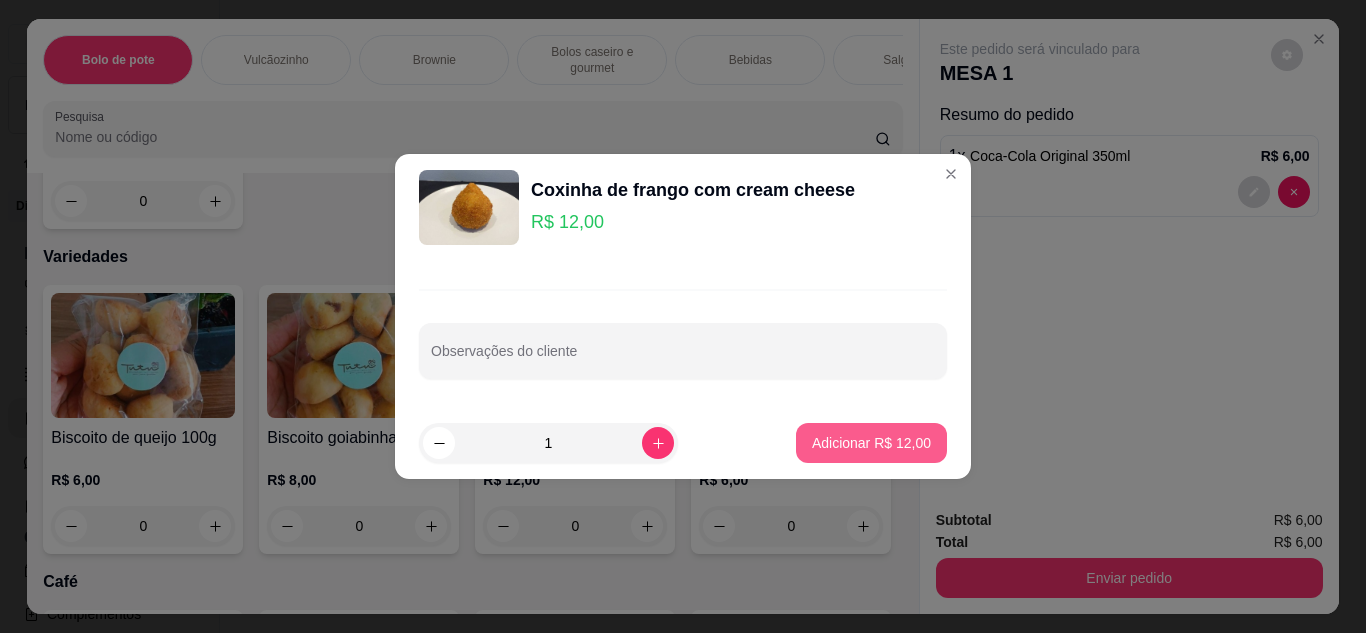 click on "Adicionar   R$ 12,00" at bounding box center [871, 443] 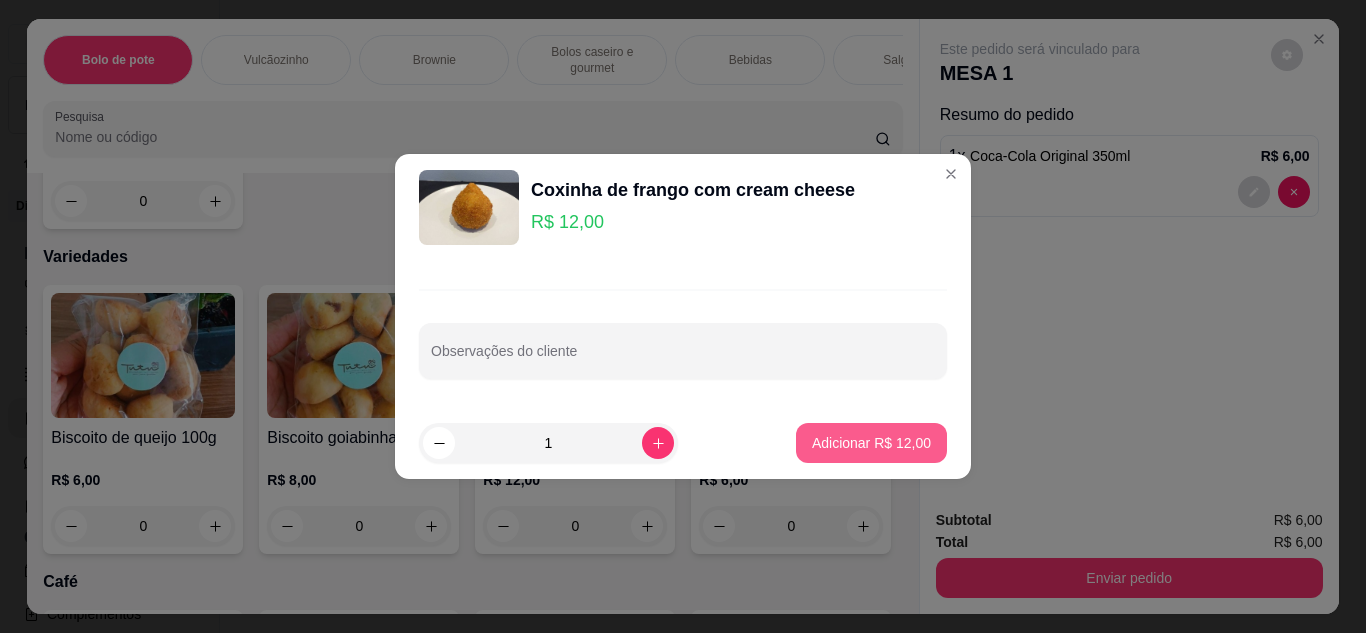 type on "1" 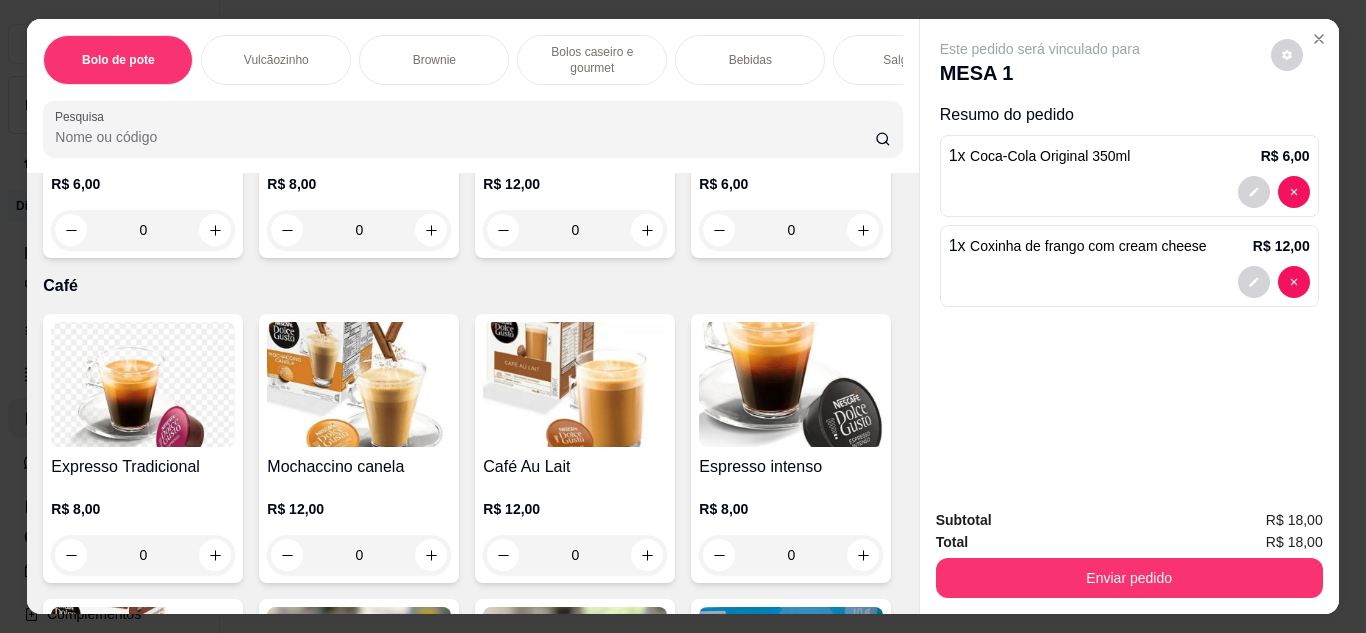 scroll, scrollTop: 4100, scrollLeft: 0, axis: vertical 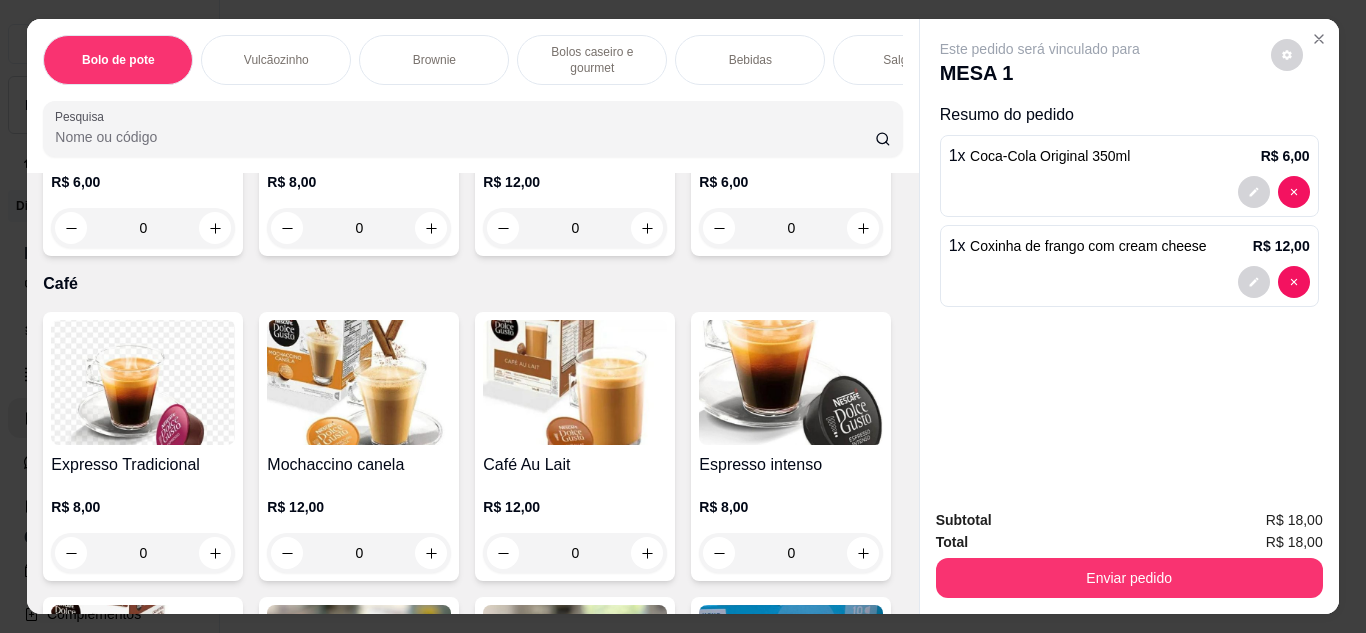 click at bounding box center [791, -579] 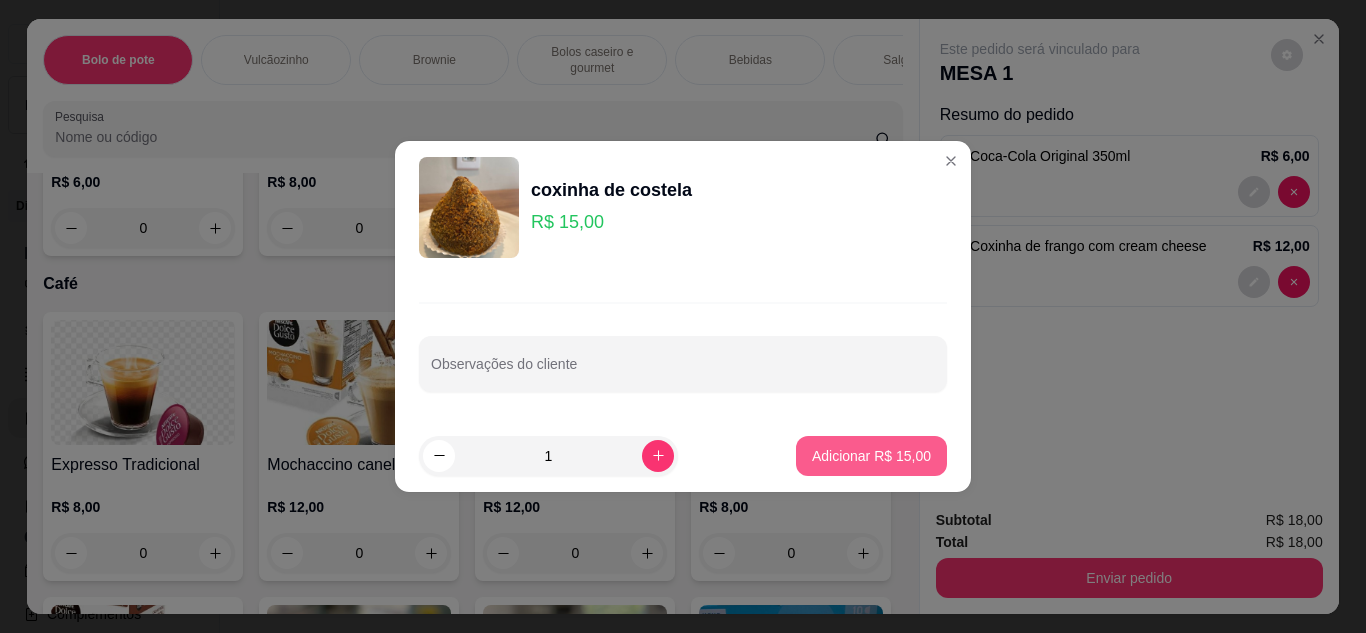click on "Adicionar   R$ 15,00" at bounding box center (871, 456) 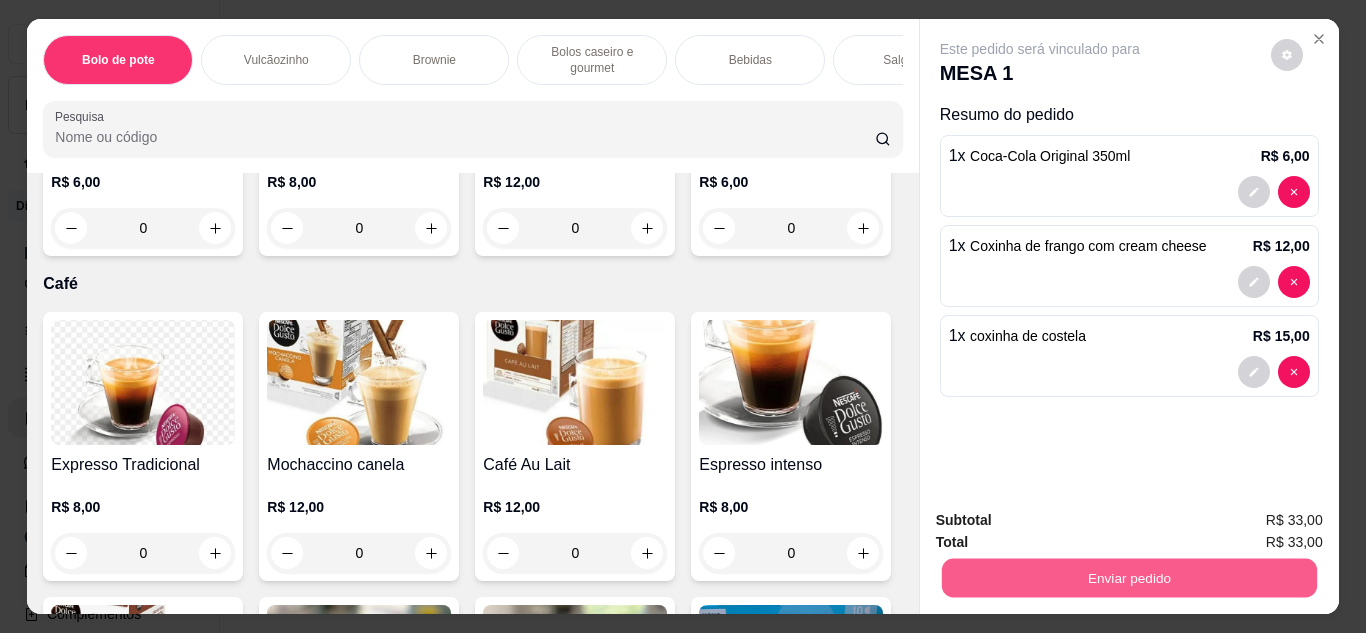 click on "Enviar pedido" at bounding box center (1128, 578) 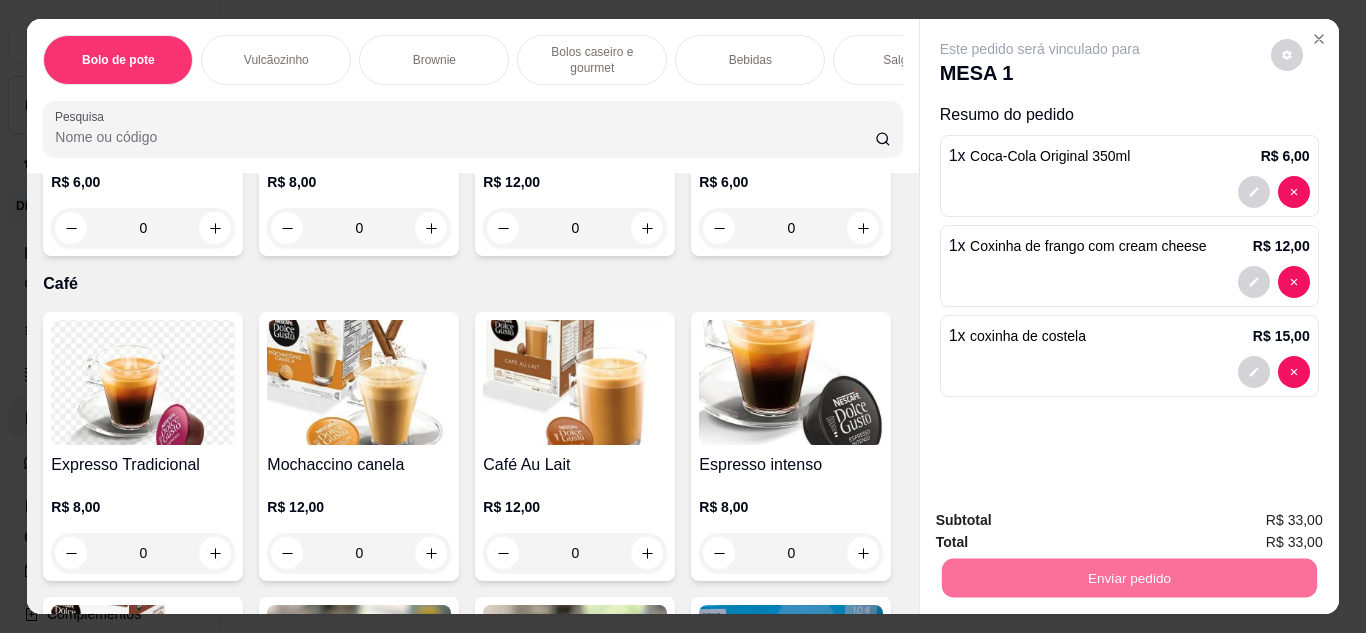 click on "Sim, quero registrar" at bounding box center (1252, 521) 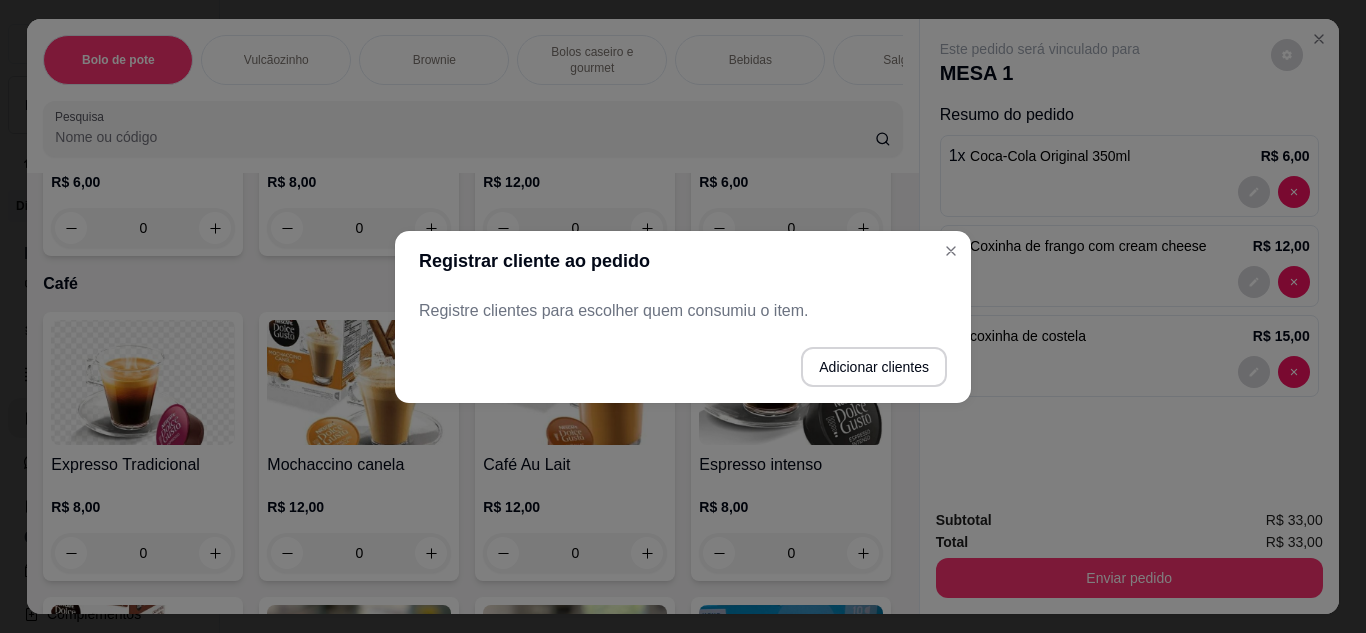 click on "Registre clientes para escolher quem consumiu o item." at bounding box center (683, 311) 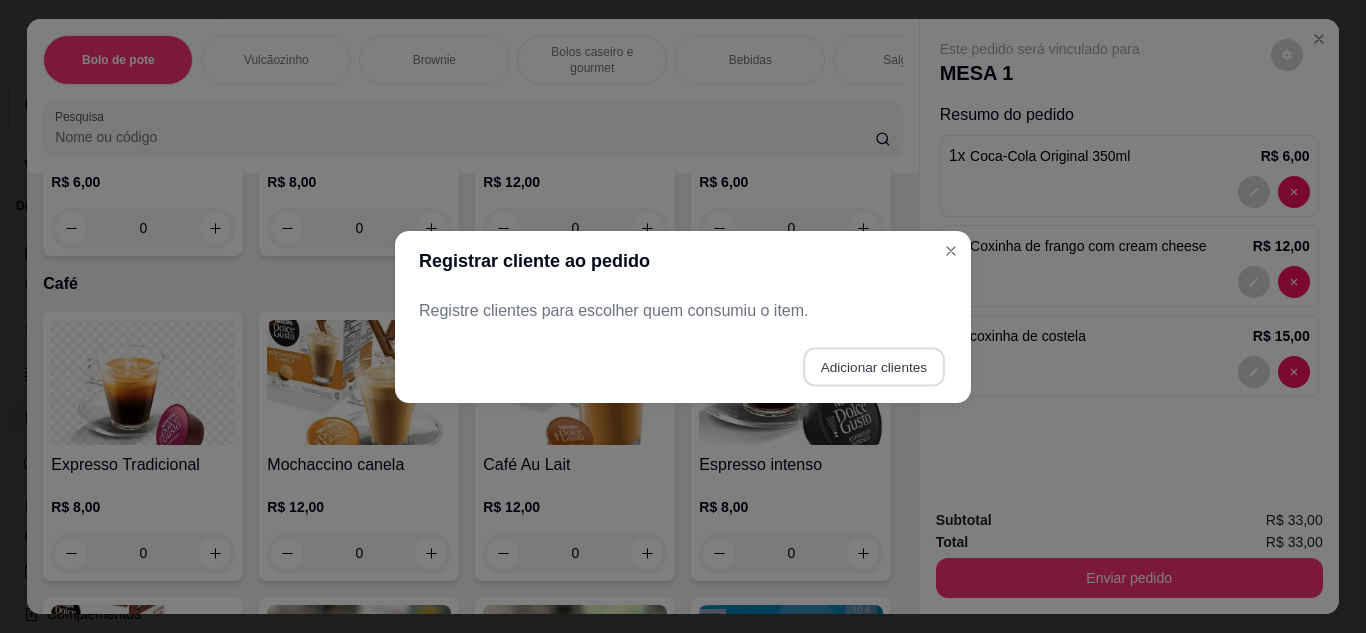 click on "Adicionar clientes" at bounding box center [873, 366] 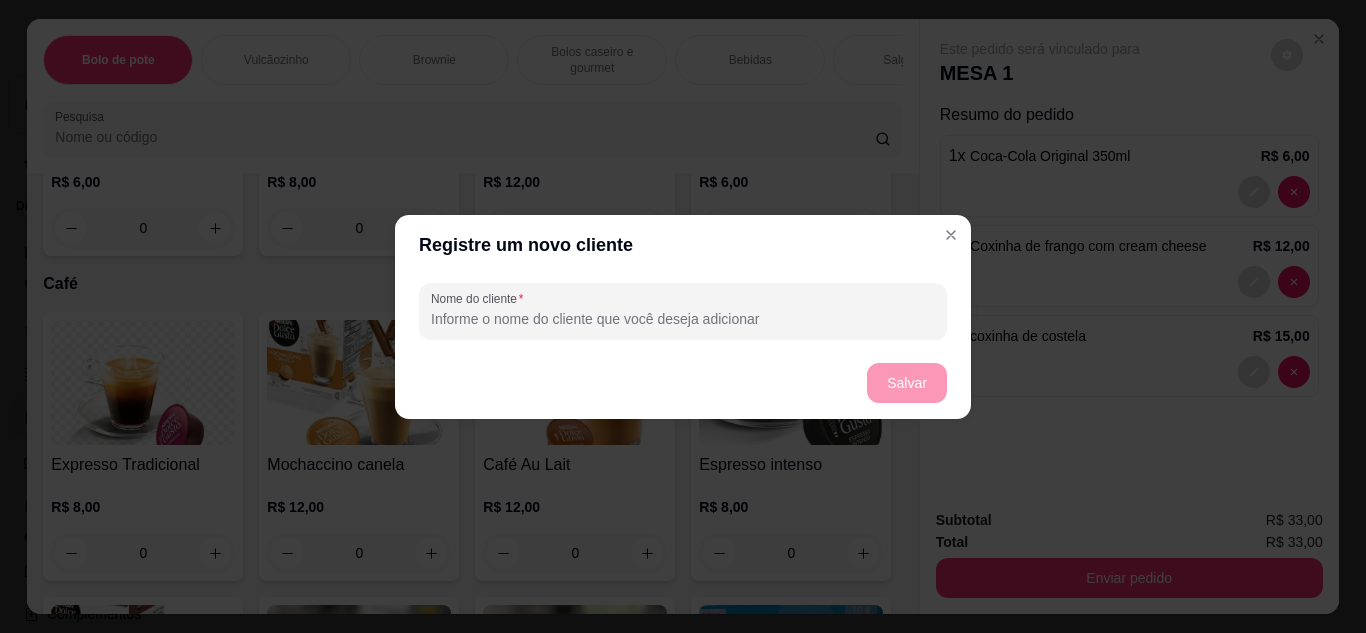 click on "Nome do cliente" at bounding box center (683, 319) 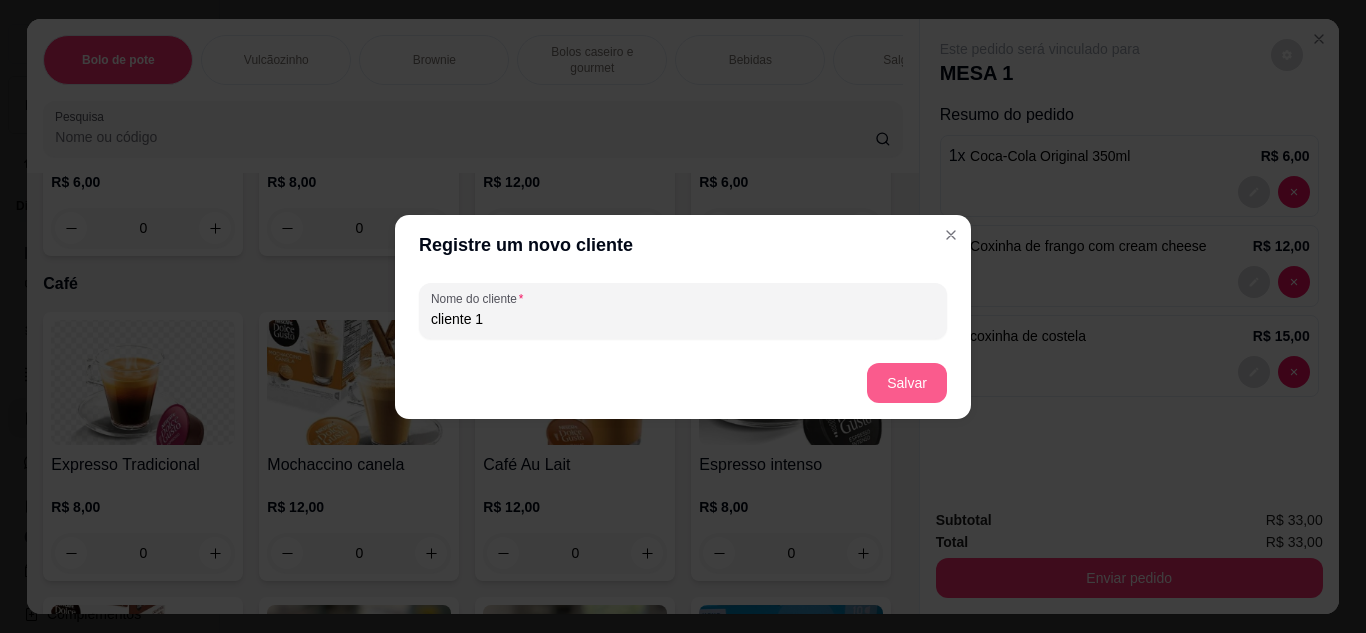 type on "cliente 1" 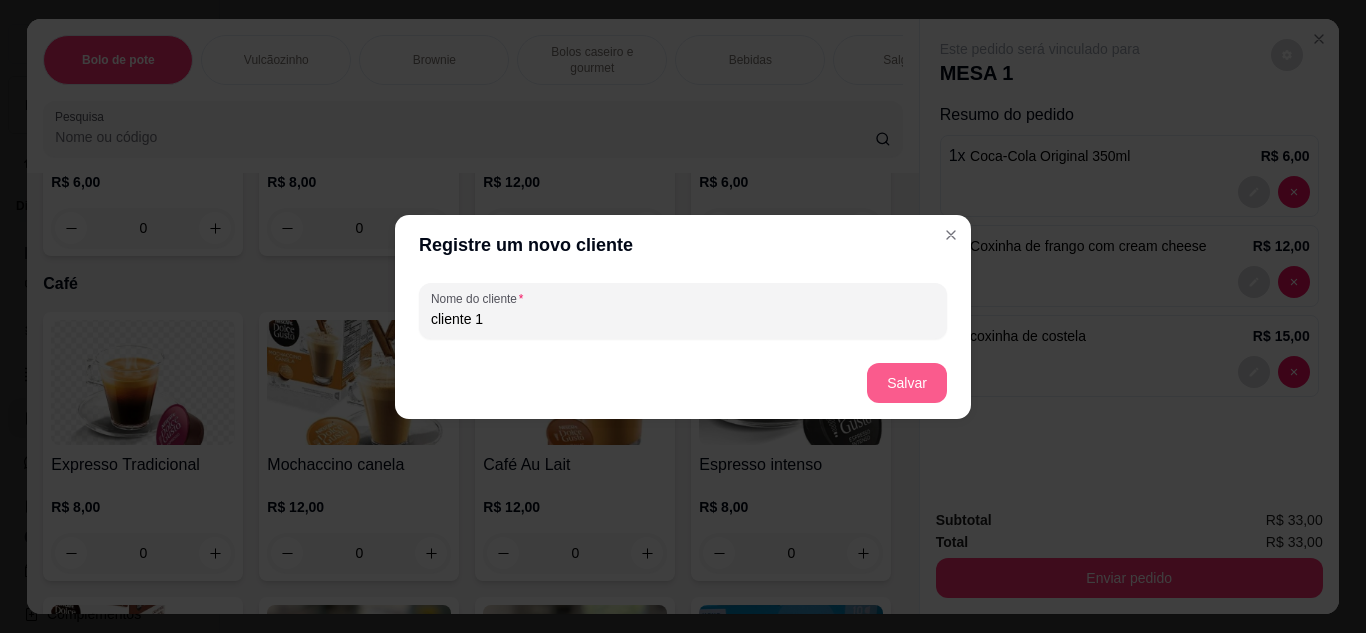 click on "Salvar" at bounding box center [907, 383] 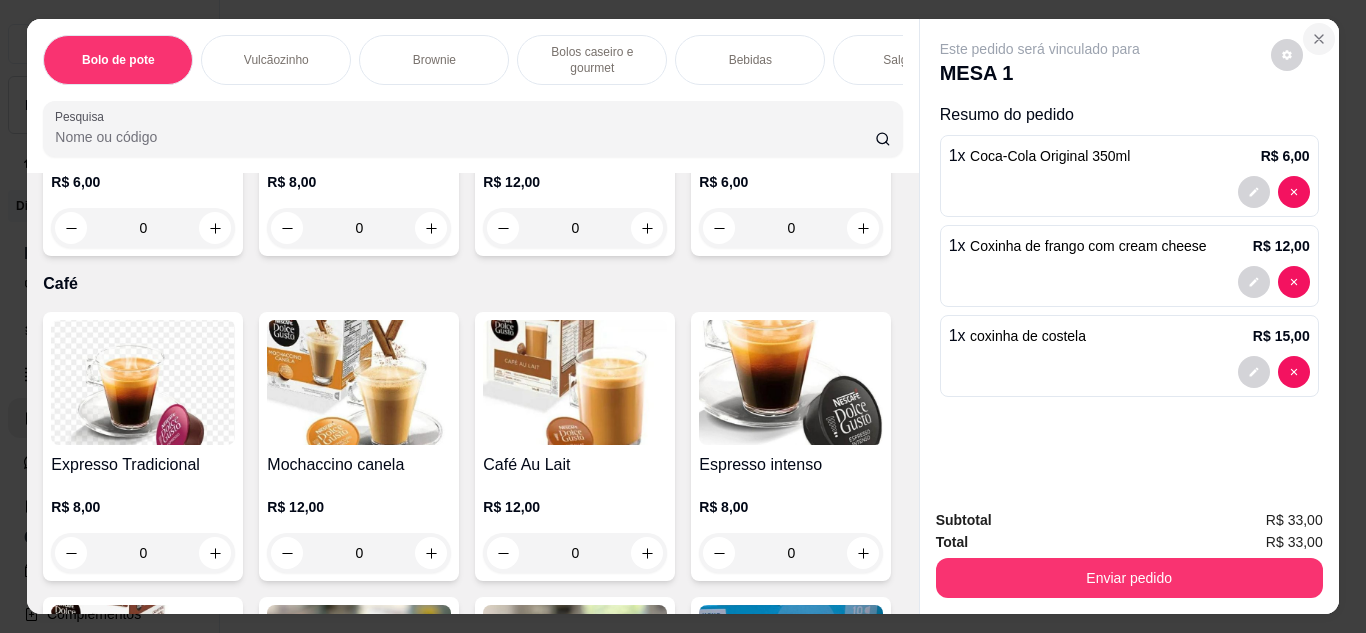 click 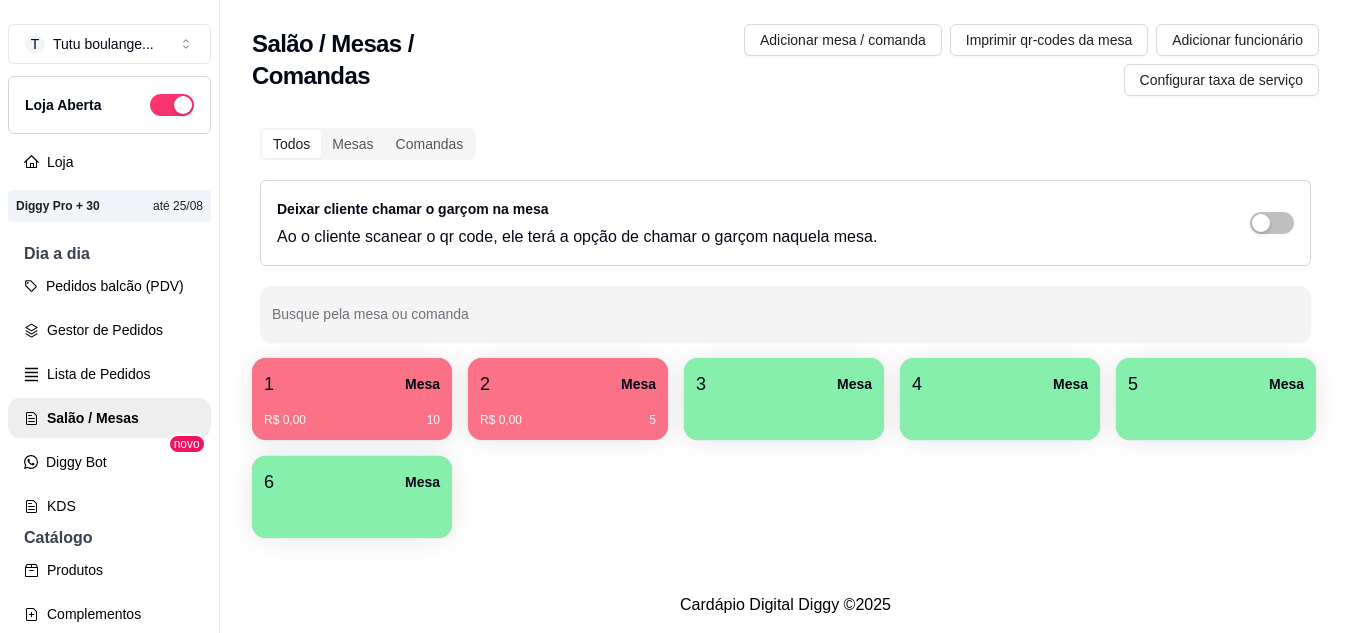 click on "1 Mesa" at bounding box center (352, 384) 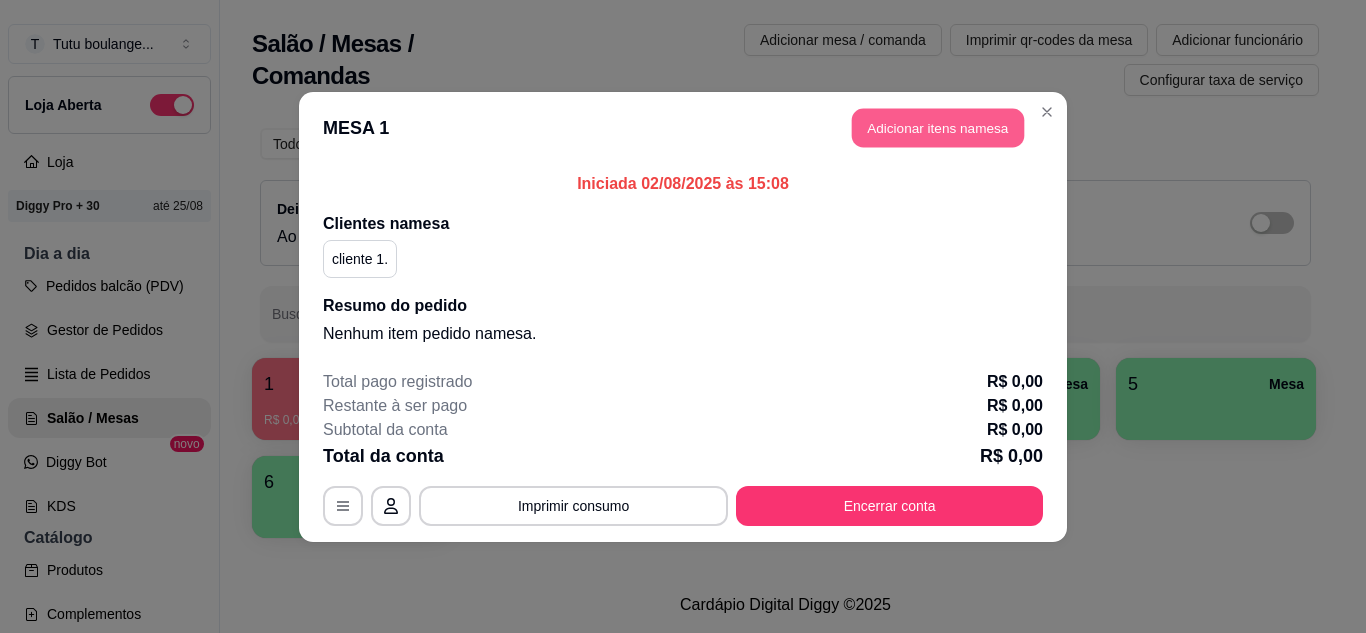 click on "Adicionar itens na  mesa" at bounding box center (938, 127) 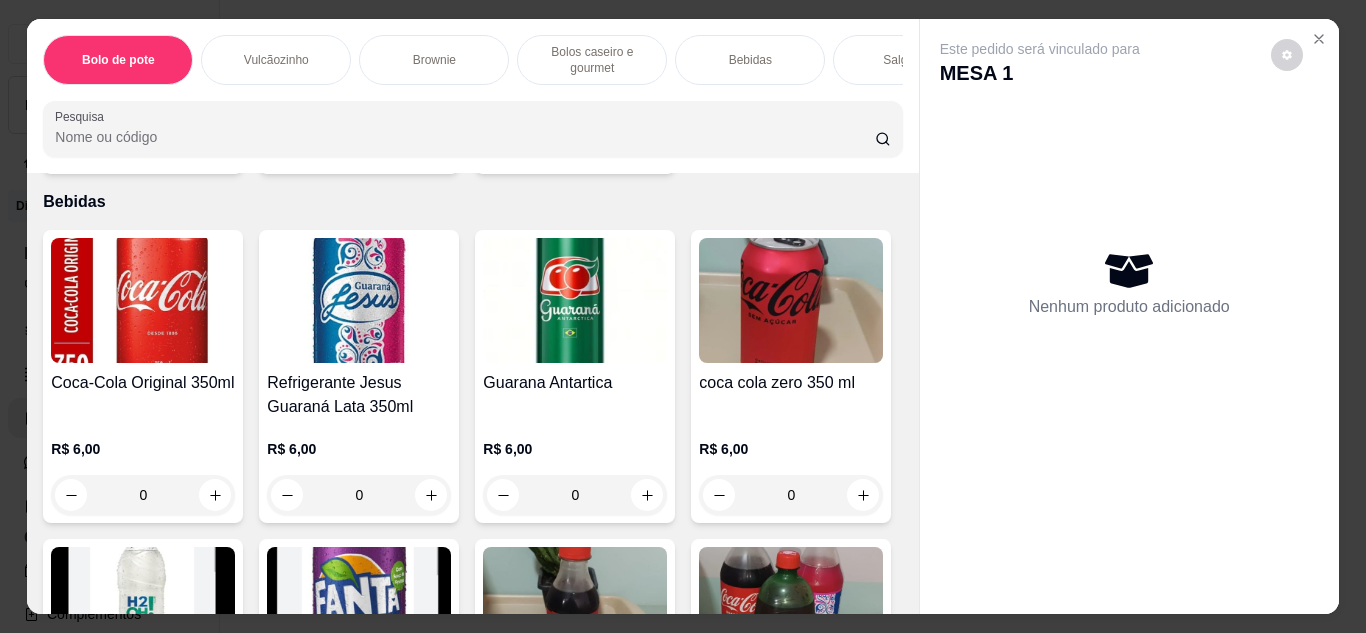 scroll, scrollTop: 2500, scrollLeft: 0, axis: vertical 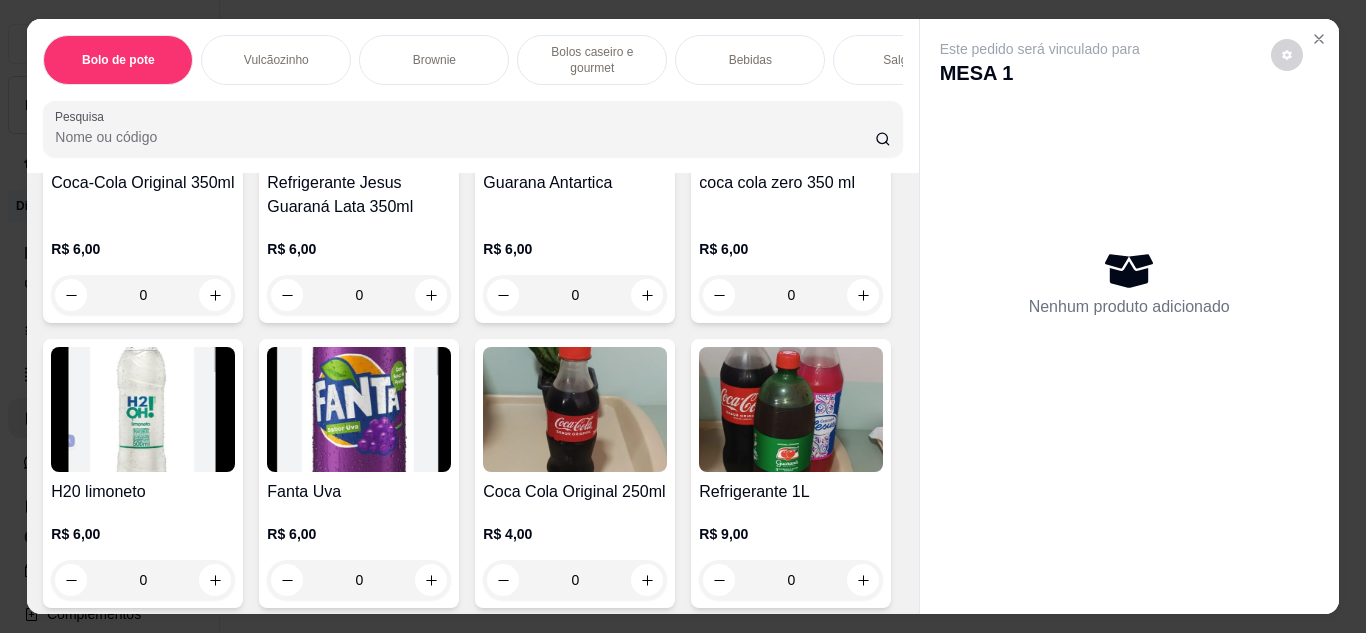 click at bounding box center (143, 100) 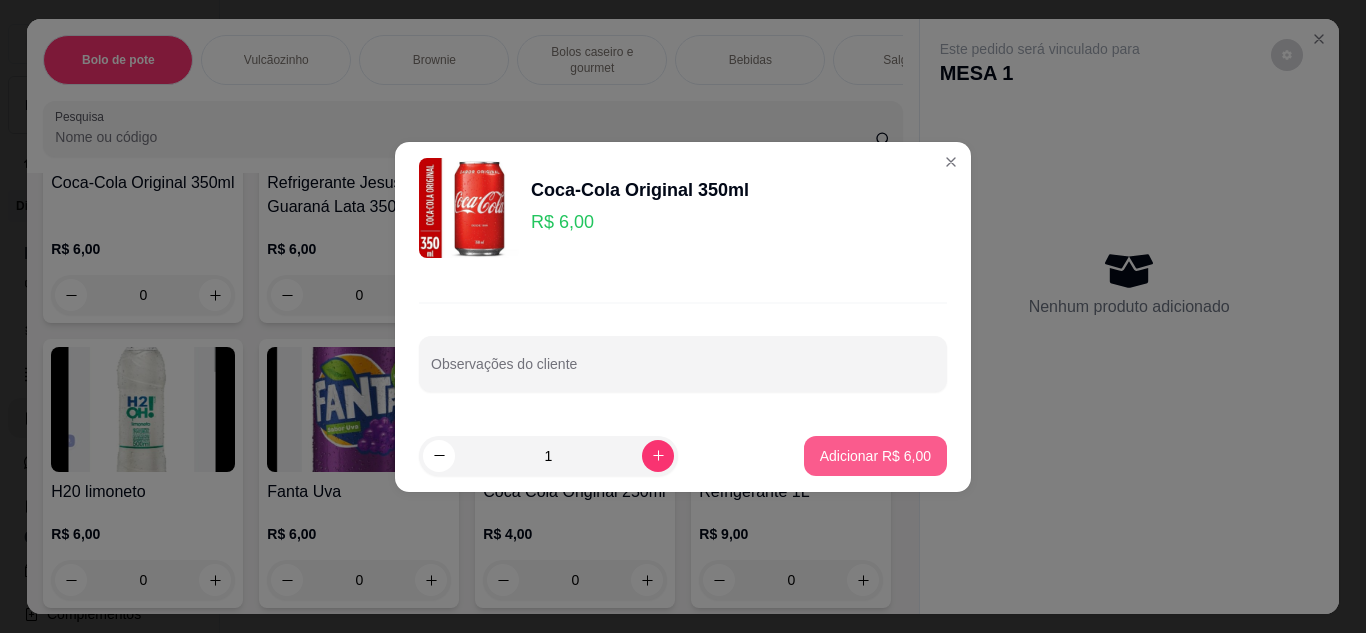 click on "Adicionar   R$ 6,00" at bounding box center [875, 456] 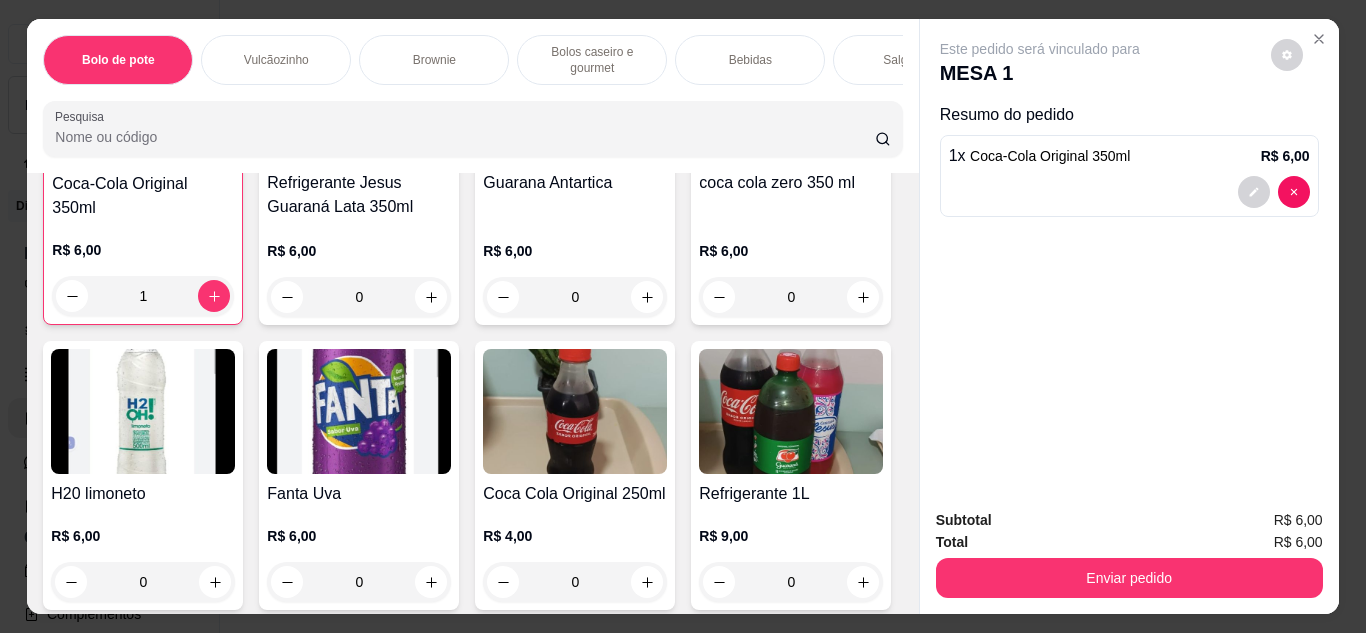 click on "Coca-Cola Original 350ml R$ 6,00 1 Refrigerante Jesus Guaraná Lata 350ml R$ 6,00 0 Guarana Antartica R$ 6,00 0 coca cola zero 350 ml R$ 6,00 0 H20 limoneto R$ 6,00 0 Fanta Uva R$ 6,00 0 Coca Cola Original 250ml R$ 4,00 0 Refrigerante 1L R$ 9,00 0 Agua s/gas R$ 3,00 0 água com gás R$ 4,00 0 Jesus 250 ml R$ 4,00 0" at bounding box center (472, 462) 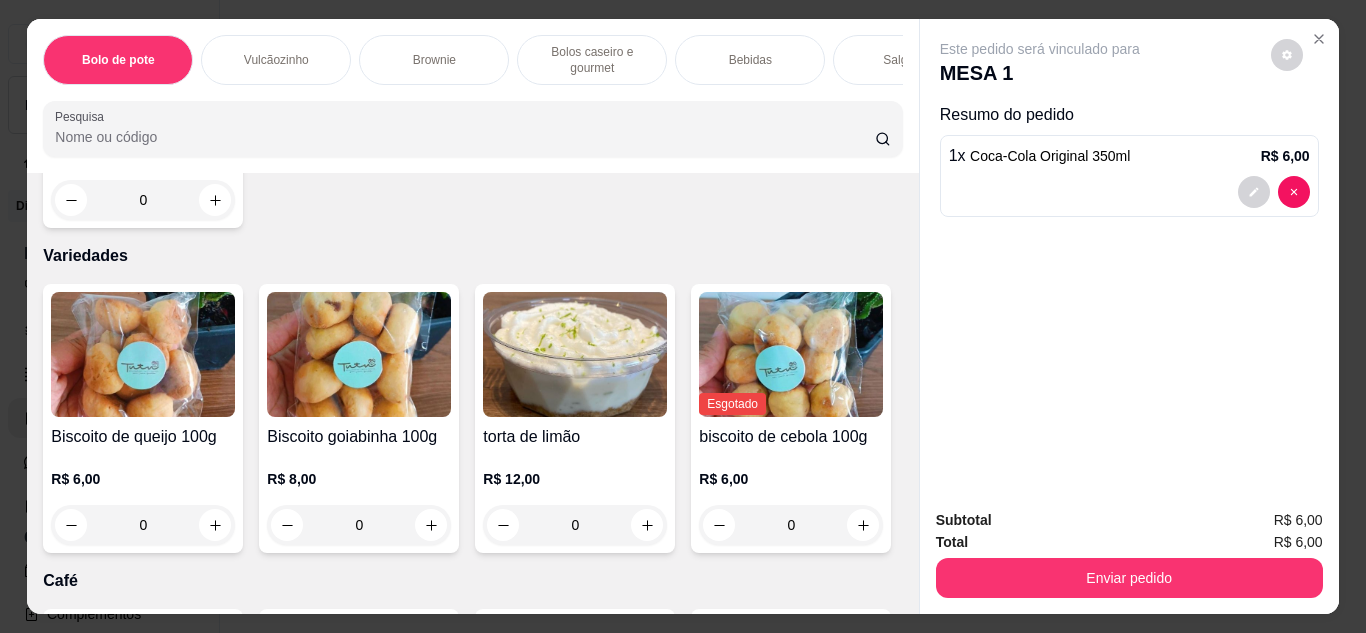 scroll, scrollTop: 3800, scrollLeft: 0, axis: vertical 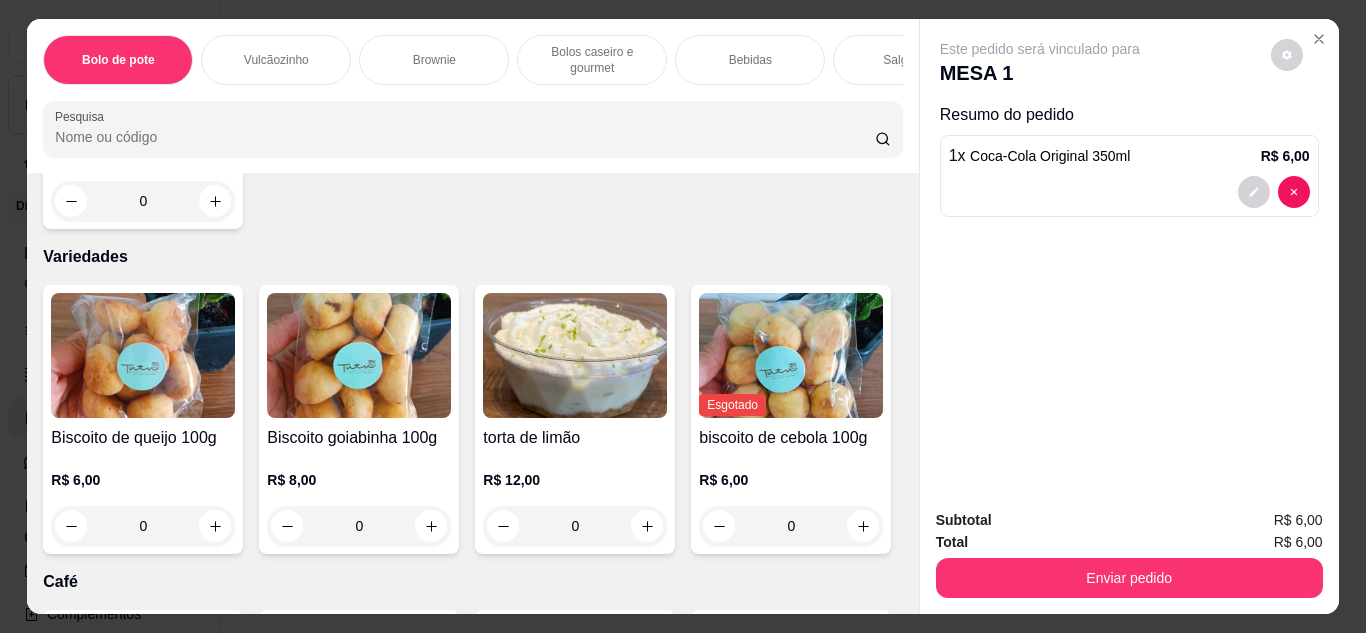 click at bounding box center [359, -279] 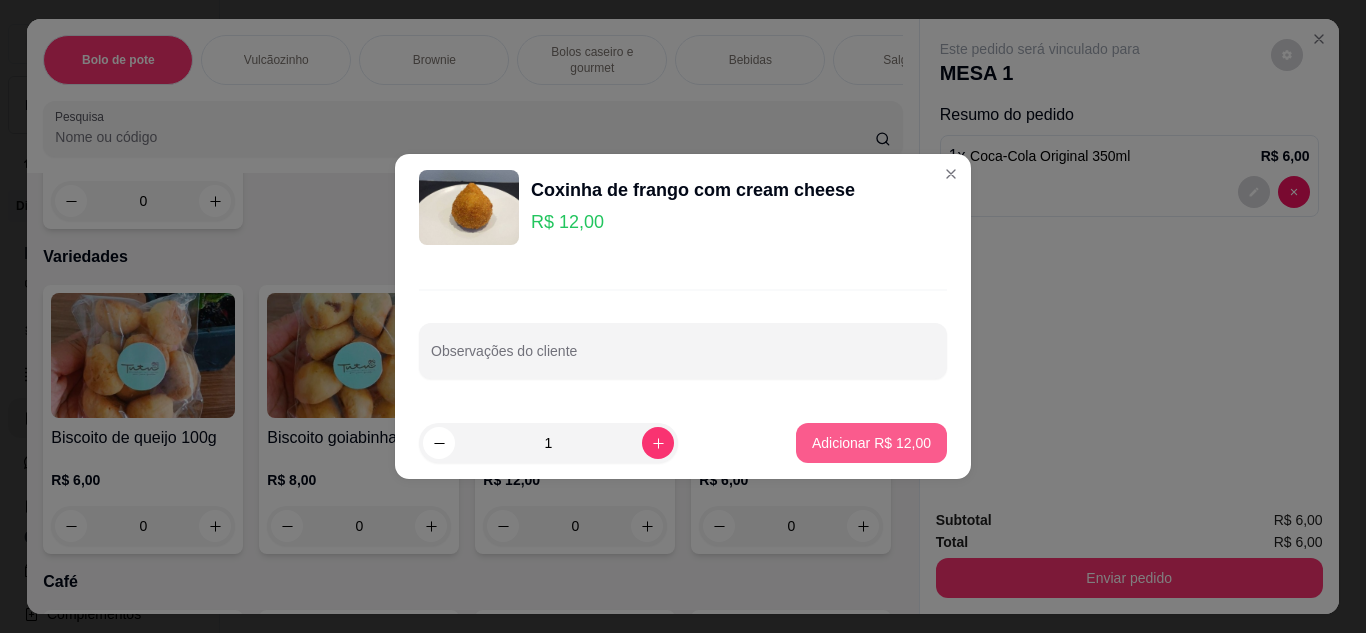 click on "Adicionar   R$ 12,00" at bounding box center (871, 443) 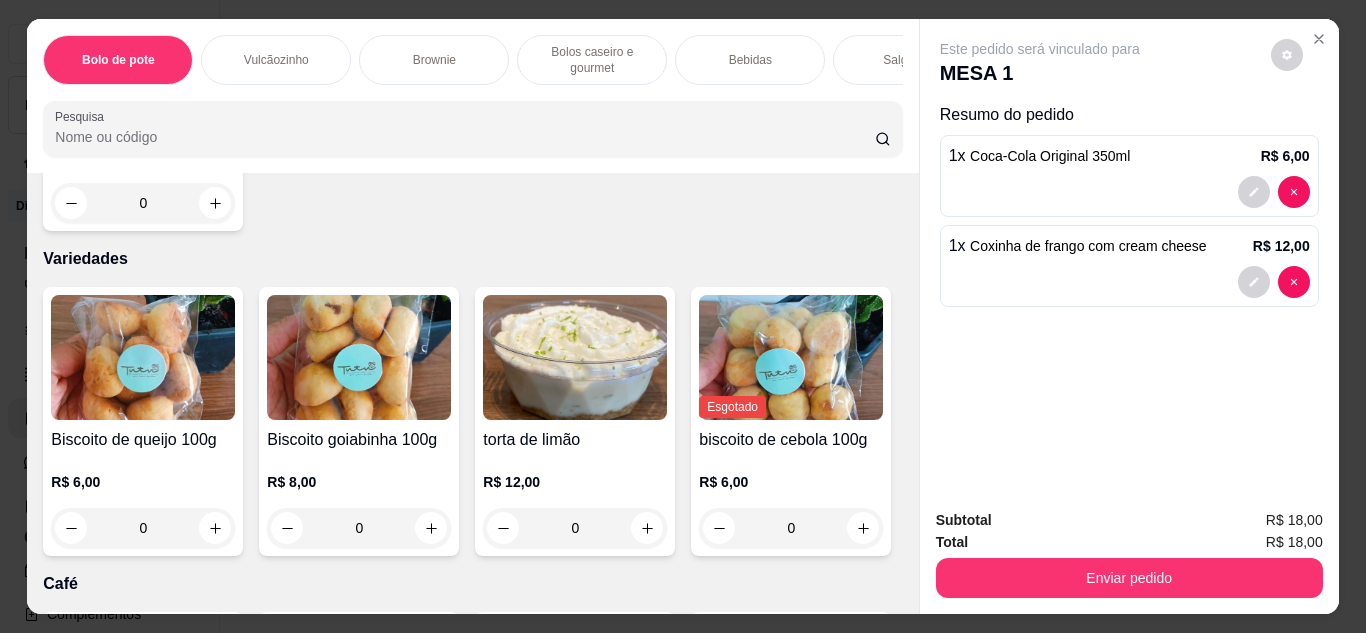 scroll, scrollTop: 4100, scrollLeft: 0, axis: vertical 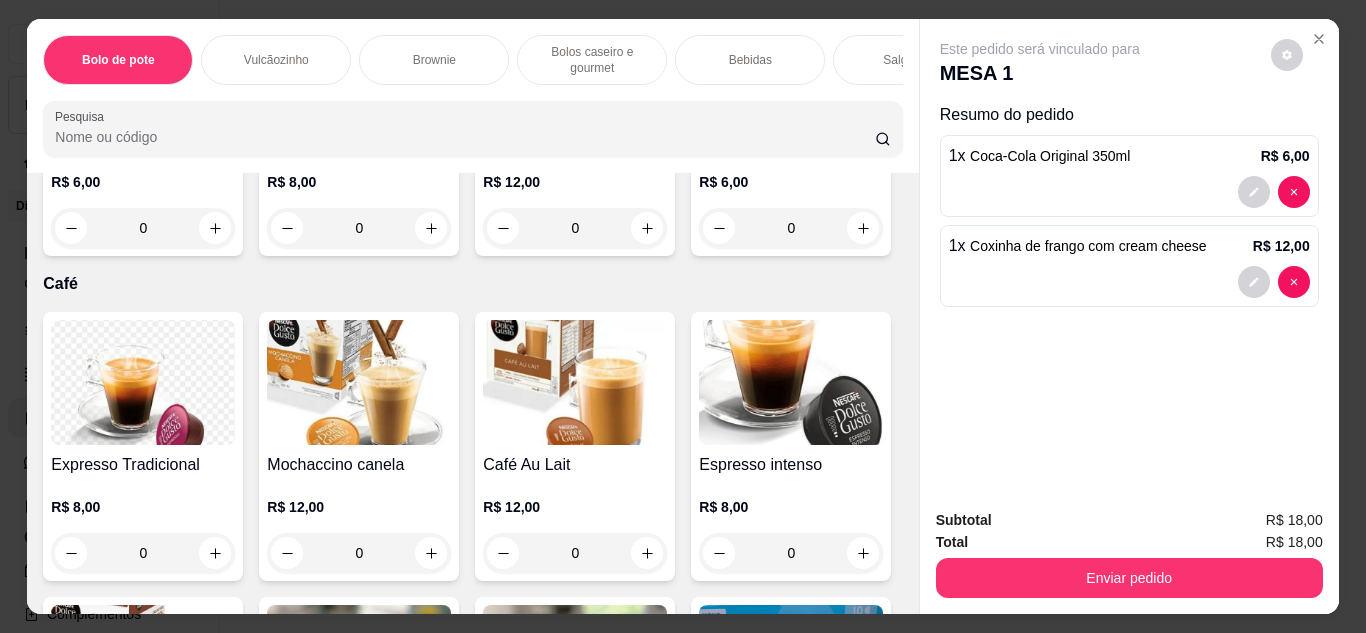 click at bounding box center (791, -579) 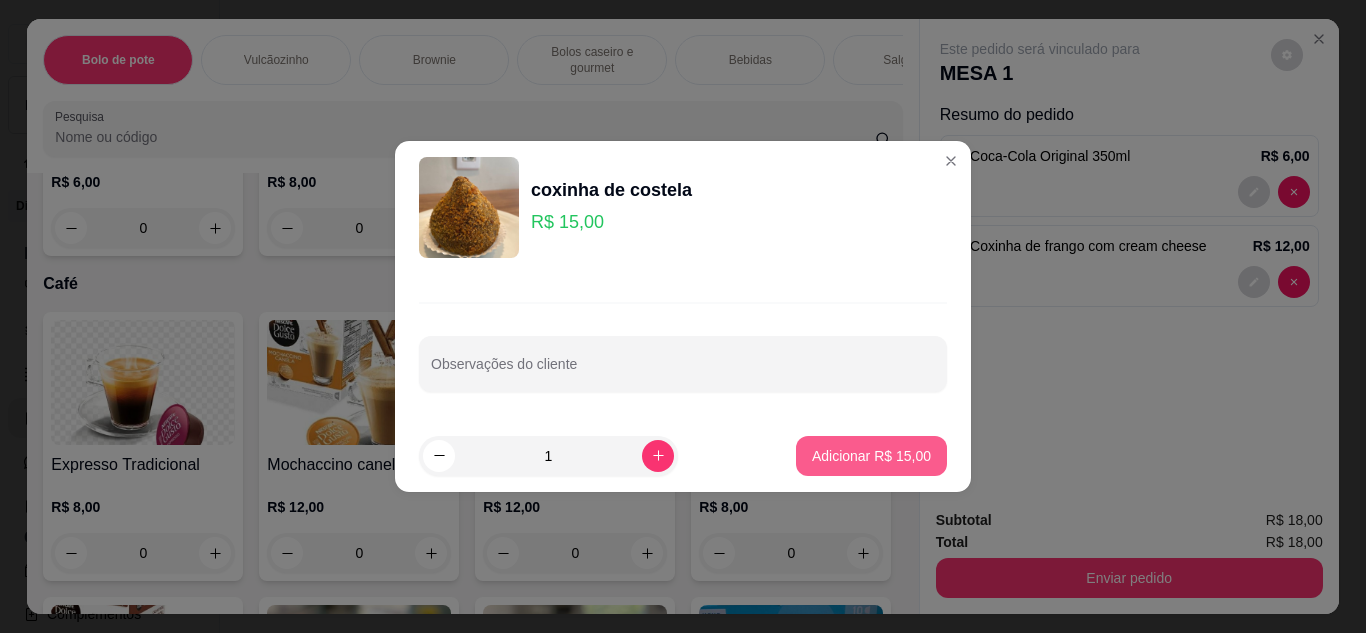 click on "Adicionar   R$ 15,00" at bounding box center (871, 456) 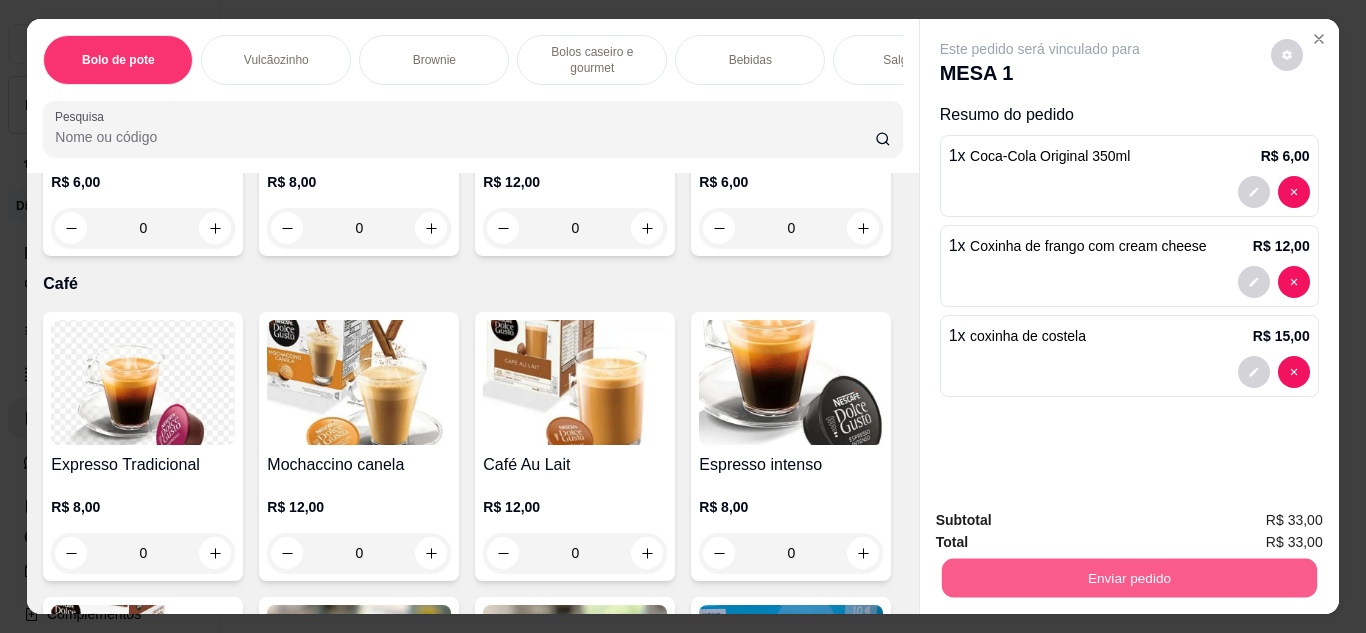 click on "Enviar pedido" at bounding box center (1128, 578) 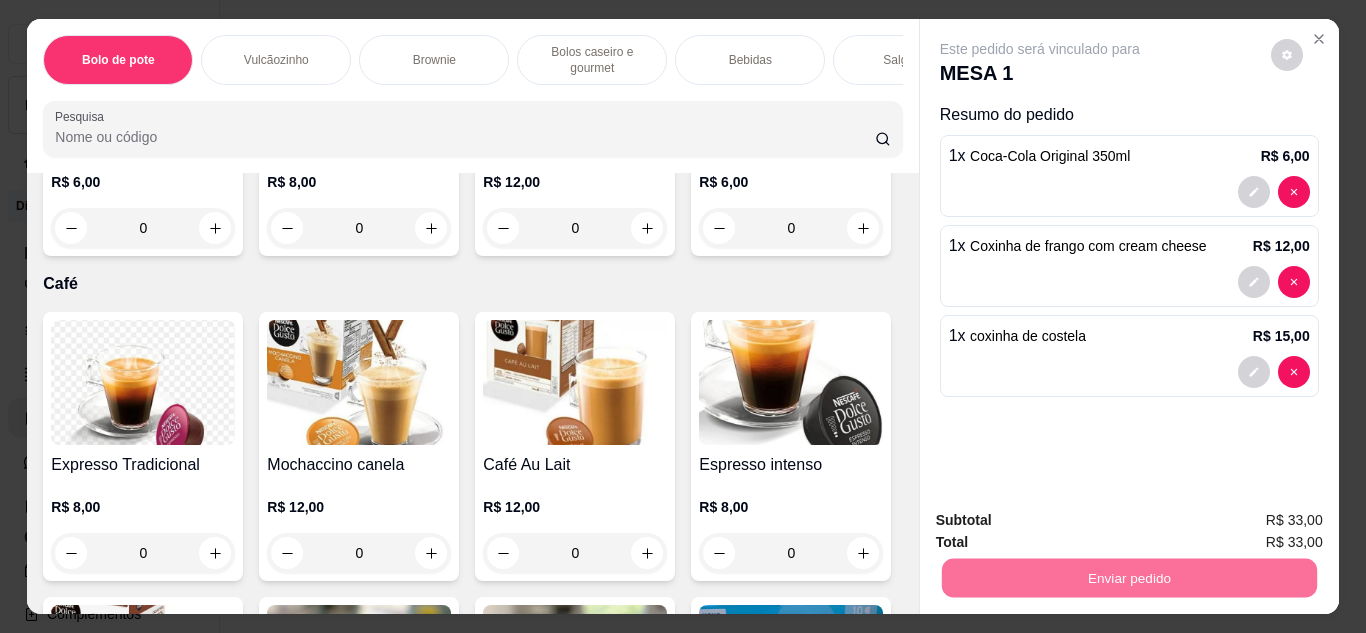 click on "Sim, quero registrar" at bounding box center (1252, 522) 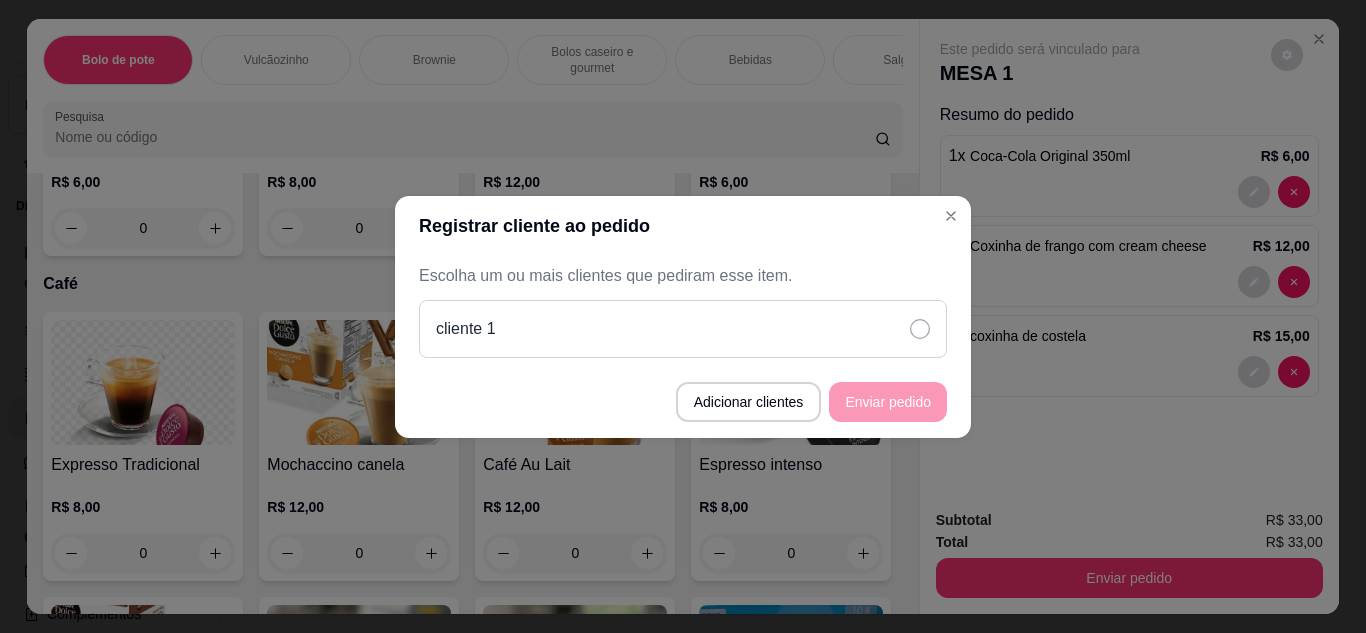 click 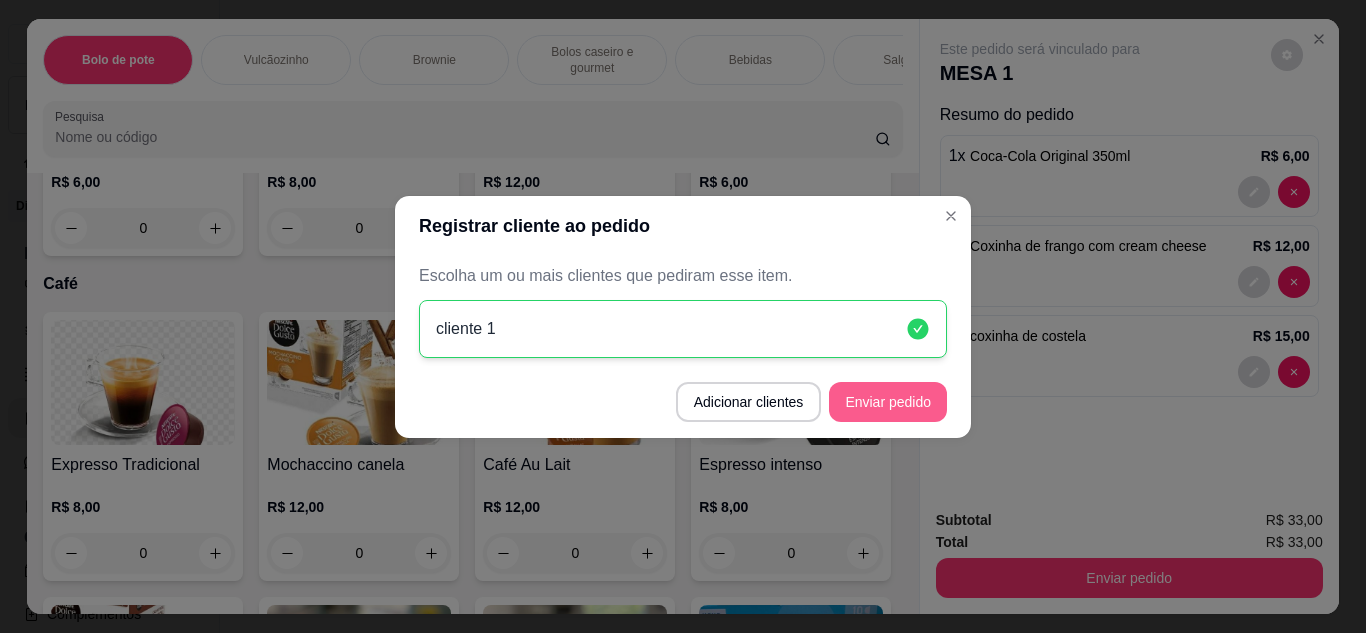 click on "Enviar pedido" at bounding box center [888, 402] 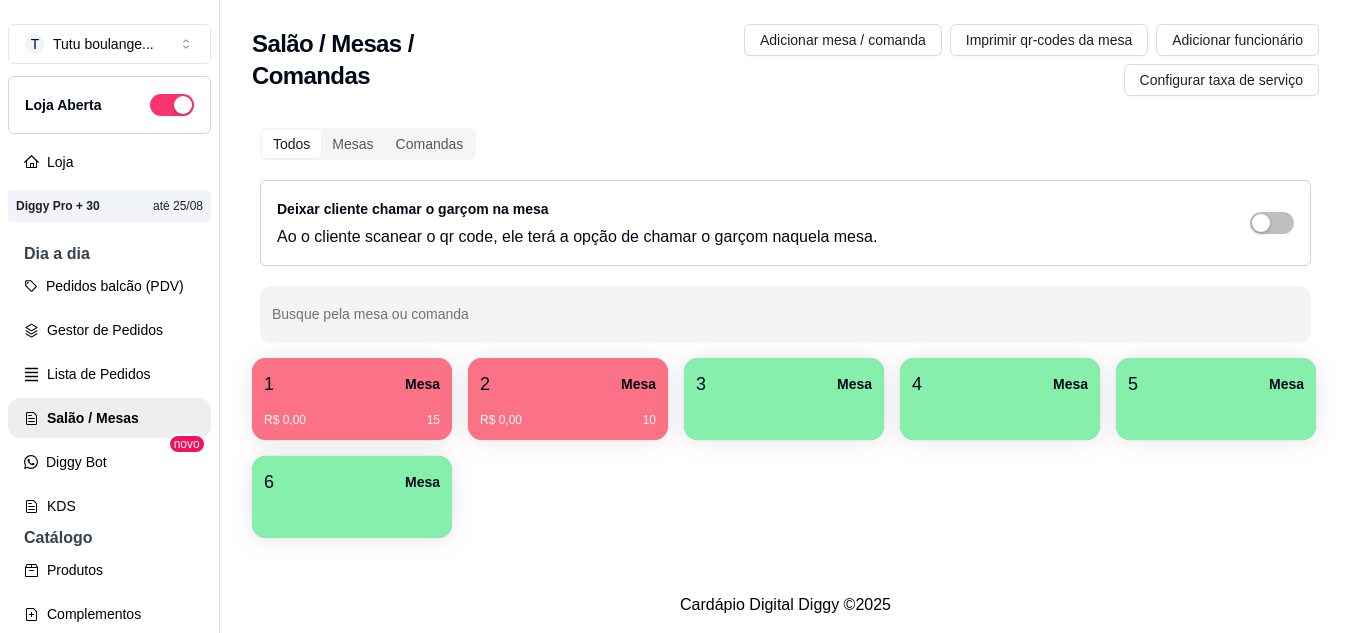 click on "1 Mesa" at bounding box center [352, 384] 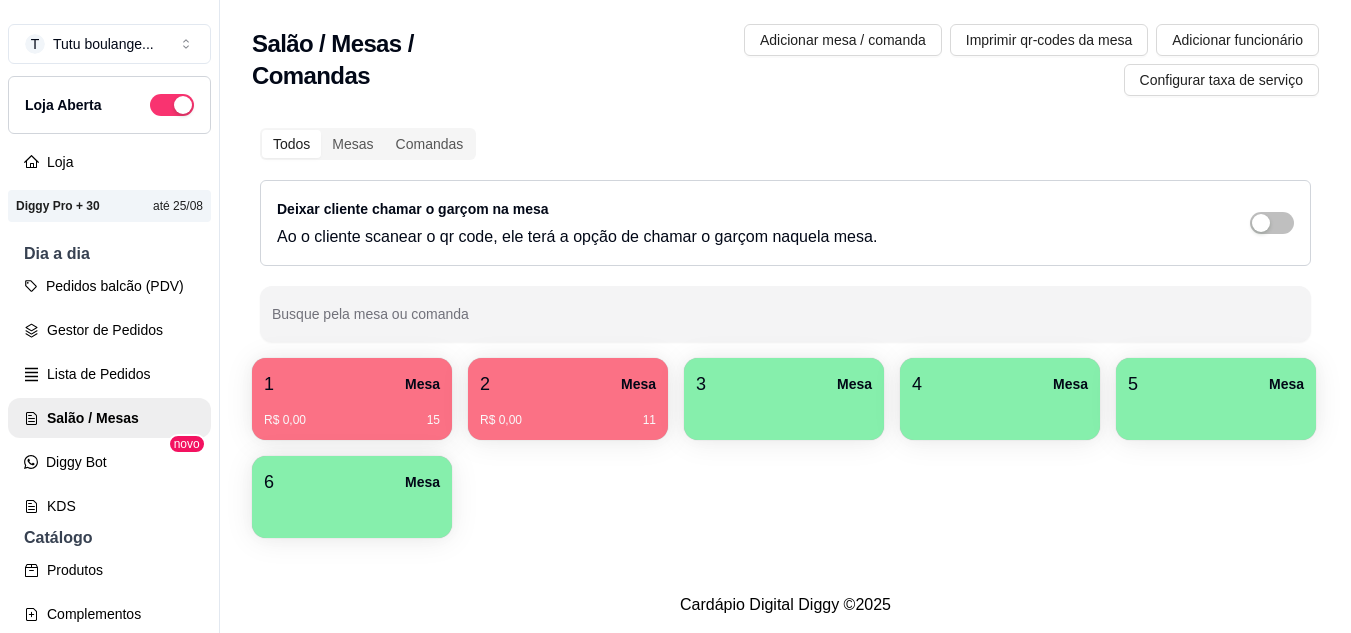 click on "R$ 0,00 11" at bounding box center [568, 413] 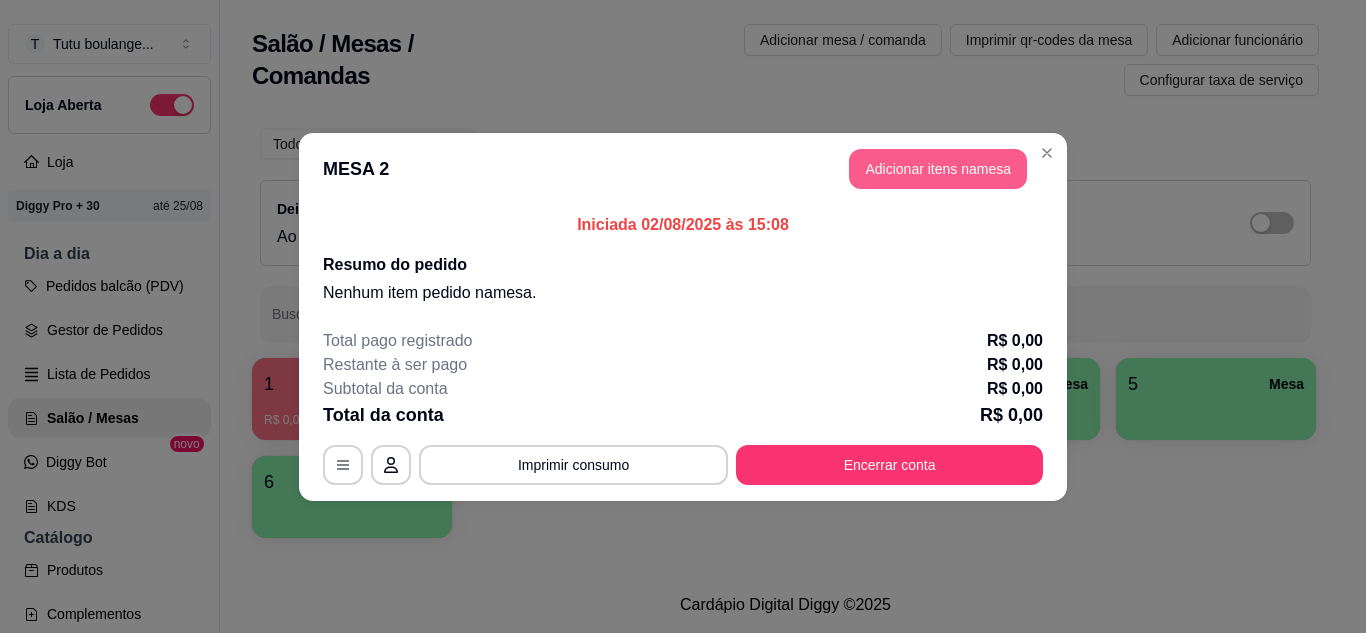 click on "Adicionar itens na  mesa" at bounding box center (938, 169) 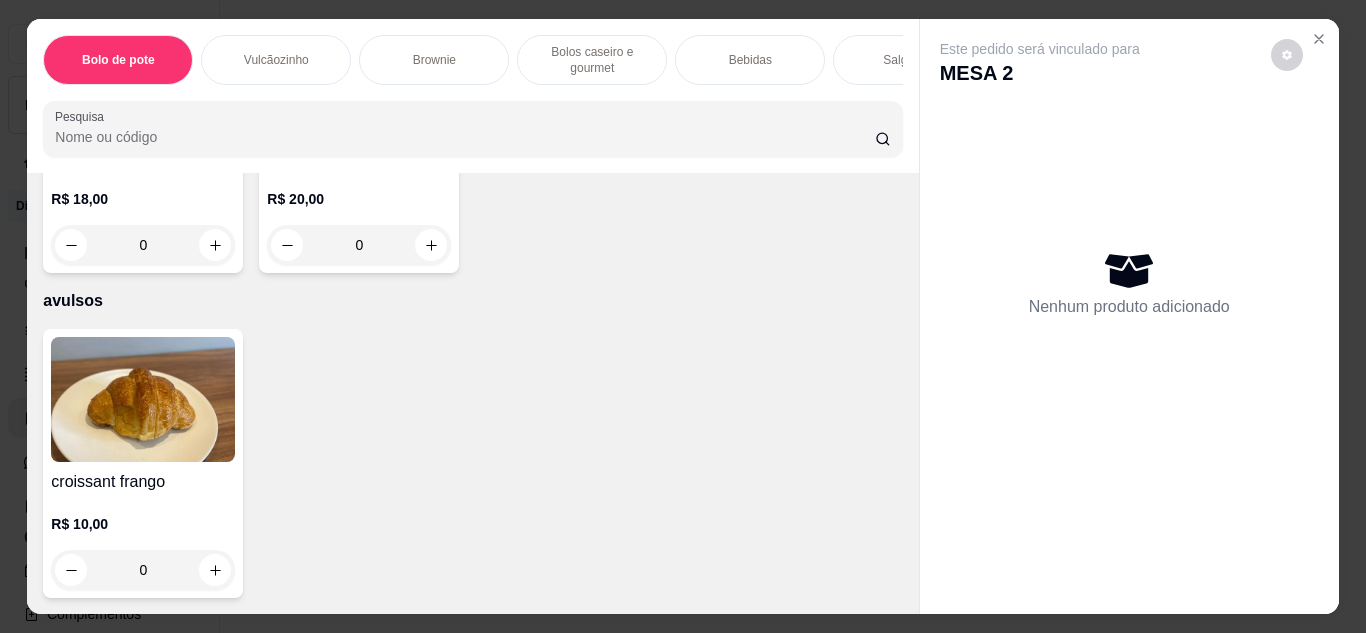 scroll, scrollTop: 6900, scrollLeft: 0, axis: vertical 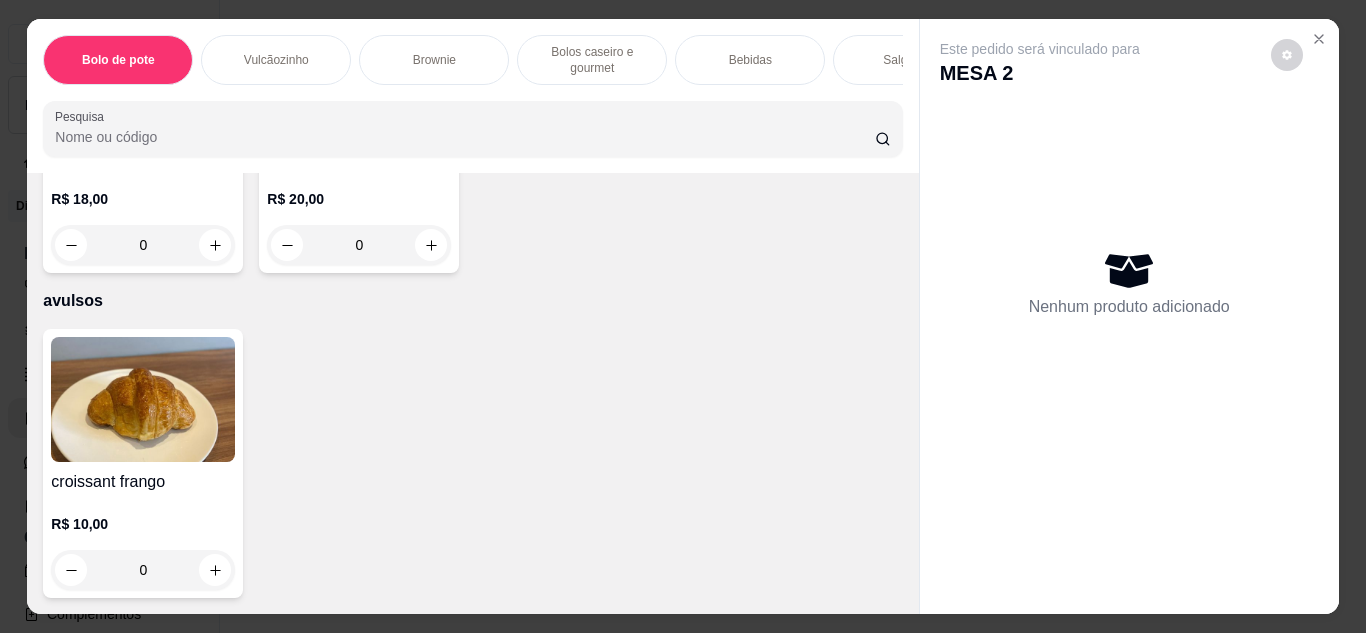 click on "Crepioca (Carne de Sol/Frango) R$ 20,00 0" at bounding box center (359, 126) 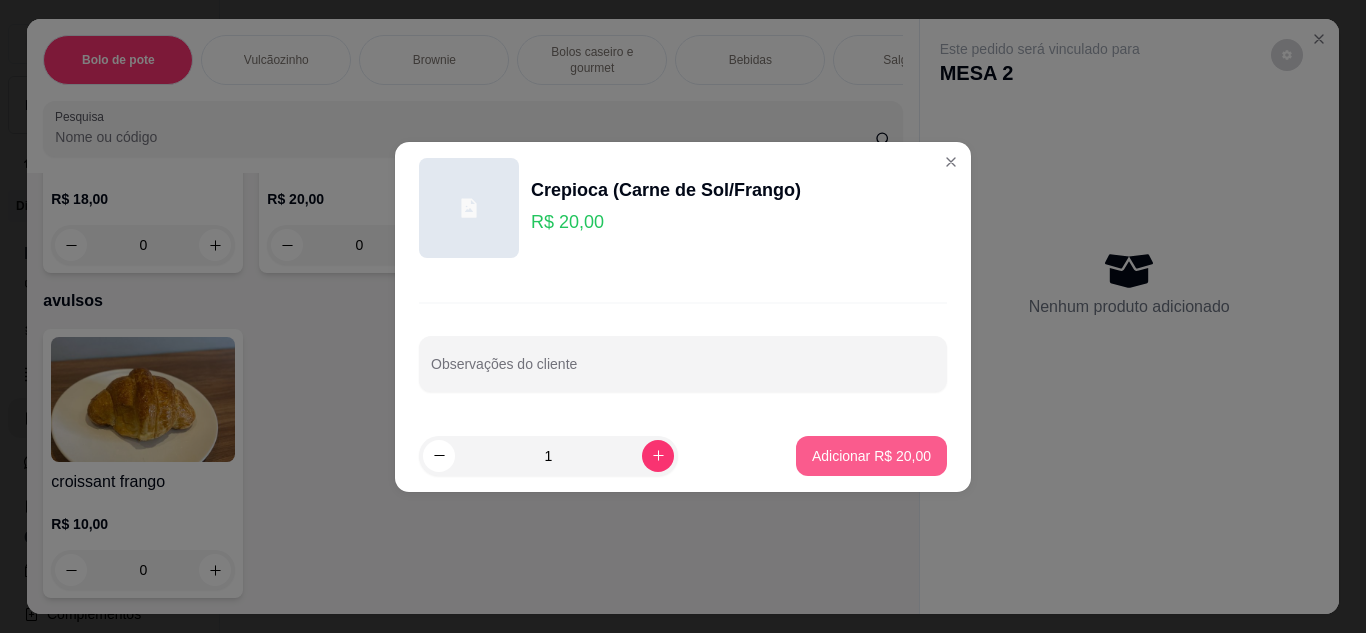 click on "Adicionar   R$ 20,00" at bounding box center [871, 456] 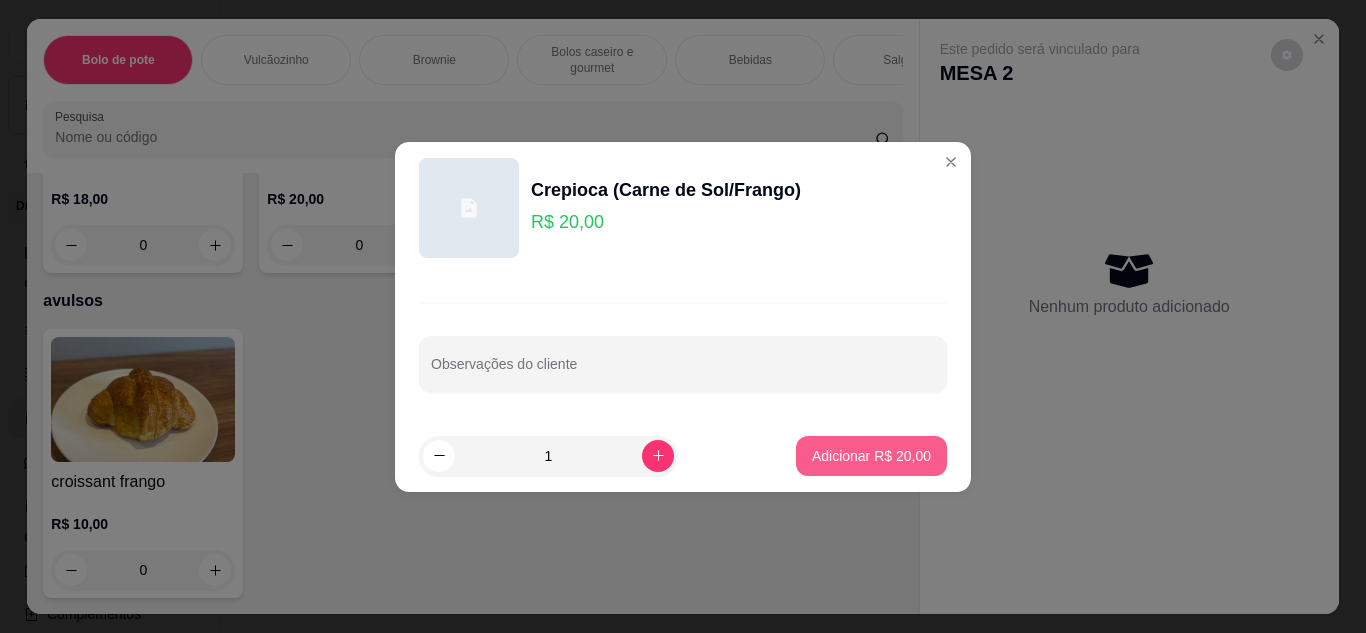 type on "1" 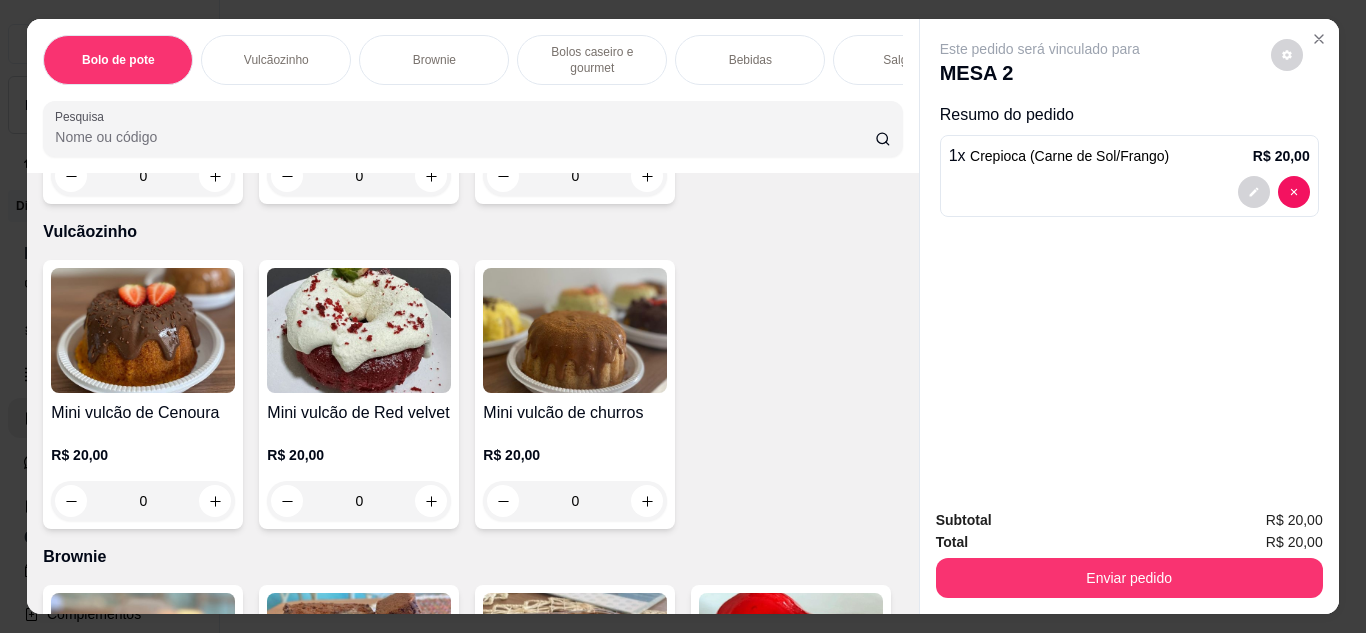 scroll, scrollTop: 0, scrollLeft: 0, axis: both 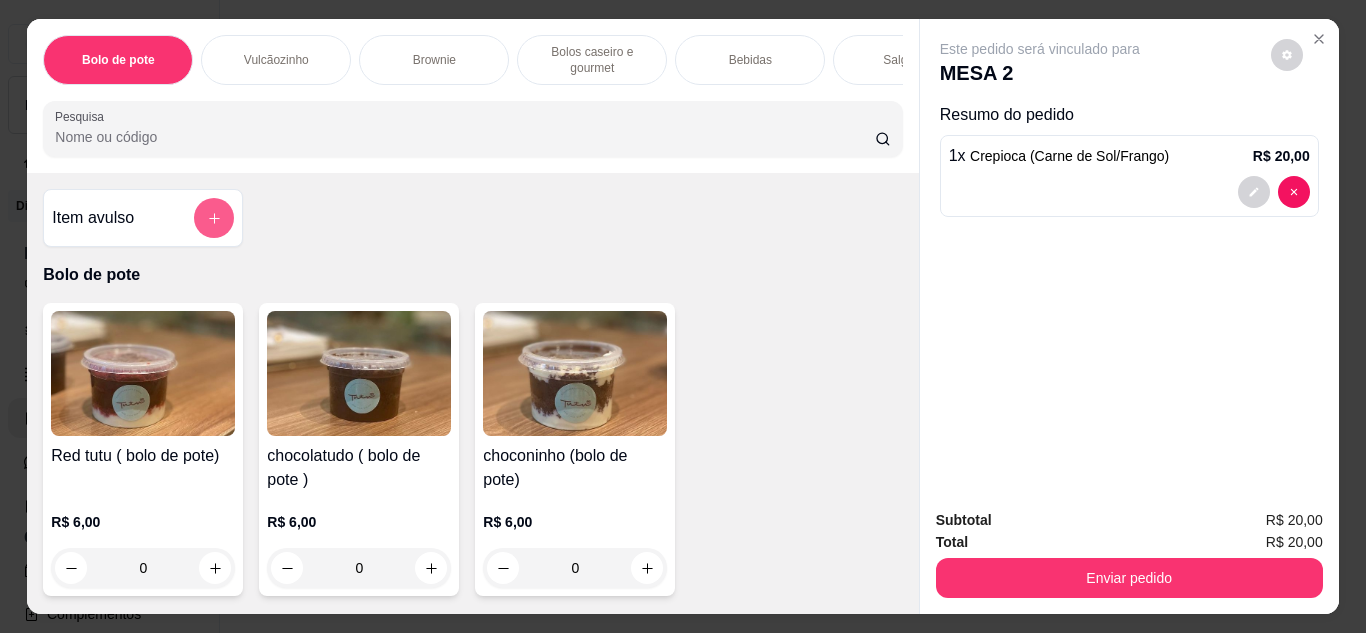 click at bounding box center [214, 218] 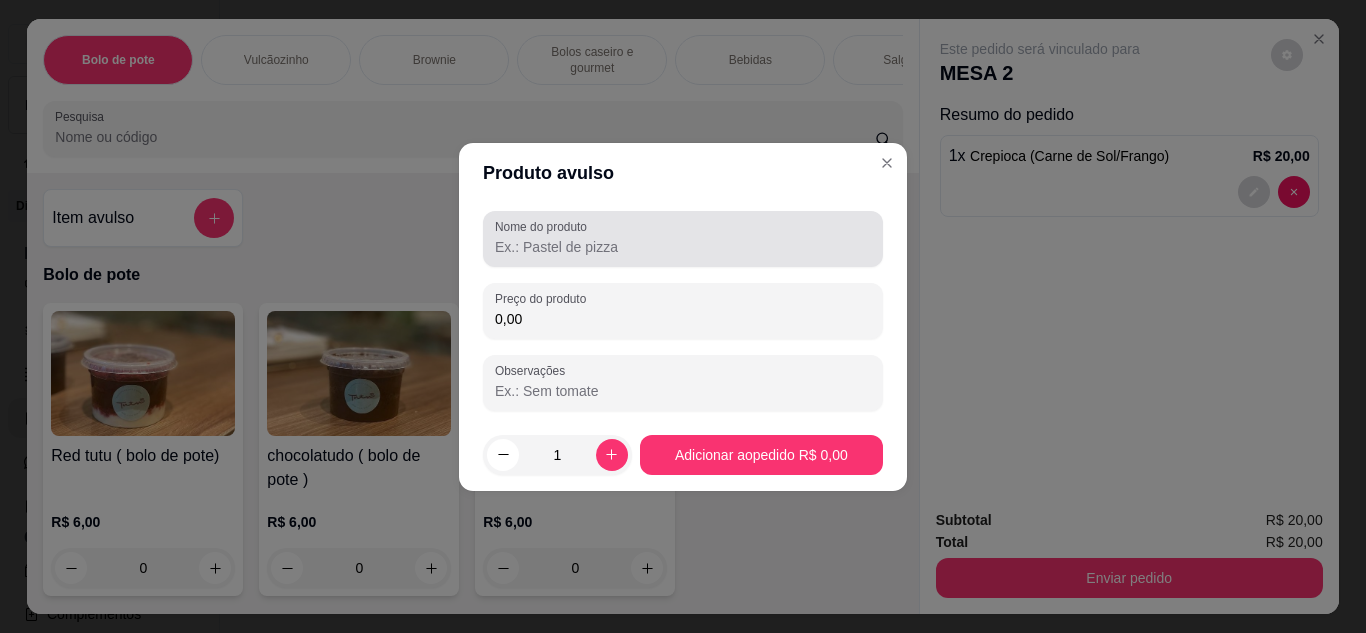 click on "Nome do produto" at bounding box center (683, 247) 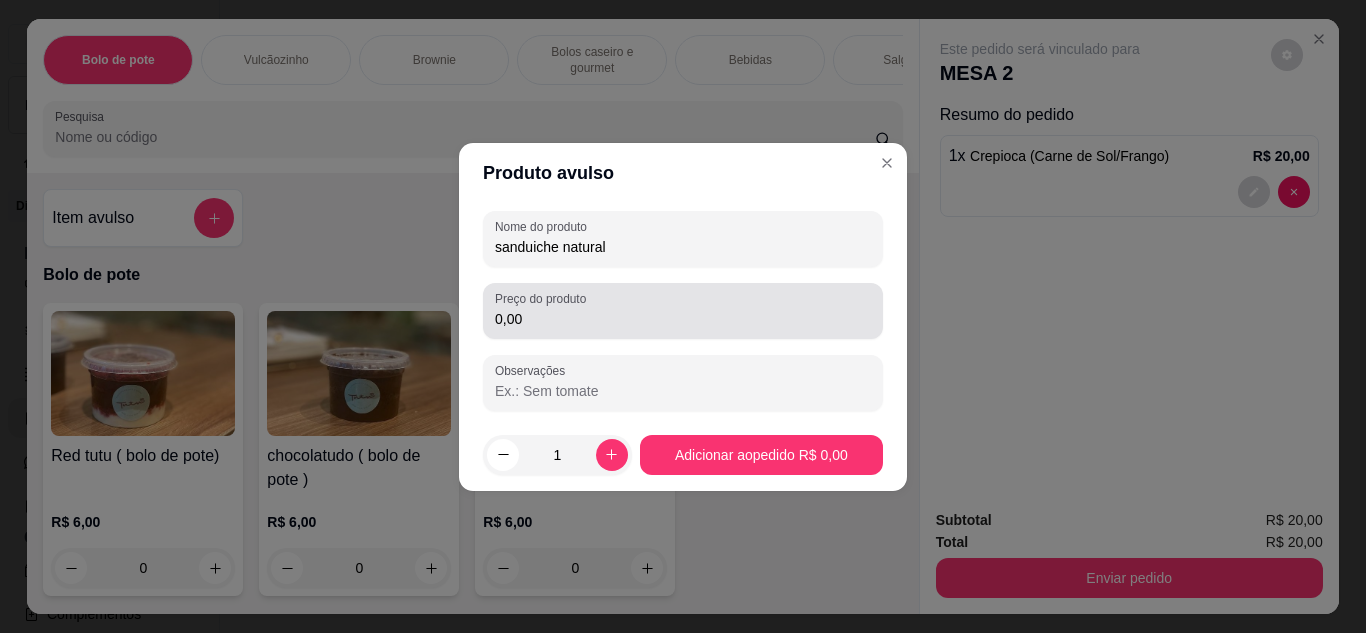 type on "sanduiche natural" 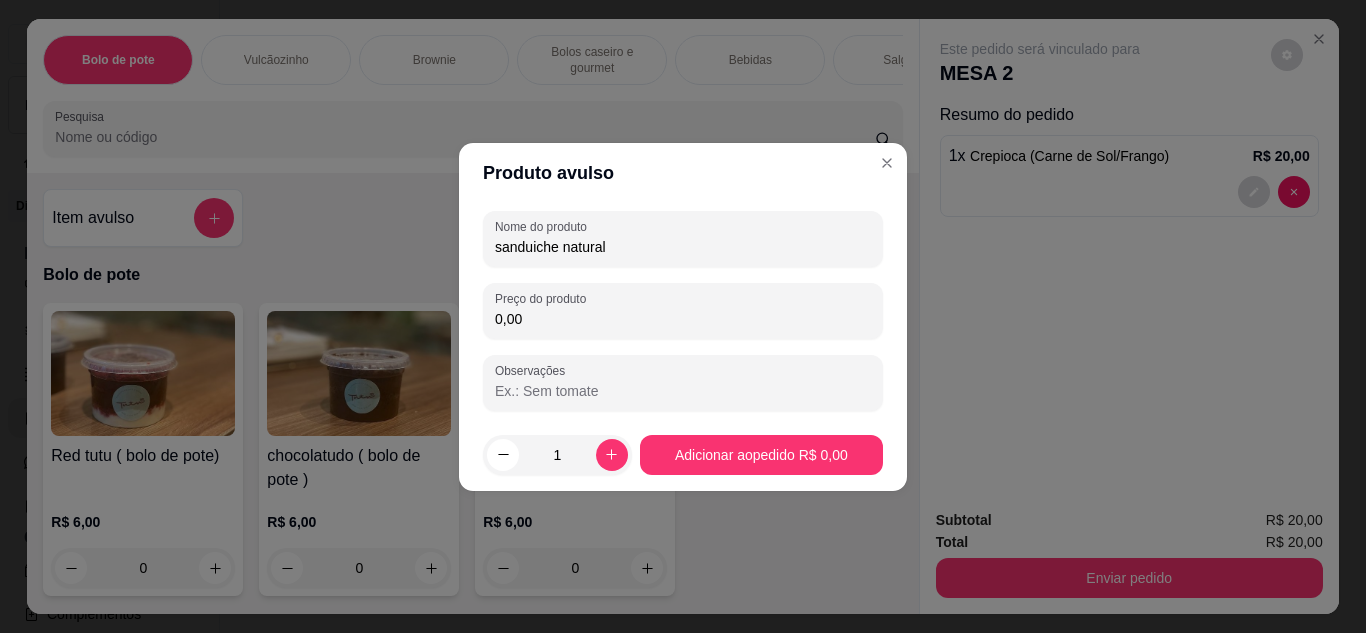 click on "0,00" at bounding box center [683, 319] 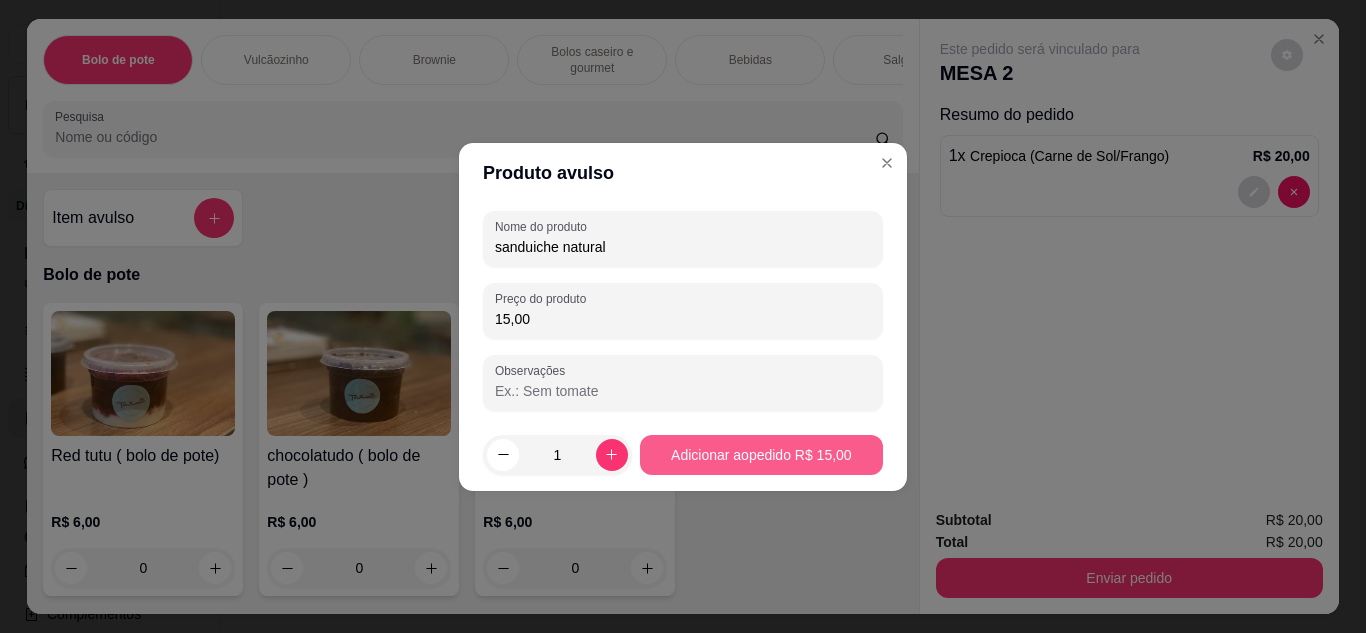 type on "15,00" 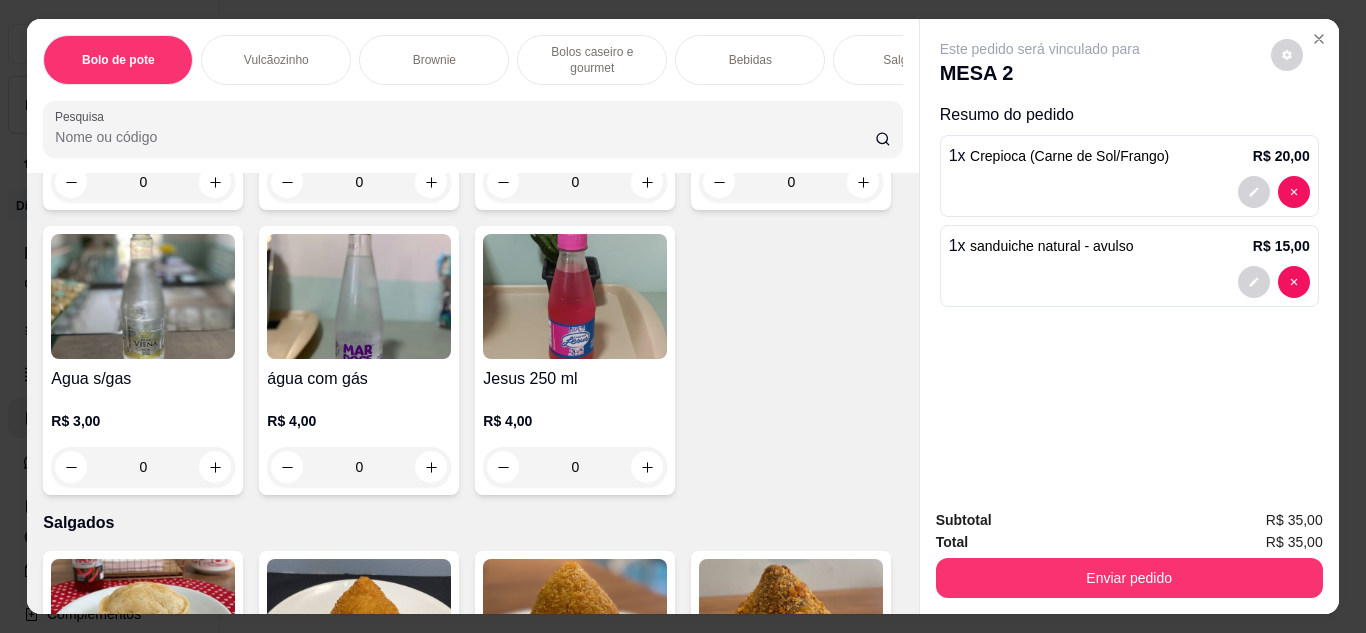 scroll, scrollTop: 2900, scrollLeft: 0, axis: vertical 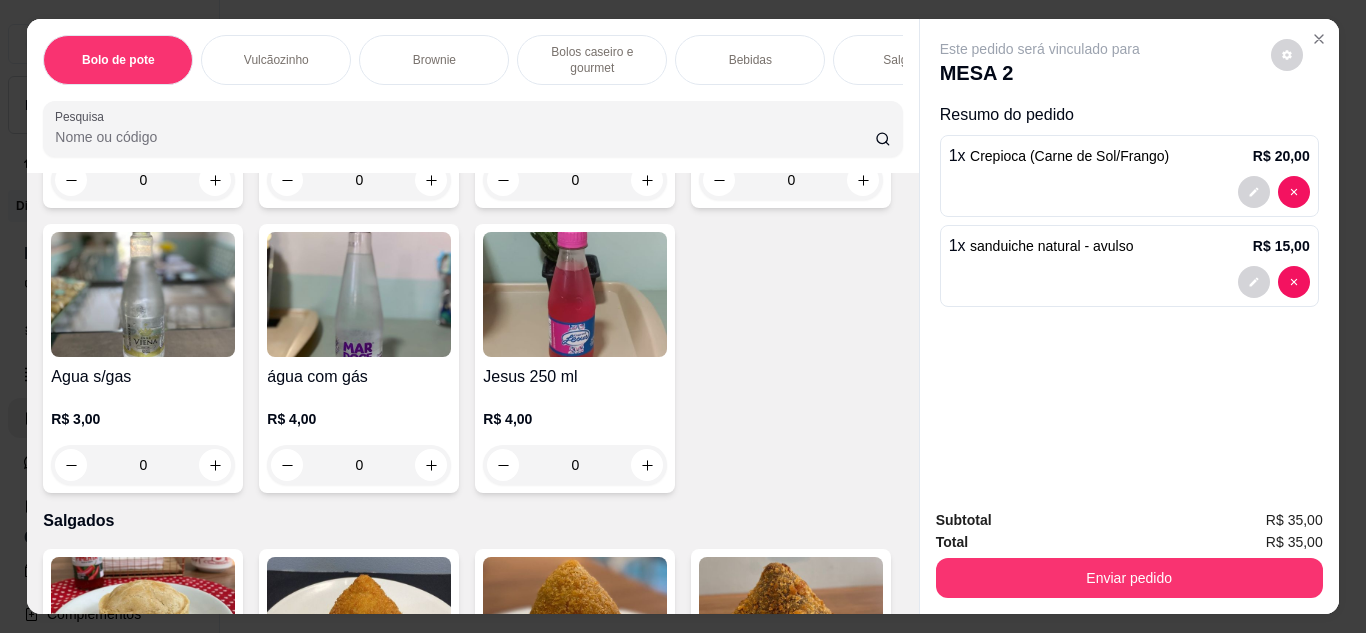 click at bounding box center (791, -300) 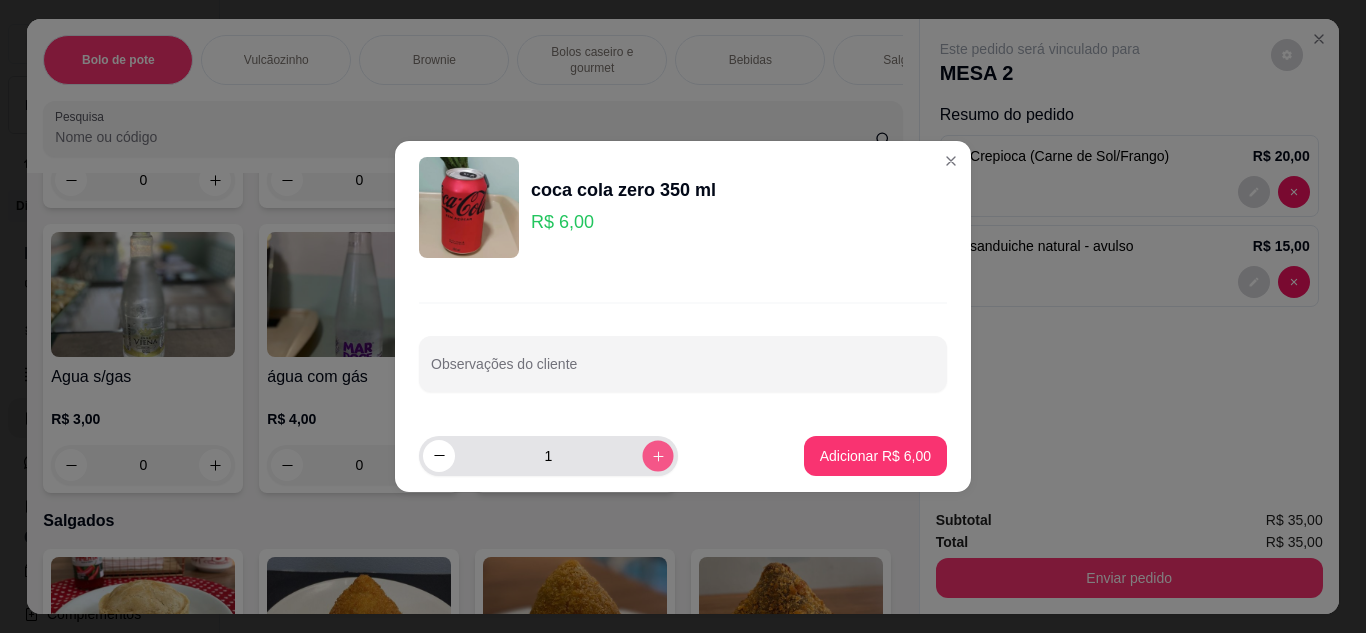 click at bounding box center (657, 455) 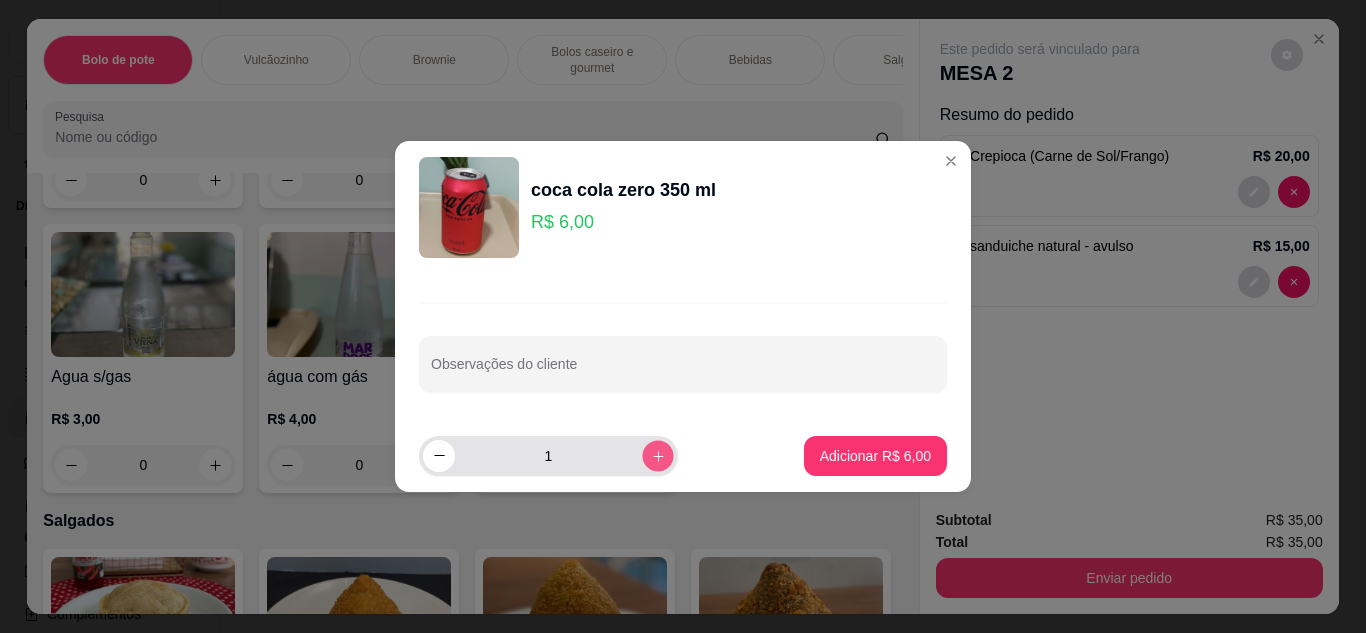 type on "2" 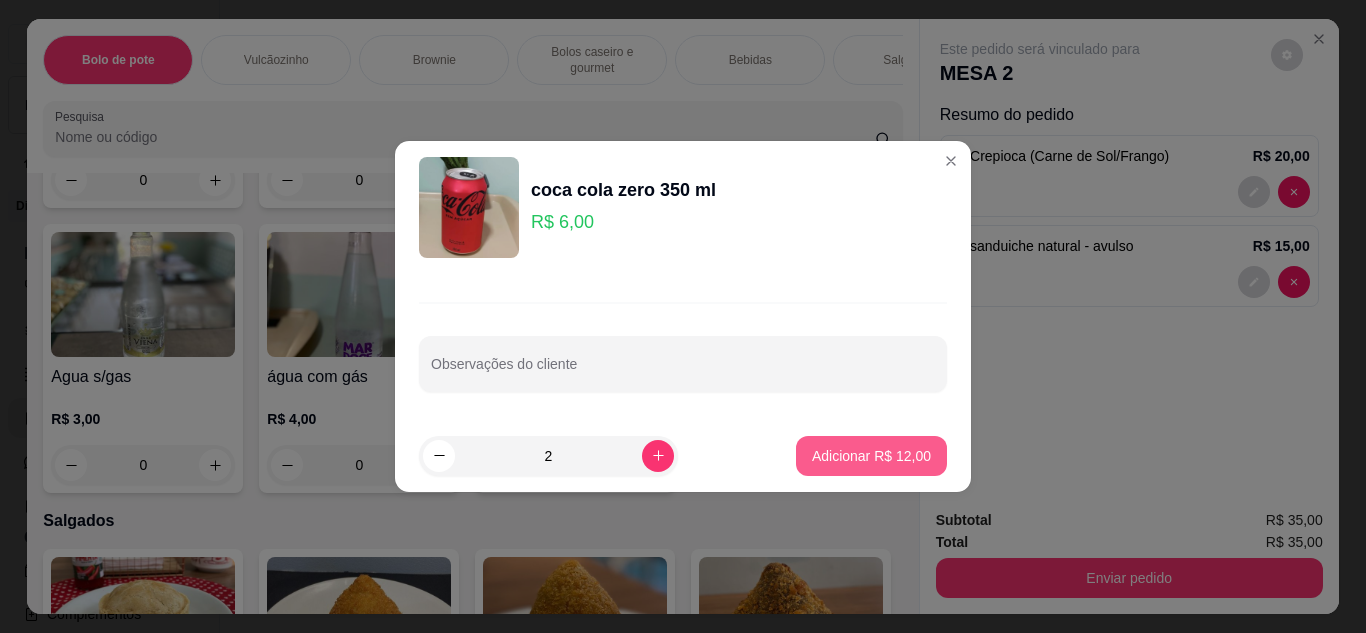 click on "Adicionar   R$ 12,00" at bounding box center (871, 456) 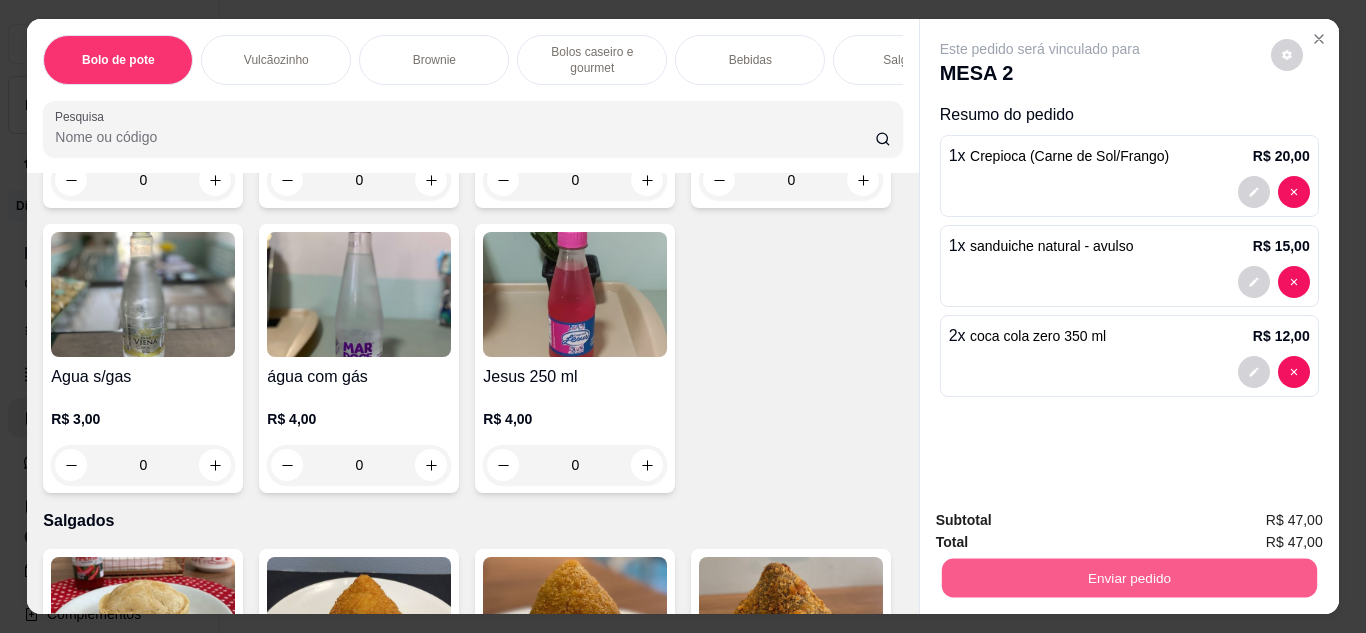 click on "Enviar pedido" at bounding box center (1128, 578) 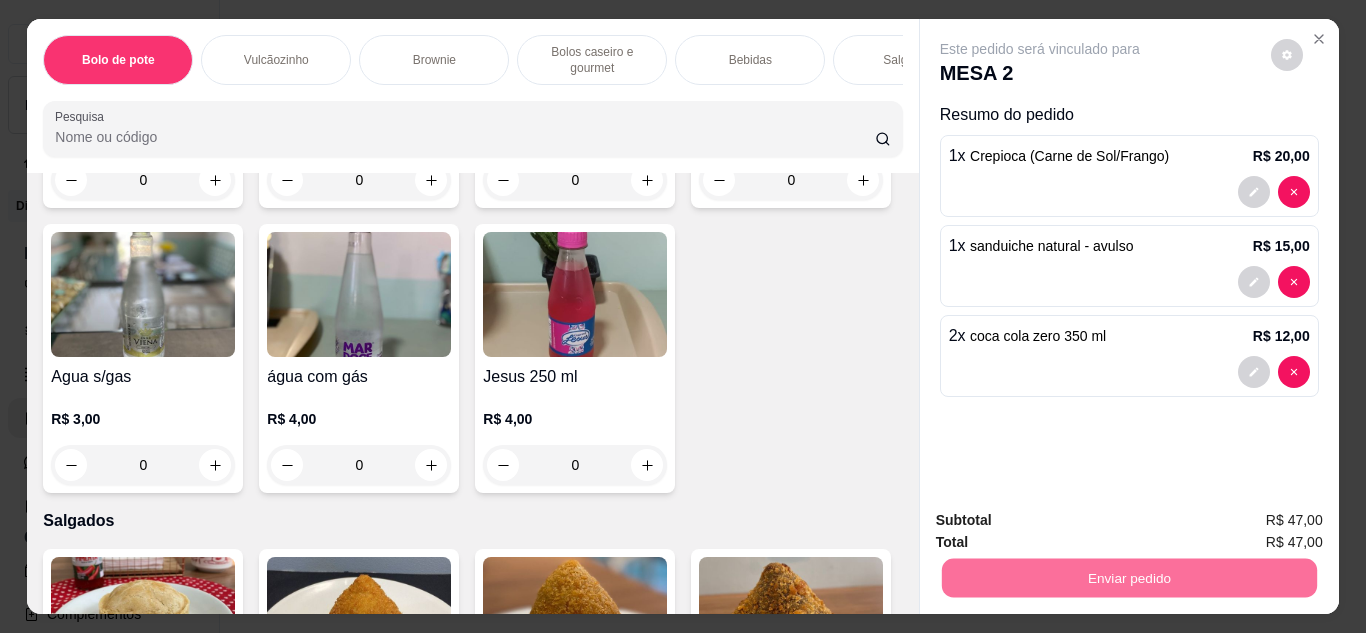 click on "Sim, quero registrar" at bounding box center (1253, 521) 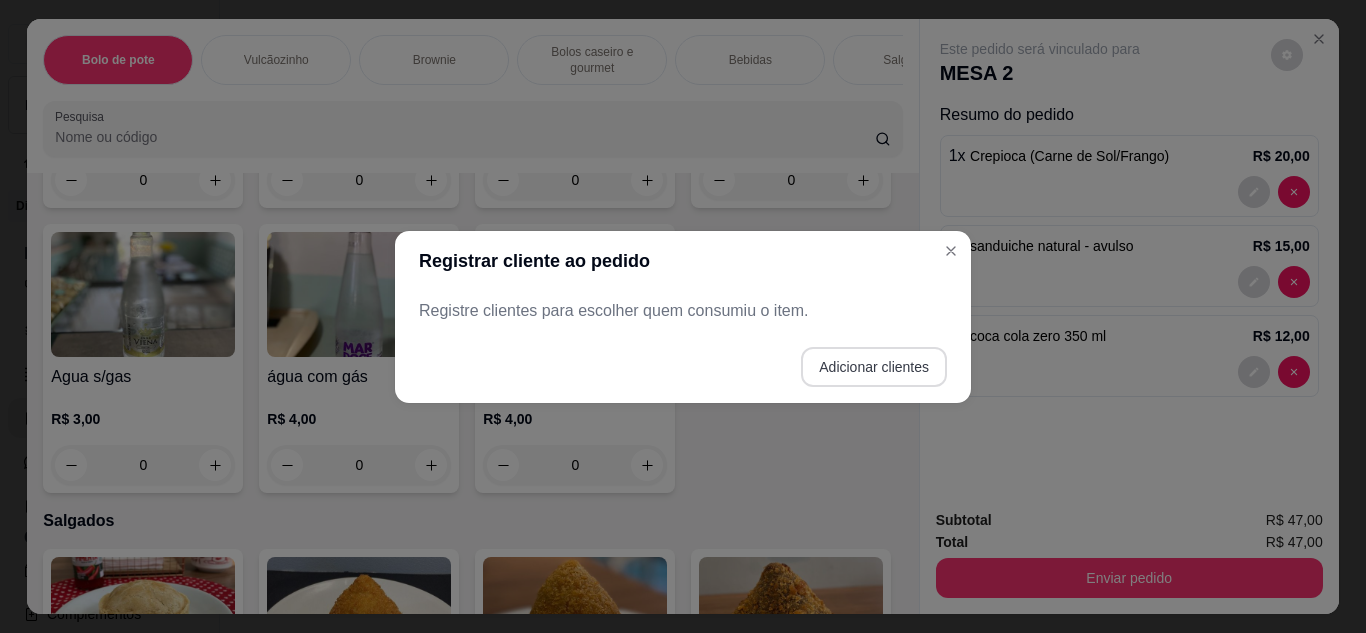 click on "Adicionar clientes" at bounding box center (874, 367) 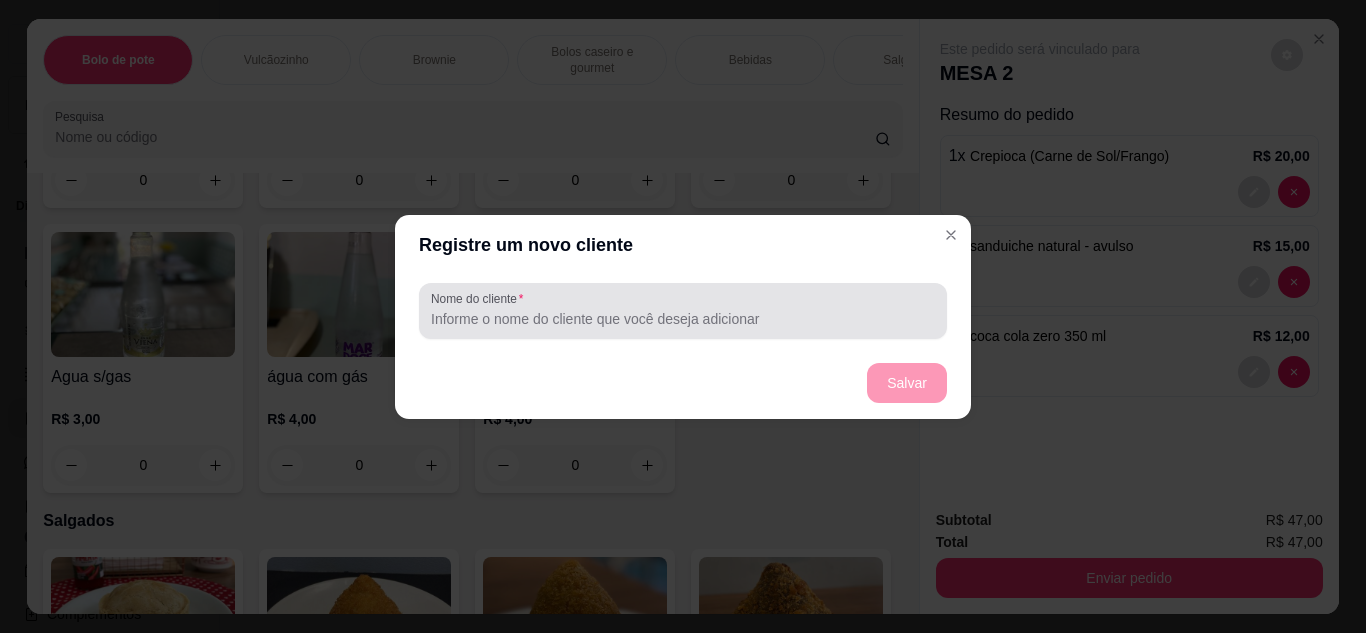 click on "Nome do cliente" at bounding box center (683, 319) 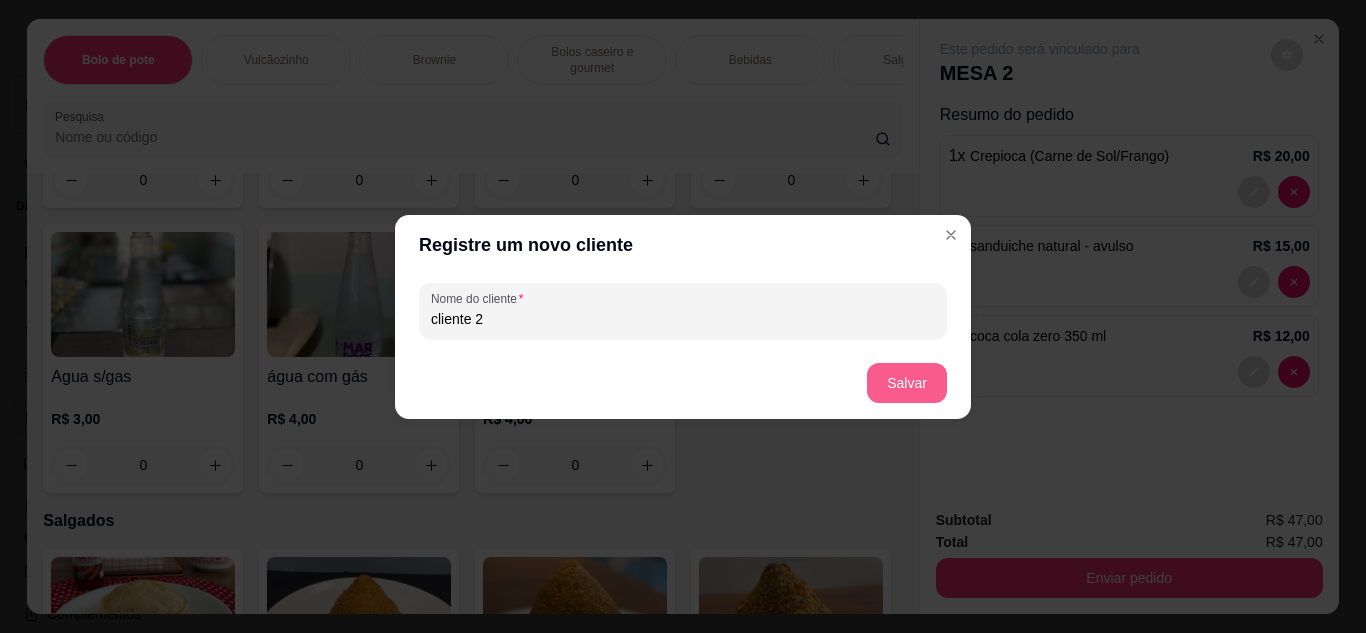 type on "cliente 2" 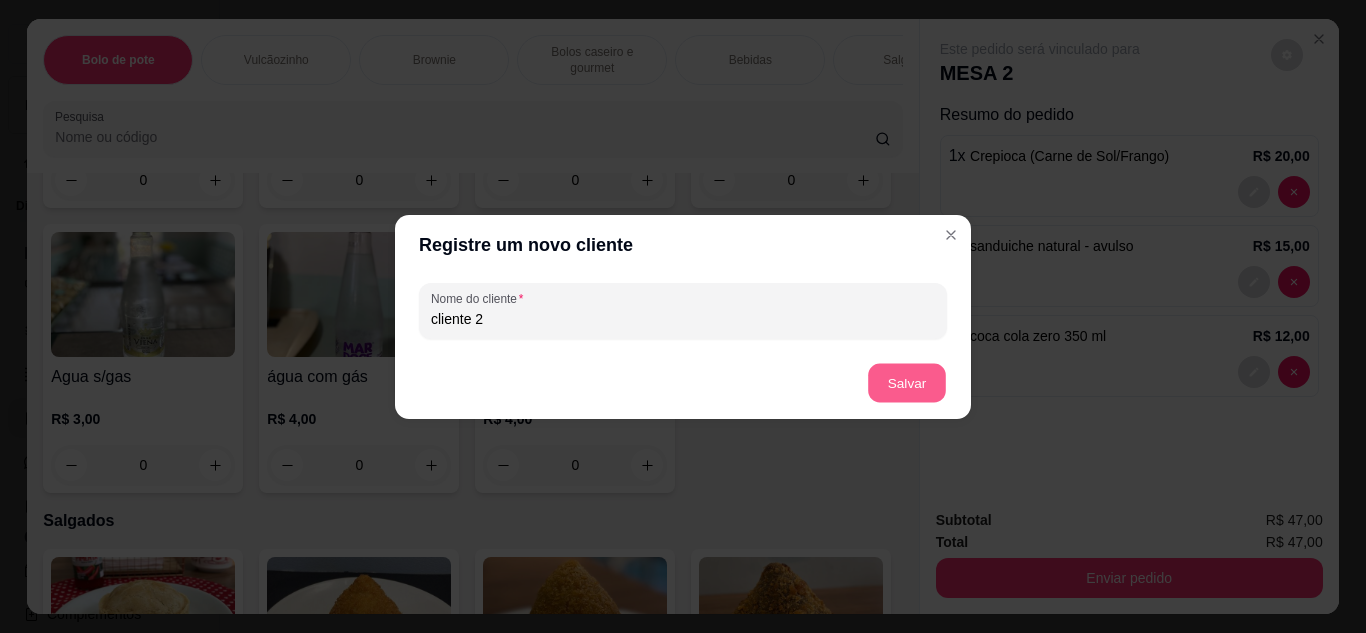 click on "Salvar" at bounding box center [907, 382] 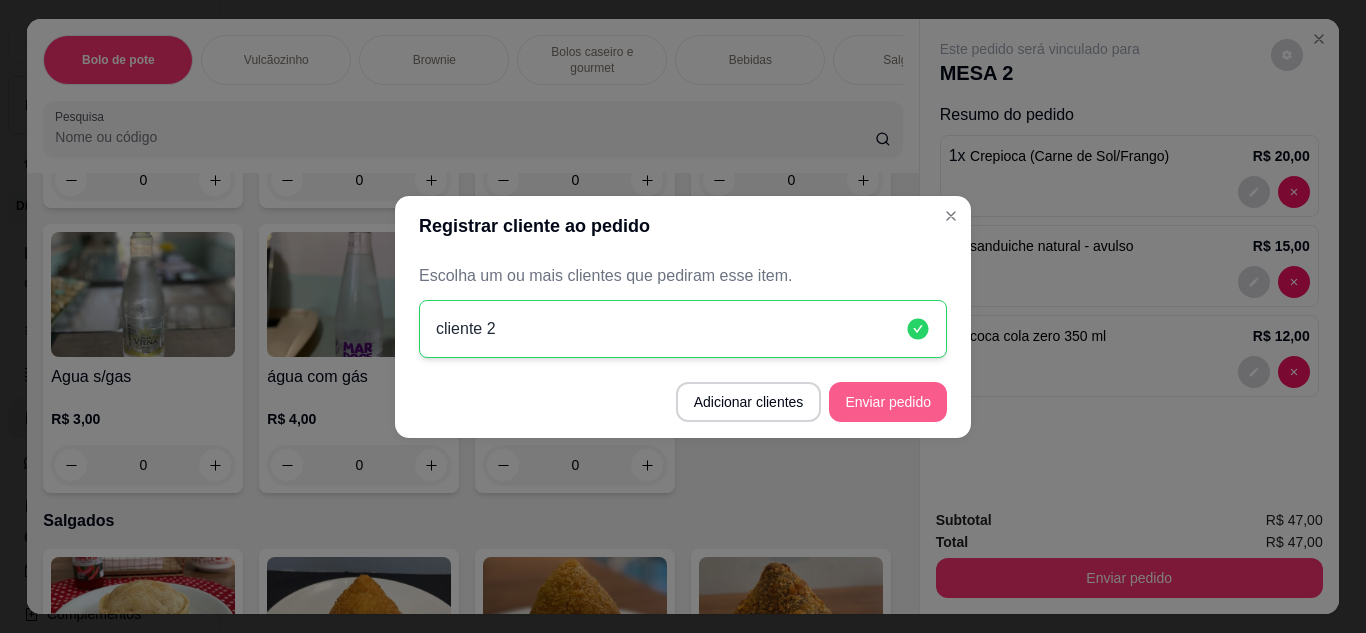 click on "Enviar pedido" at bounding box center (888, 402) 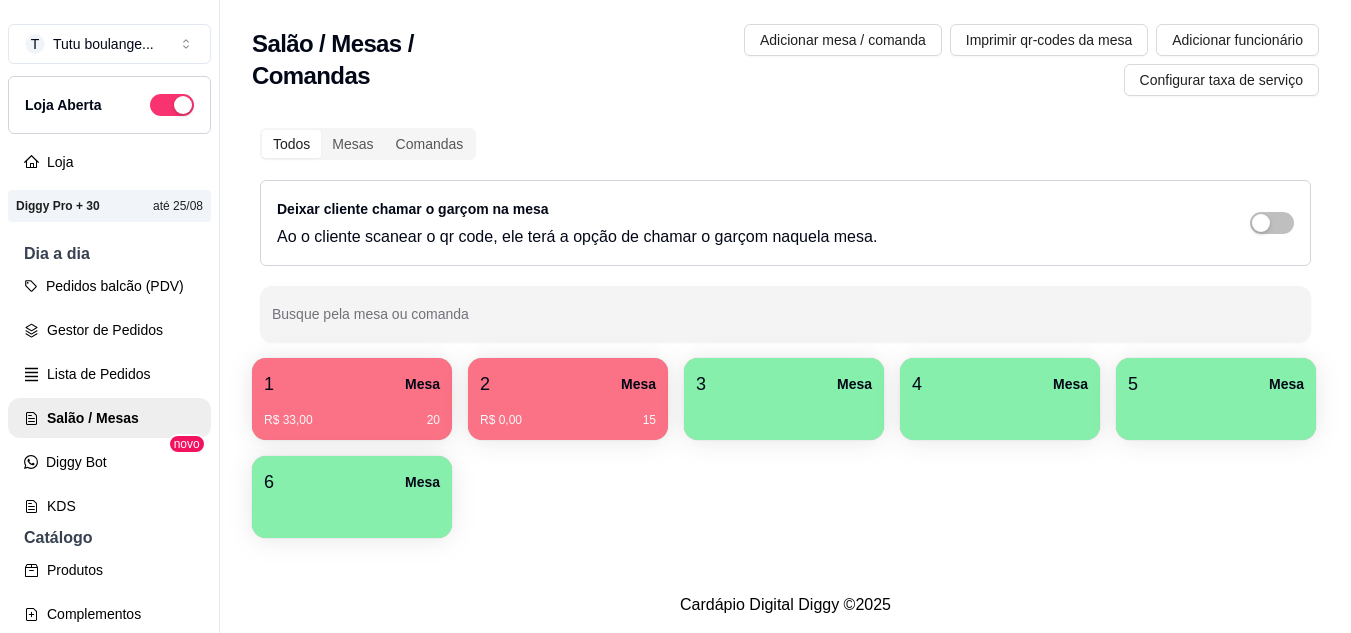click on "Todos Mesas Comandas Deixar cliente chamar o garçom na mesa Ao o cliente scanear o qr code, ele terá a opção de chamar o garçom naquela mesa. Busque pela mesa ou comanda 1 Mesa R$ 33,00 20 2 Mesa R$ 0,00 15 3 Mesa 4 Mesa 5 Mesa 6 Mesa" at bounding box center (785, 335) 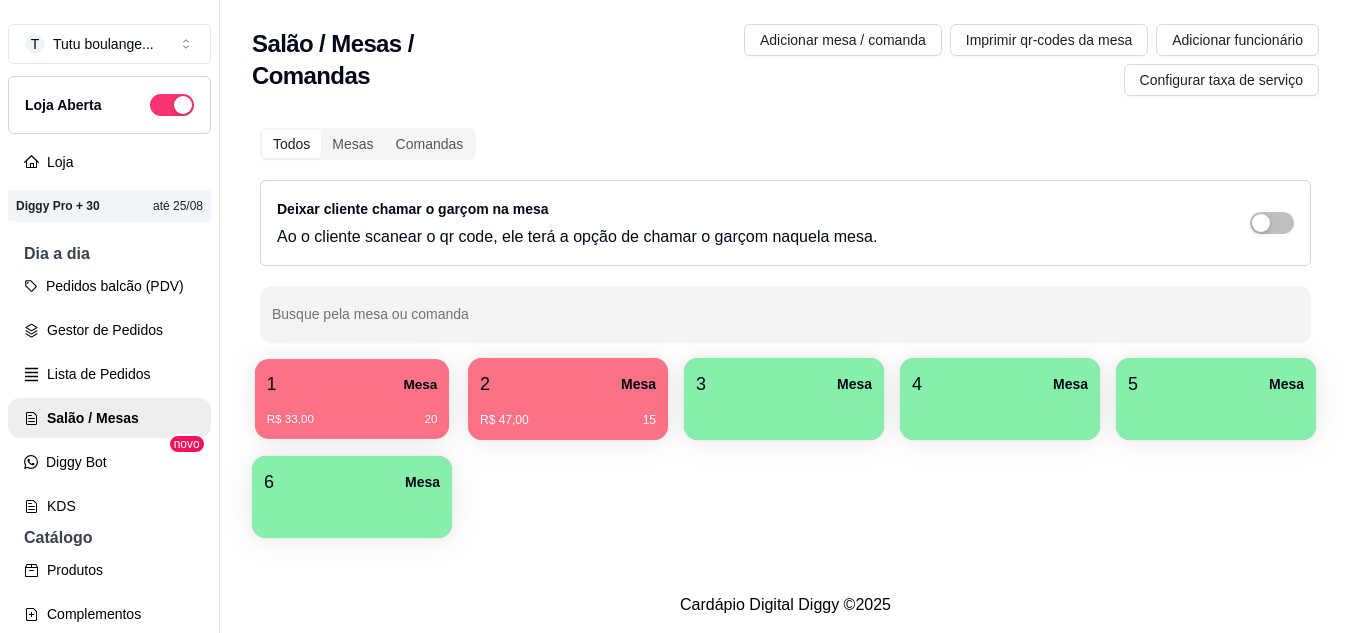 click on "1 Mesa" at bounding box center [352, 384] 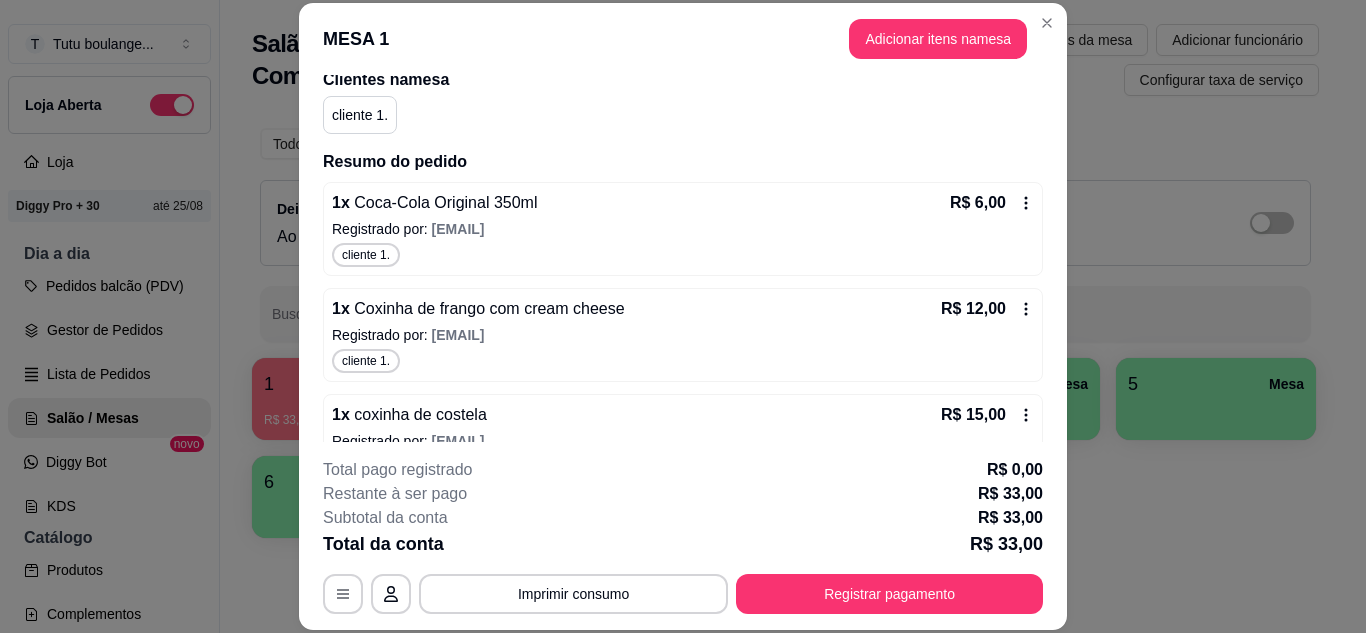 scroll, scrollTop: 218, scrollLeft: 0, axis: vertical 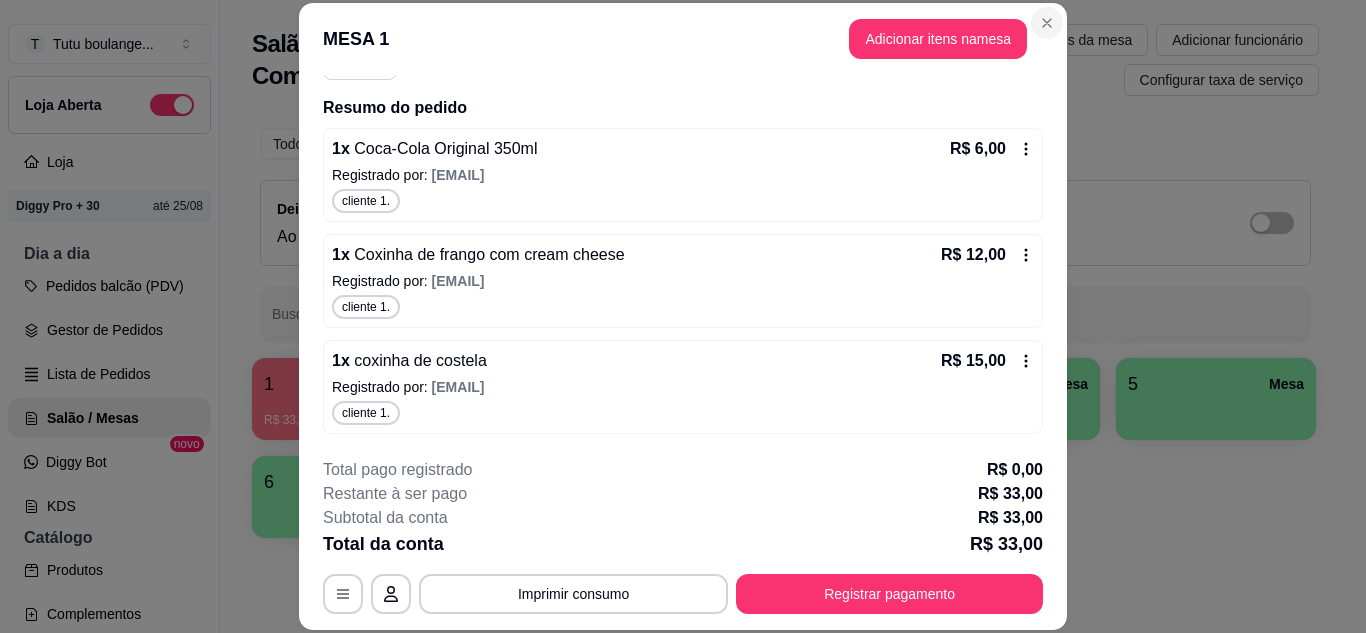 click on "Salão / Mesas / Comandas Adicionar mesa / comanda Imprimir qr-codes da mesa Adicionar funcionário Configurar taxa de serviço" at bounding box center [785, 54] 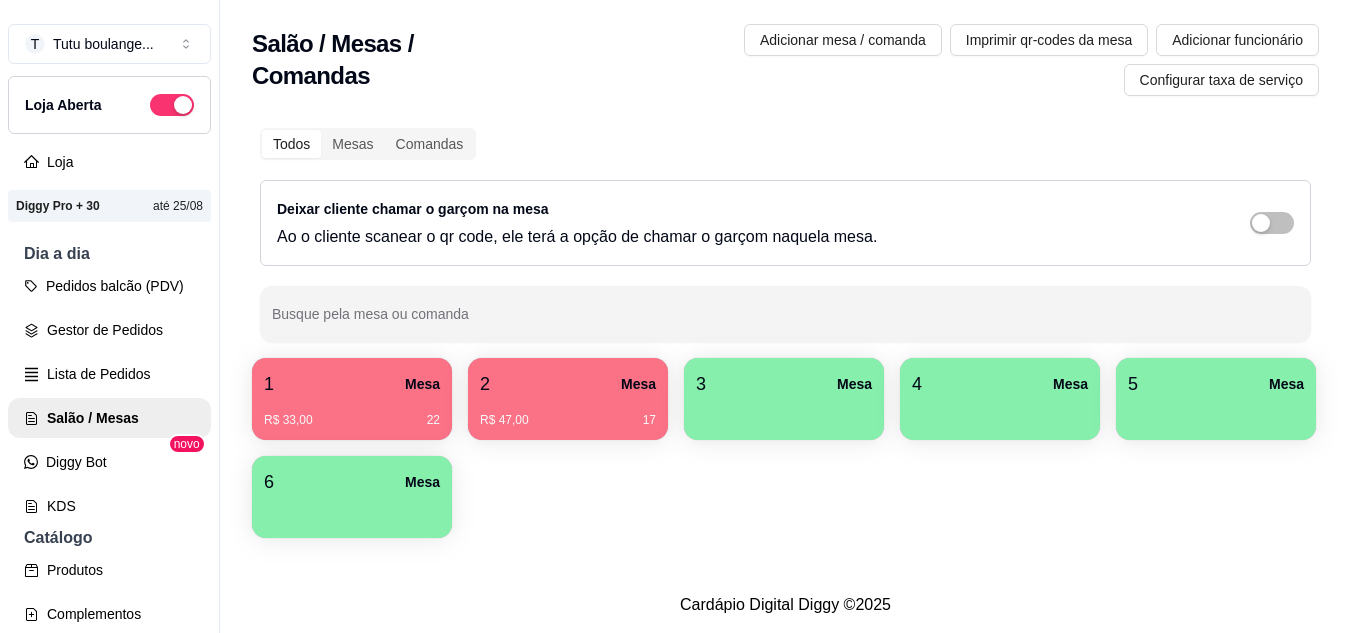 click on "R$ 33,00 22" at bounding box center [352, 413] 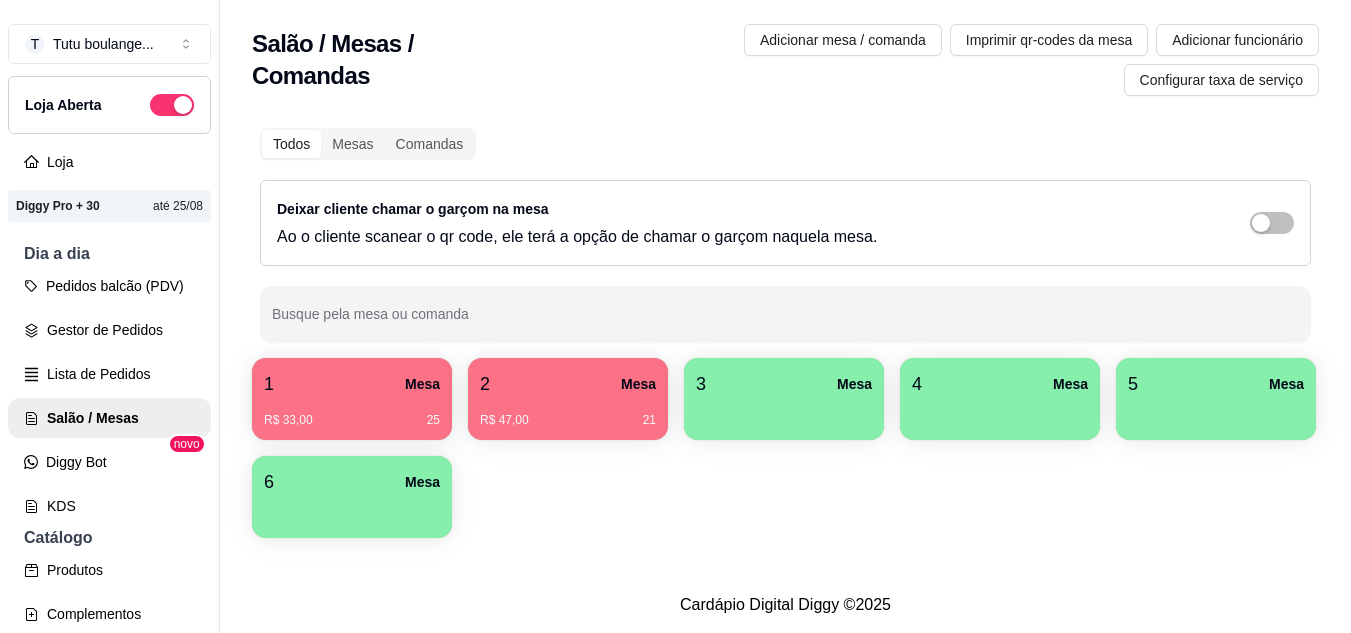 click on "R$ 33,00 25" at bounding box center [352, 420] 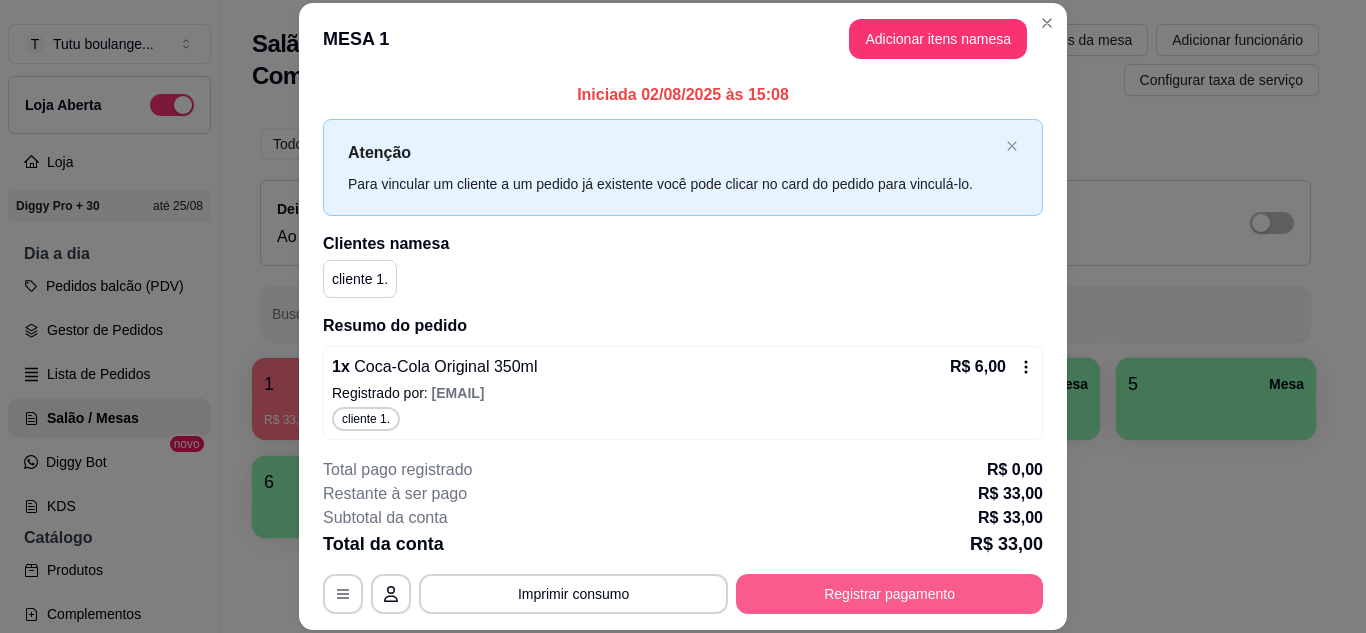 click on "Registrar pagamento" at bounding box center [889, 594] 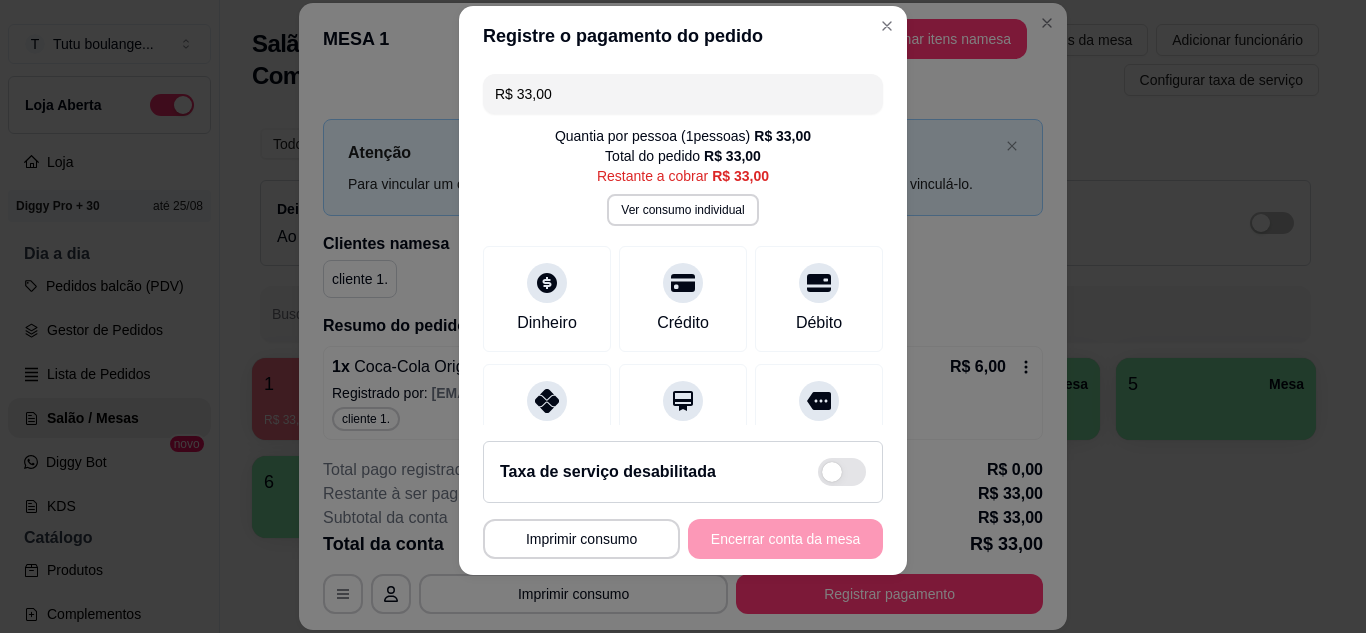 scroll, scrollTop: 32, scrollLeft: 0, axis: vertical 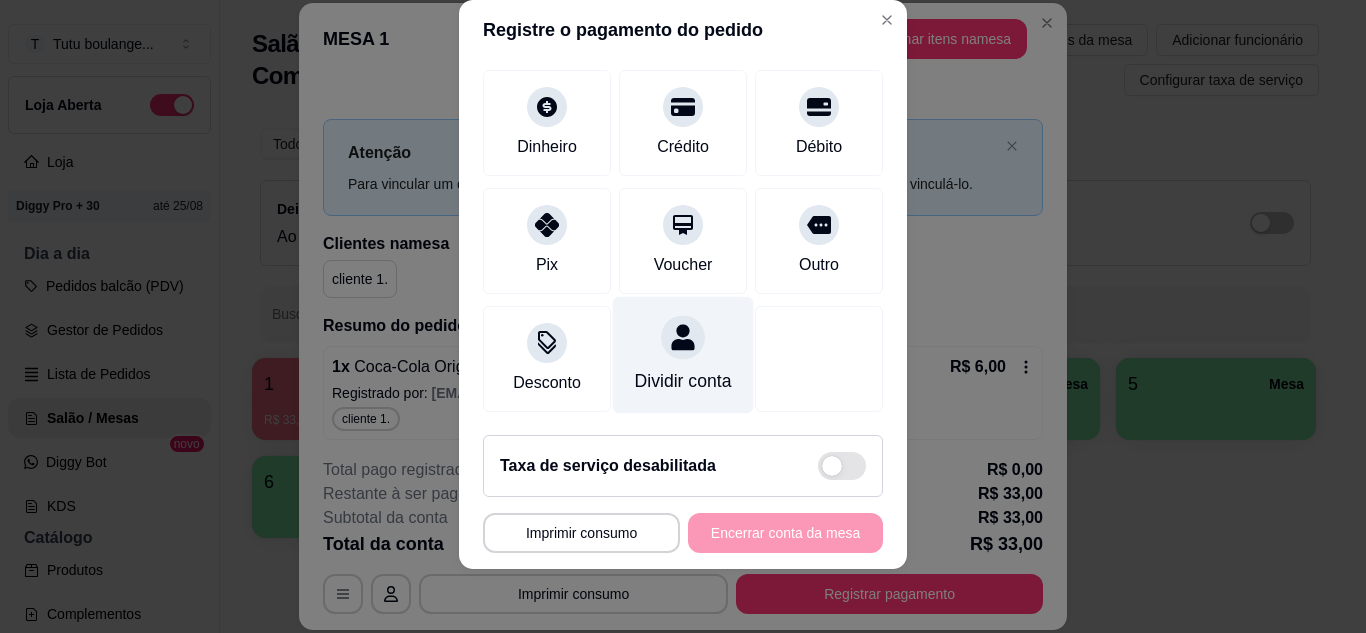 click on "Dividir conta" at bounding box center [683, 354] 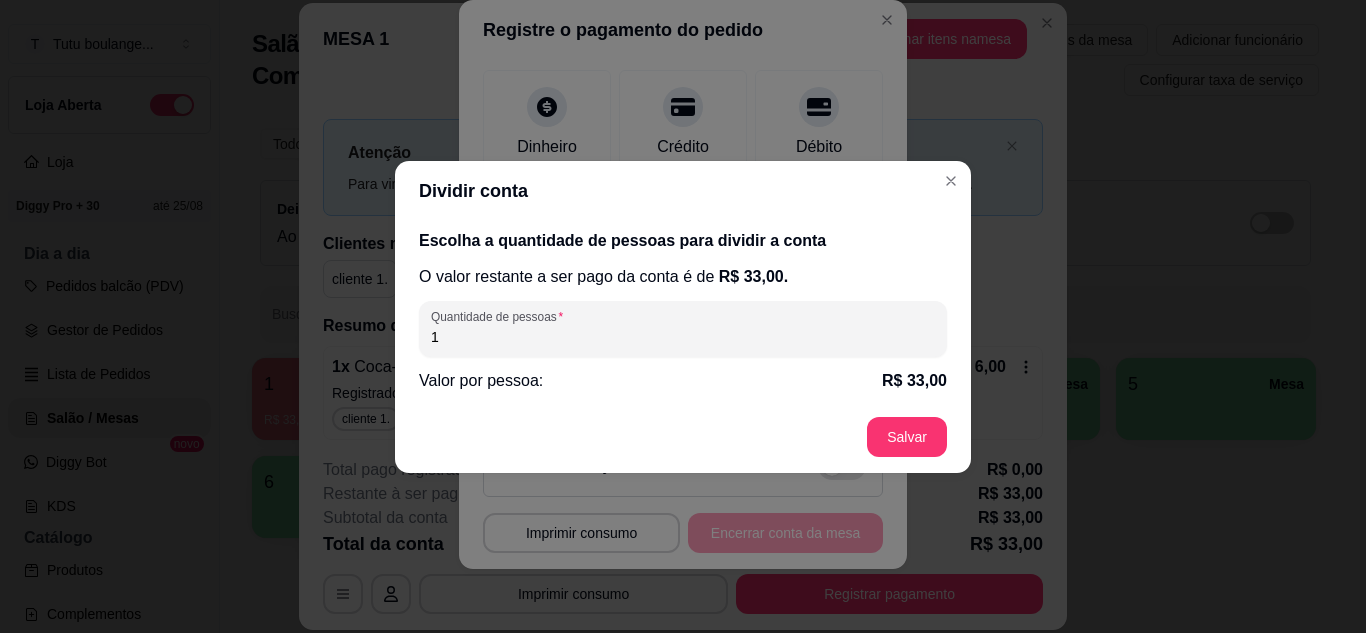 click on "1" at bounding box center [683, 337] 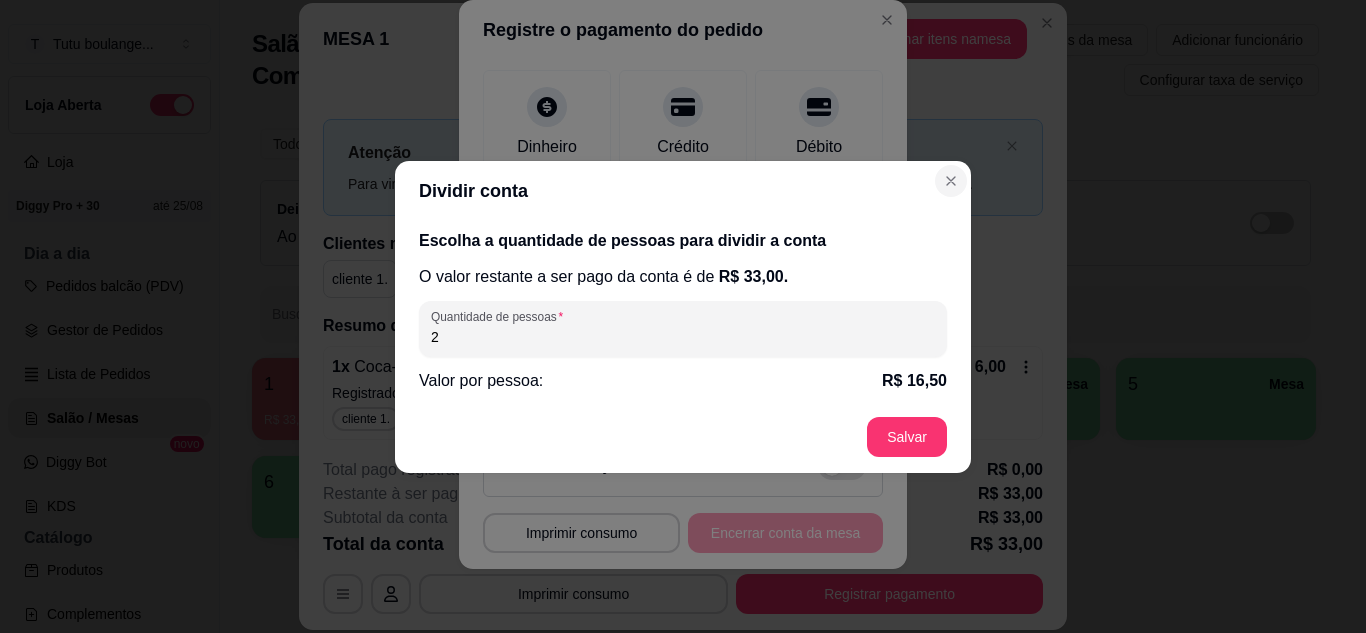 type on "2" 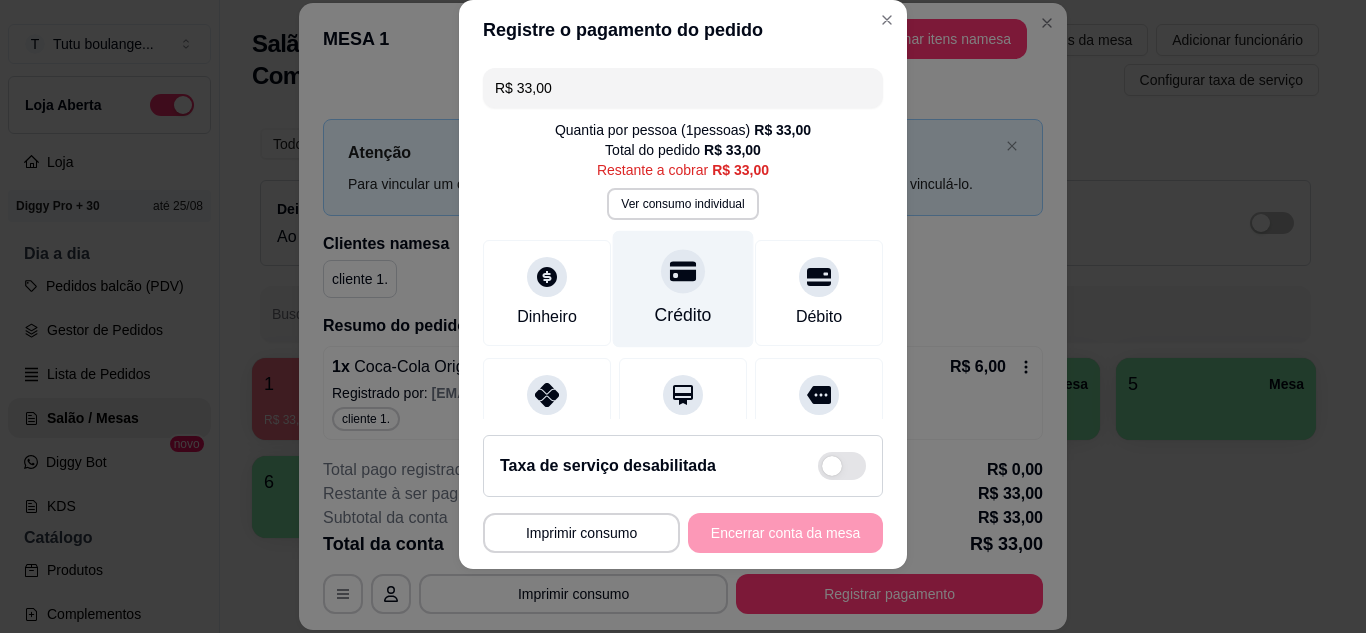 scroll, scrollTop: 194, scrollLeft: 0, axis: vertical 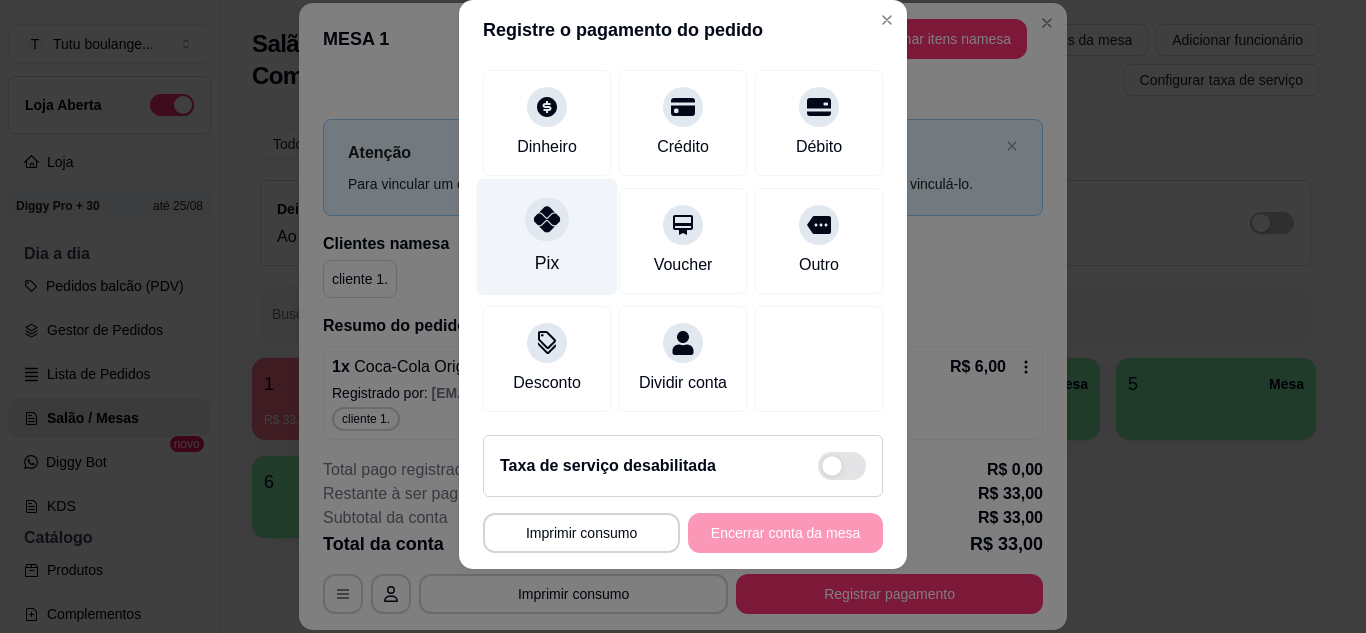 click on "Pix" at bounding box center [547, 263] 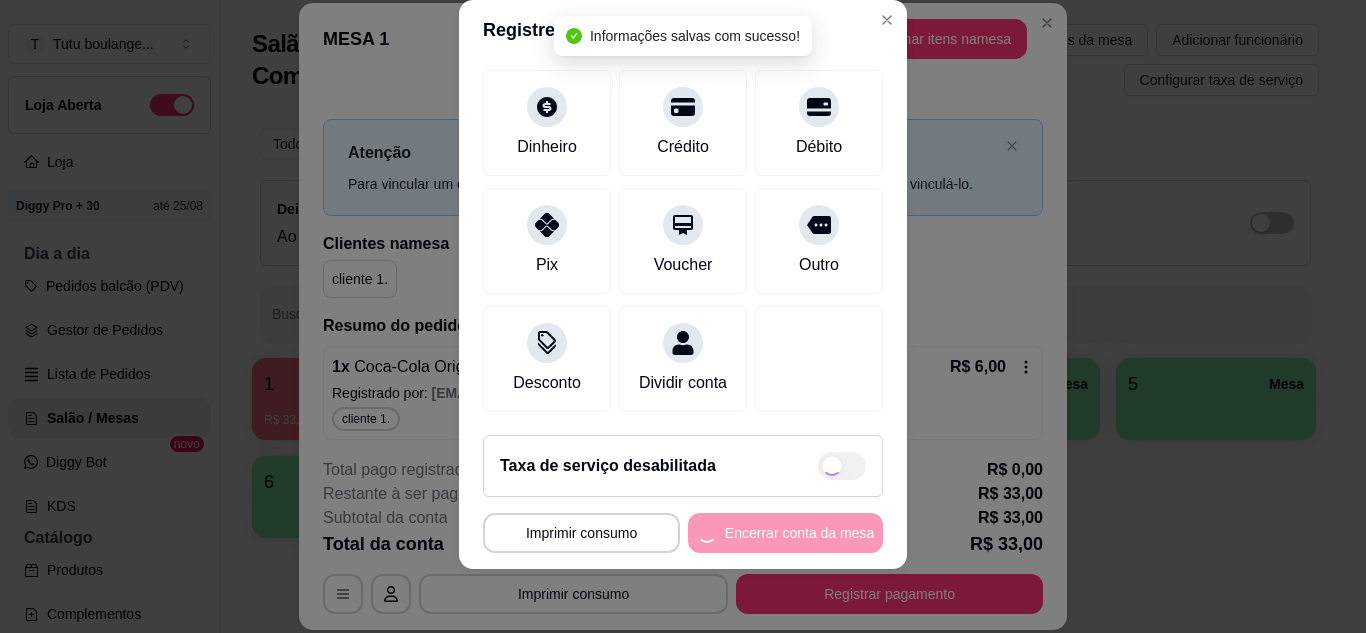 type on "R$ 0,00" 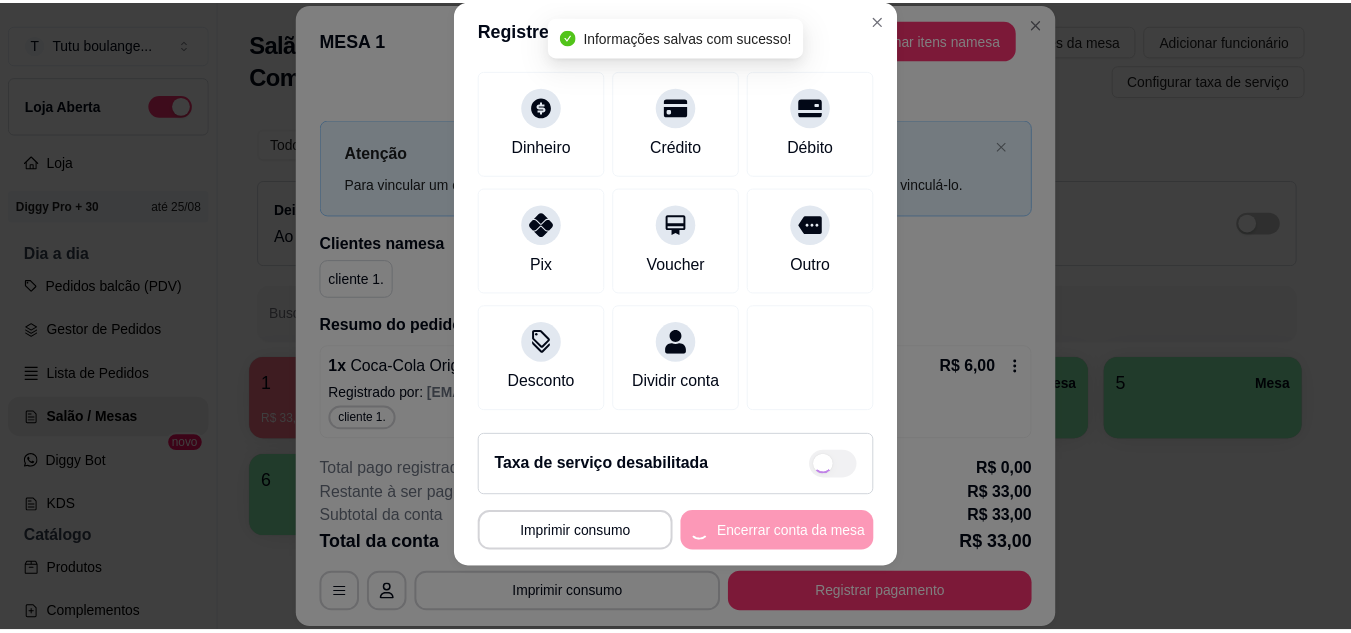 scroll, scrollTop: 174, scrollLeft: 0, axis: vertical 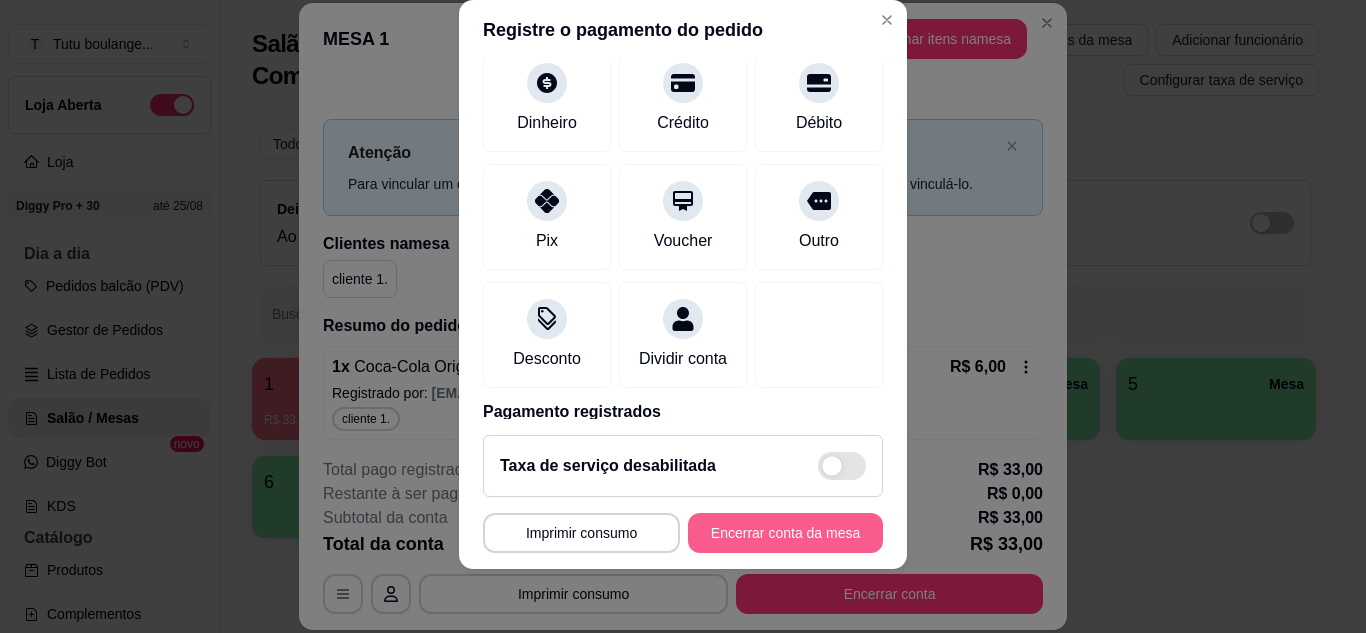 click on "Encerrar conta da mesa" at bounding box center [785, 533] 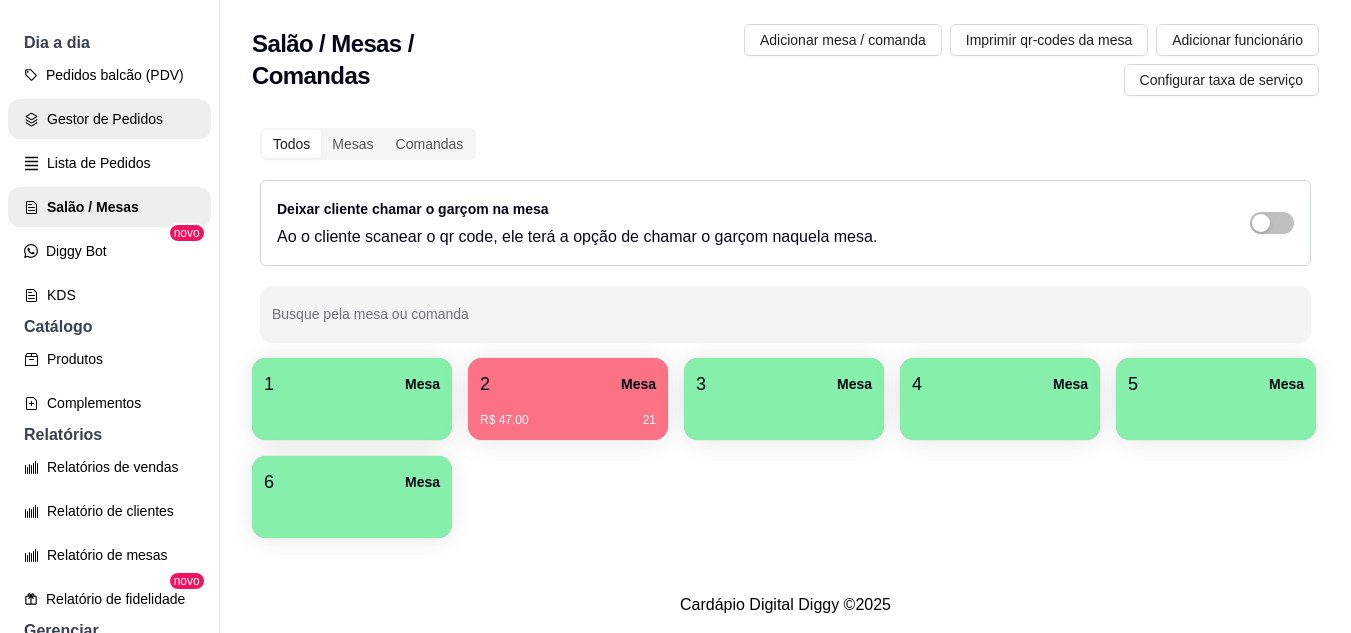 scroll, scrollTop: 100, scrollLeft: 0, axis: vertical 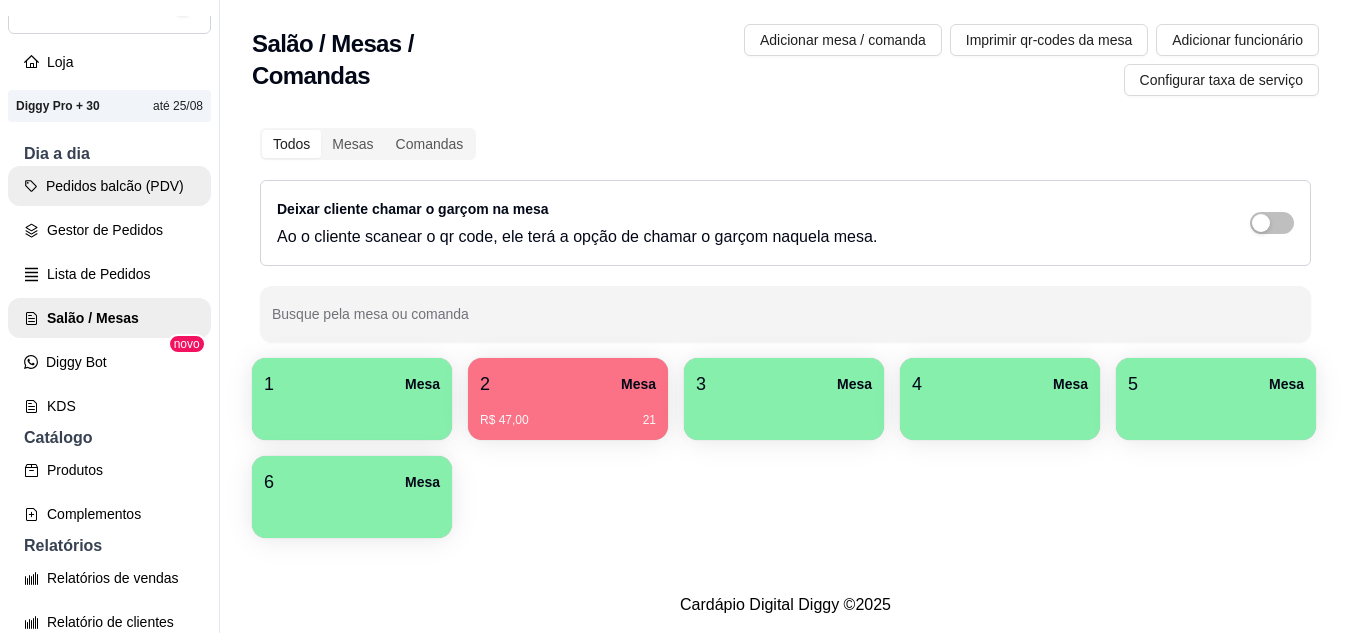 click on "Pedidos balcão (PDV)" at bounding box center (109, 186) 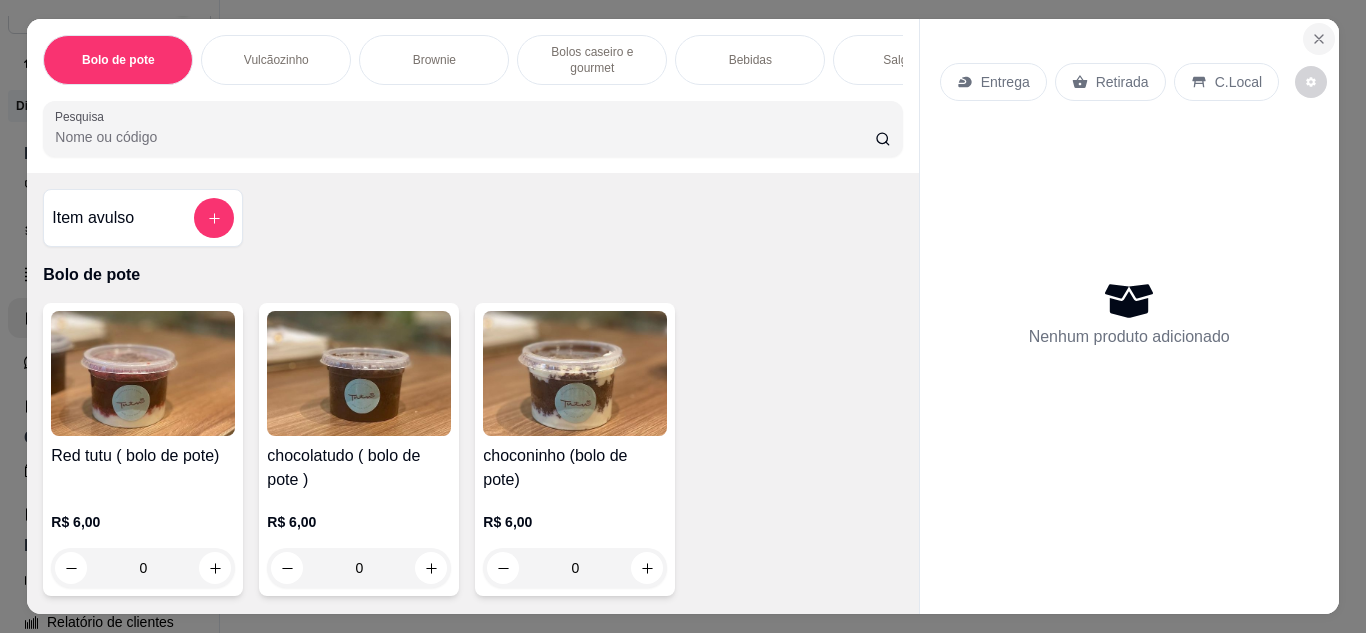 click 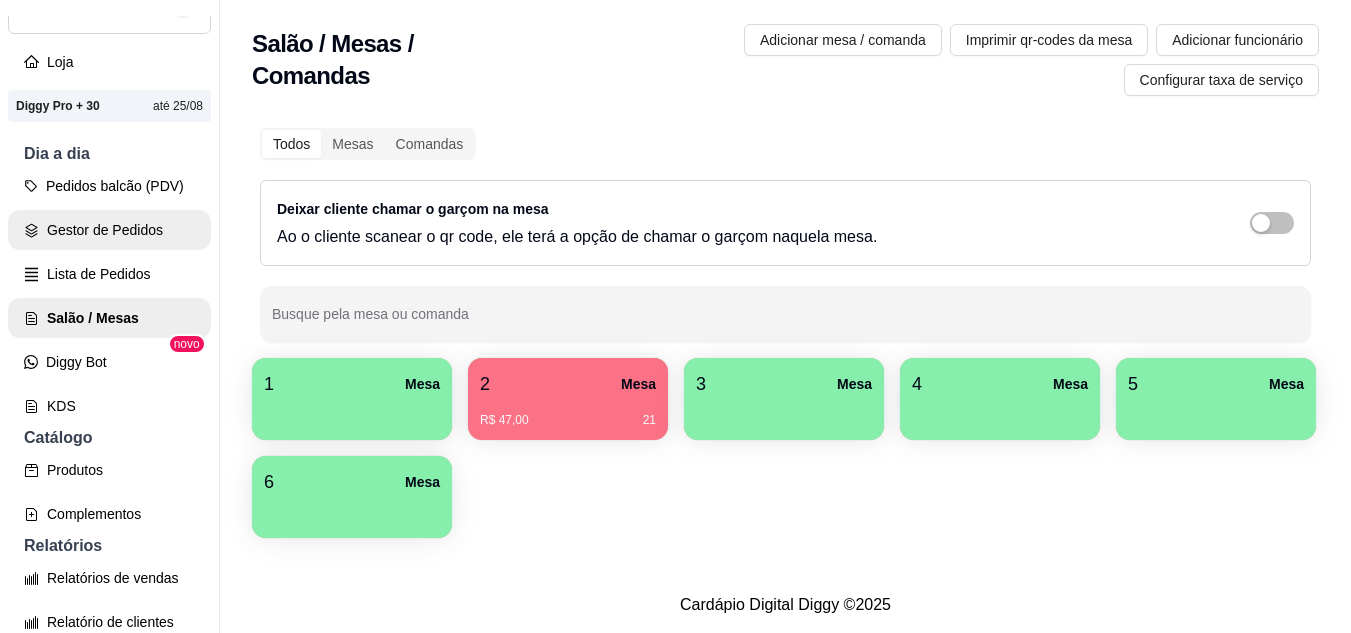 click on "Gestor de Pedidos" at bounding box center (109, 230) 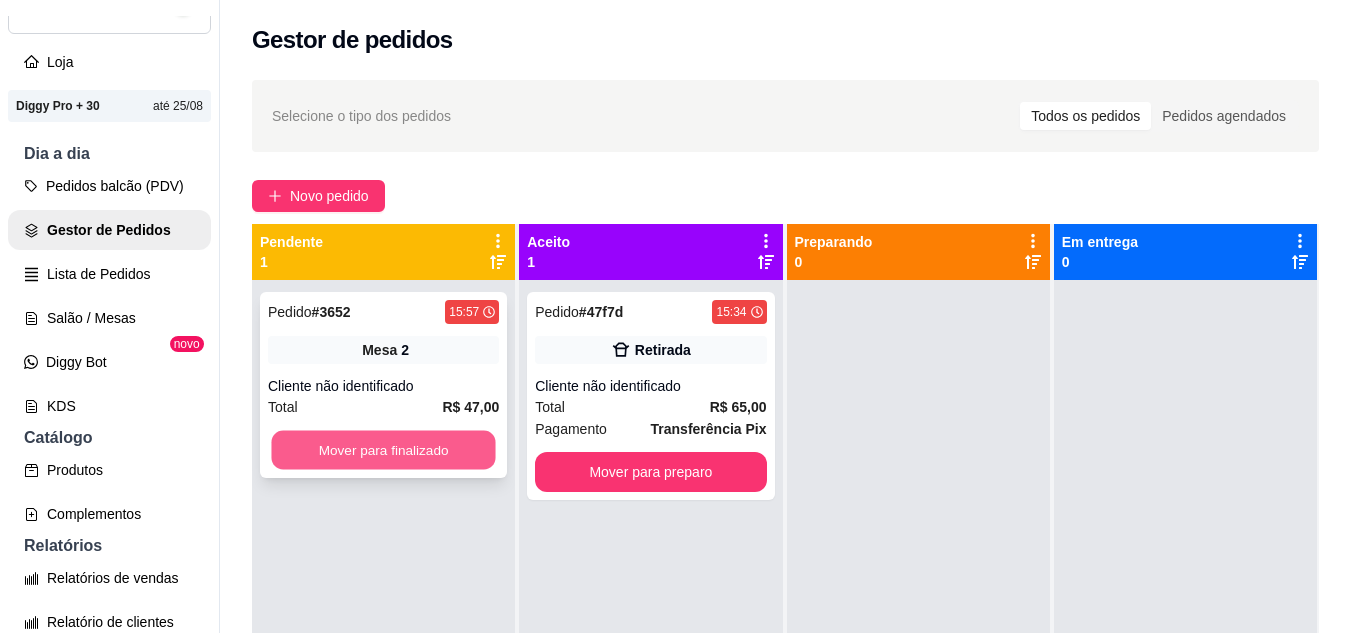 click on "Mover para finalizado" at bounding box center [383, 450] 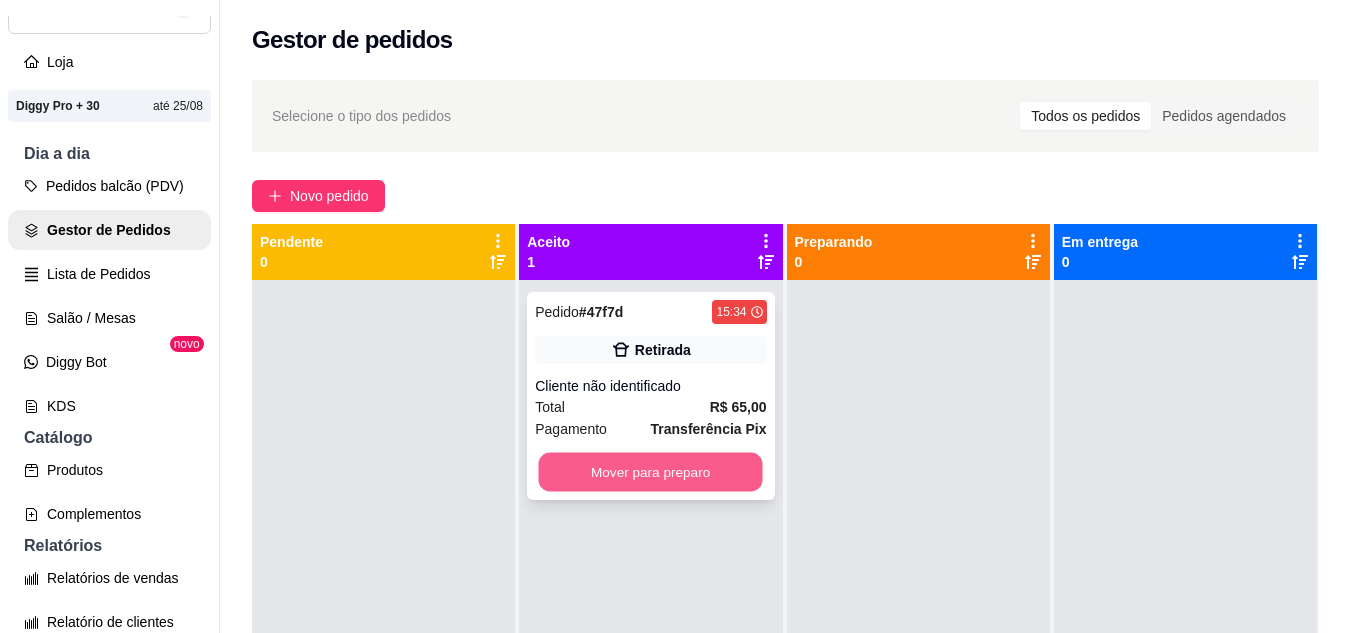 click on "Mover para preparo" at bounding box center (651, 472) 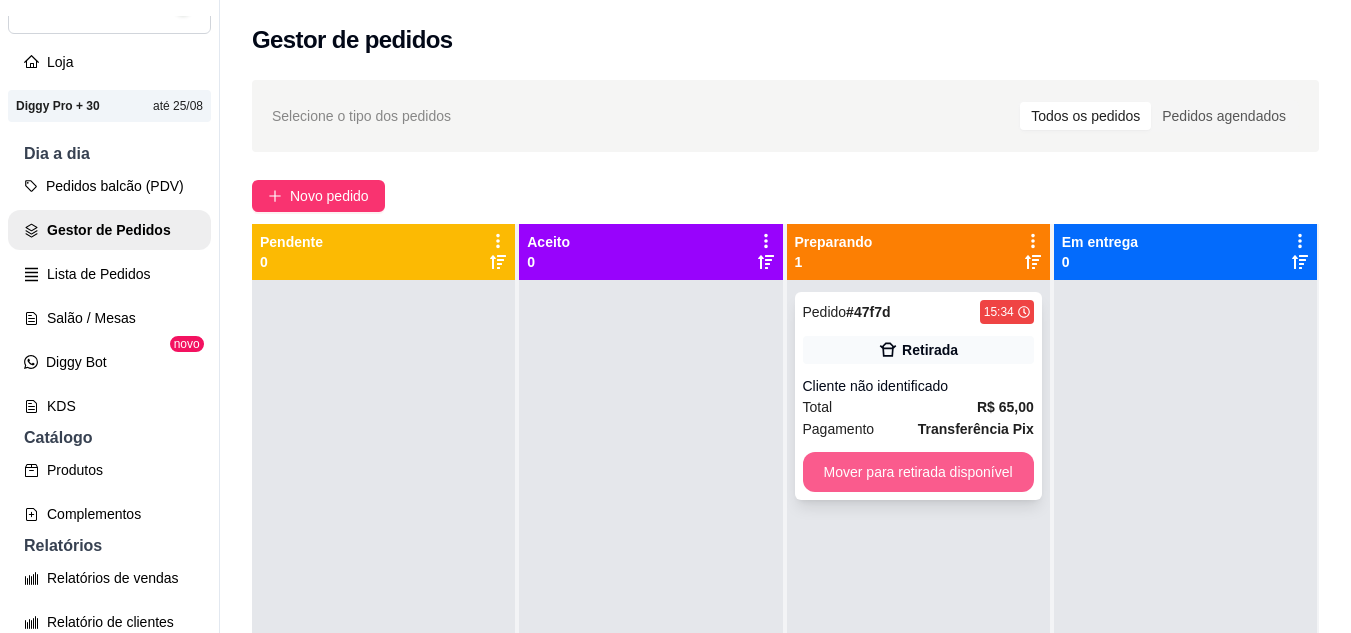 click on "Mover para retirada disponível" at bounding box center (918, 472) 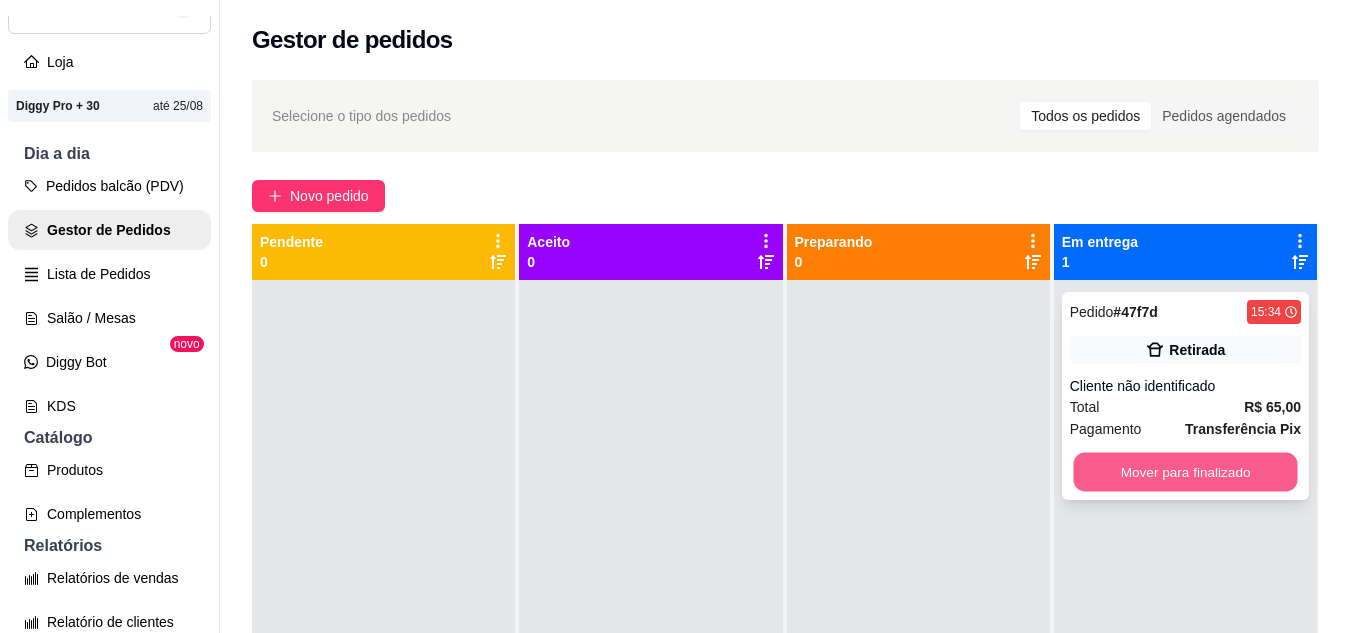 click on "Mover para finalizado" at bounding box center [1185, 472] 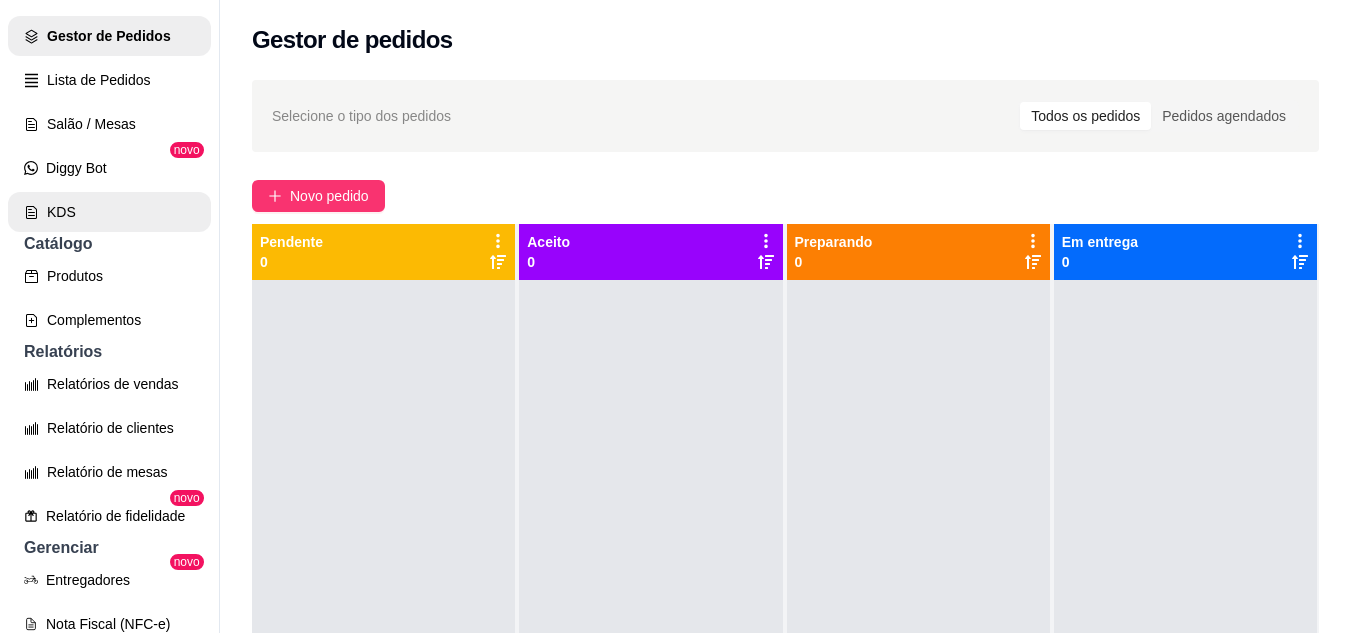 scroll, scrollTop: 300, scrollLeft: 0, axis: vertical 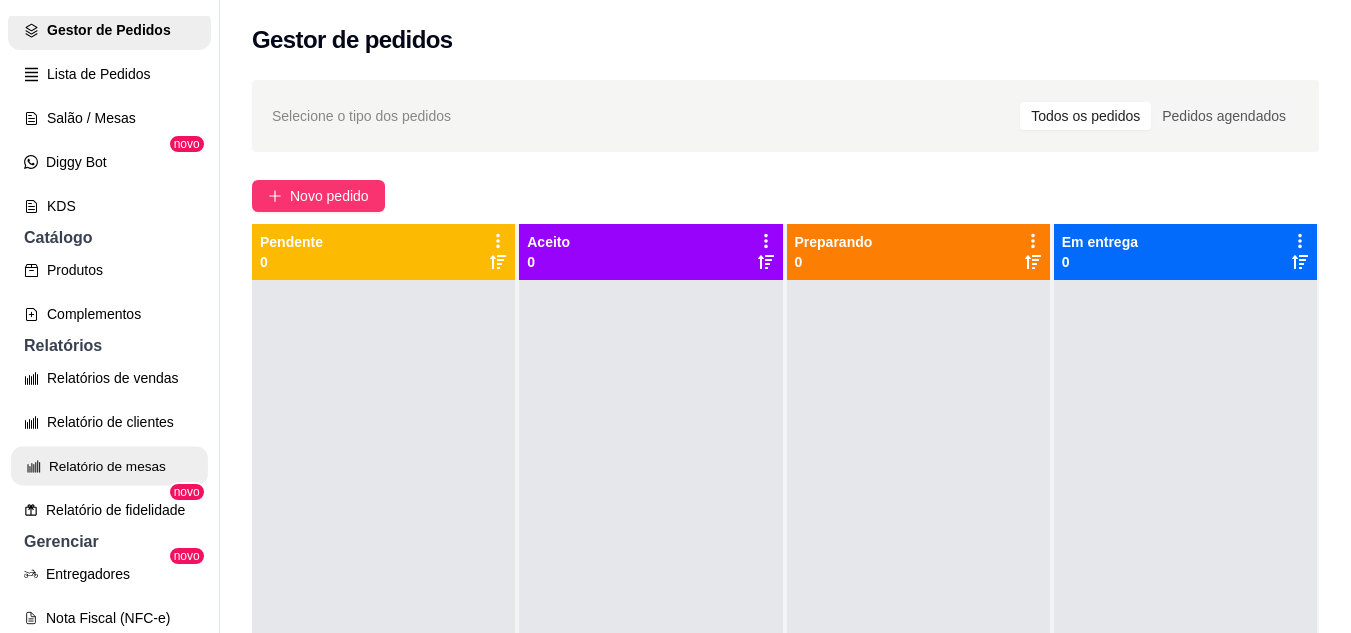 click on "Relatório de mesas" at bounding box center [109, 466] 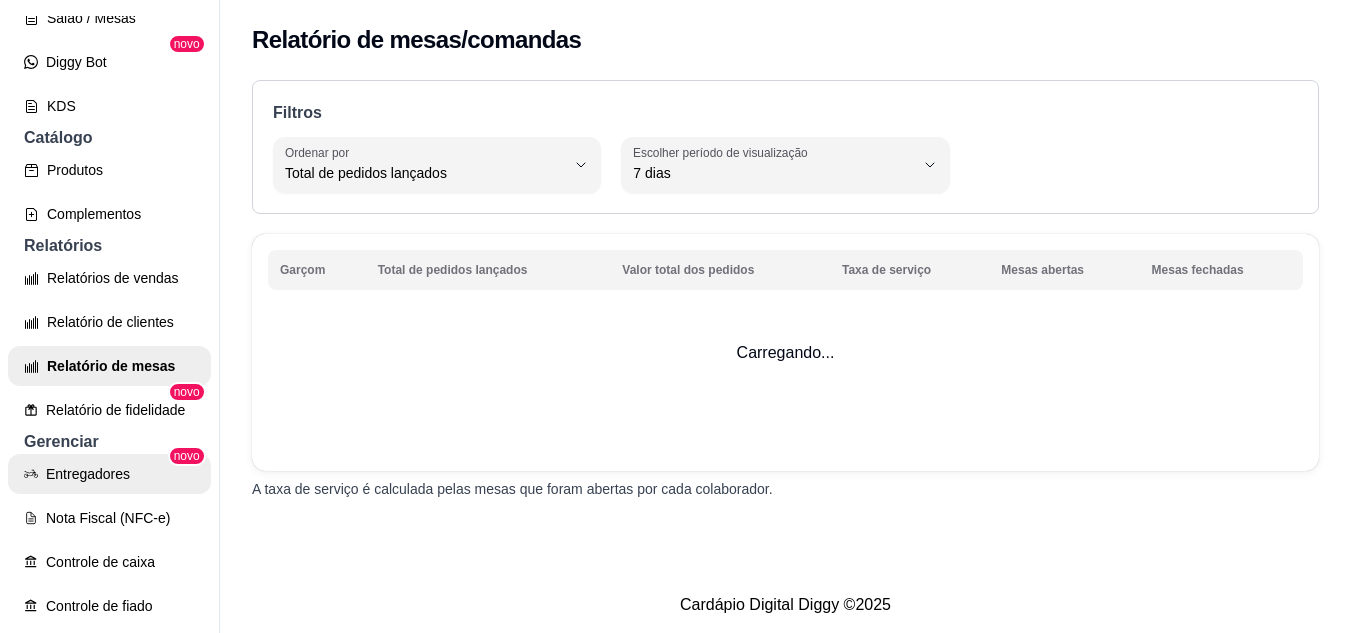 scroll, scrollTop: 500, scrollLeft: 0, axis: vertical 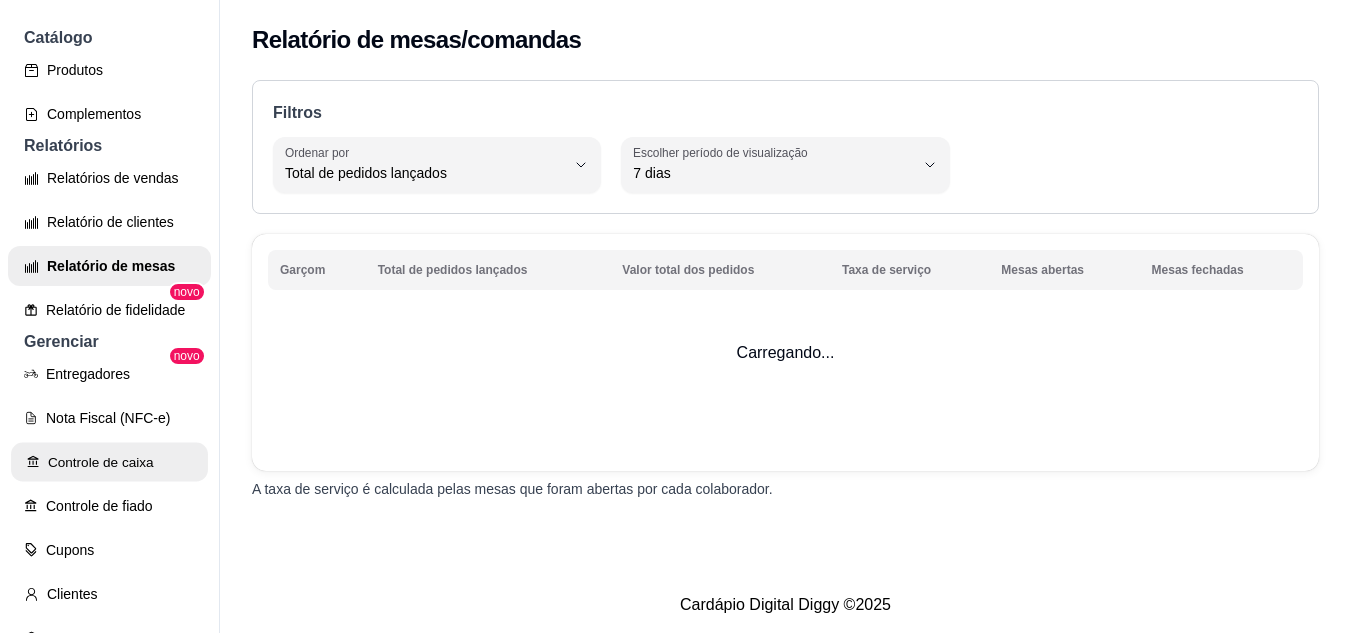 click on "Controle de caixa" at bounding box center [109, 462] 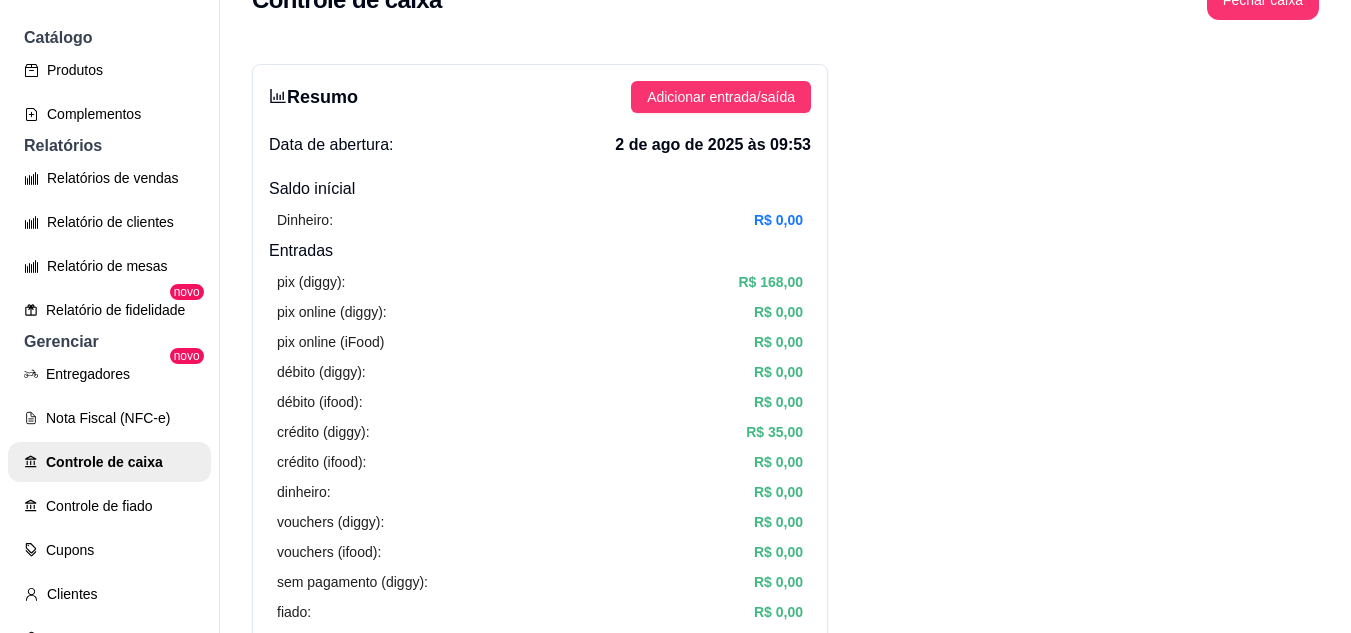 scroll, scrollTop: 0, scrollLeft: 0, axis: both 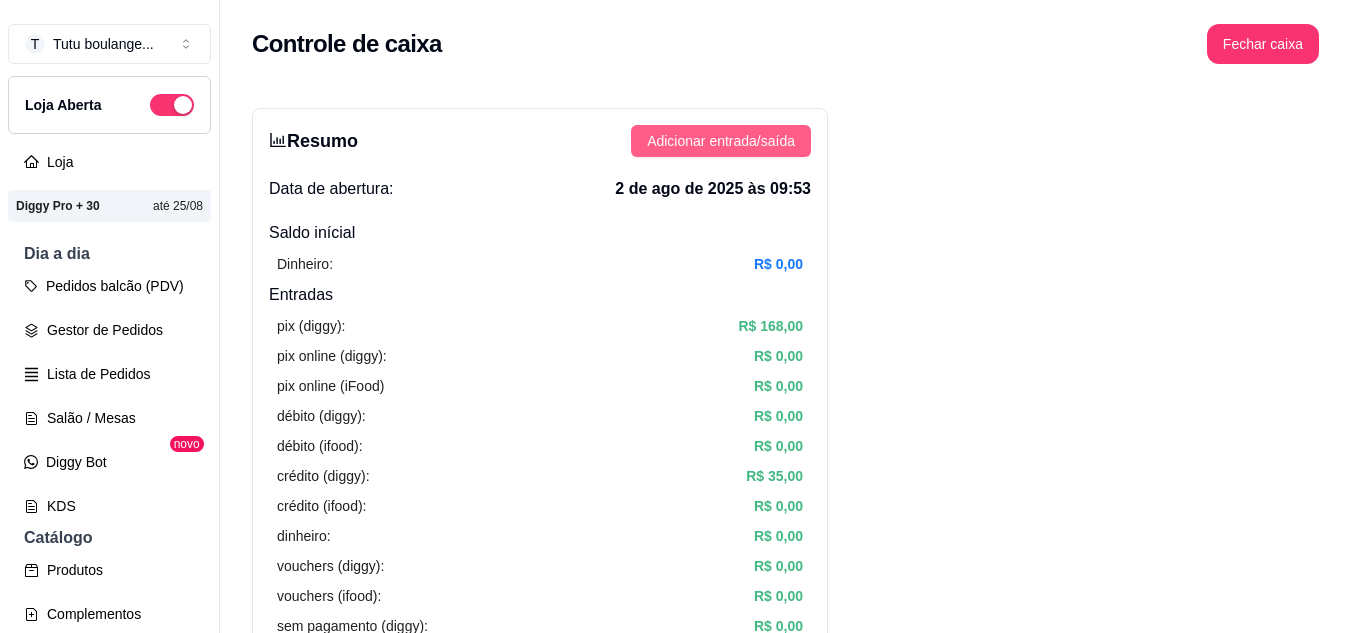 click on "Adicionar entrada/saída" at bounding box center [721, 141] 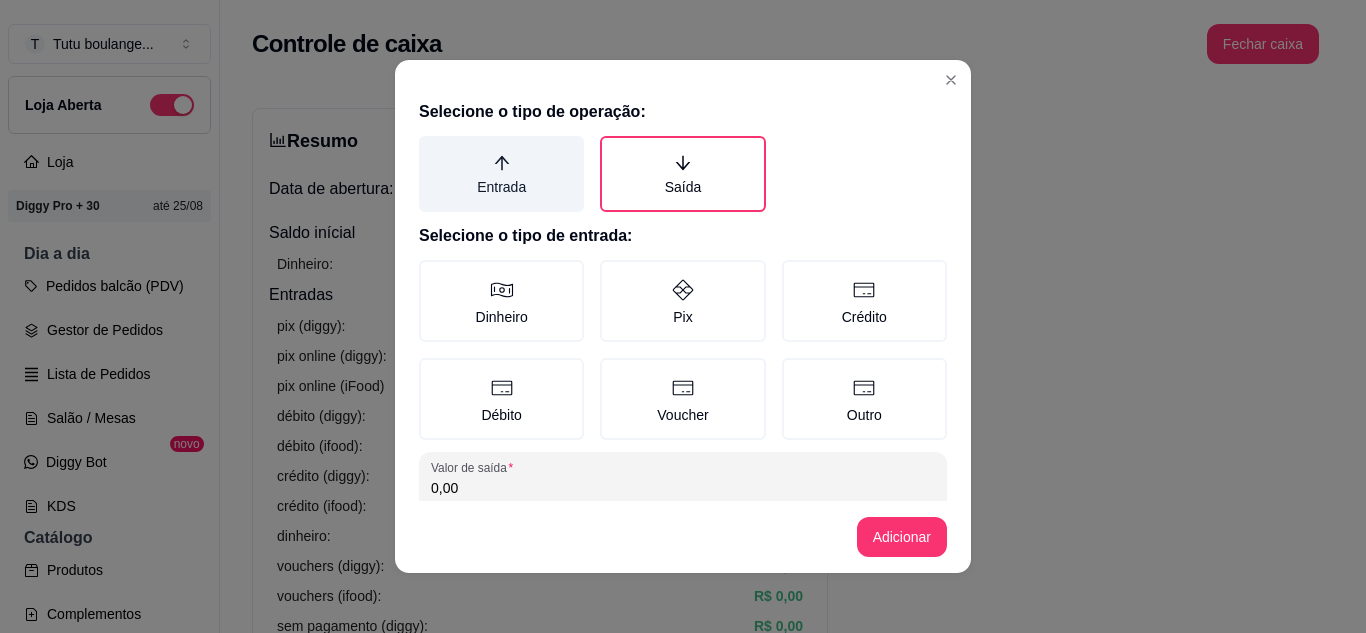 click on "Entrada" at bounding box center [501, 174] 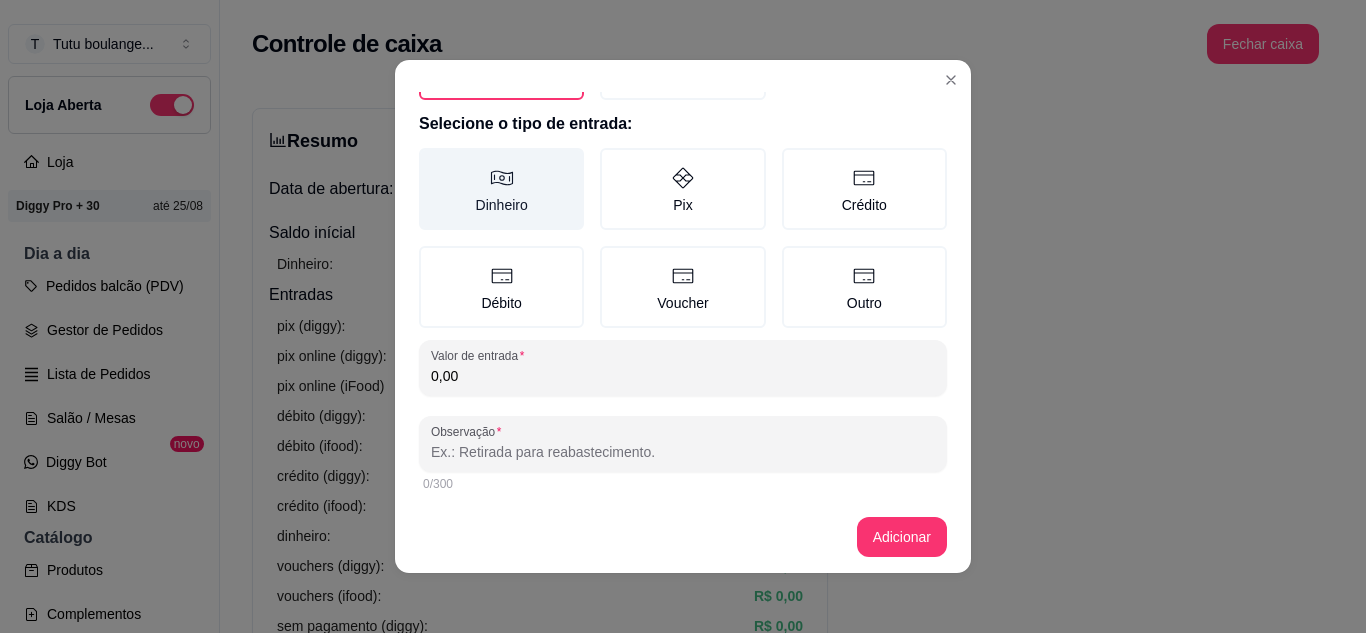 scroll, scrollTop: 115, scrollLeft: 0, axis: vertical 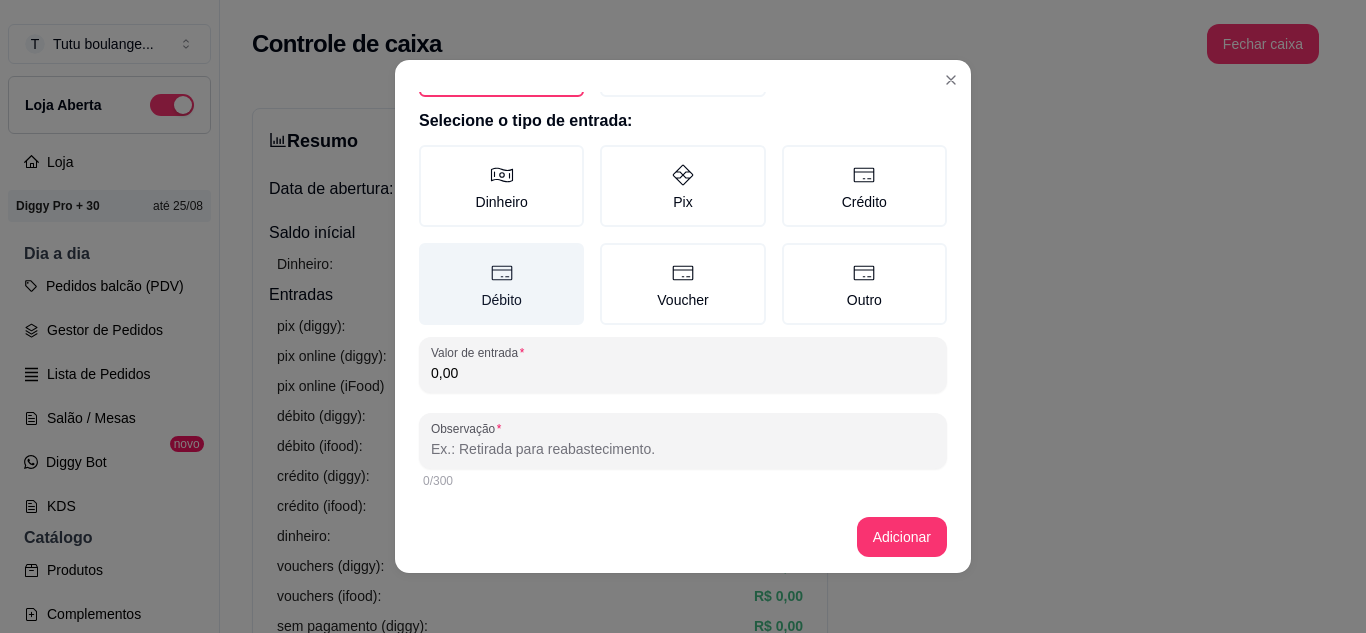 click on "Débito" at bounding box center (501, 284) 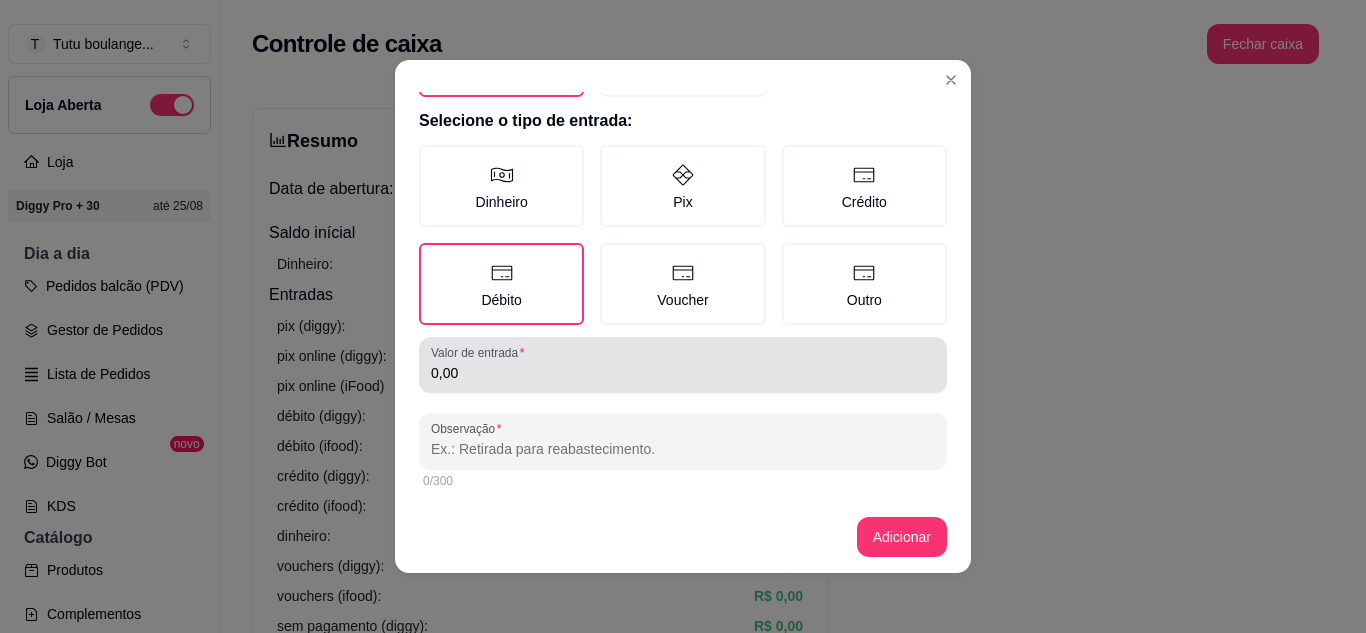 click on "0,00" at bounding box center [683, 373] 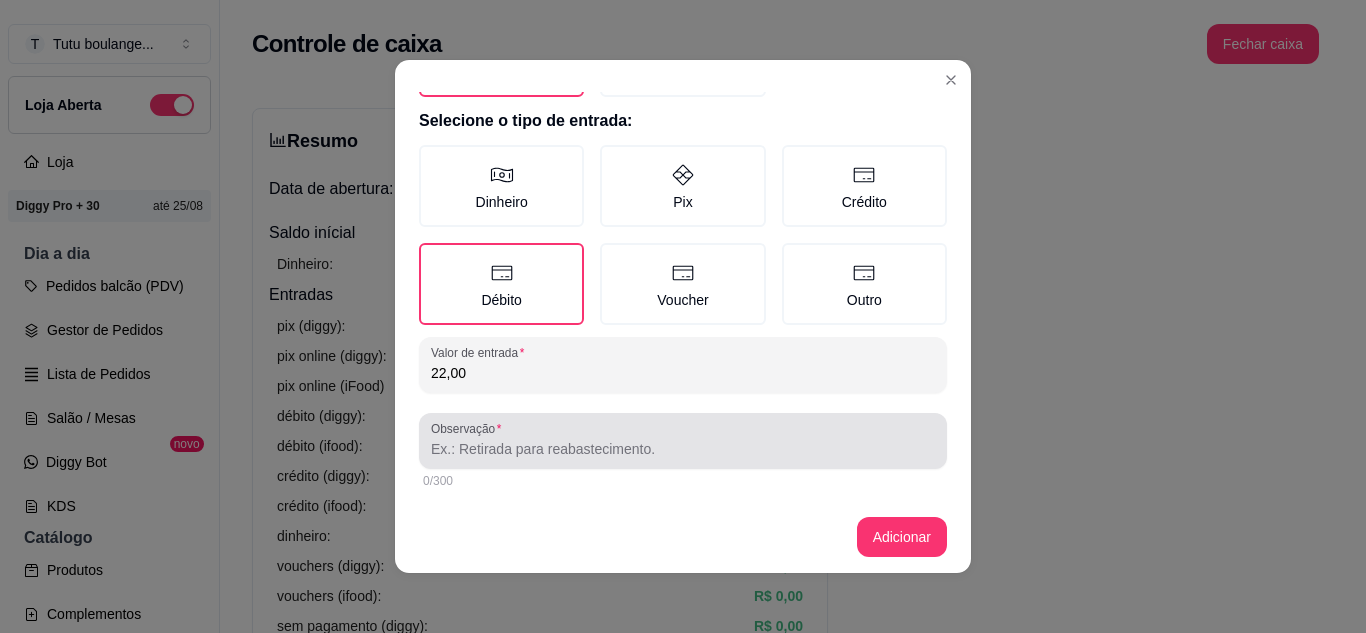 scroll, scrollTop: 4, scrollLeft: 0, axis: vertical 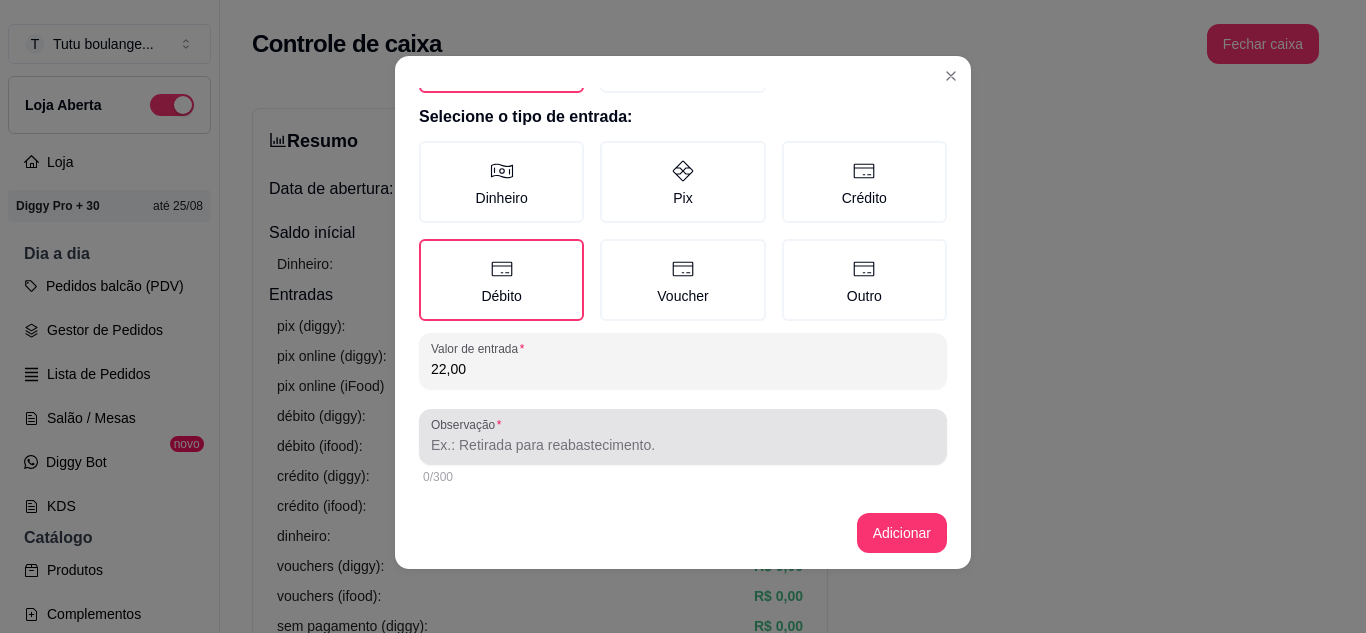 type on "22,00" 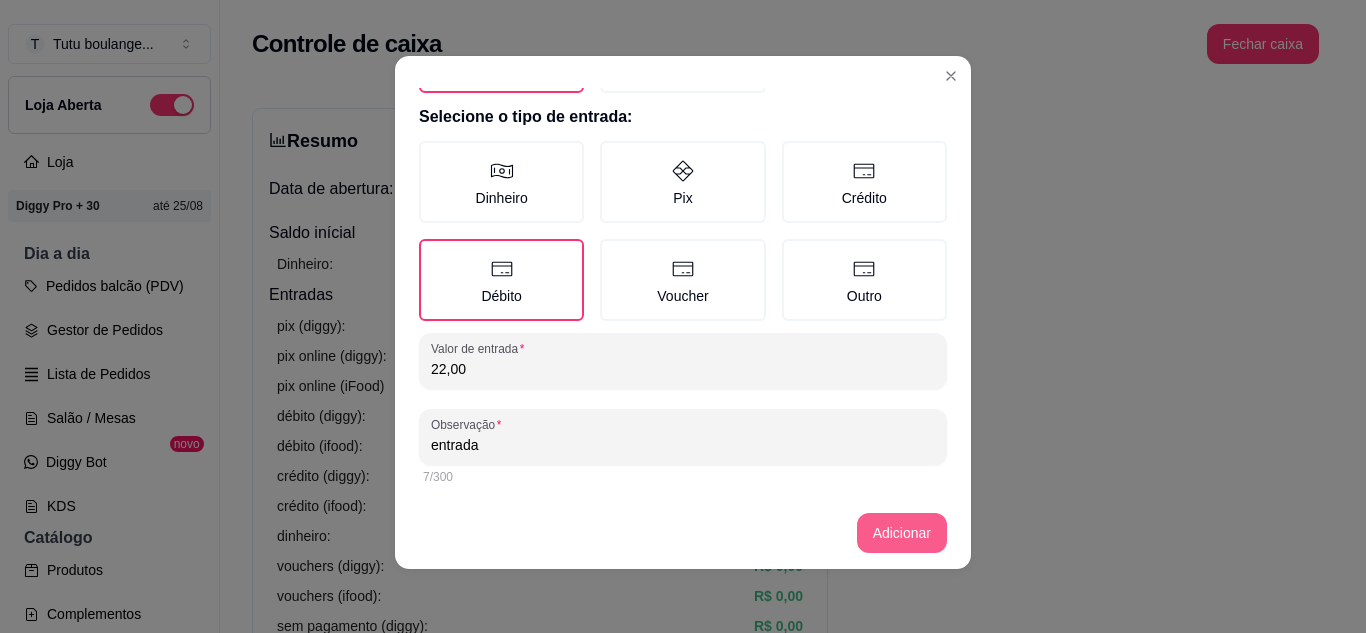 type on "entrada" 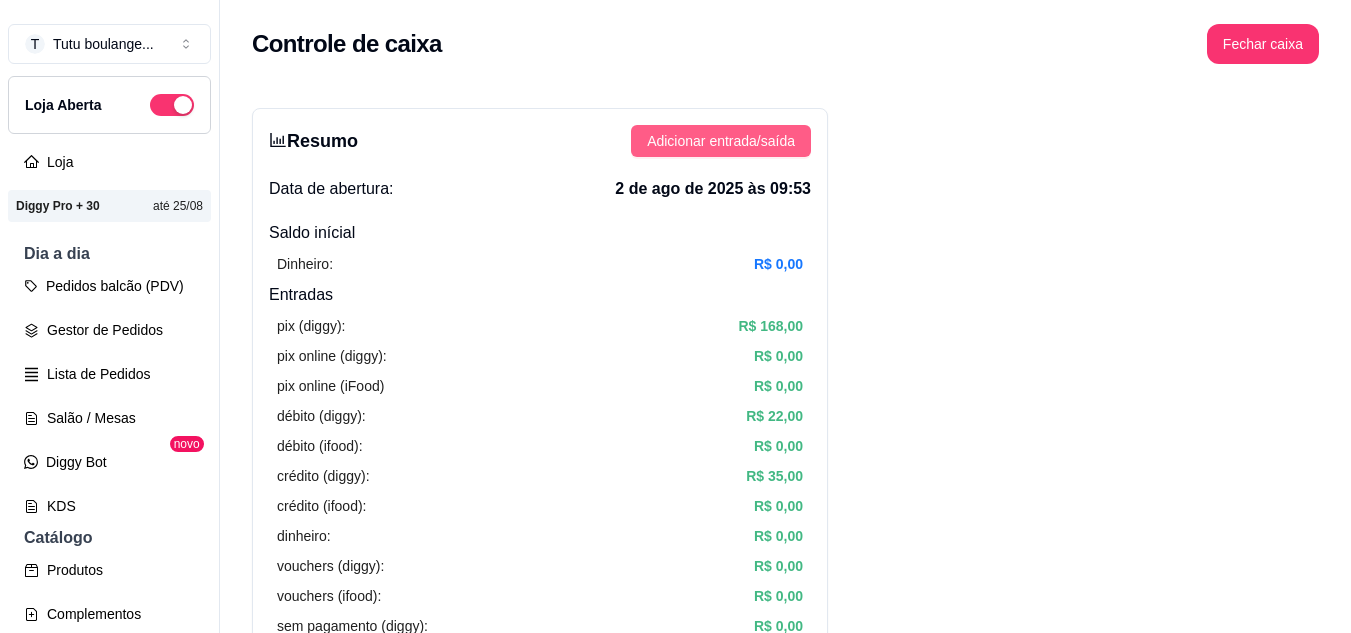 click on "Adicionar entrada/saída" at bounding box center (721, 141) 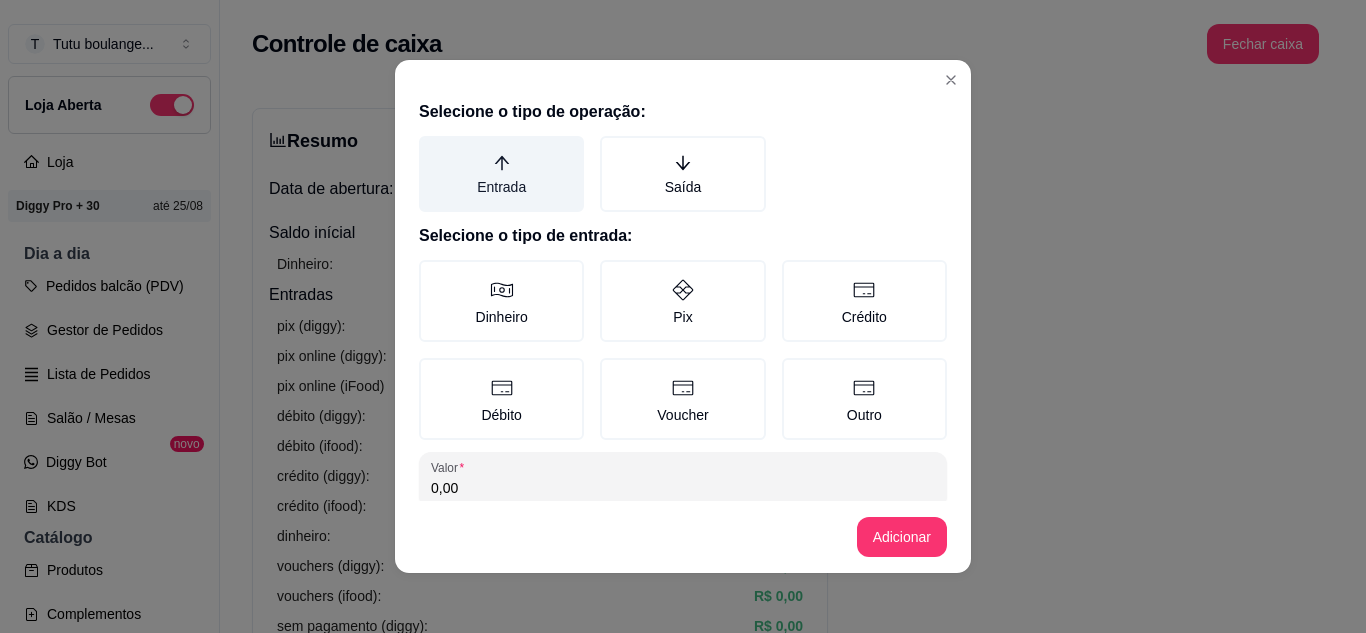 click on "Entrada" at bounding box center (501, 174) 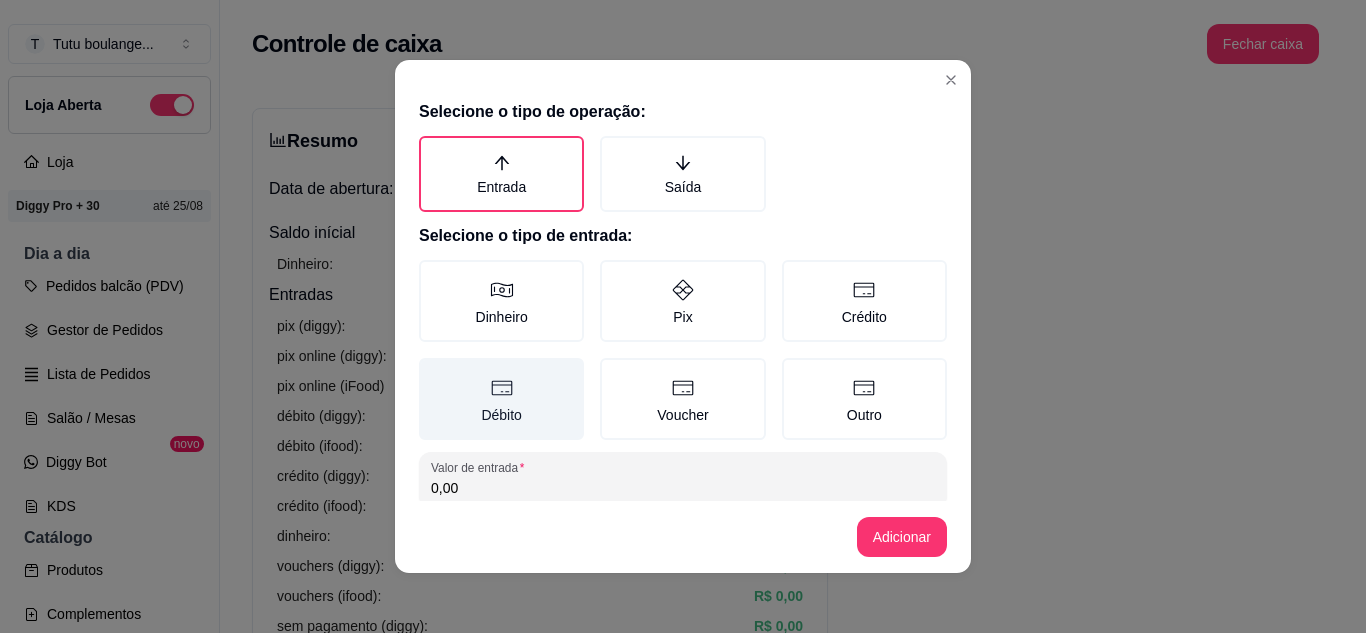 click on "Débito" at bounding box center (501, 399) 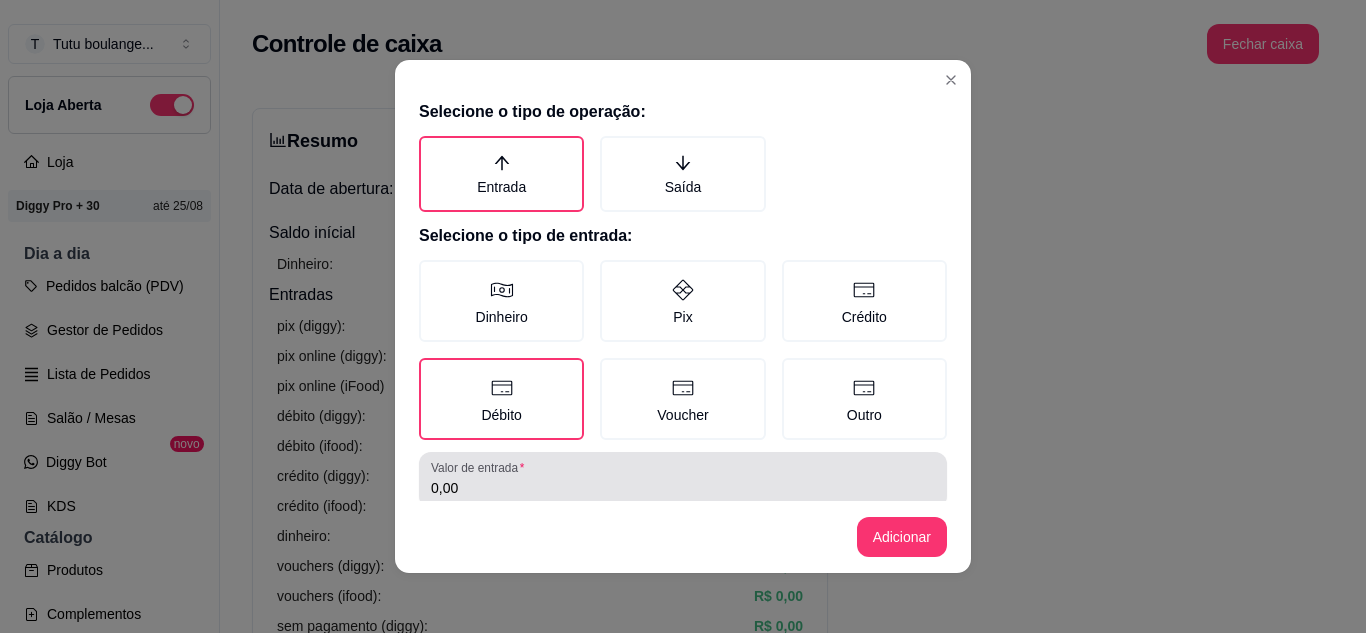 click on "0,00" at bounding box center [683, 488] 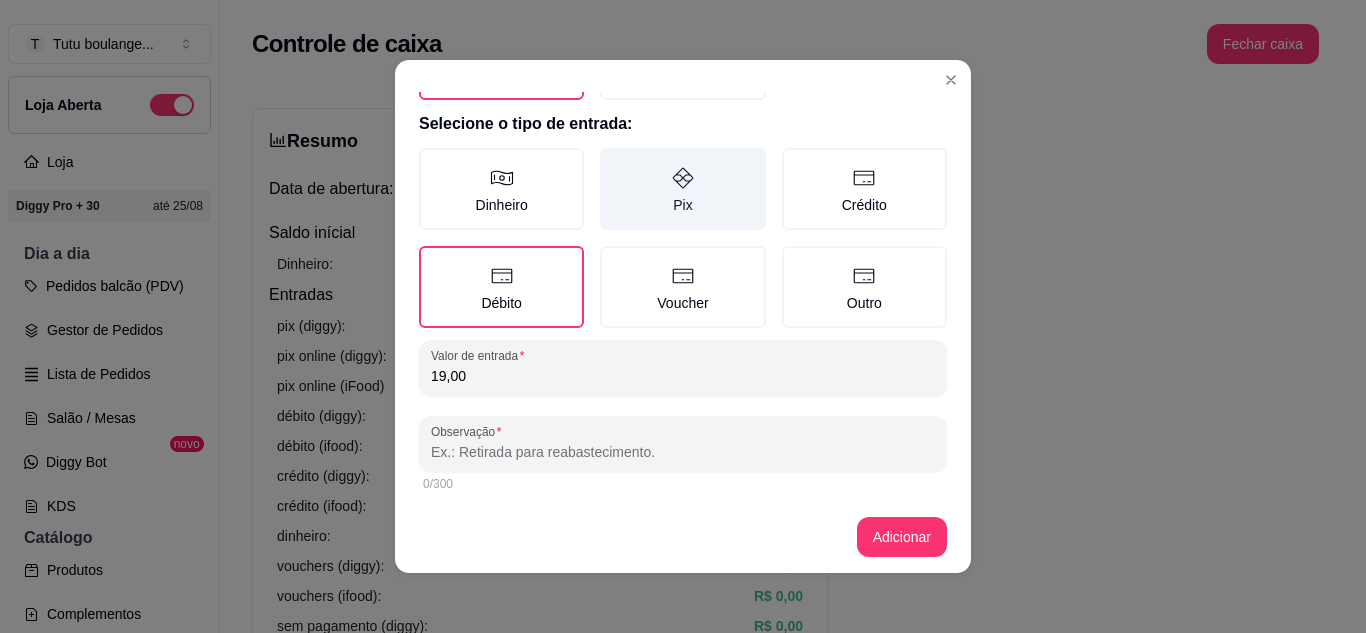 scroll, scrollTop: 115, scrollLeft: 0, axis: vertical 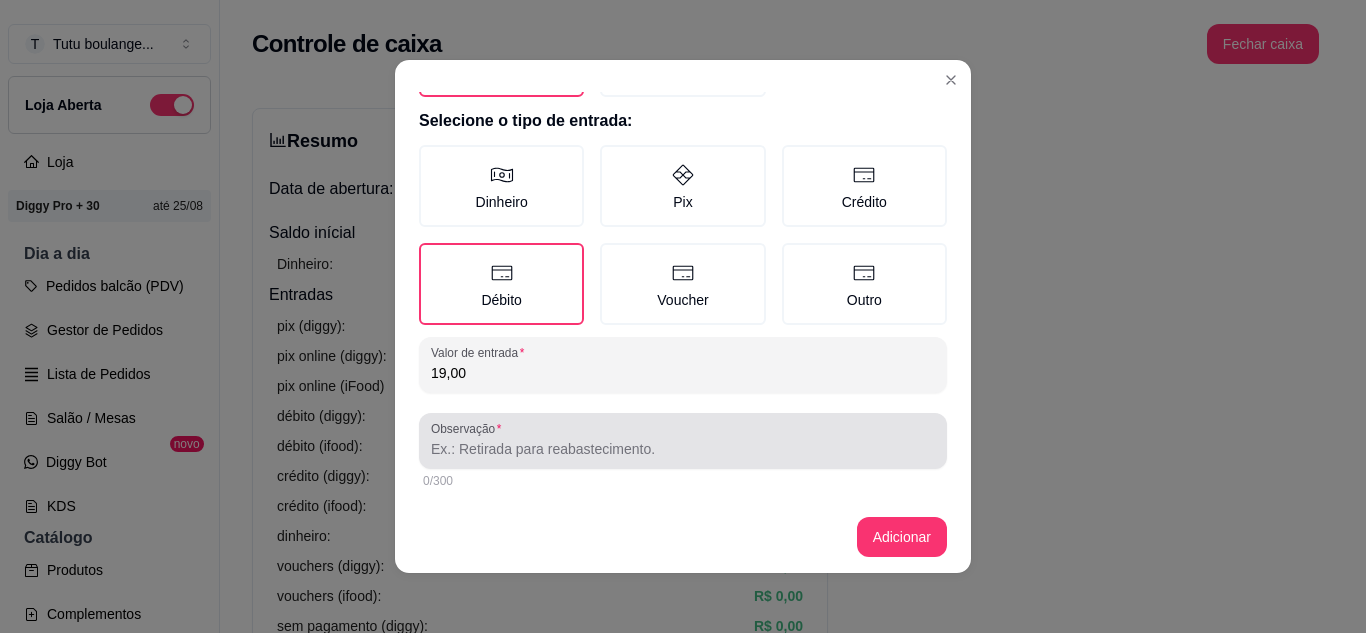 type on "19,00" 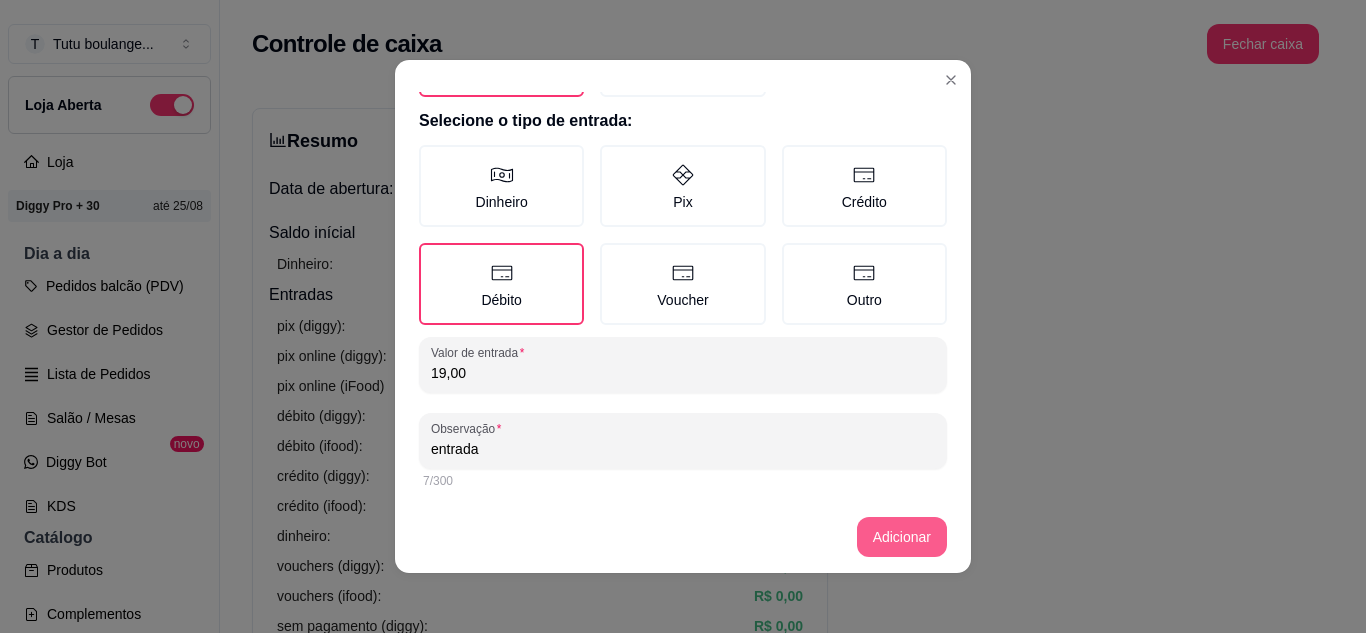 type on "entrada" 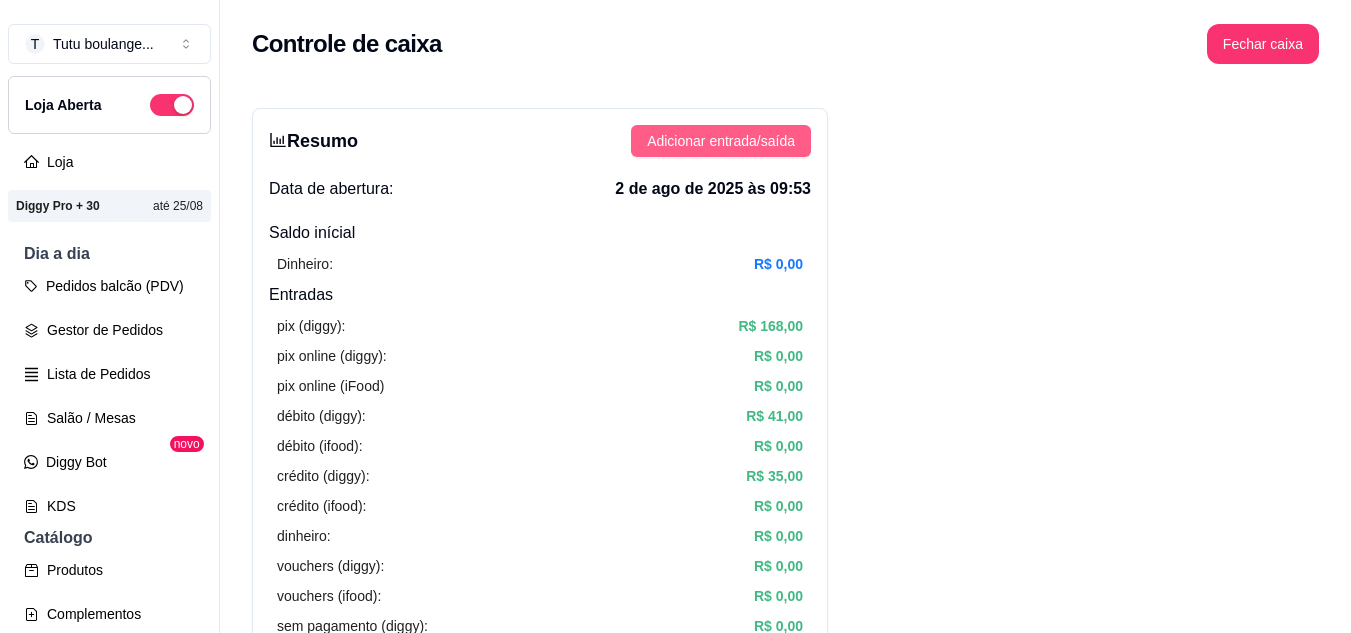 click on "Adicionar entrada/saída" at bounding box center [721, 141] 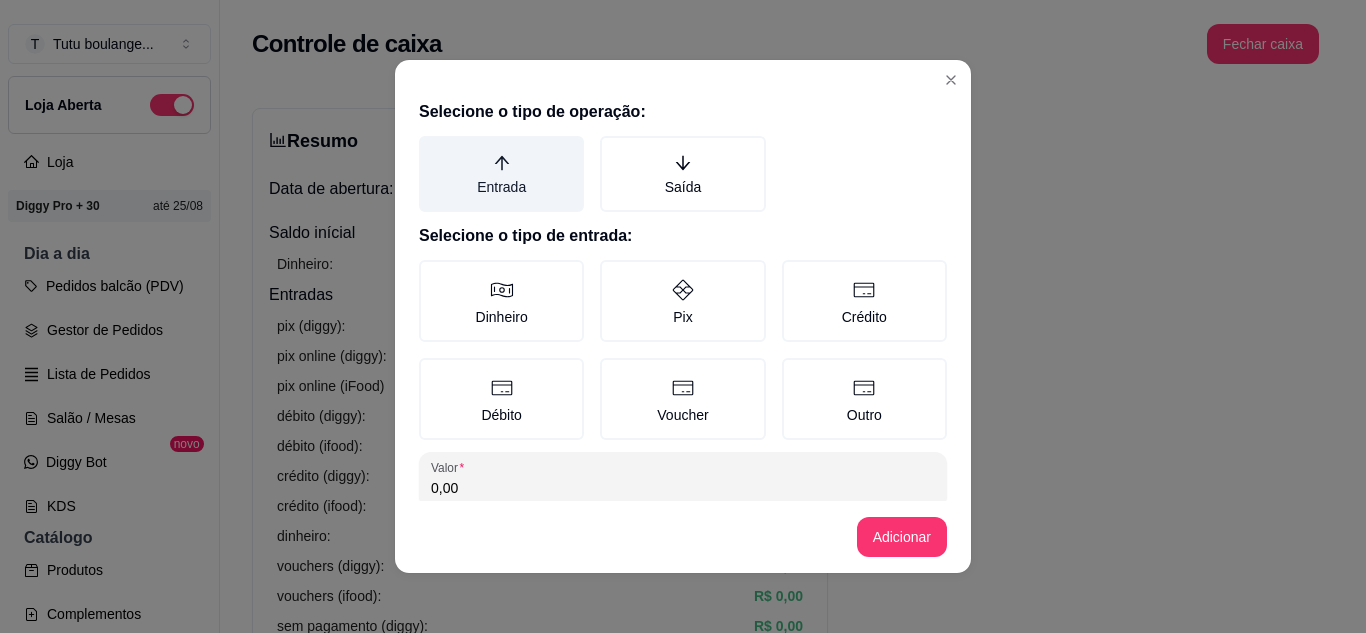 click on "Entrada" at bounding box center (501, 174) 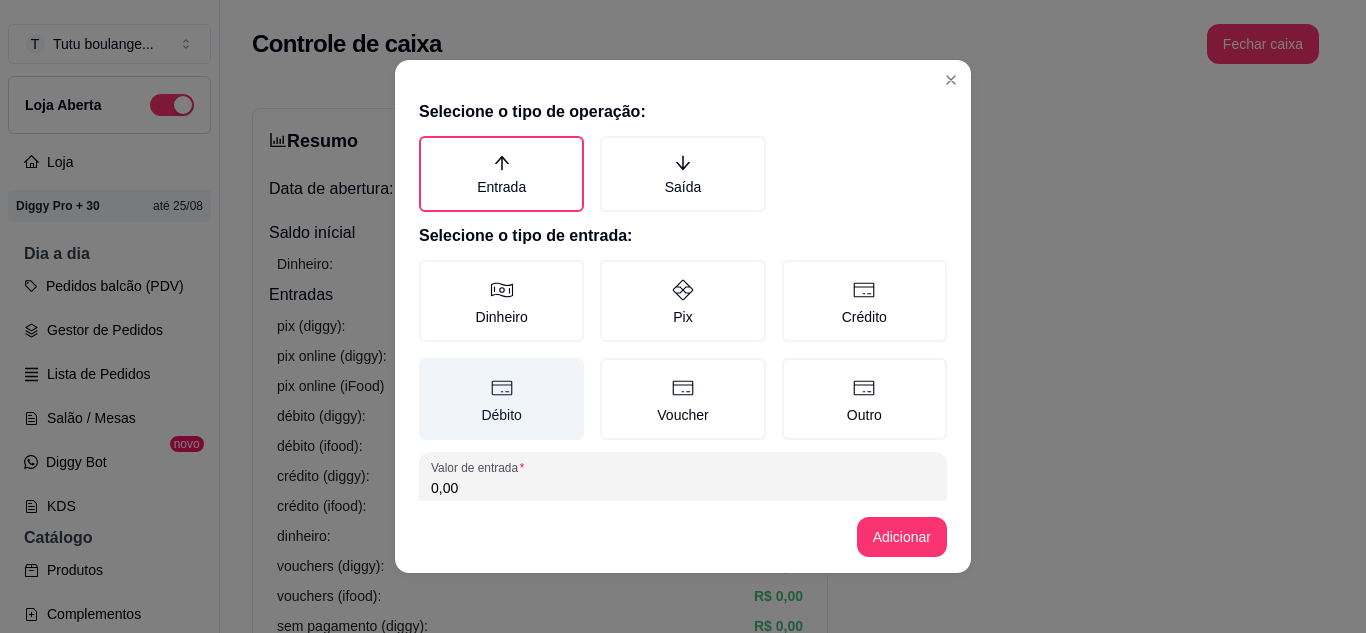 click on "Débito" at bounding box center (501, 399) 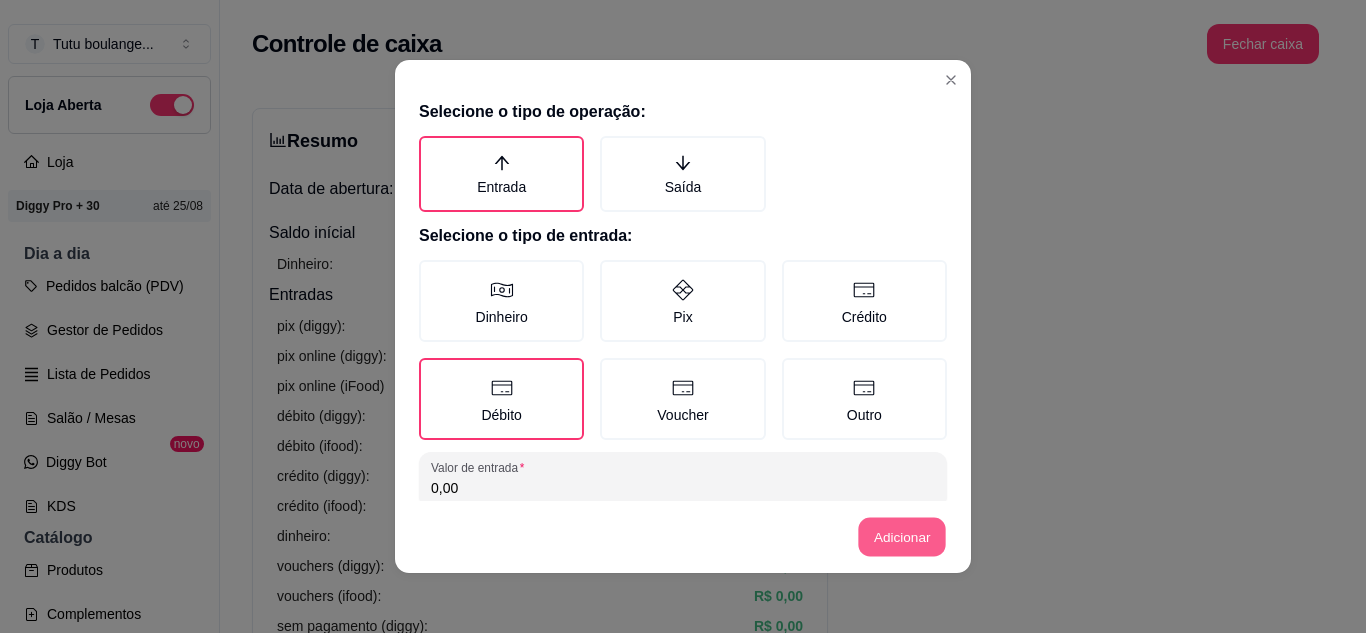 click on "Adicionar" at bounding box center [902, 537] 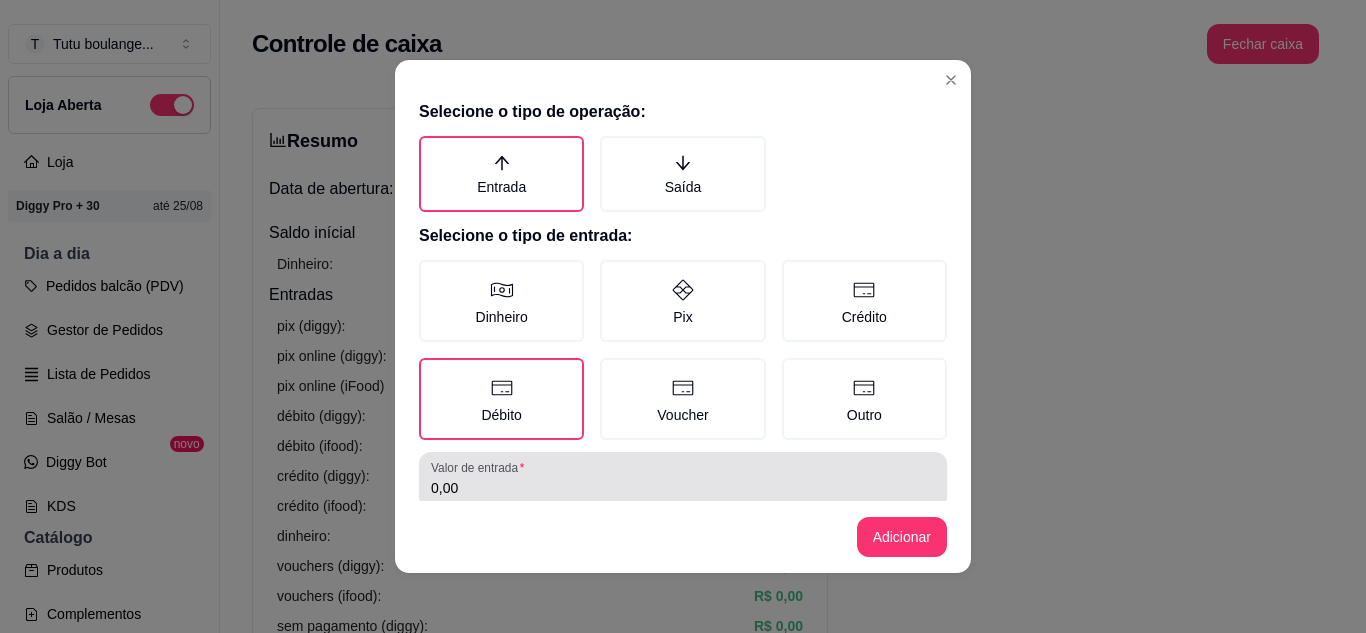scroll, scrollTop: 100, scrollLeft: 0, axis: vertical 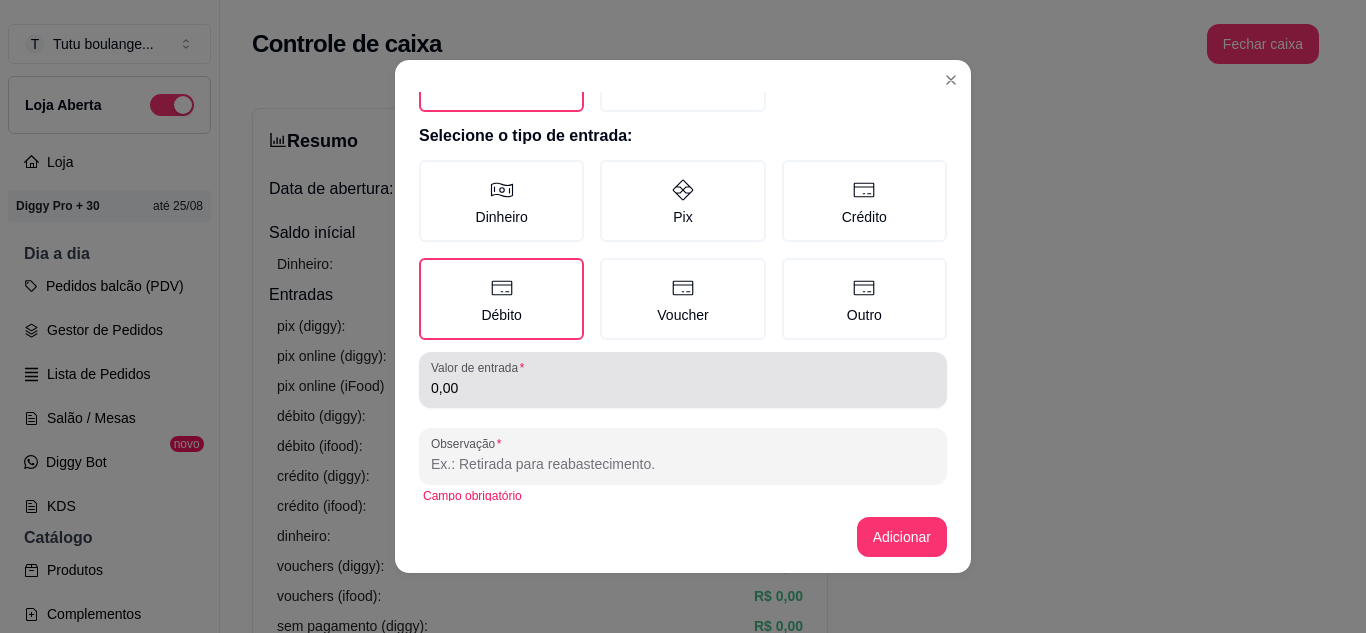 click on "0,00" at bounding box center [683, 380] 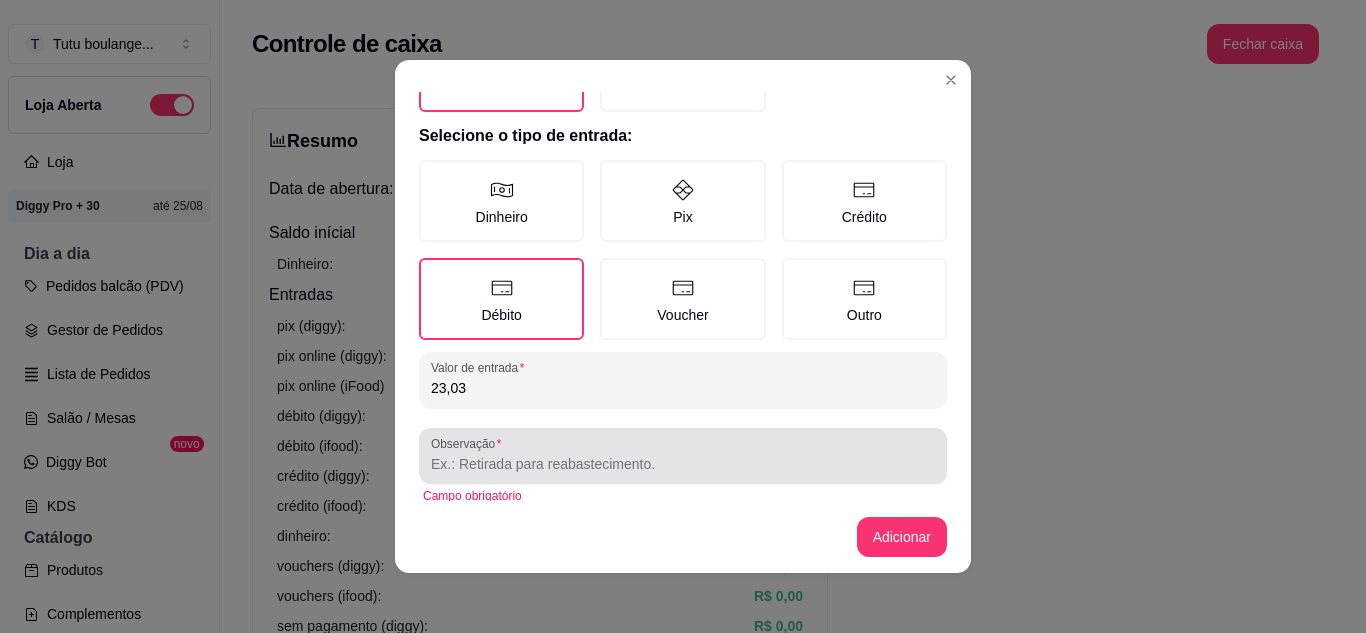 type on "23,03" 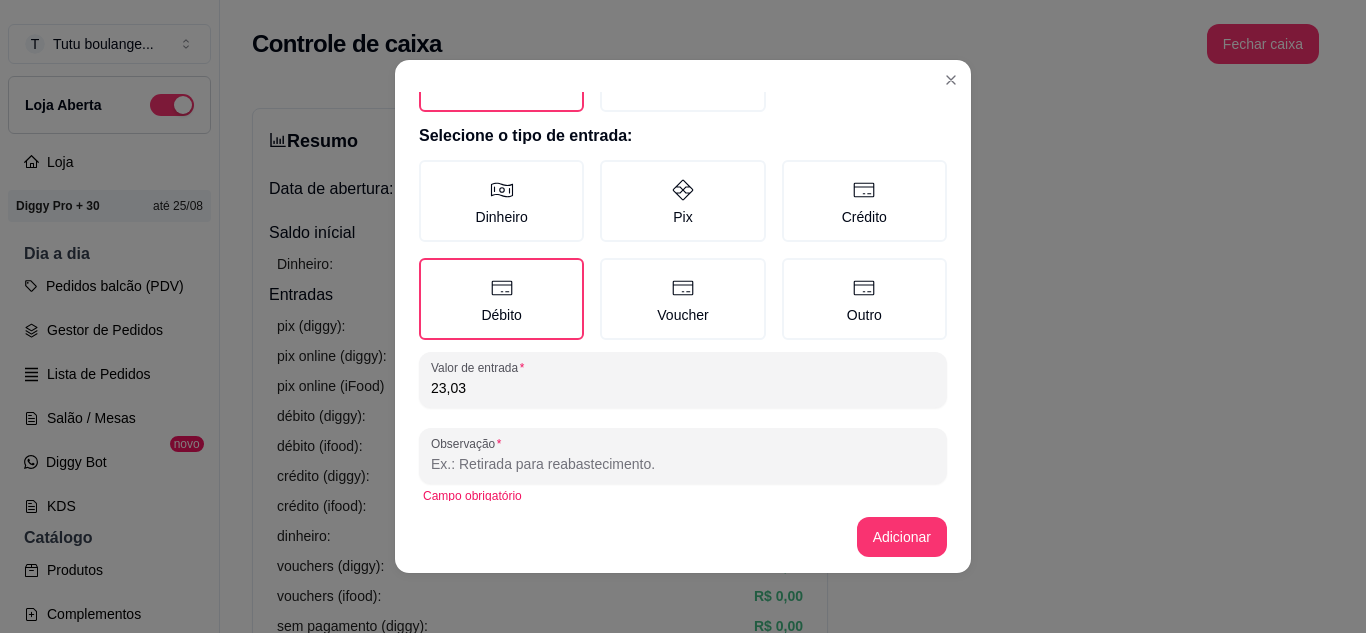 click on "Observação" at bounding box center [683, 464] 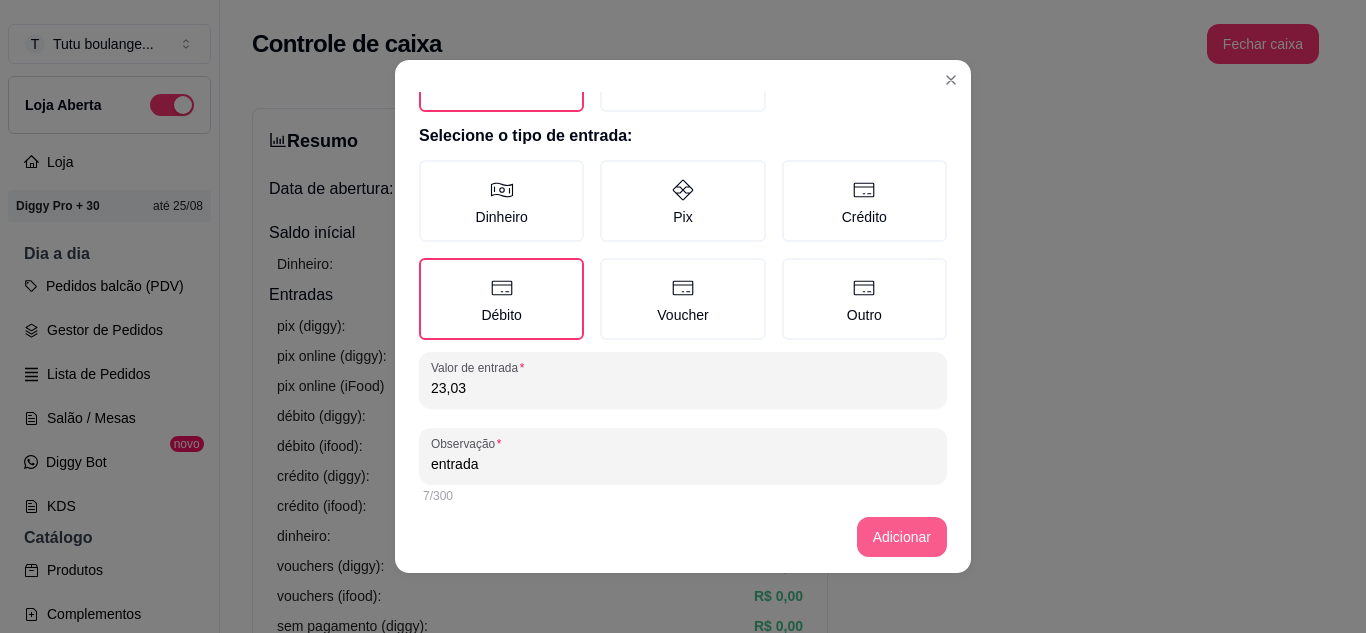 type on "entrada" 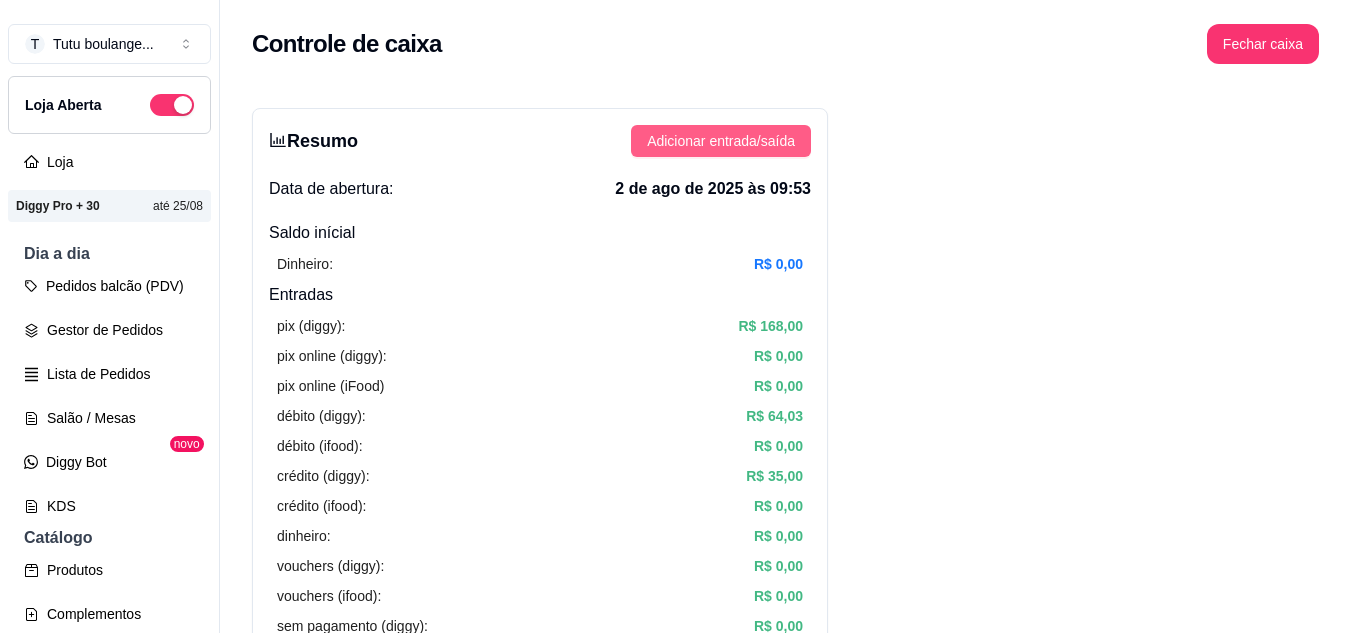 click on "Adicionar entrada/saída" at bounding box center [721, 141] 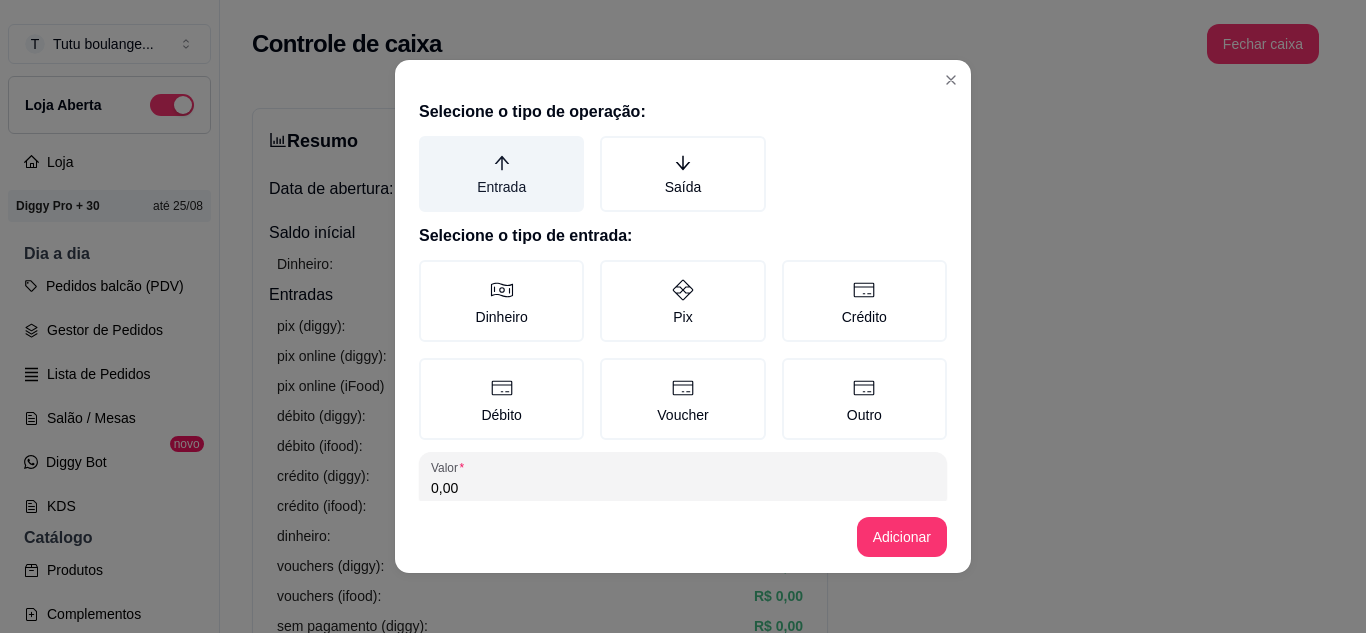 click on "Entrada" at bounding box center [501, 174] 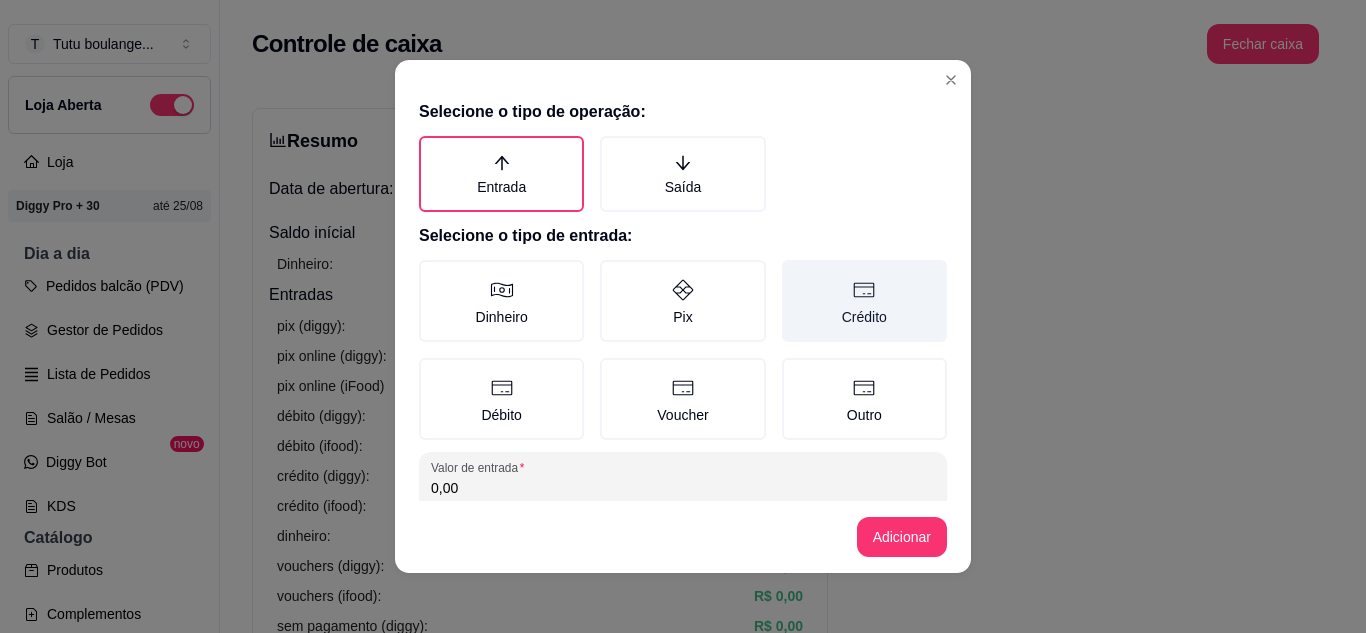 click on "Crédito" at bounding box center (864, 301) 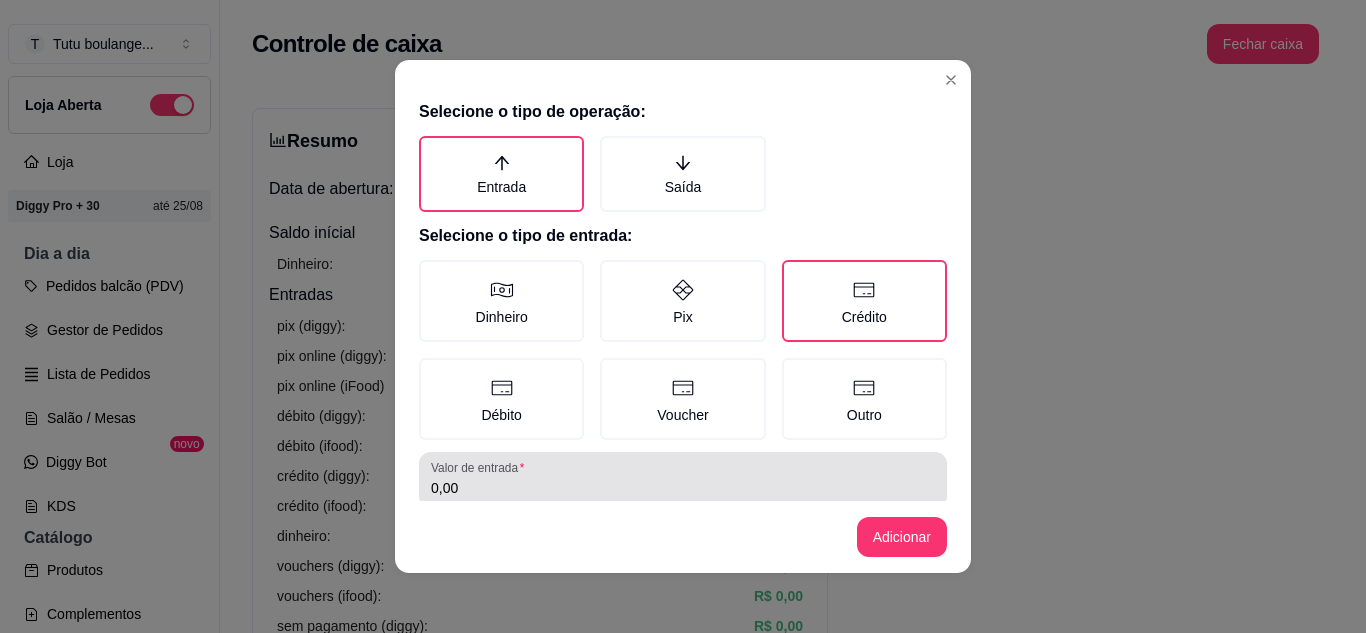 click on "0,00" at bounding box center (683, 480) 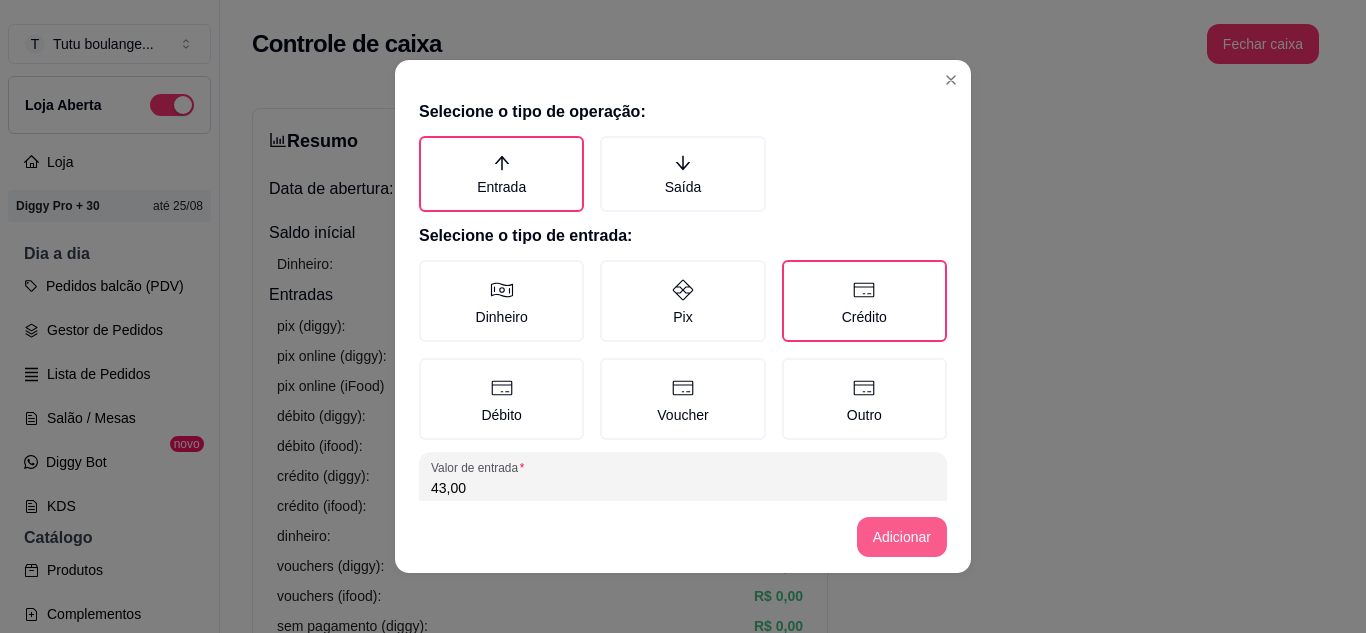 type on "43,00" 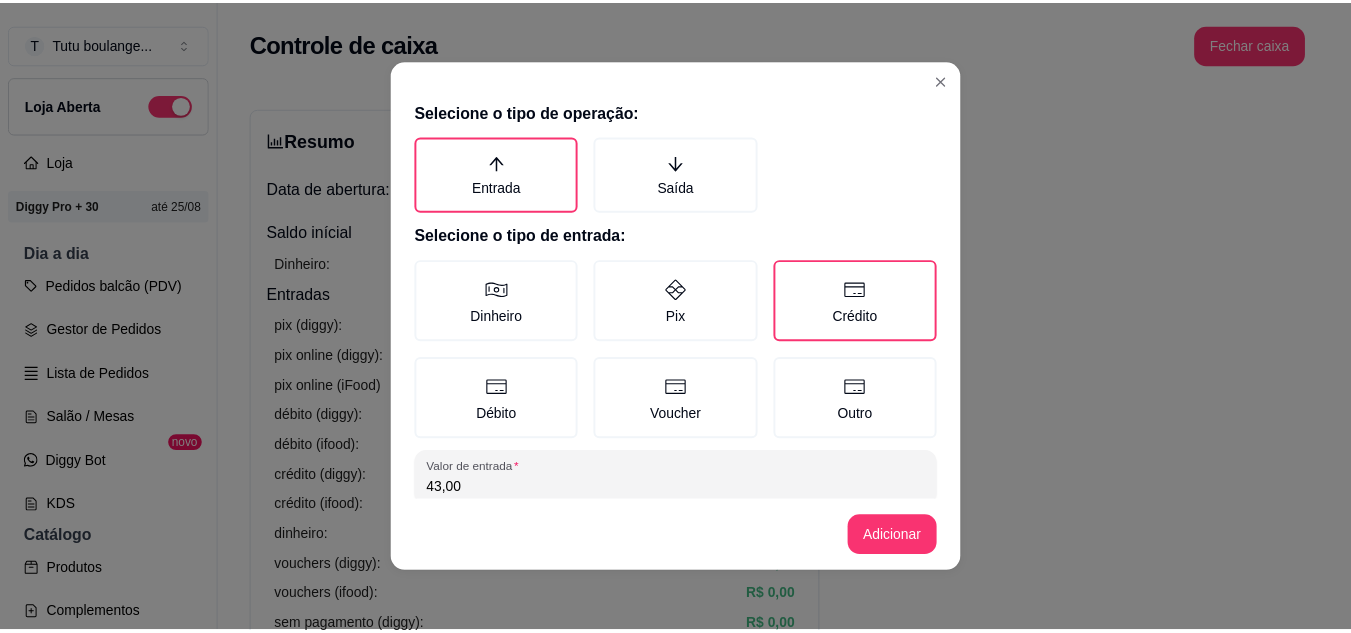 scroll, scrollTop: 115, scrollLeft: 0, axis: vertical 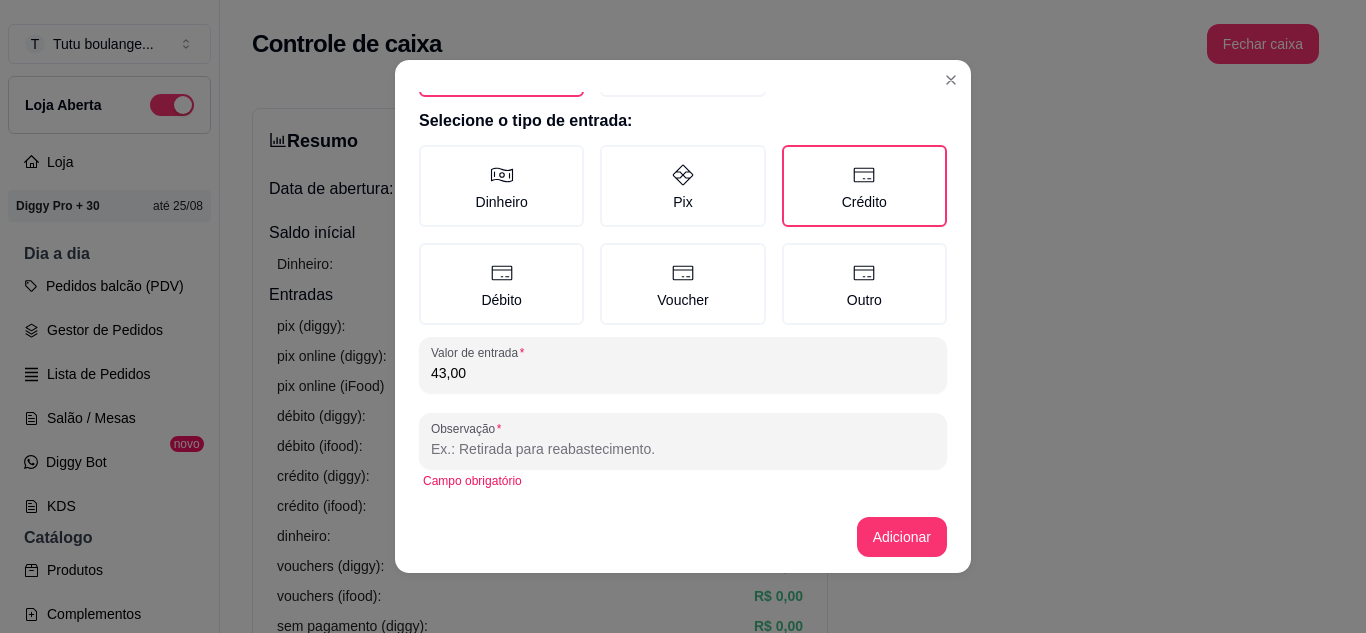 click on "Observação" at bounding box center [683, 449] 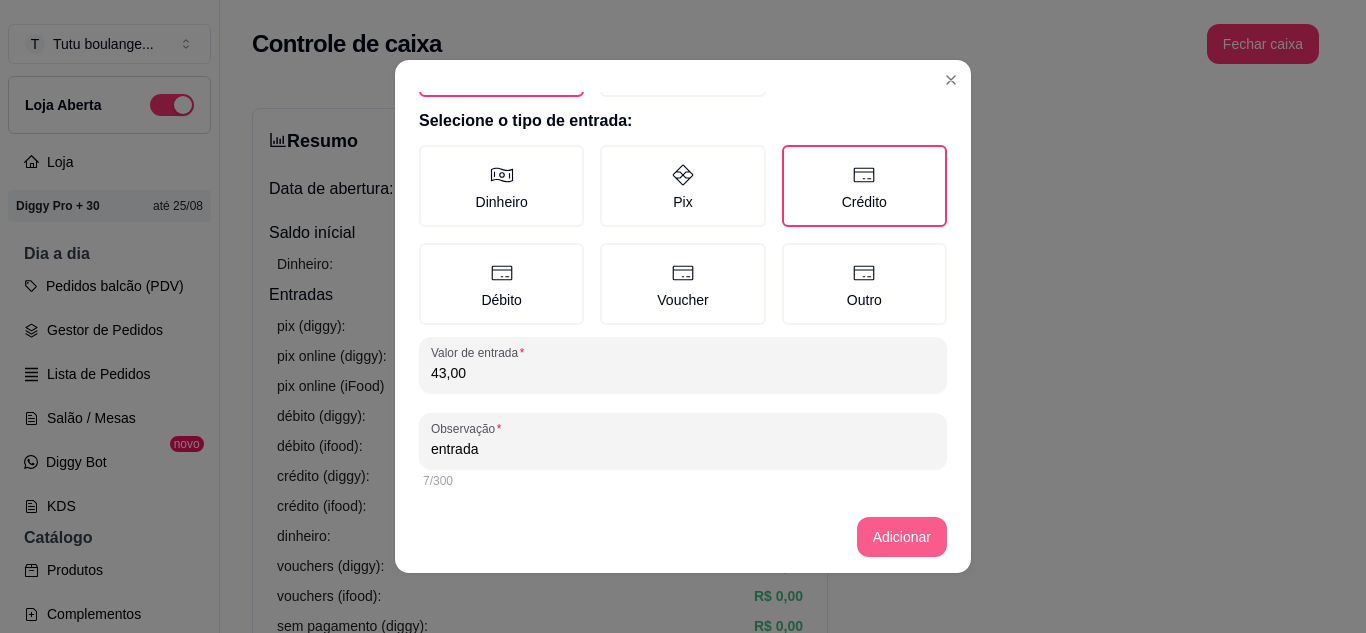 type on "entrada" 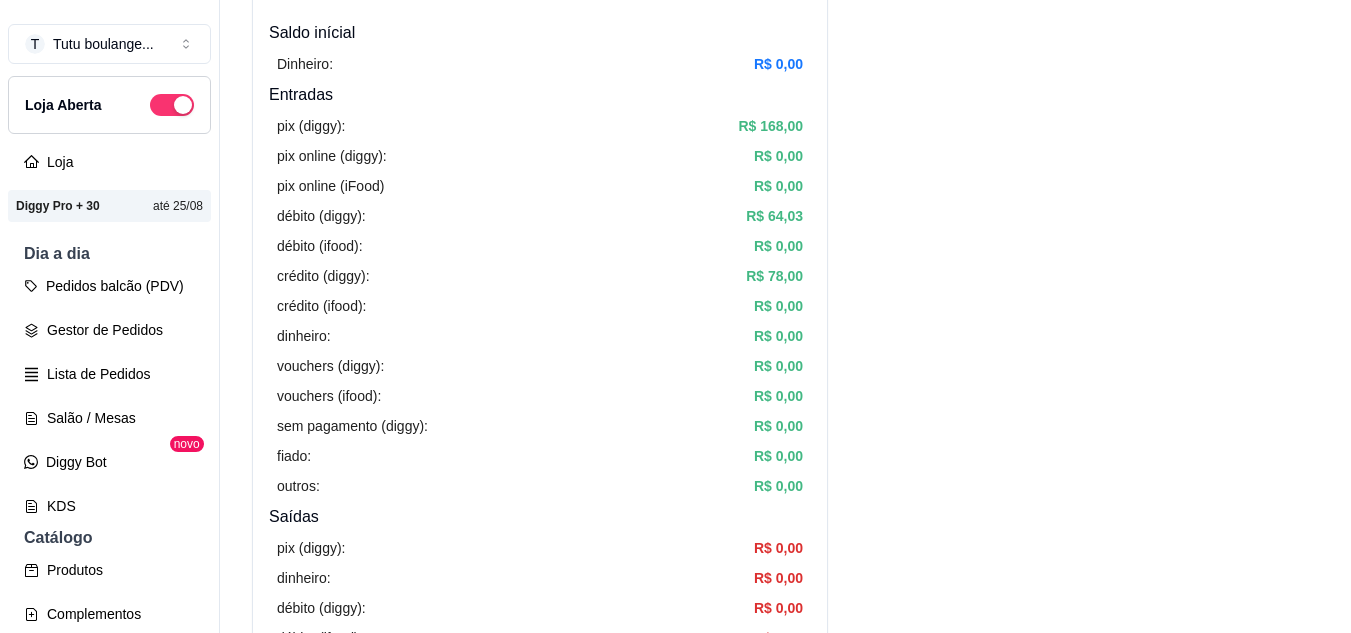 scroll, scrollTop: 0, scrollLeft: 0, axis: both 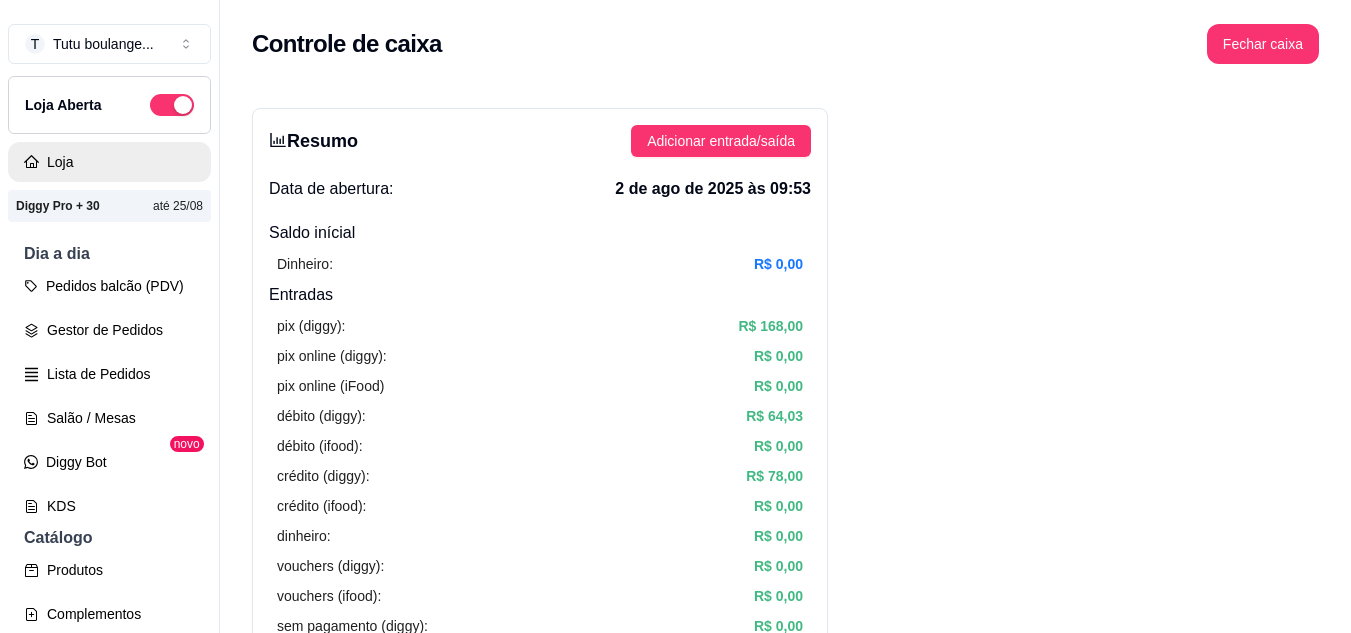 click on "Loja" at bounding box center (109, 162) 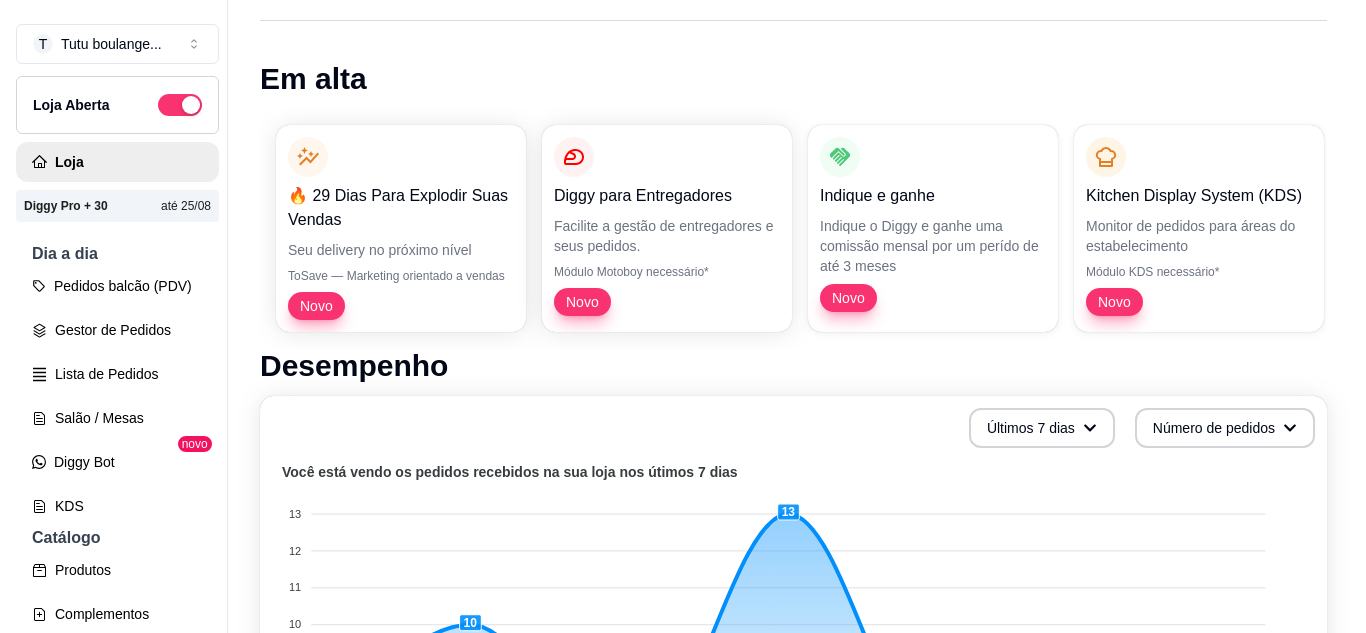 scroll, scrollTop: 0, scrollLeft: 0, axis: both 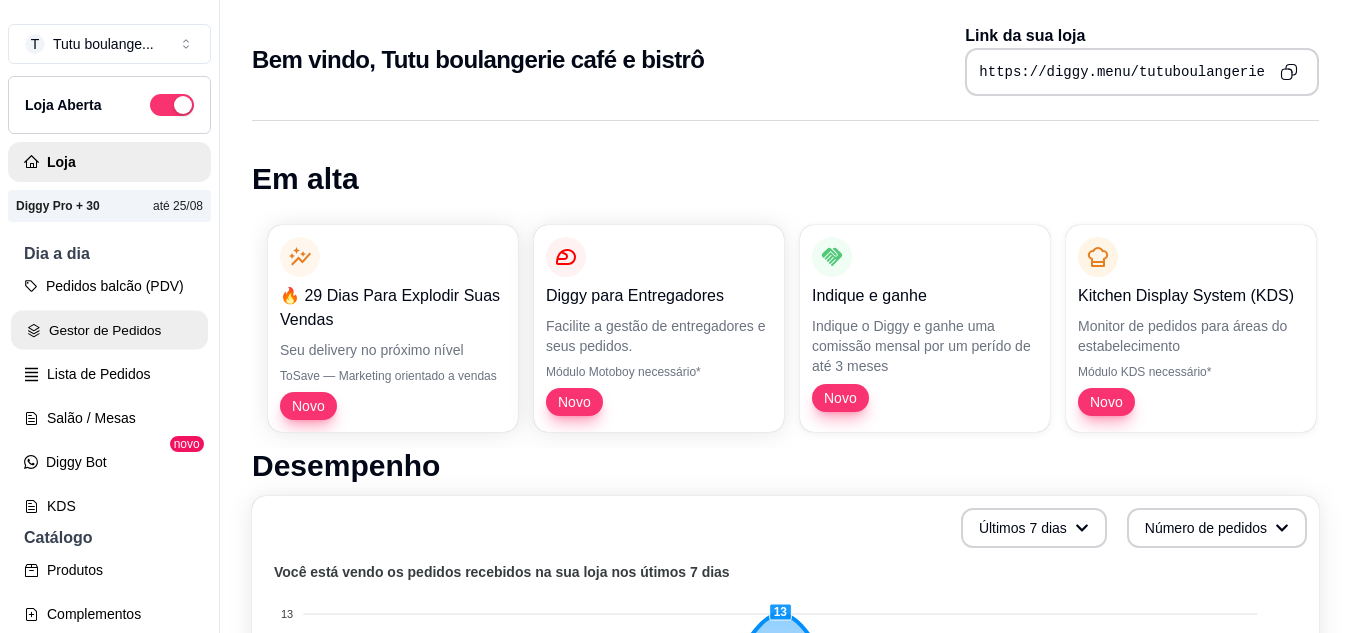 click on "Gestor de Pedidos" at bounding box center (109, 330) 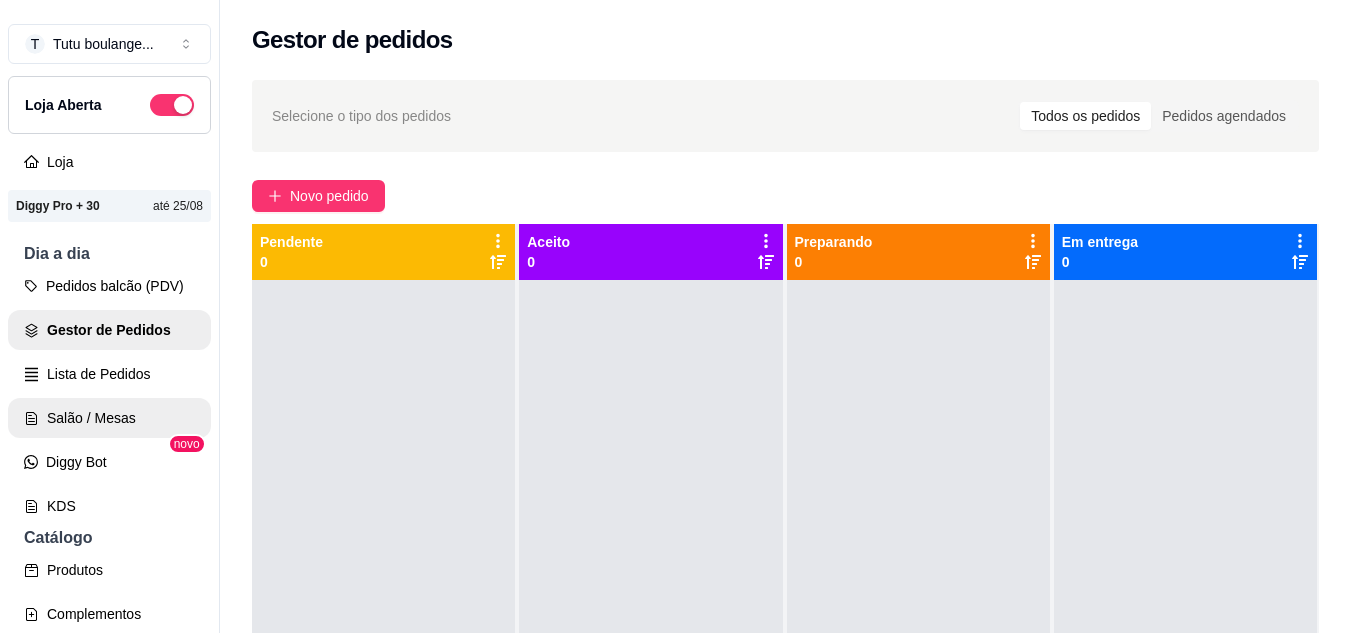 click on "Salão / Mesas" at bounding box center [109, 418] 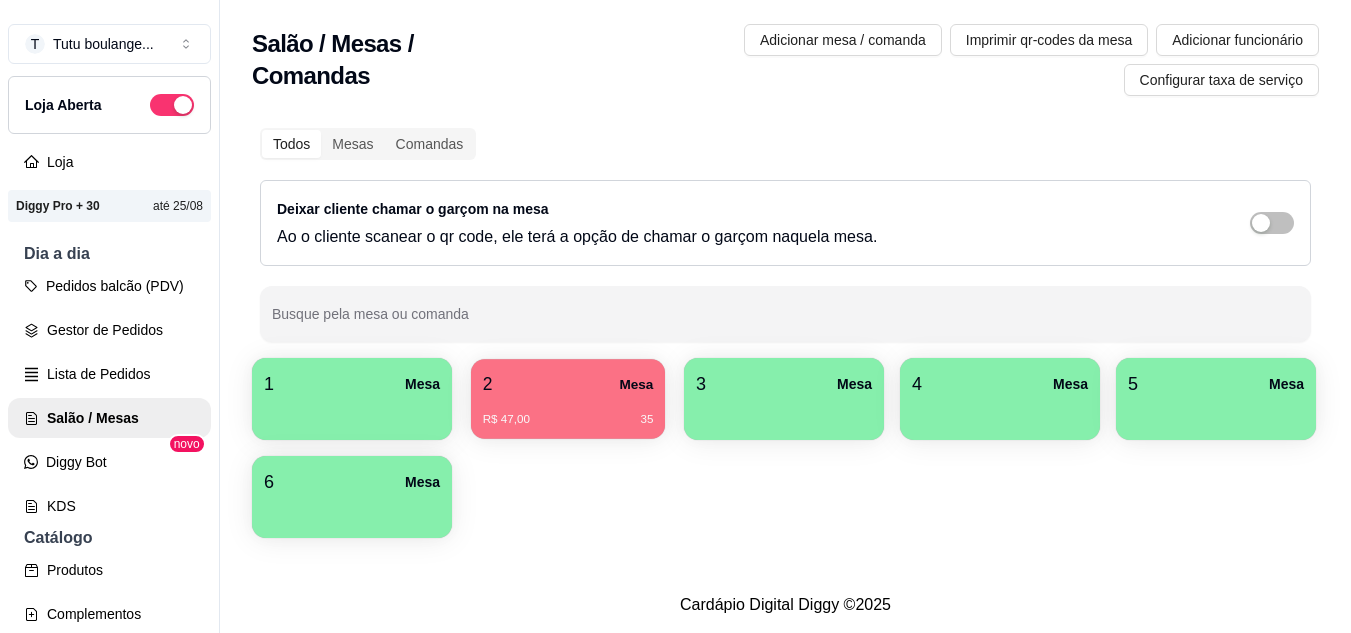 click on "2 Mesa" at bounding box center [568, 384] 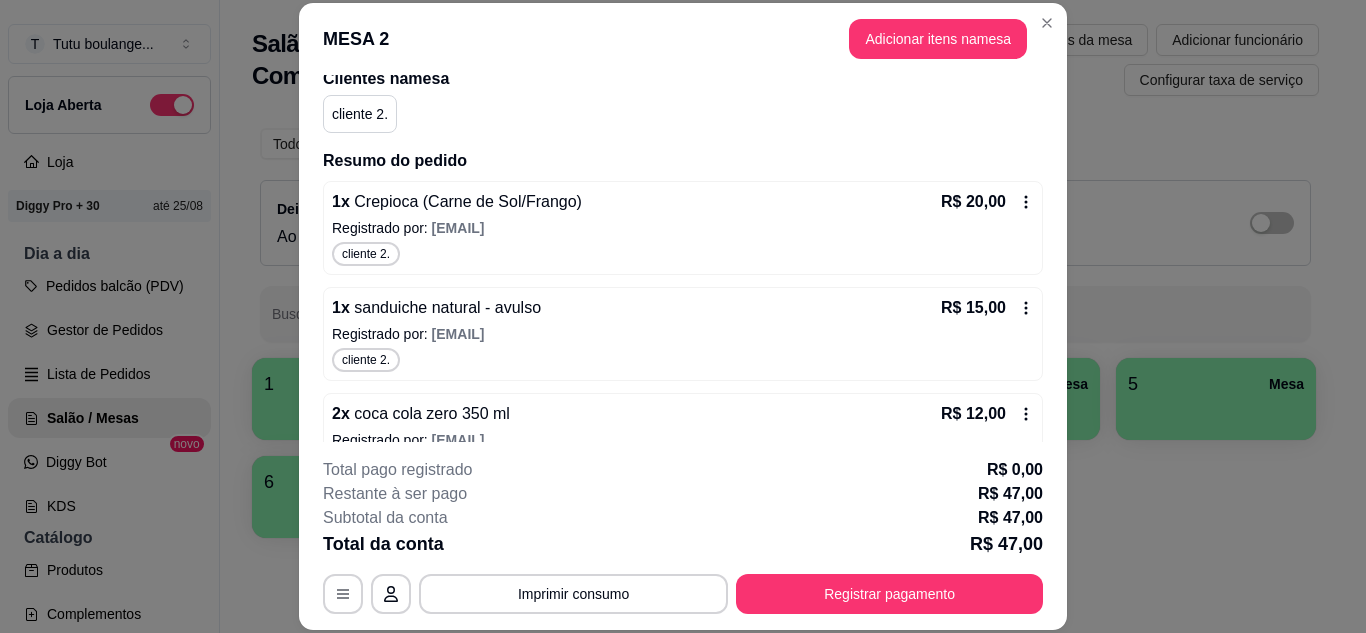 scroll, scrollTop: 200, scrollLeft: 0, axis: vertical 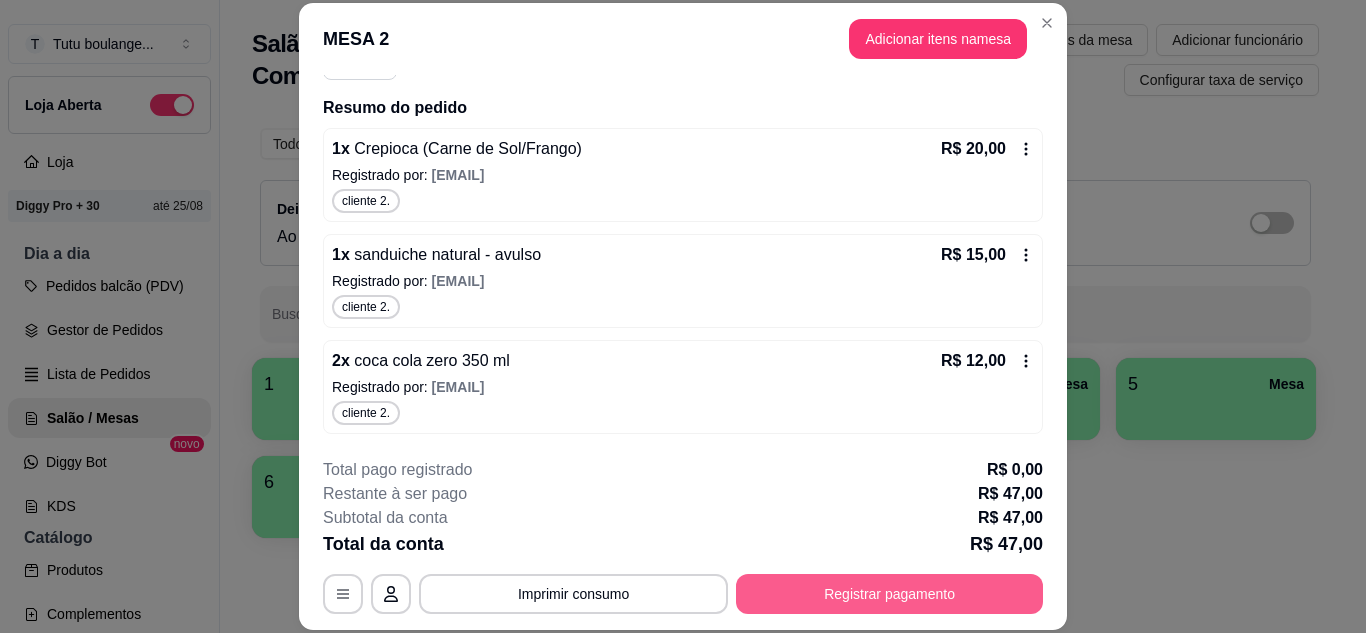 click on "Registrar pagamento" at bounding box center (889, 594) 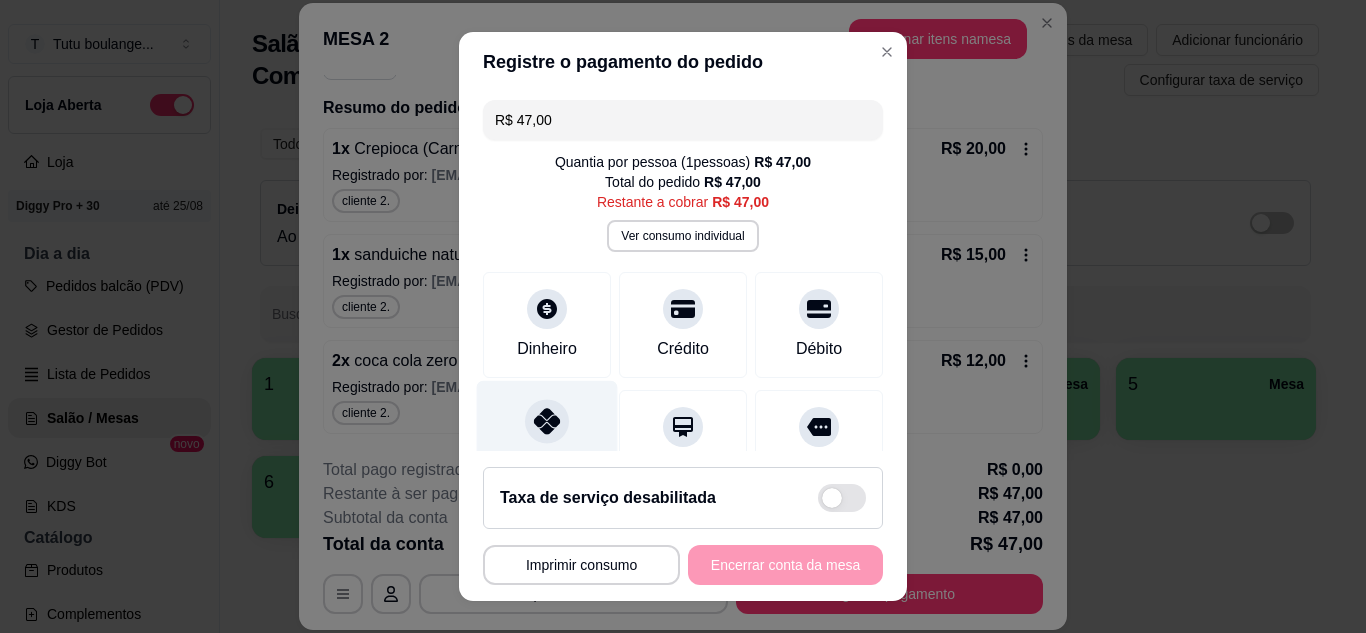 scroll, scrollTop: 100, scrollLeft: 0, axis: vertical 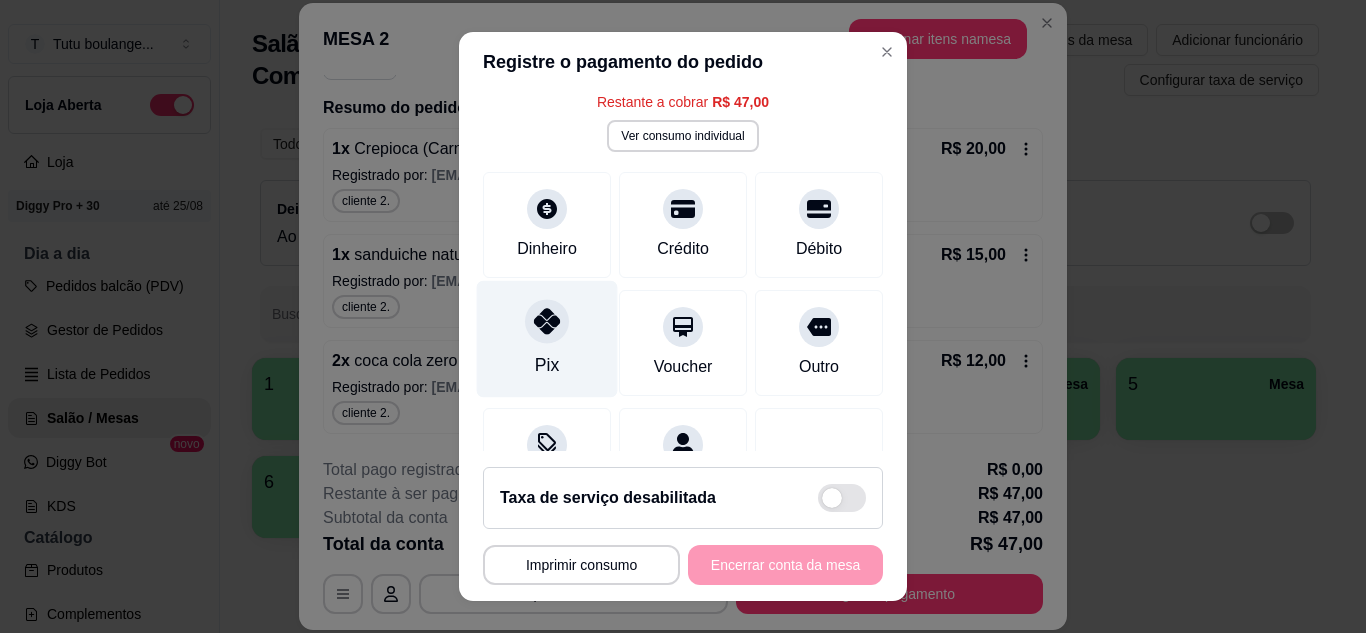 click at bounding box center (547, 321) 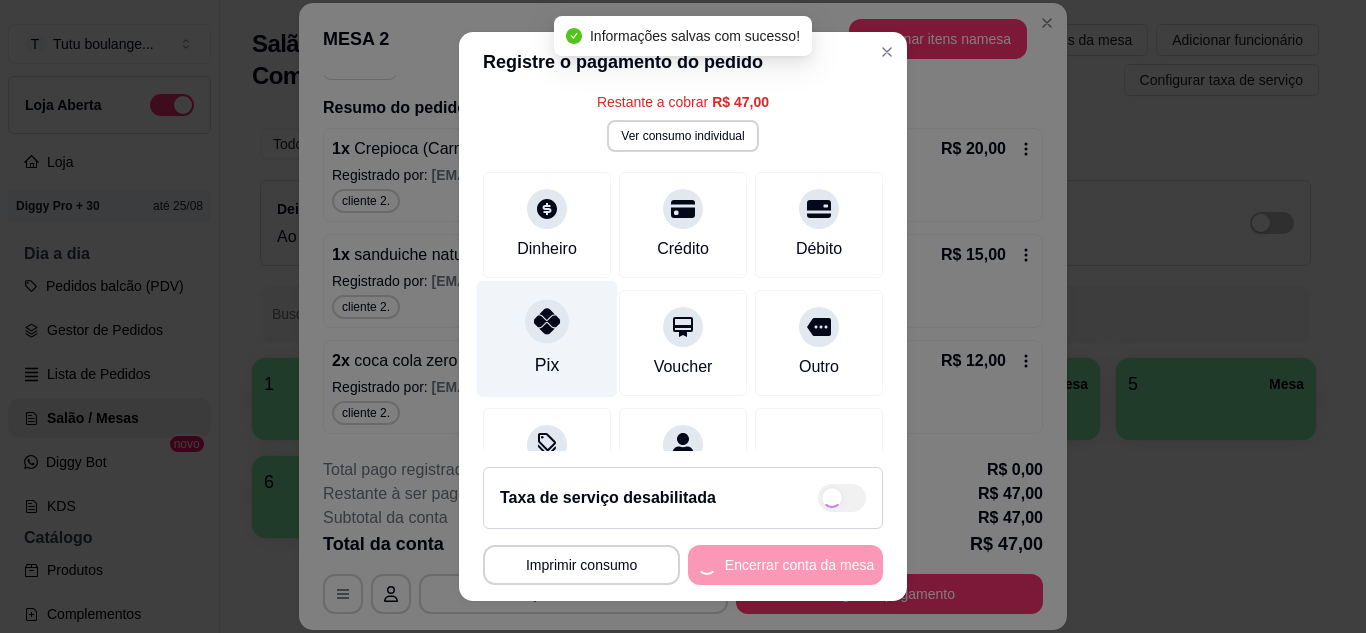 type on "R$ 0,00" 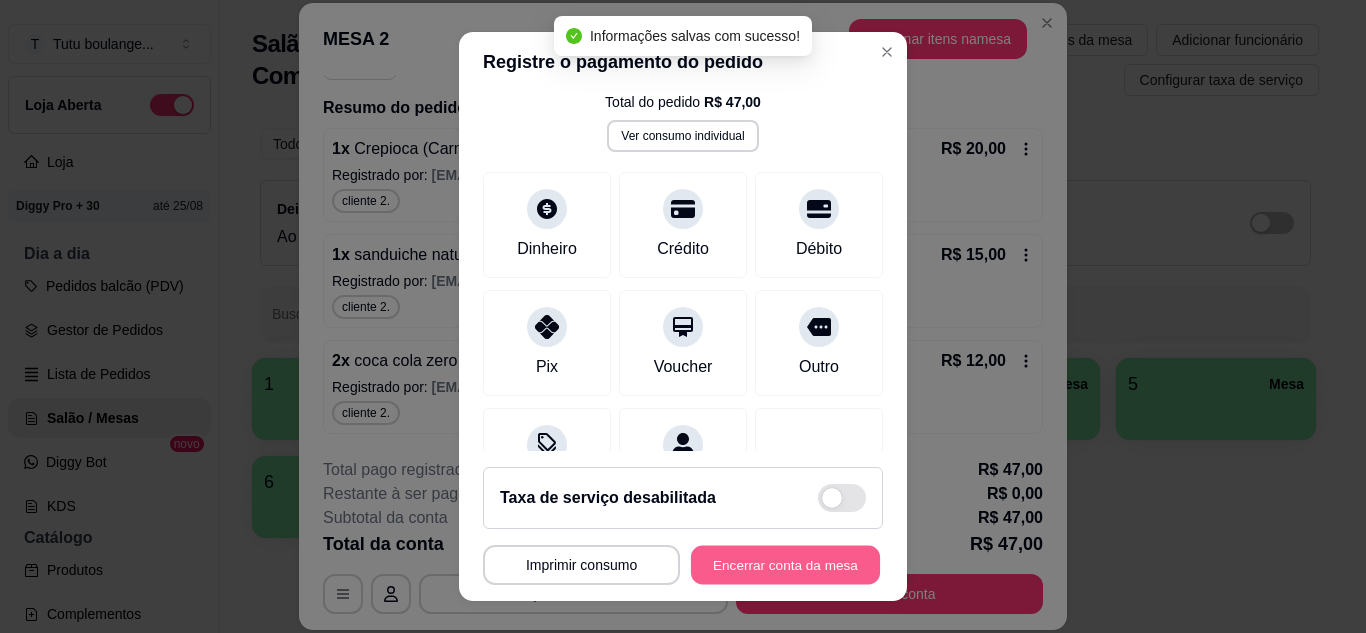 click on "Encerrar conta da mesa" at bounding box center [785, 565] 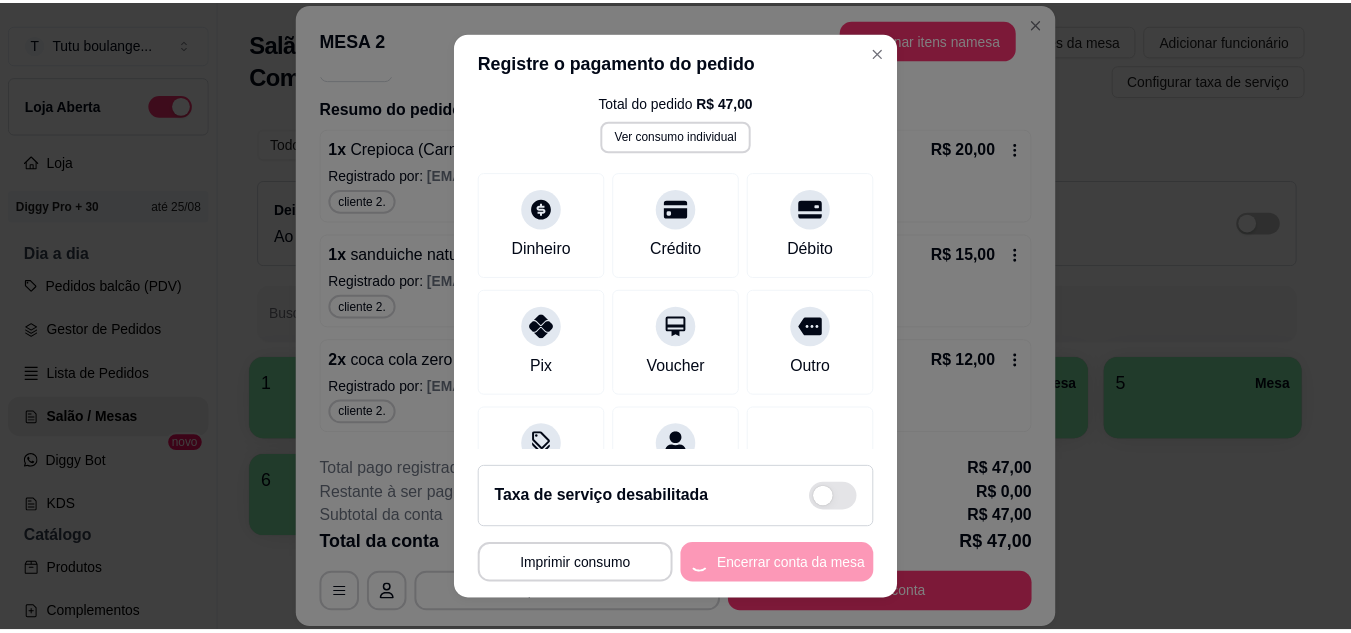 scroll, scrollTop: 0, scrollLeft: 0, axis: both 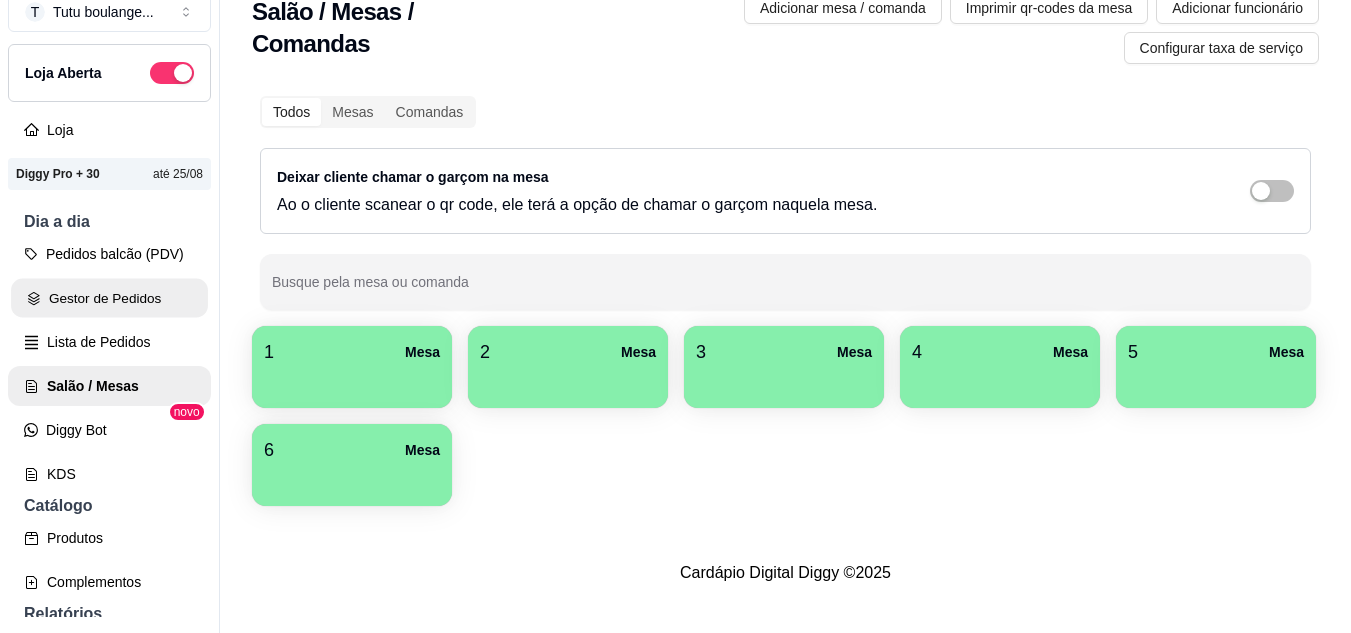 click on "Gestor de Pedidos" at bounding box center (109, 298) 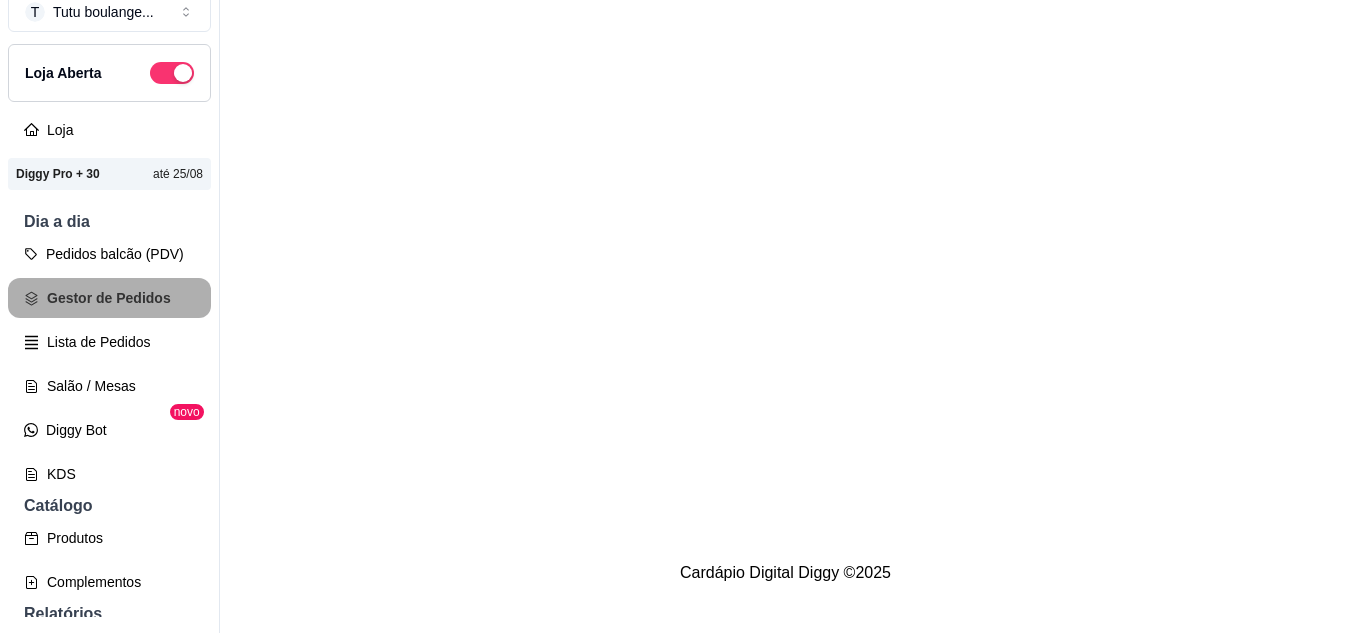 scroll, scrollTop: 0, scrollLeft: 0, axis: both 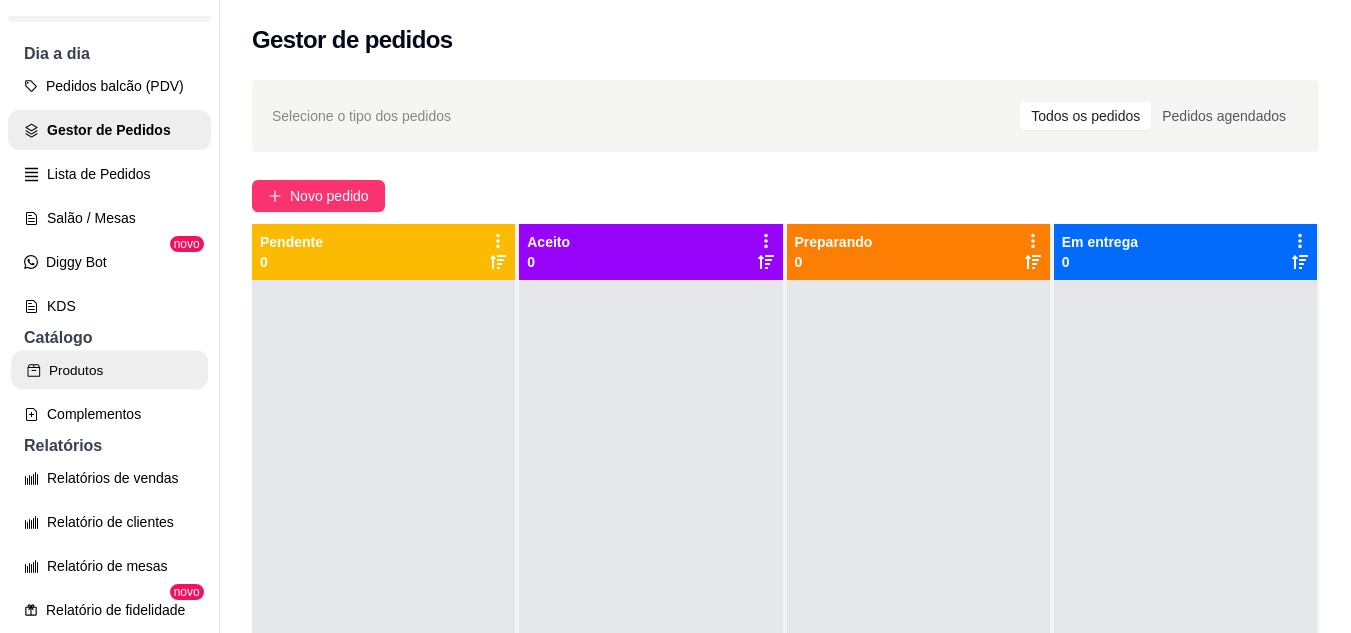 click on "Produtos" at bounding box center [109, 370] 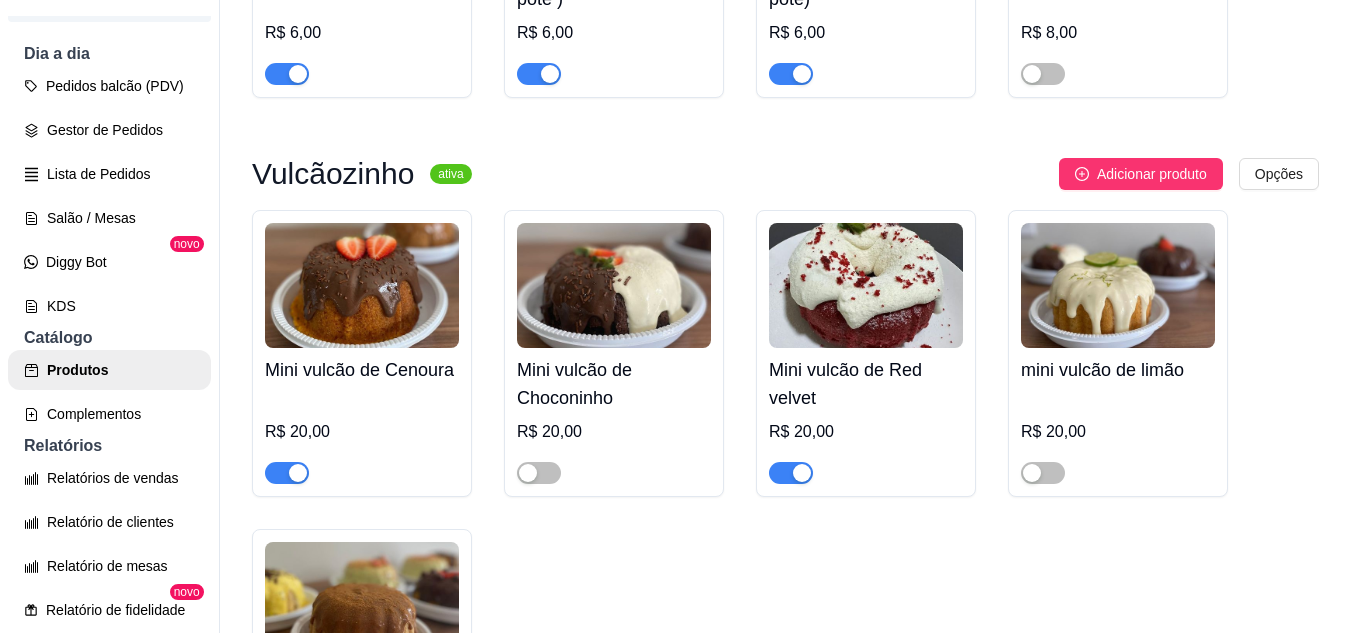 scroll, scrollTop: 500, scrollLeft: 0, axis: vertical 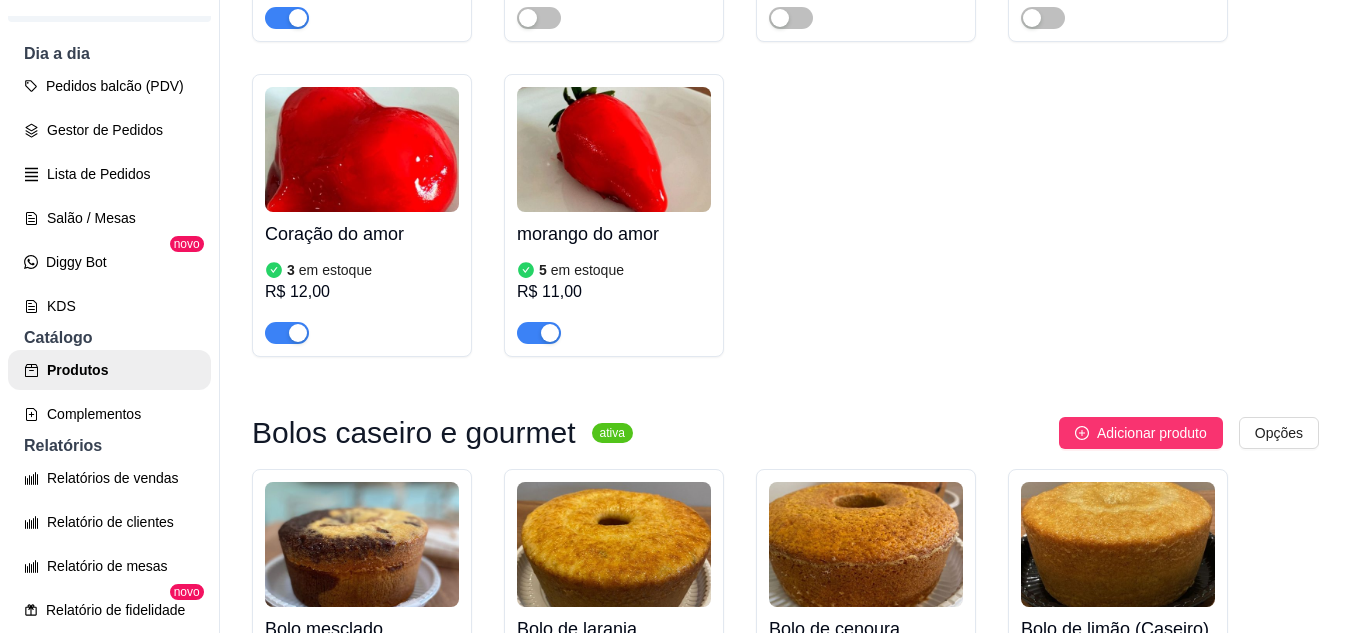 click at bounding box center (287, 333) 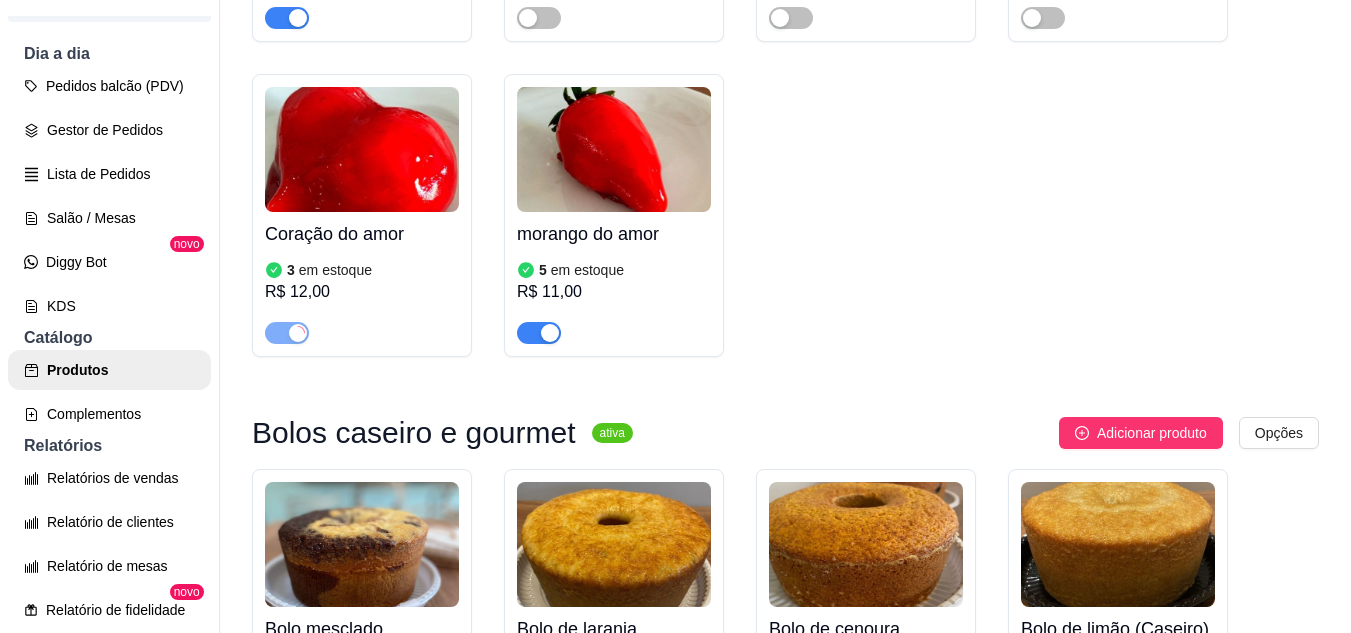 click at bounding box center [550, 333] 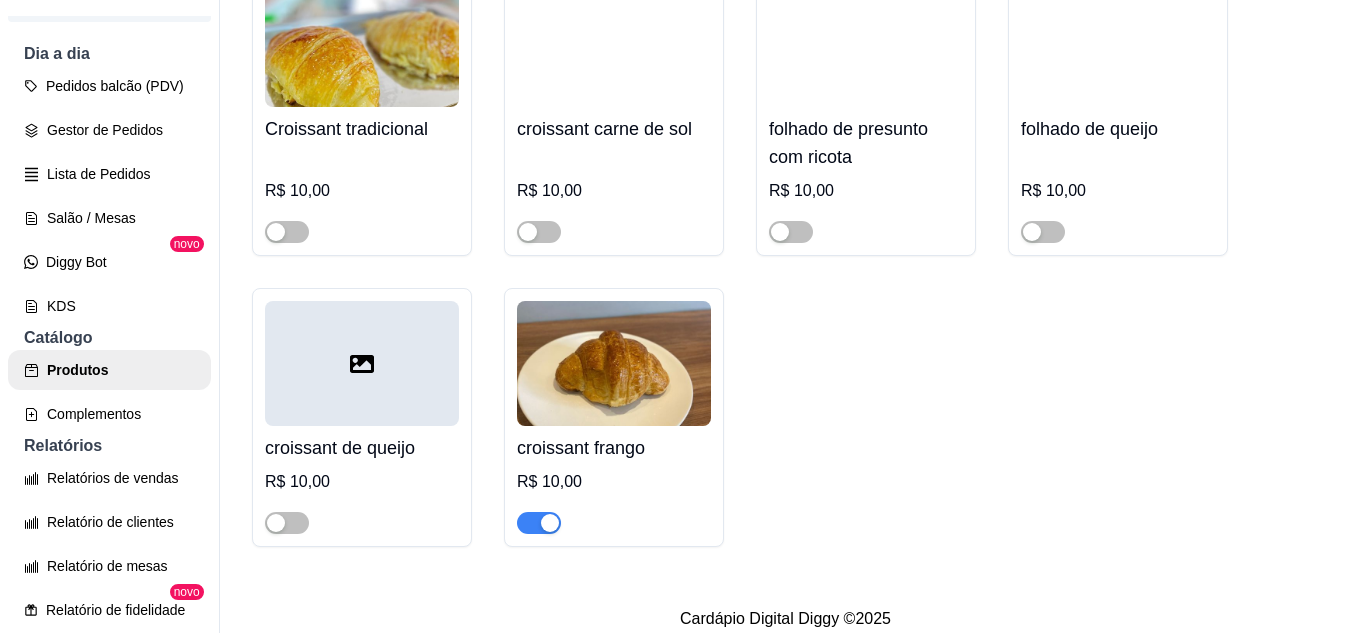 scroll, scrollTop: 10700, scrollLeft: 0, axis: vertical 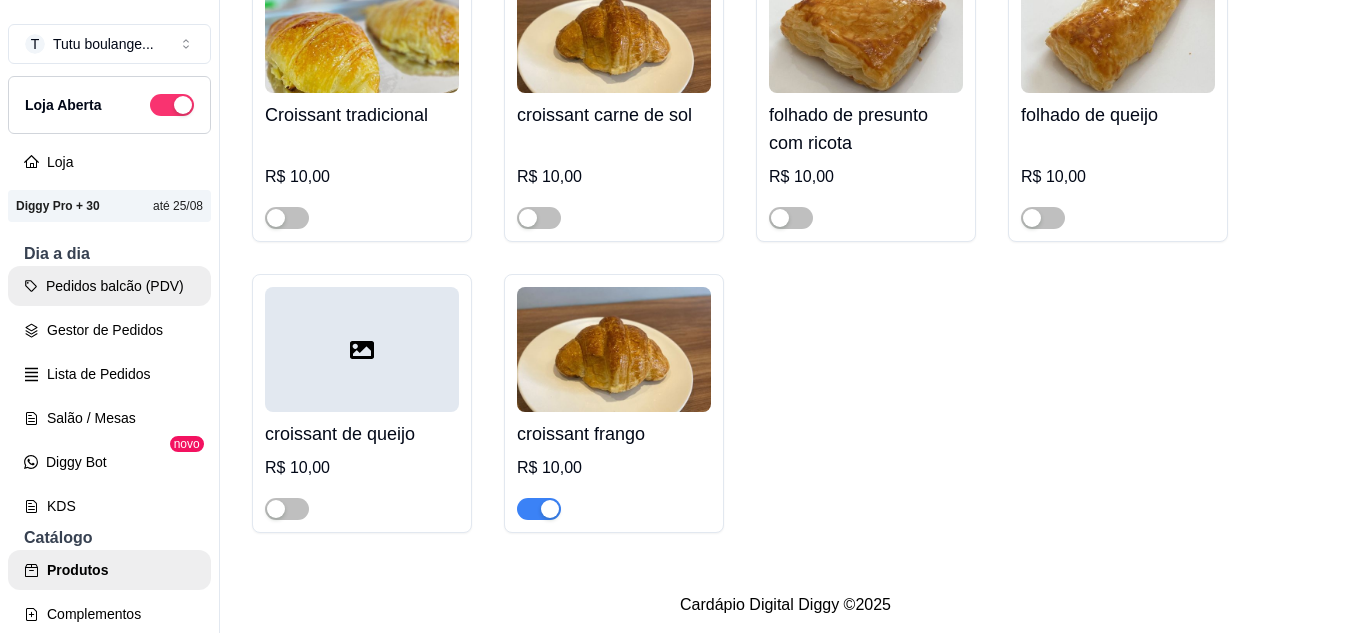 click on "Pedidos balcão (PDV)" at bounding box center (109, 286) 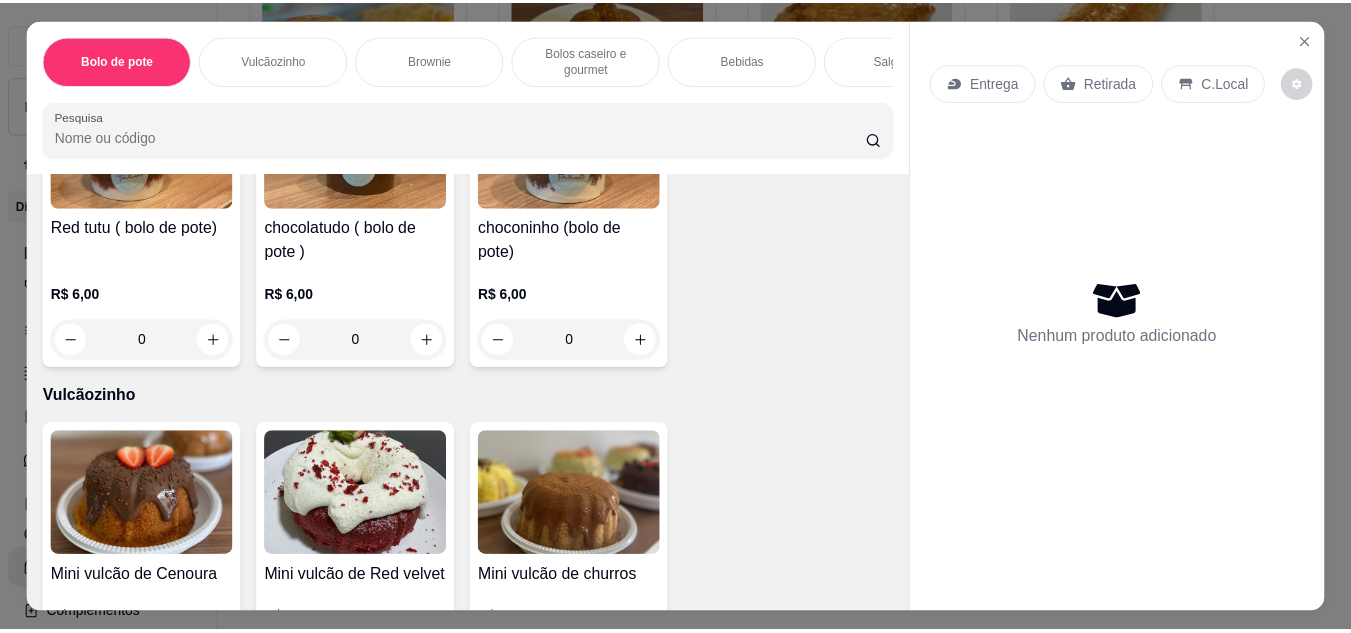 scroll, scrollTop: 0, scrollLeft: 0, axis: both 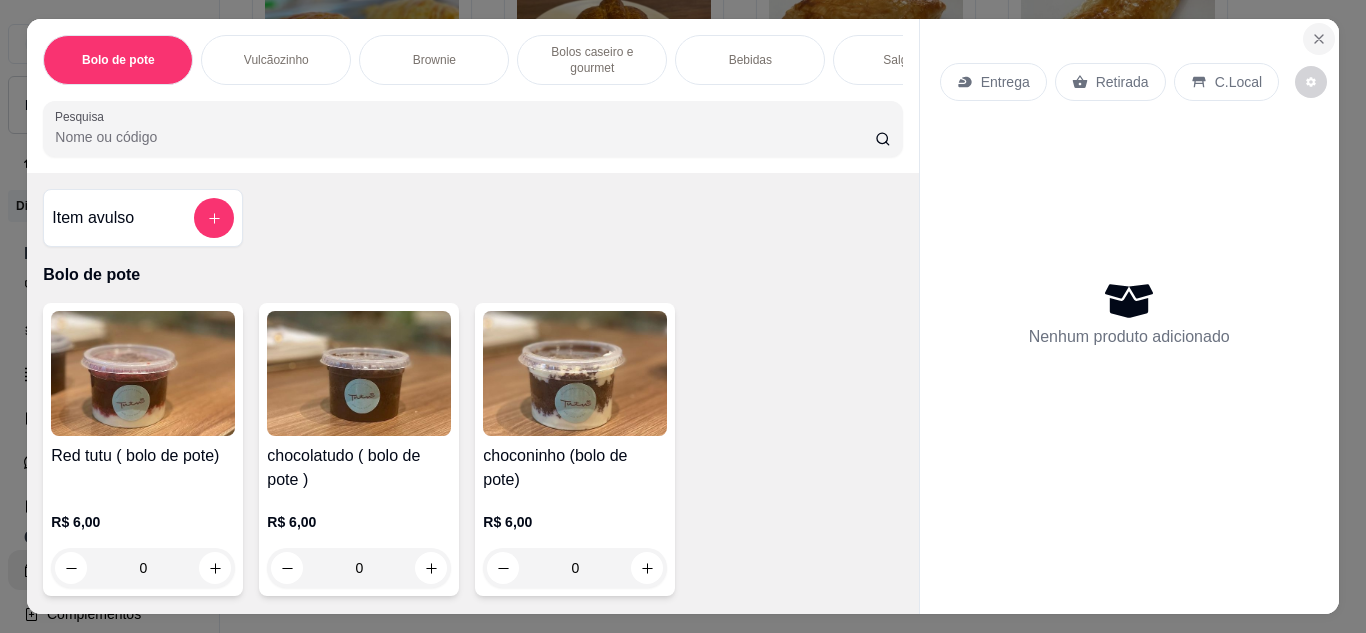 click 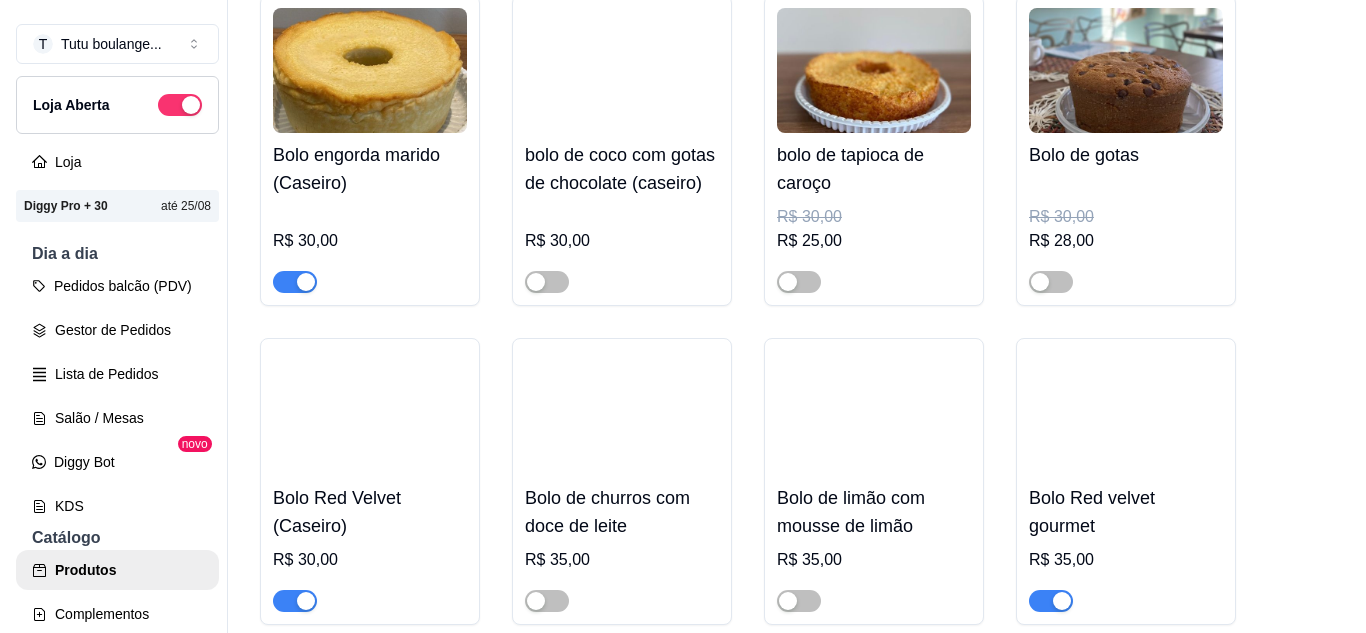 scroll, scrollTop: 3400, scrollLeft: 0, axis: vertical 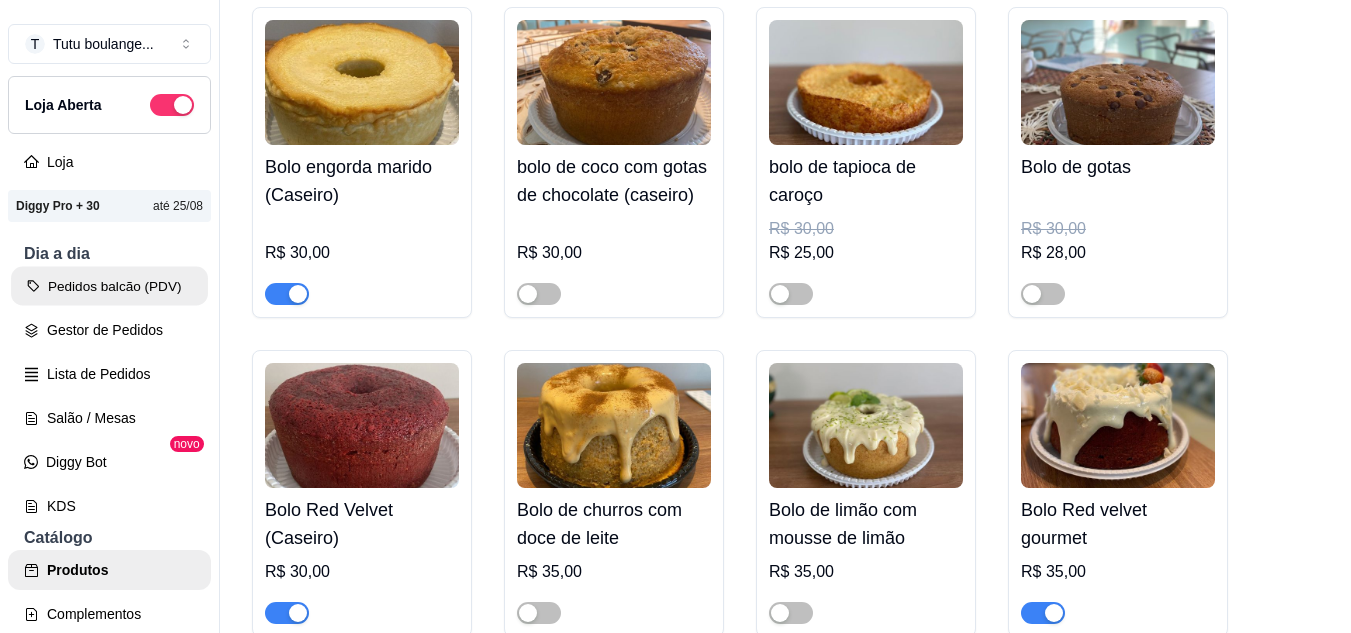 click on "Pedidos balcão (PDV)" at bounding box center (109, 286) 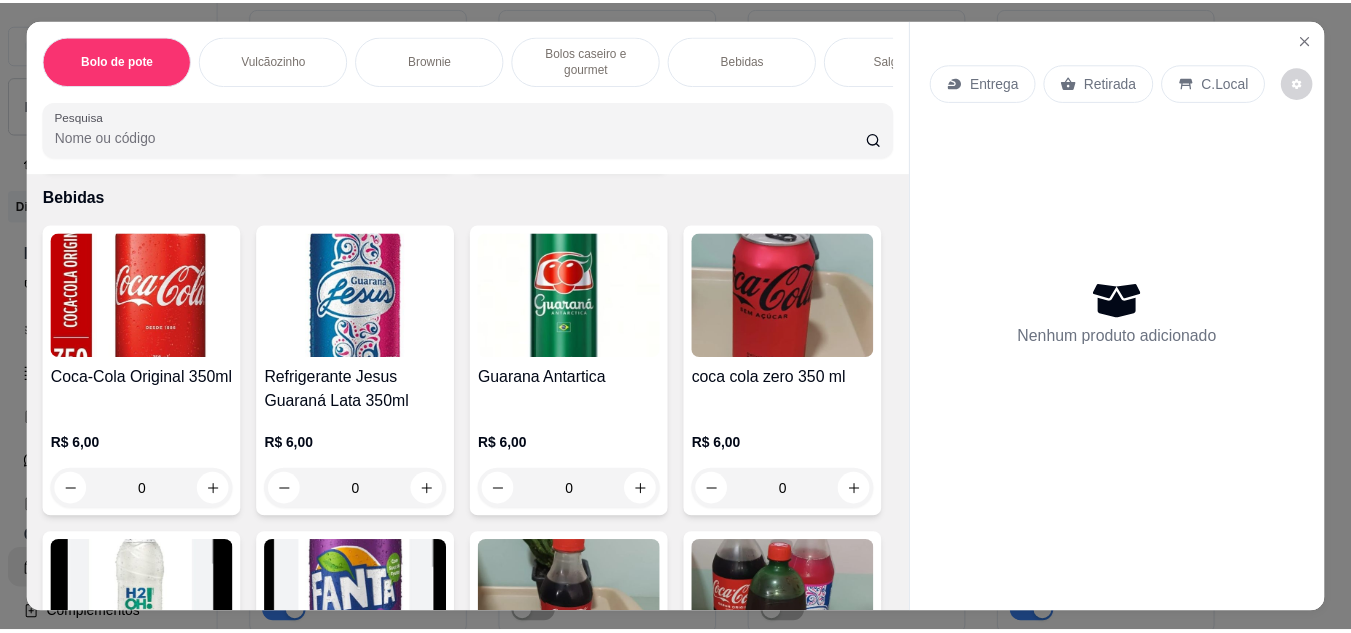 scroll, scrollTop: 2200, scrollLeft: 0, axis: vertical 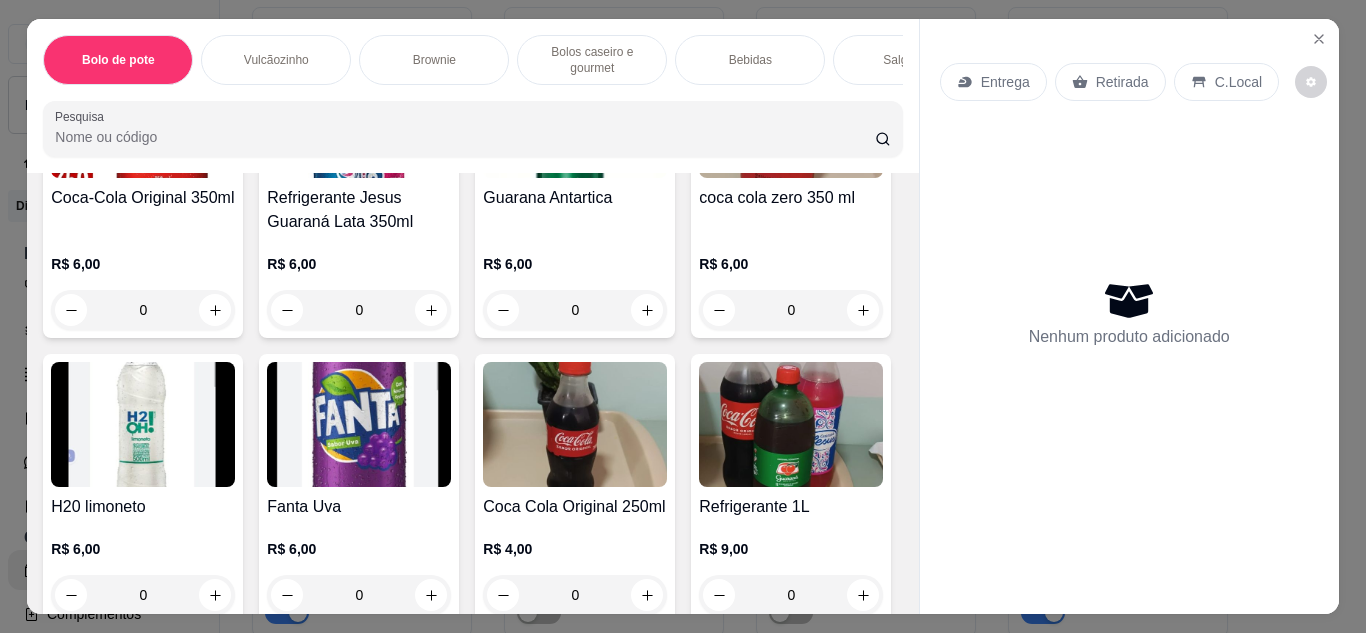 click 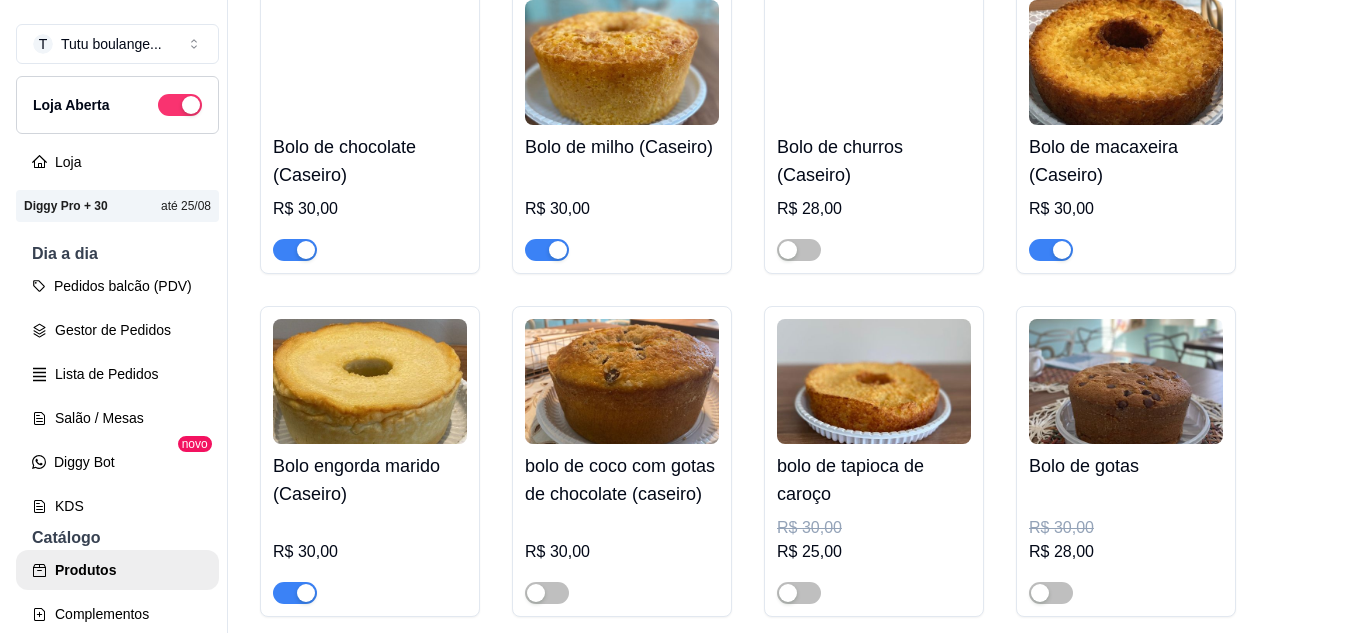 scroll, scrollTop: 2800, scrollLeft: 0, axis: vertical 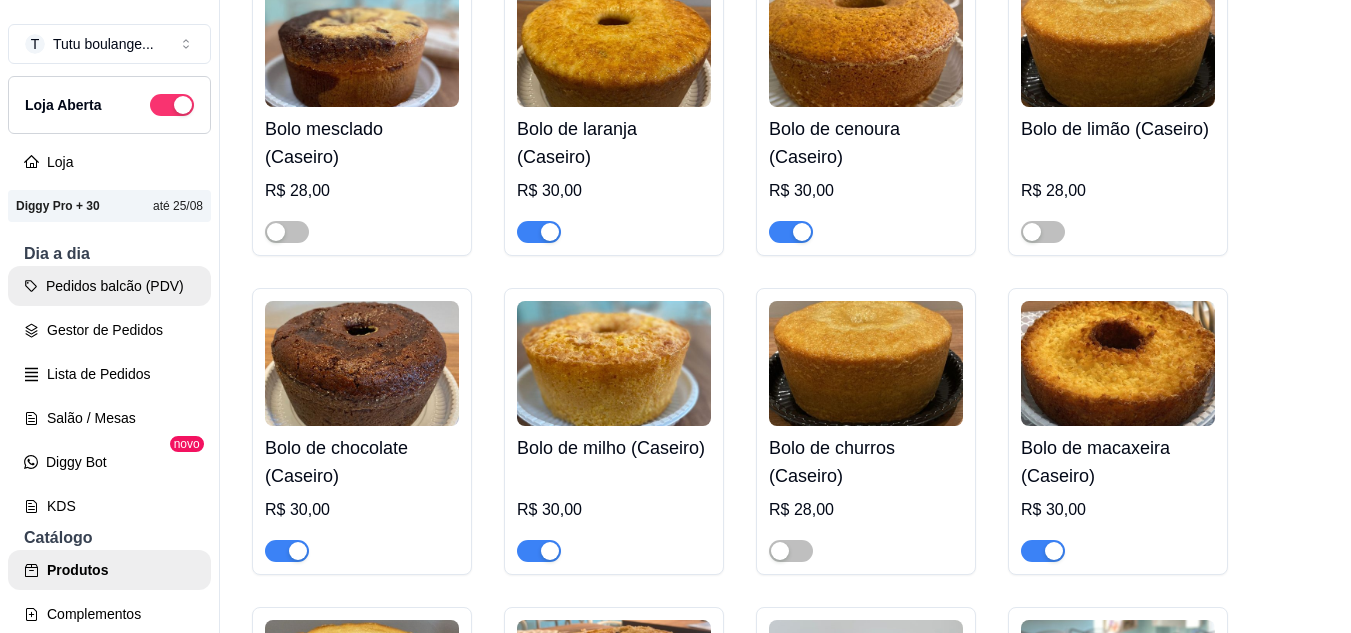 click on "Pedidos balcão (PDV)" at bounding box center [109, 286] 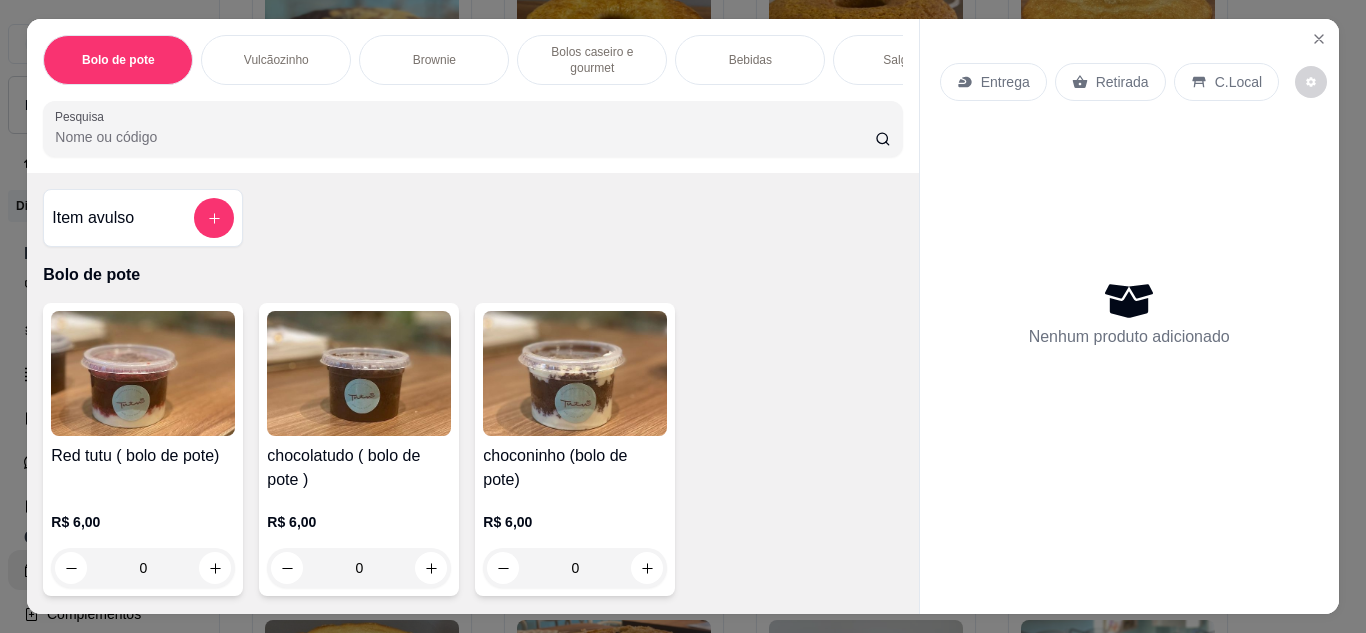 click on "Item avulso" at bounding box center [143, 218] 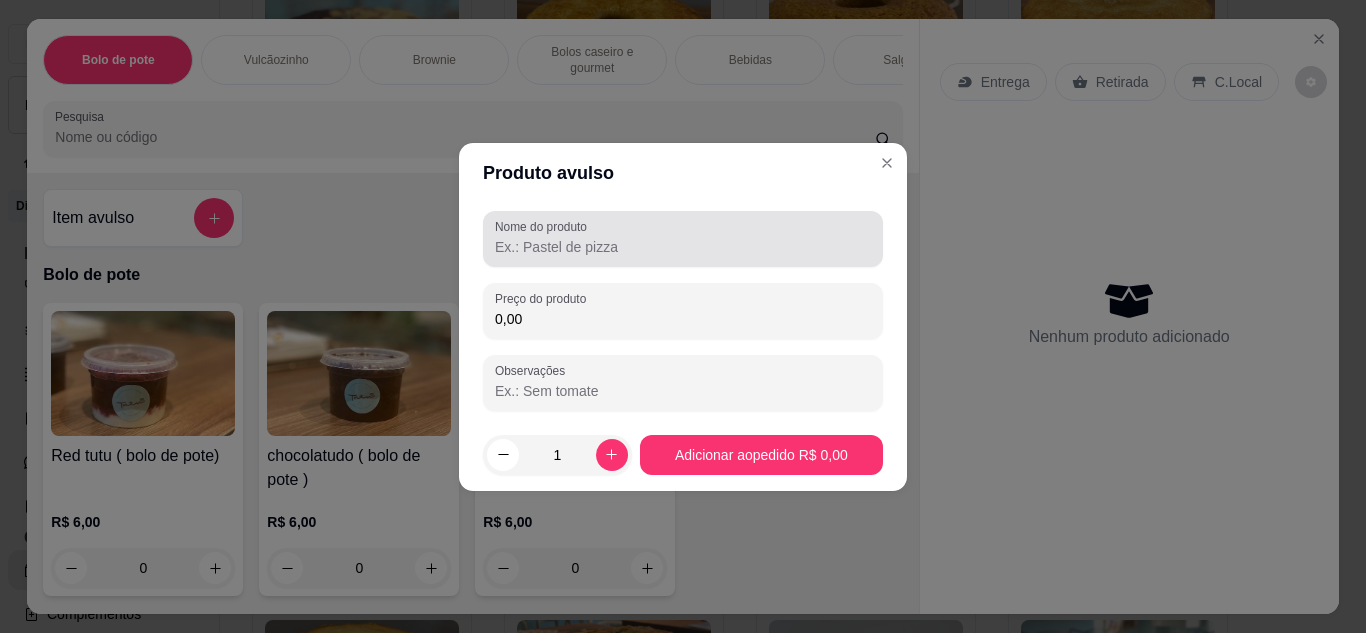 click on "Nome do produto" at bounding box center [683, 247] 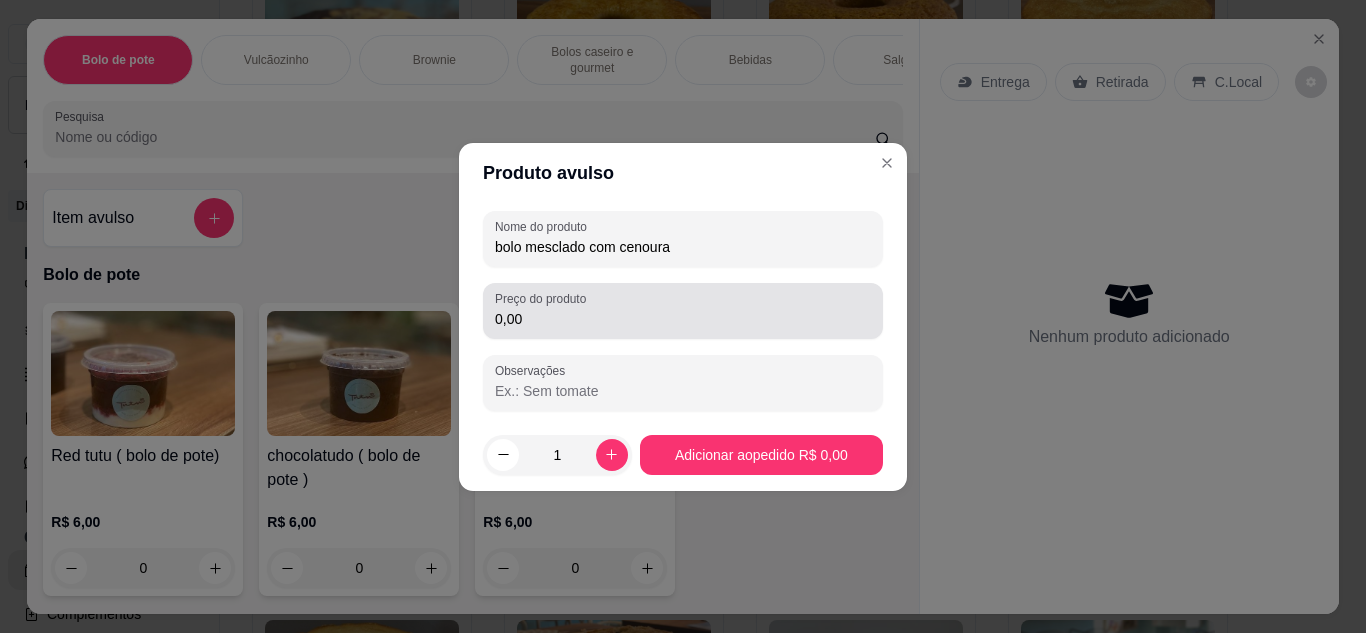 type on "bolo mesclado com cenoura" 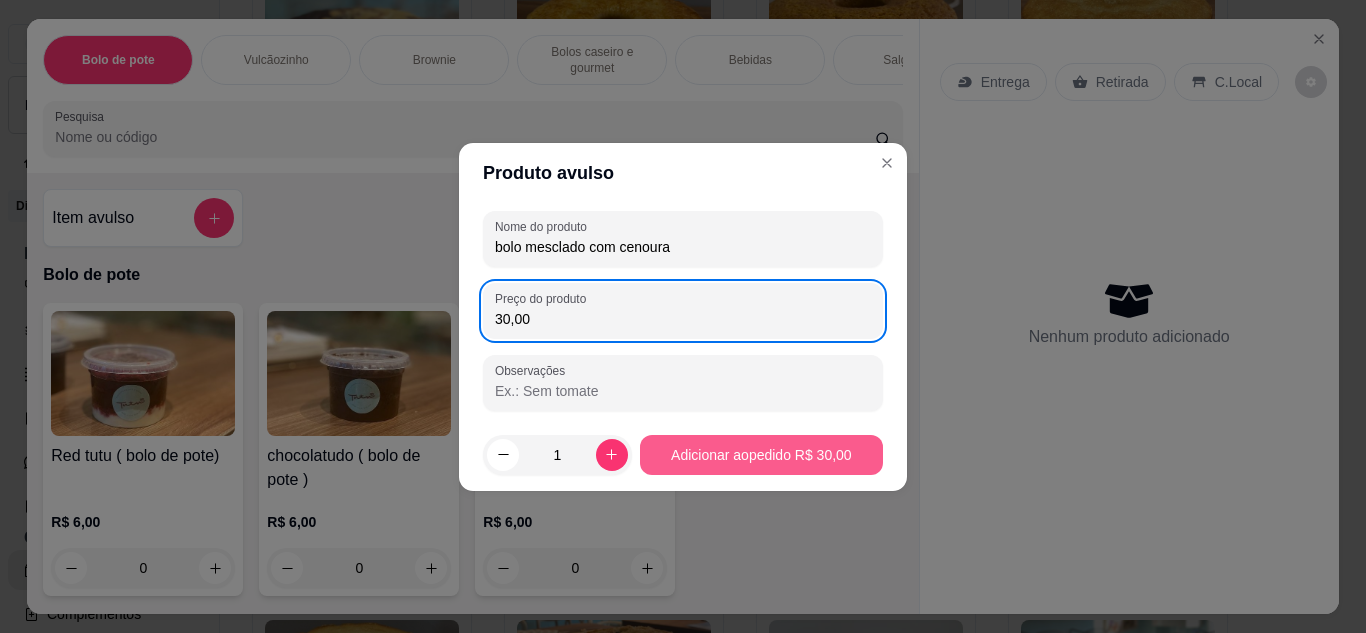 type on "30,00" 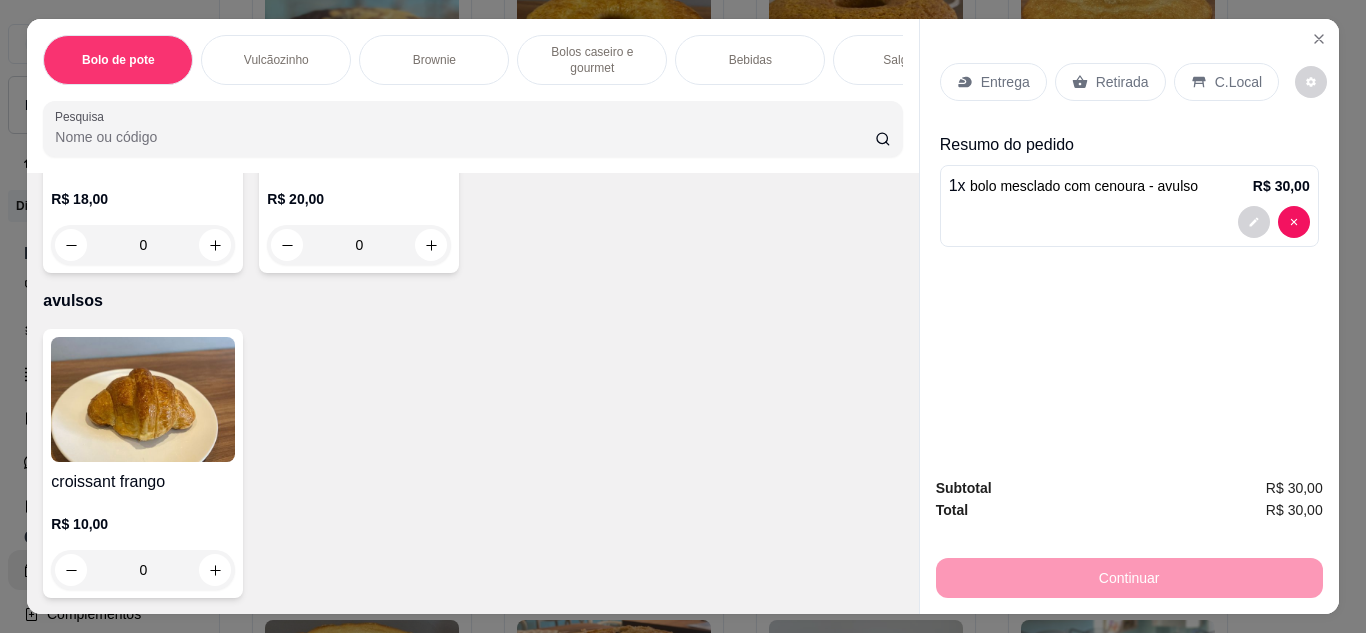 scroll, scrollTop: 6851, scrollLeft: 0, axis: vertical 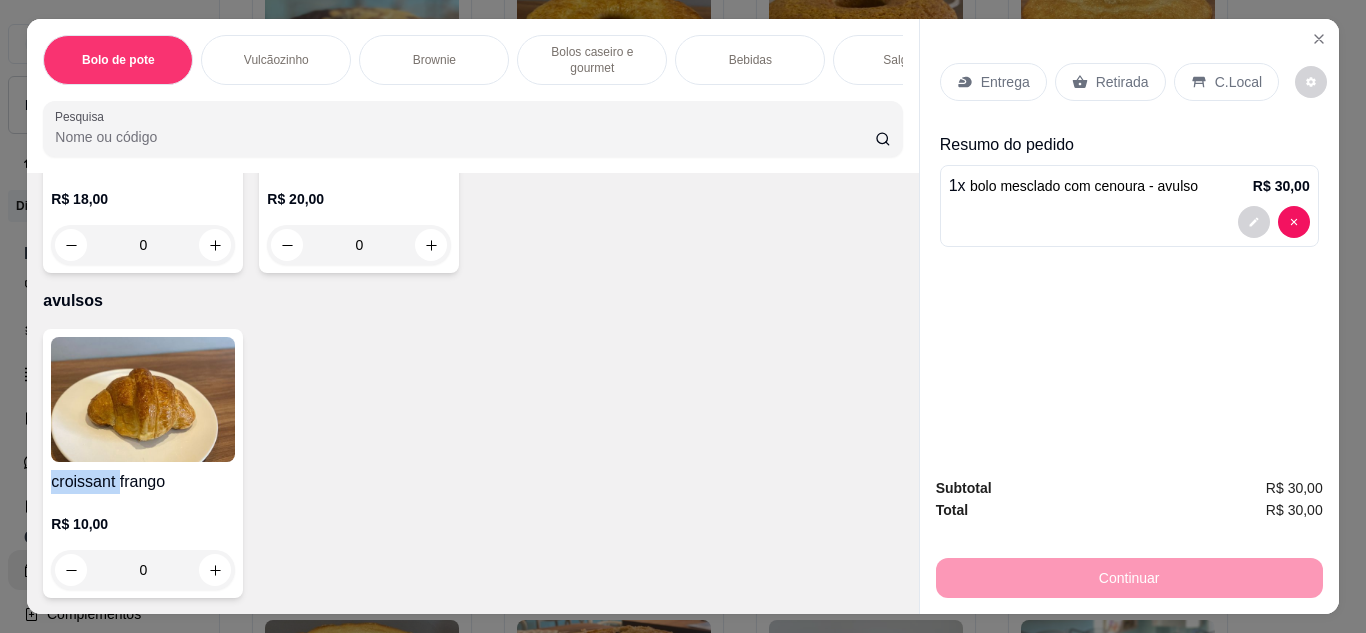 drag, startPoint x: 41, startPoint y: 480, endPoint x: 109, endPoint y: 476, distance: 68.117546 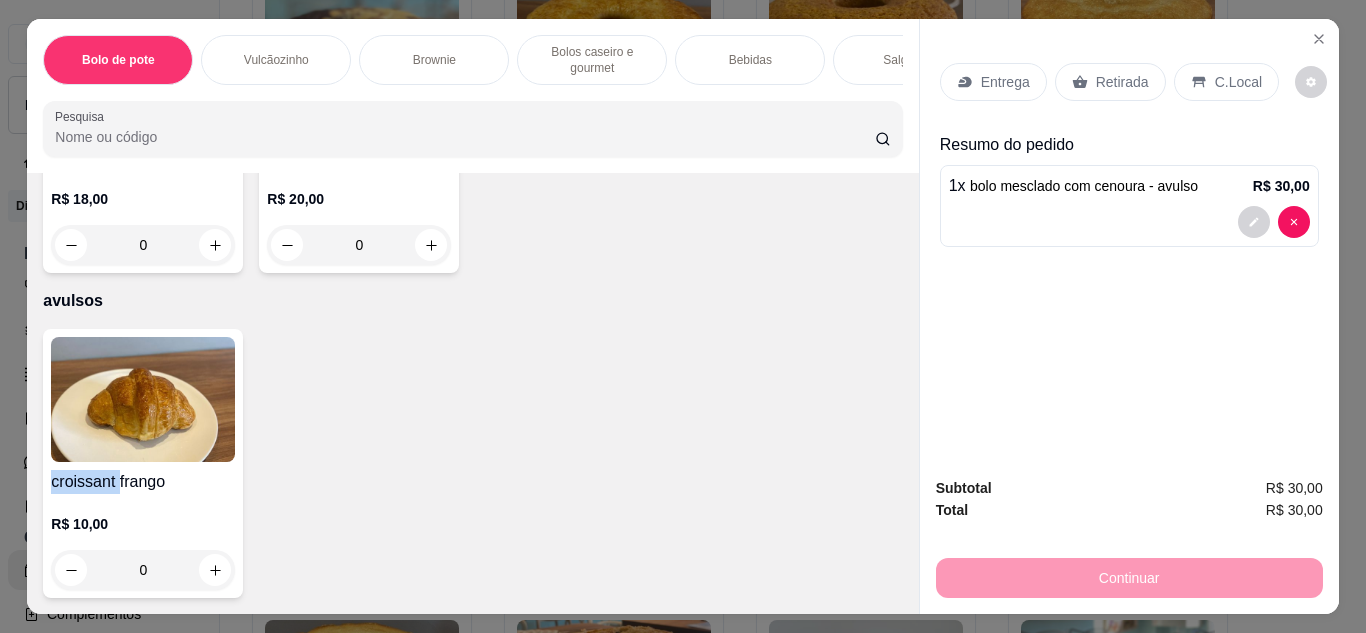 click on "croissant frango R$ 10,00 0" at bounding box center (143, 463) 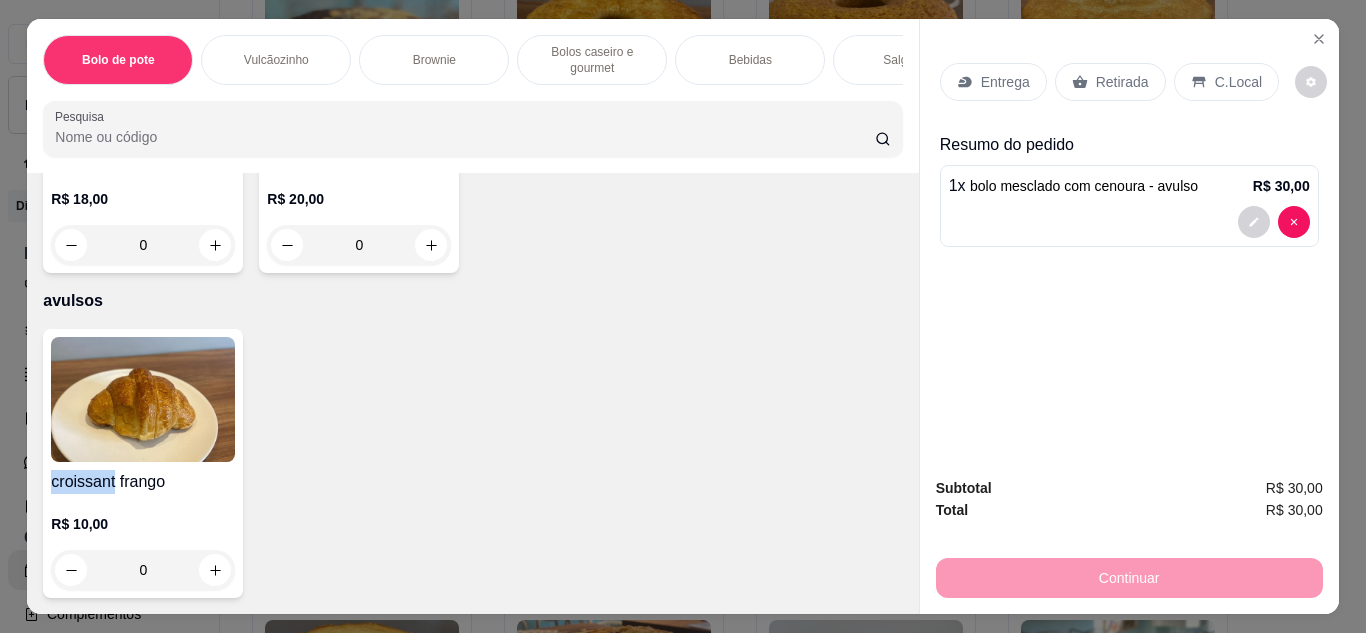drag, startPoint x: 44, startPoint y: 480, endPoint x: 105, endPoint y: 480, distance: 61 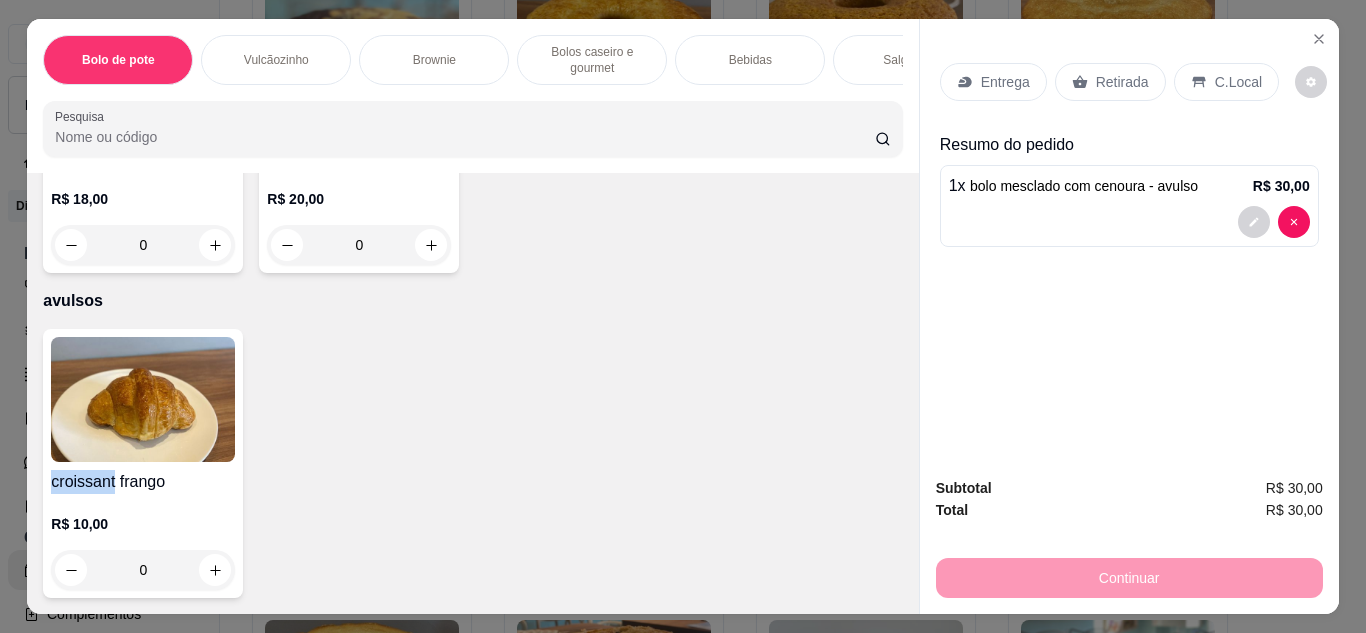 click on "croissant frango" at bounding box center [143, 482] 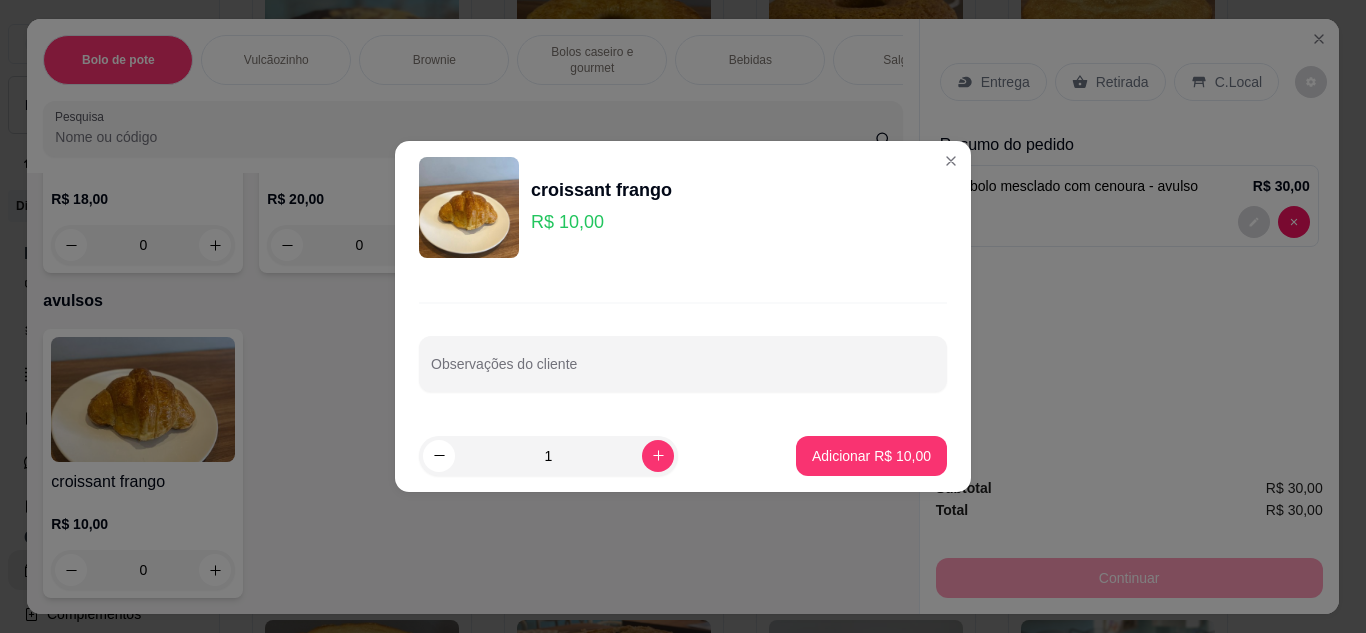 drag, startPoint x: 81, startPoint y: 473, endPoint x: 824, endPoint y: 286, distance: 766.171 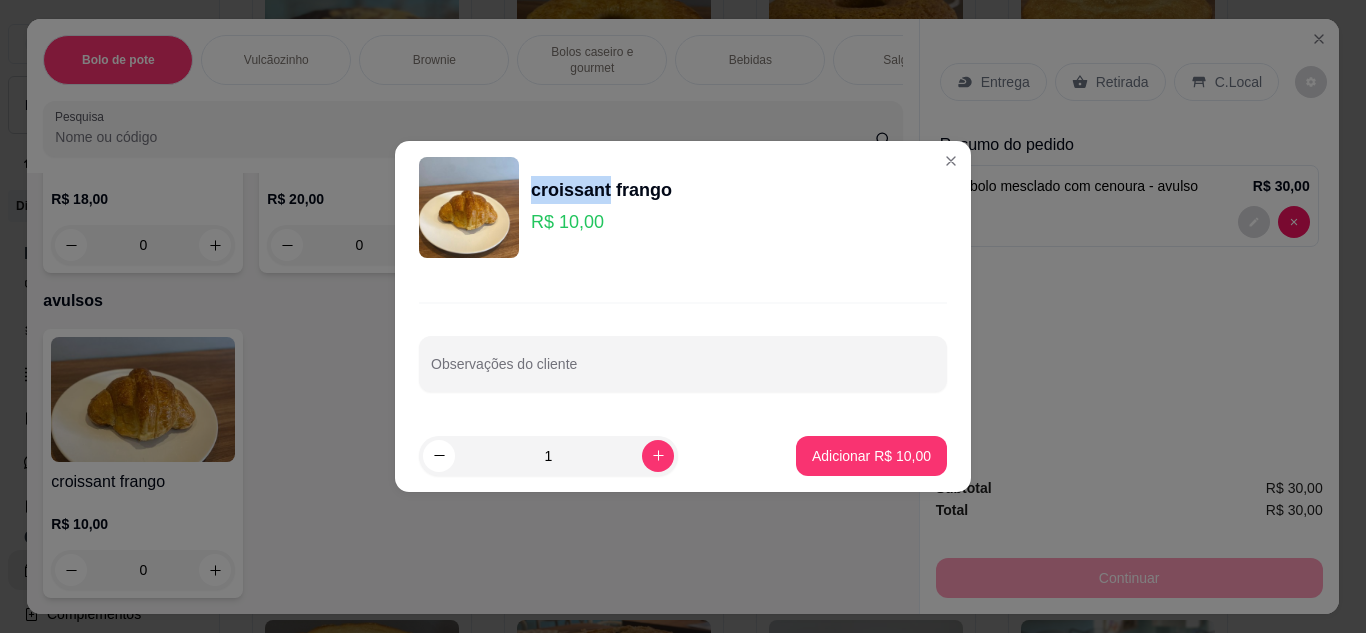 drag, startPoint x: 528, startPoint y: 190, endPoint x: 602, endPoint y: 194, distance: 74.10803 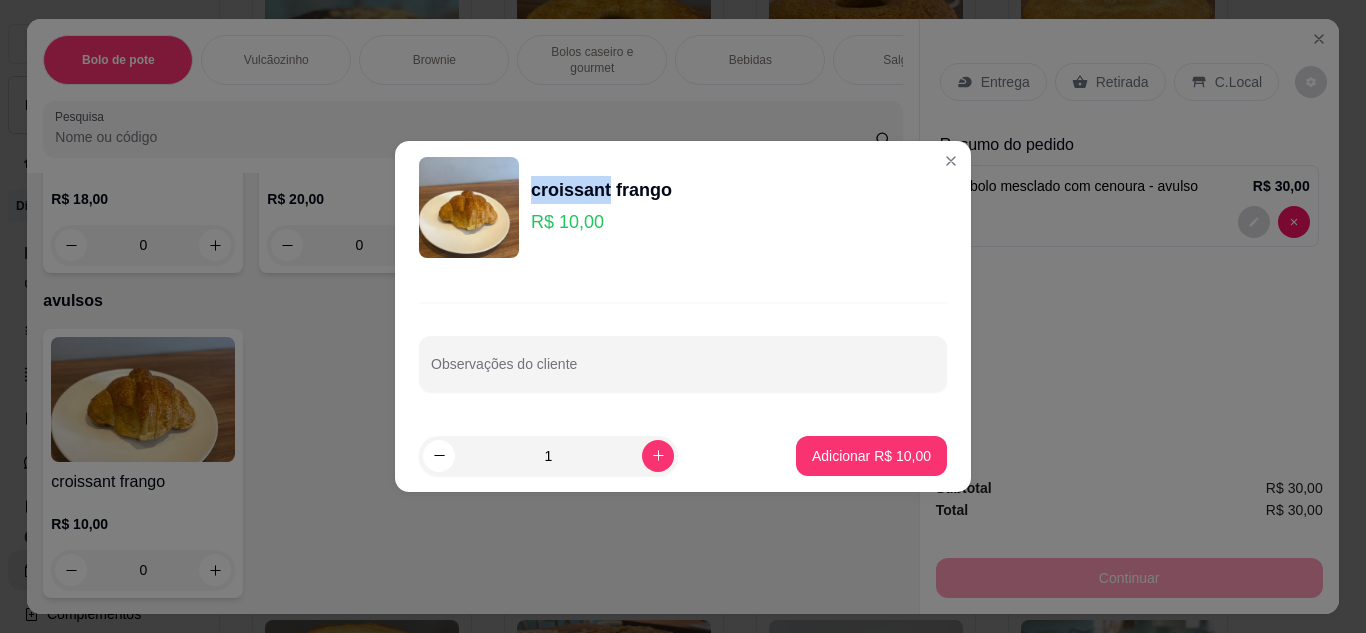 click on "croissant frango R$ 10,00" at bounding box center [683, 207] 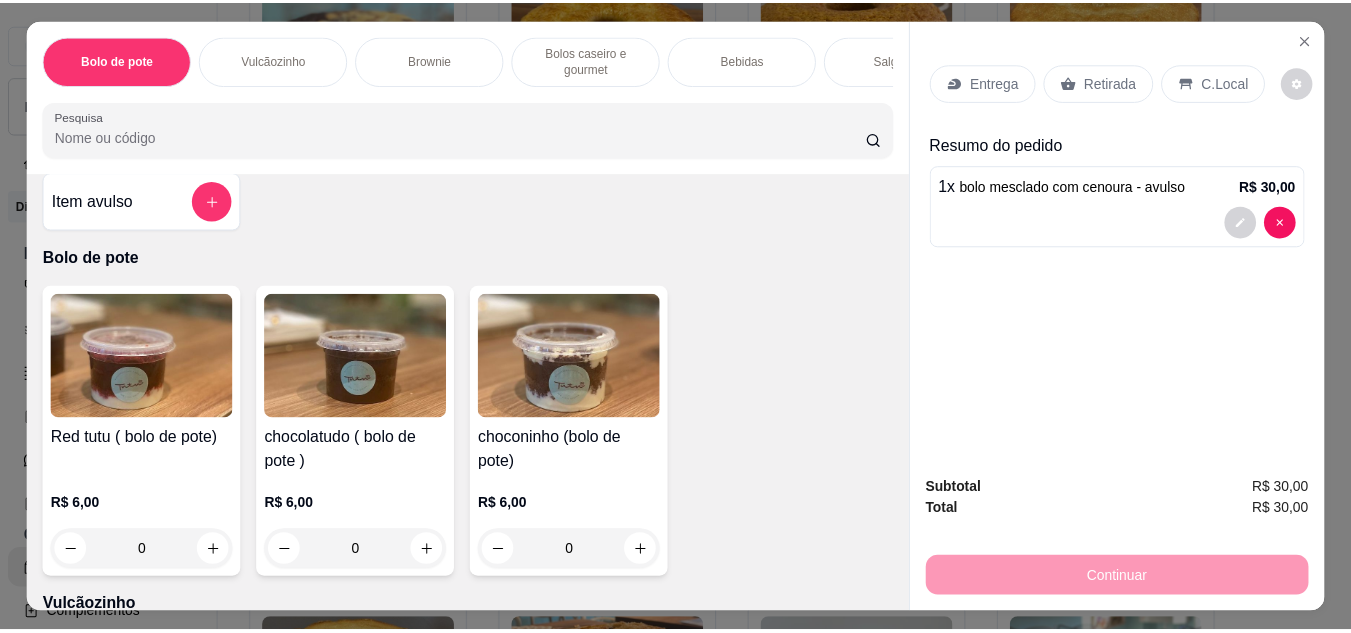 scroll, scrollTop: 0, scrollLeft: 0, axis: both 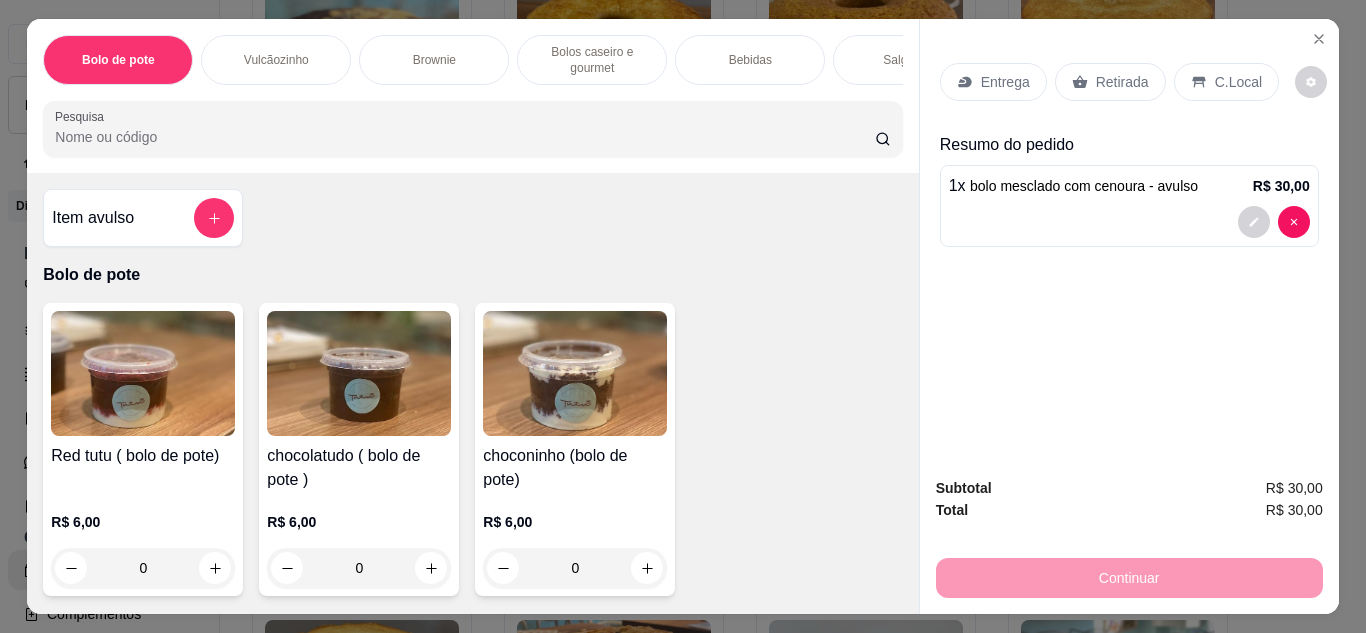 click on "Item avulso" at bounding box center (143, 218) 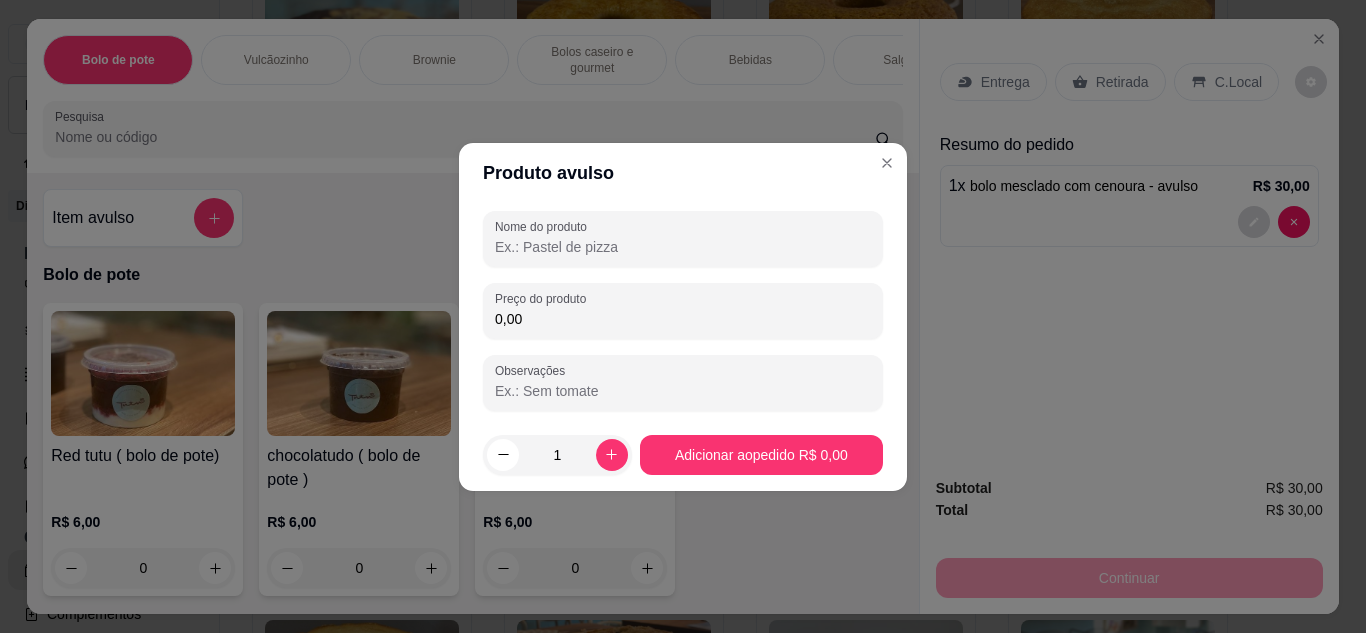 click on "Nome do produto" at bounding box center (683, 247) 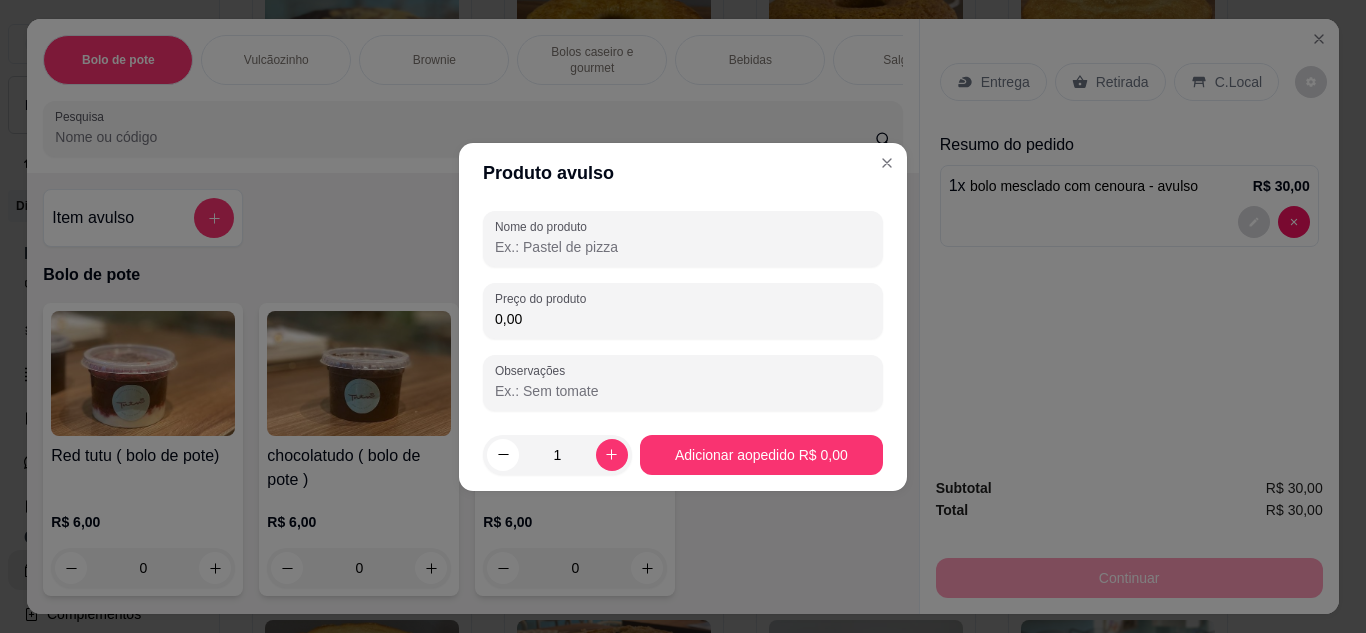 paste on "croissant" 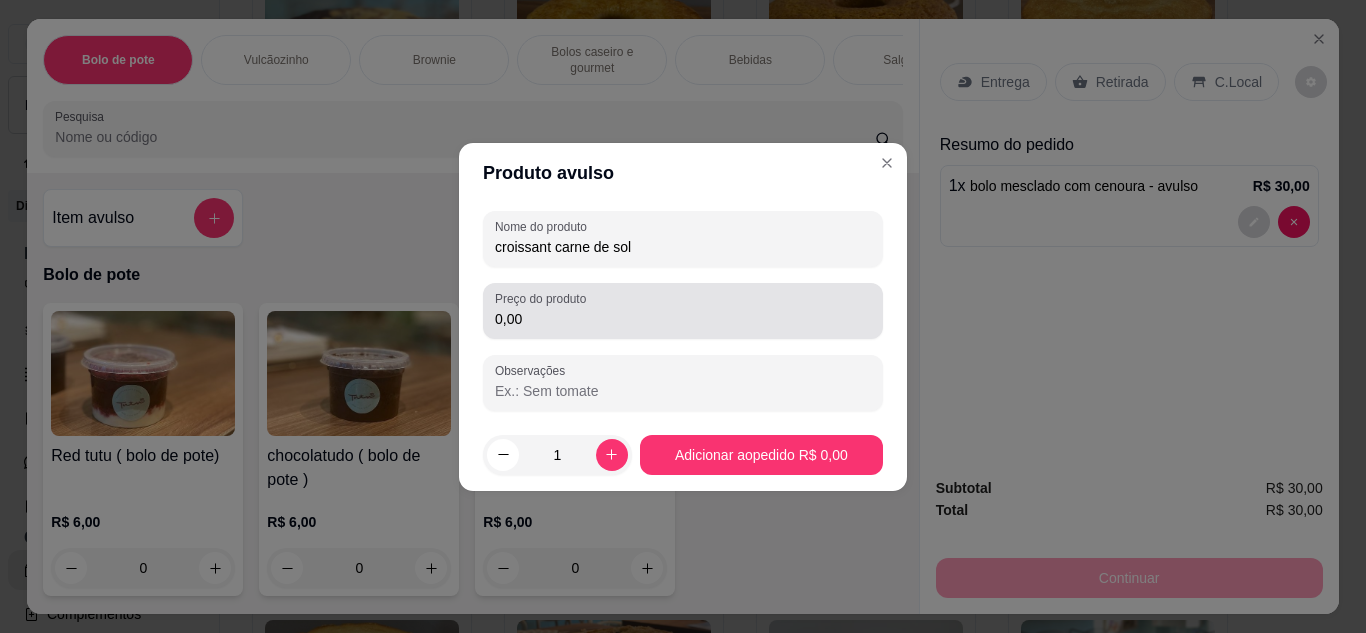 type on "croissant carne de sol" 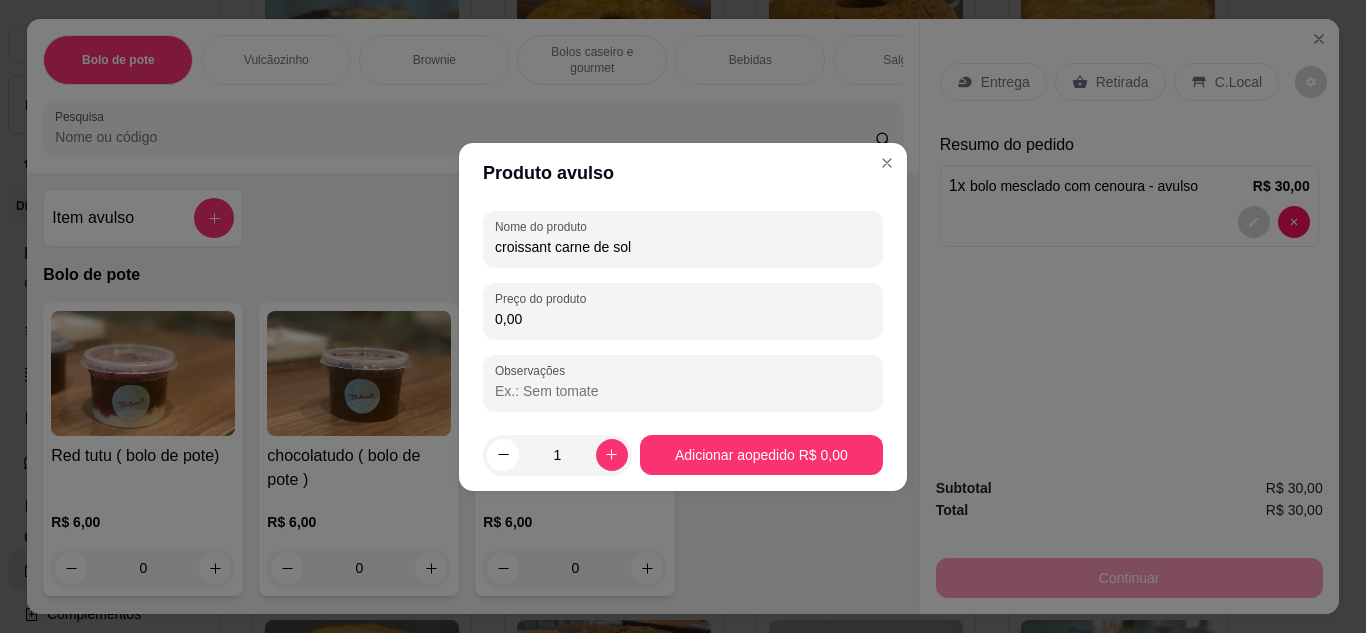 click on "0,00" at bounding box center (683, 319) 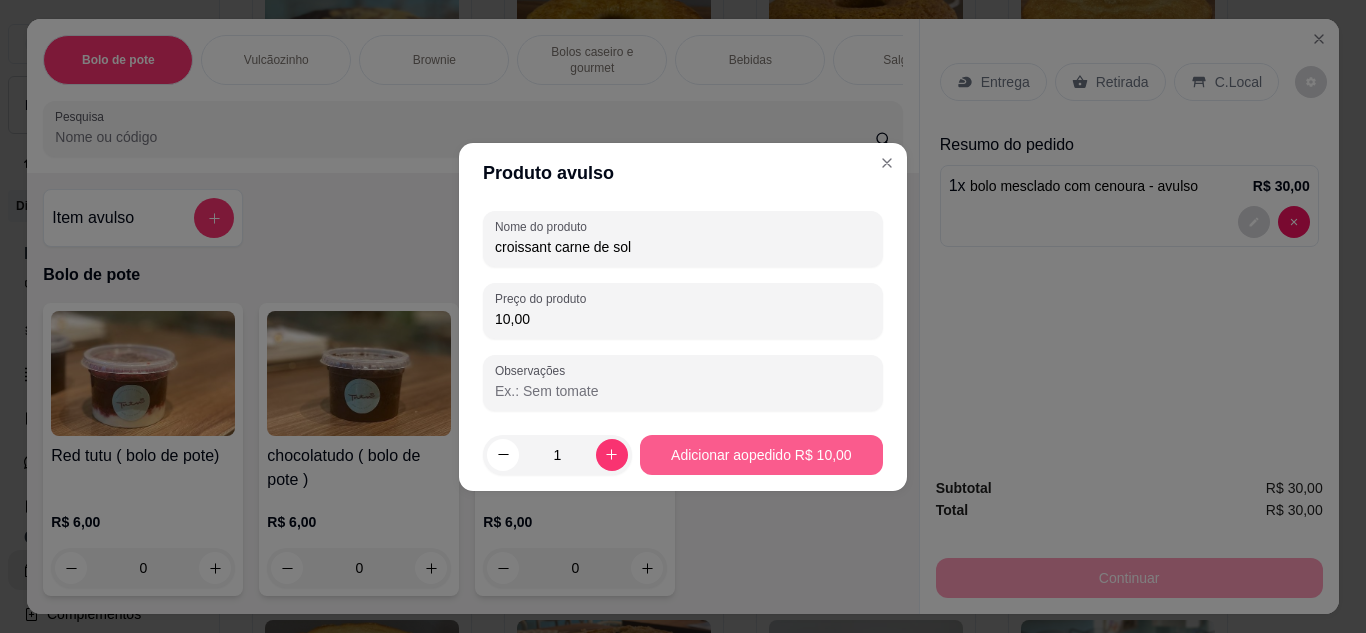 type on "10,00" 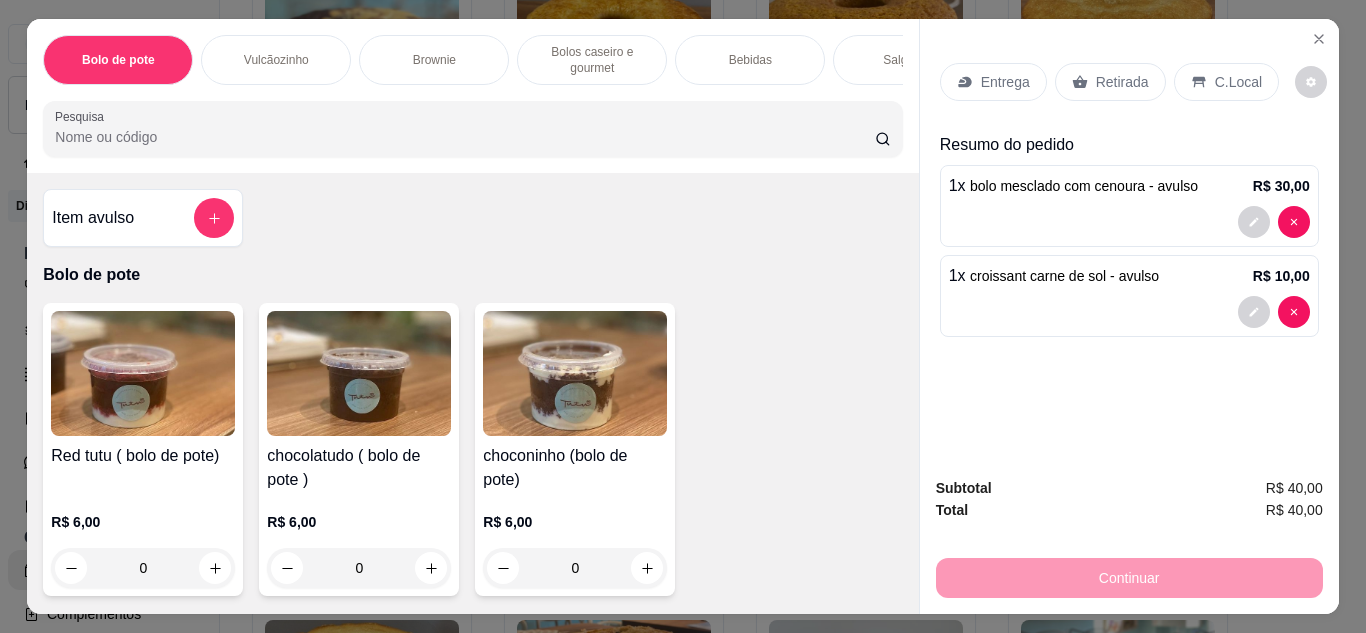 click on "Retirada" at bounding box center (1122, 82) 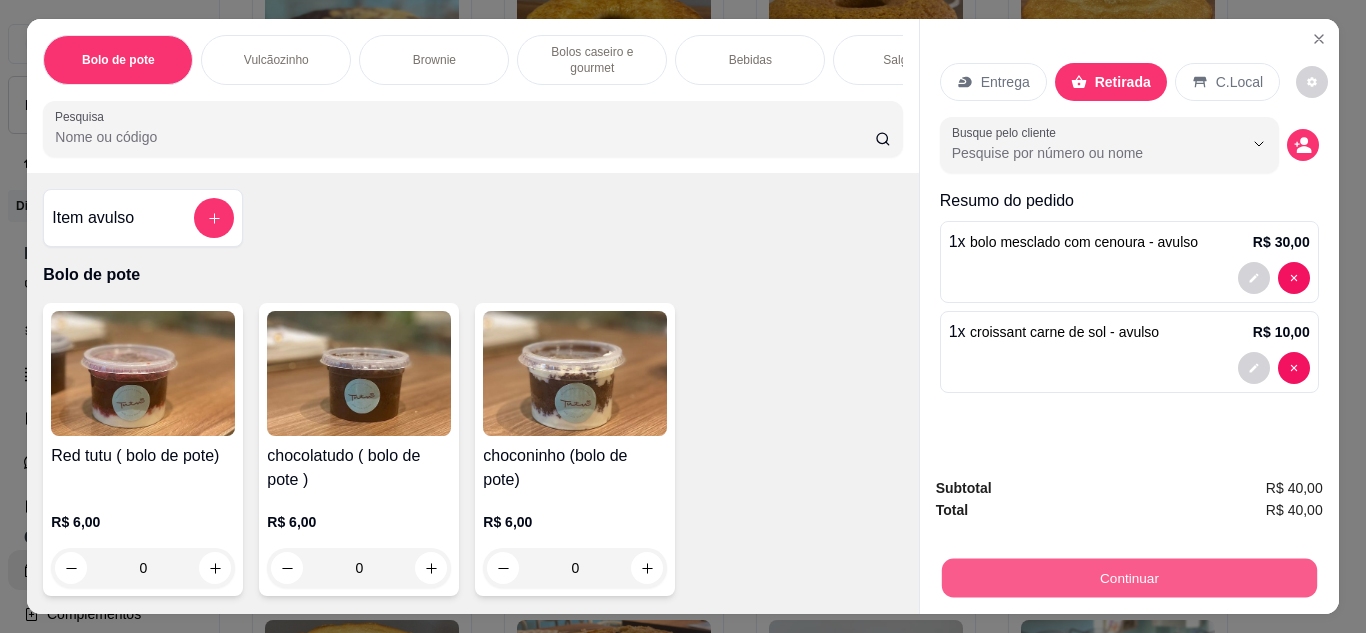 click on "Continuar" at bounding box center [1128, 578] 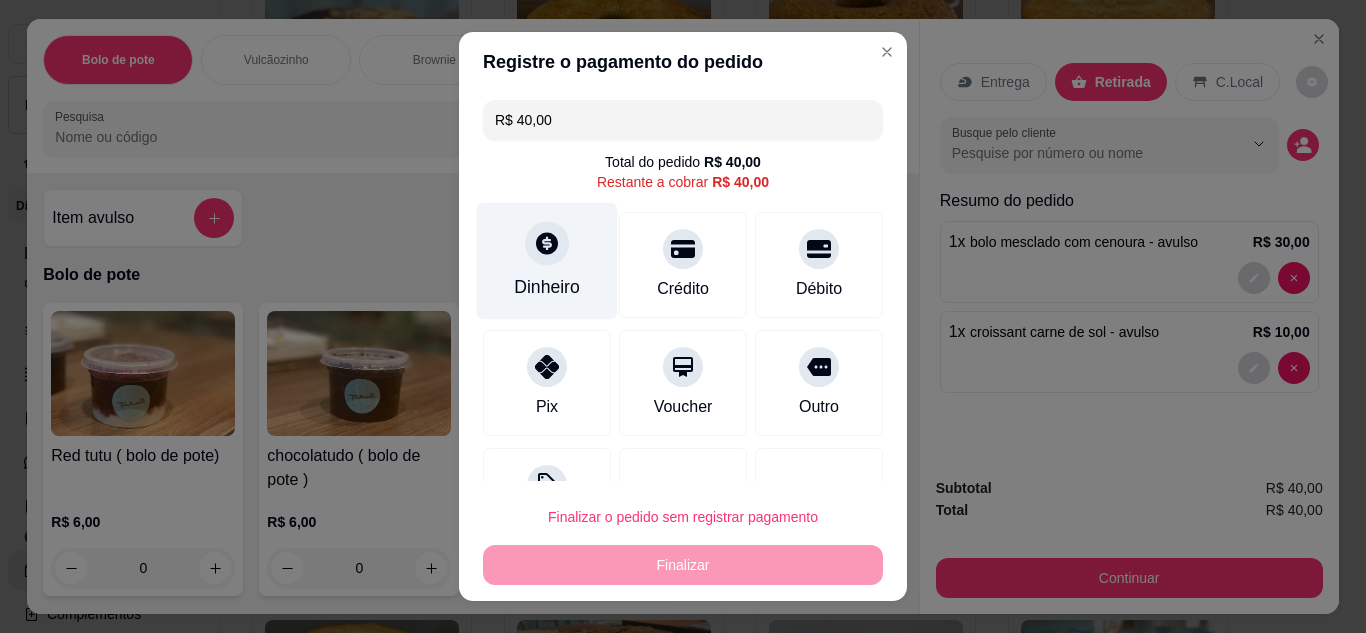 click on "Dinheiro" at bounding box center (547, 260) 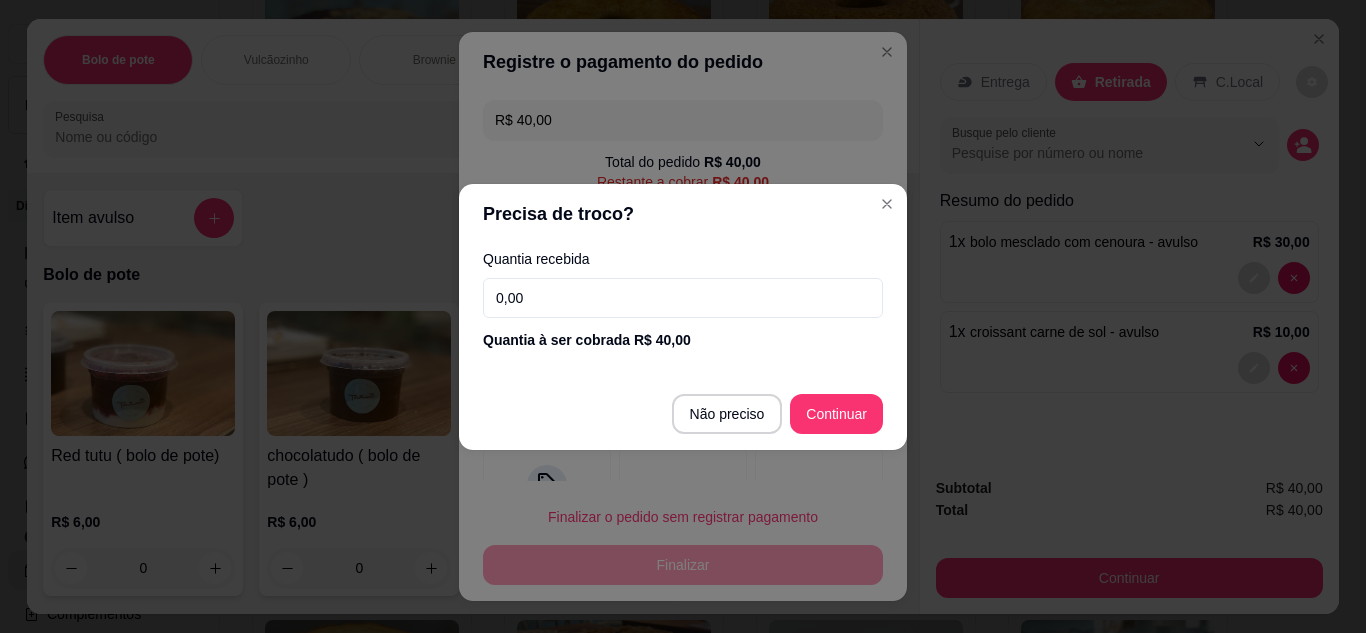 click on "0,00" at bounding box center (683, 298) 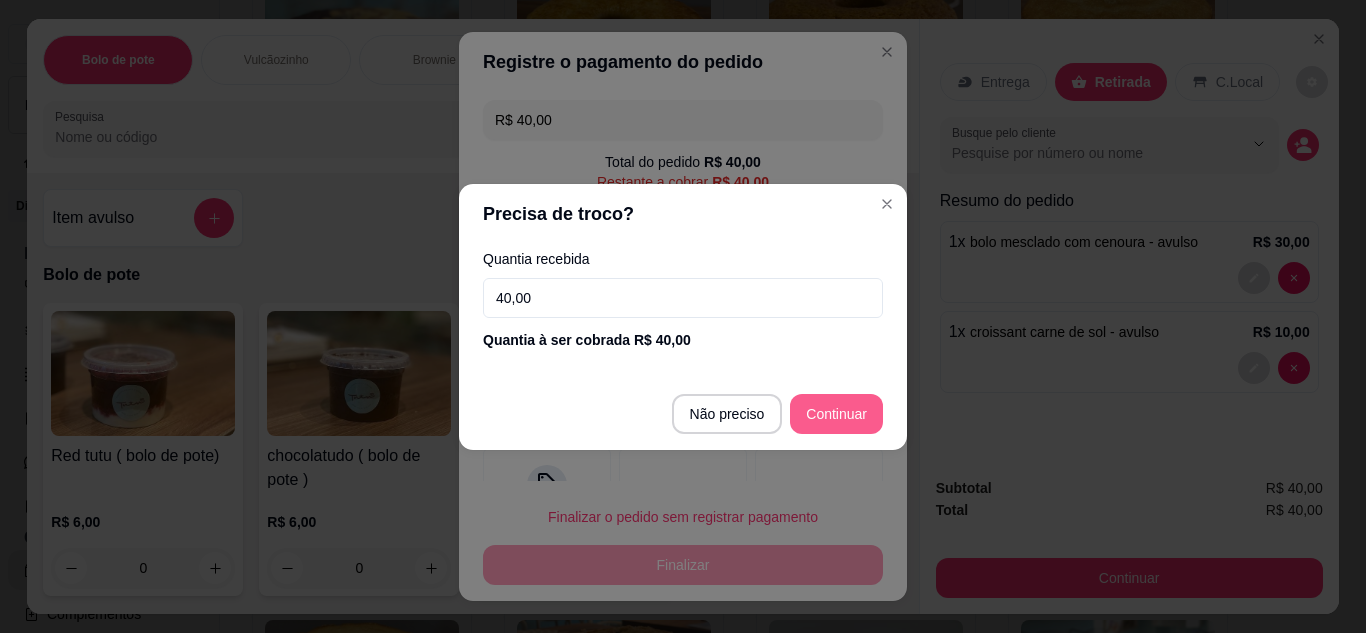 type on "40,00" 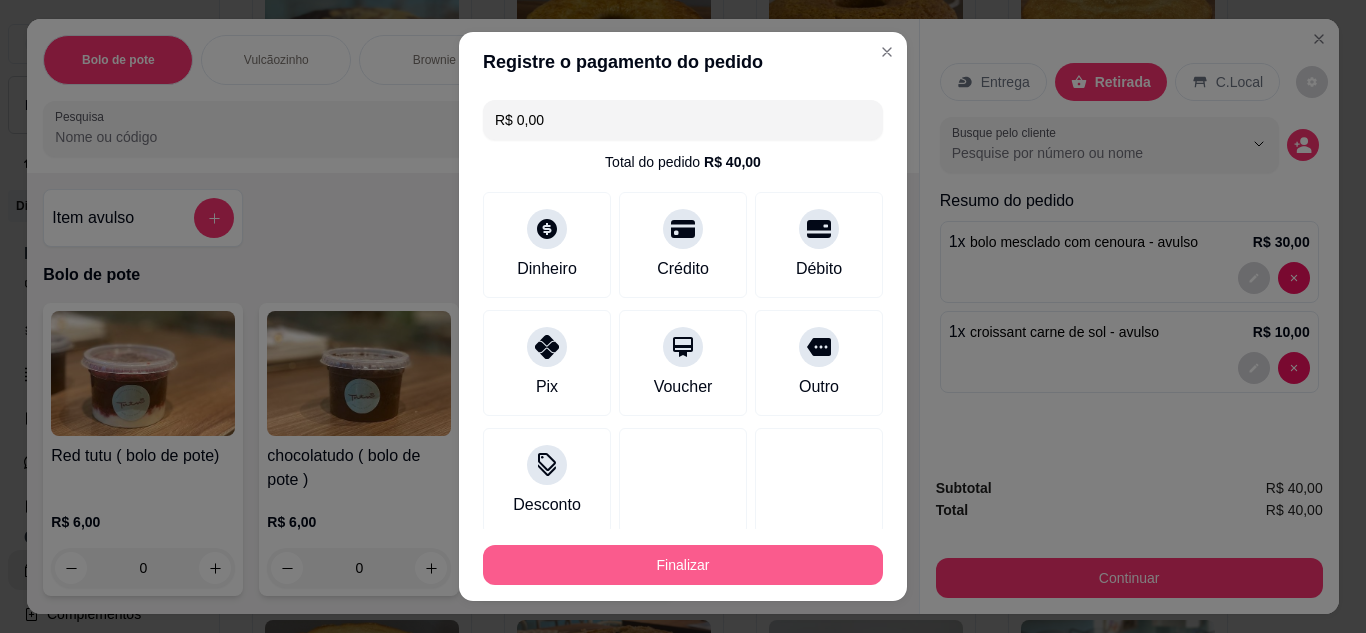 click on "Finalizar" at bounding box center [683, 565] 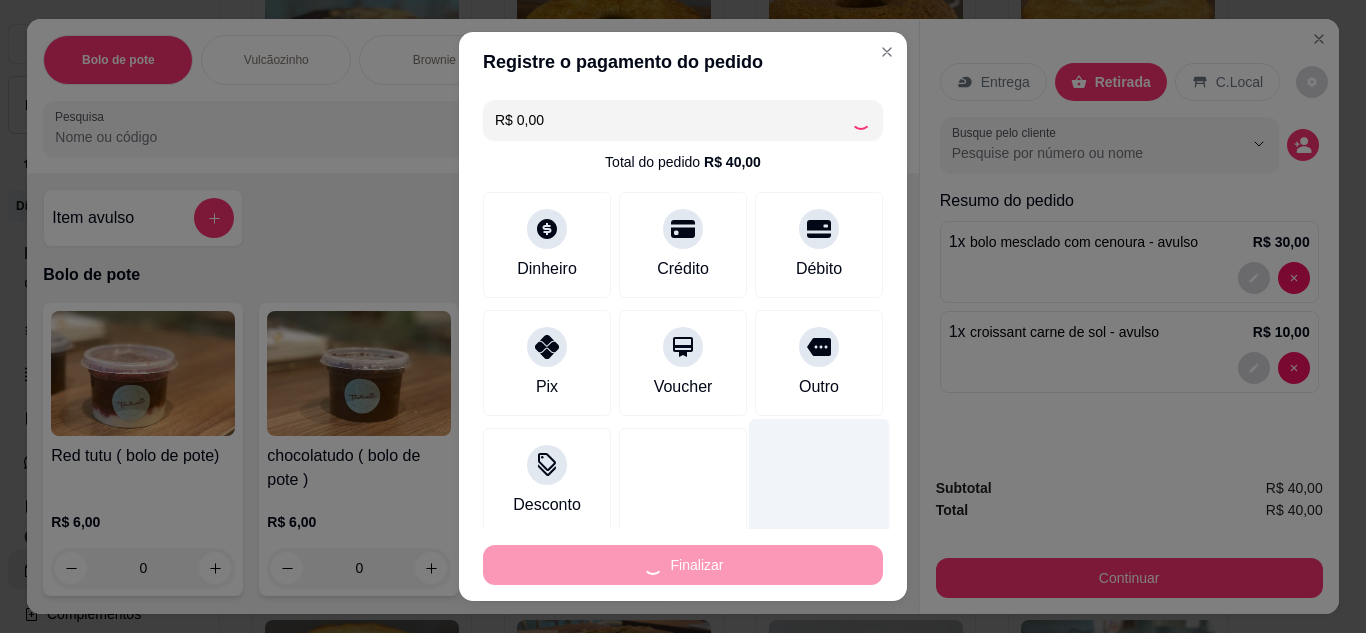 type on "-R$ 40,00" 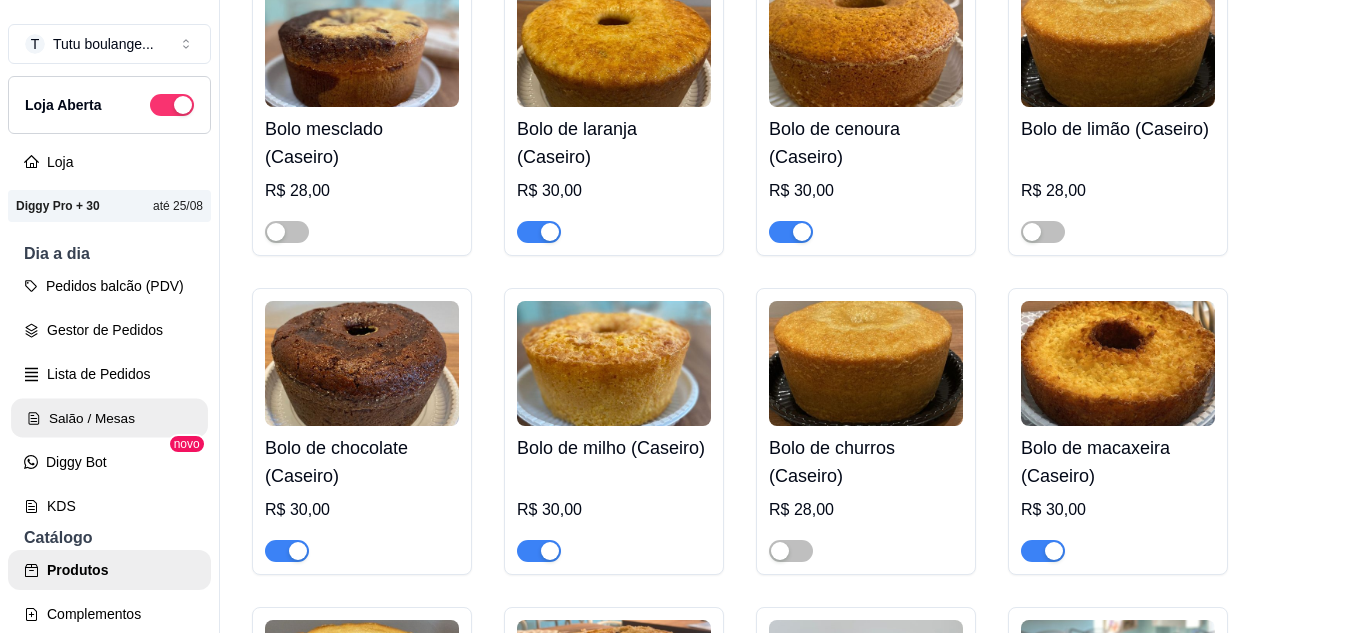 click on "Salão / Mesas" at bounding box center (109, 418) 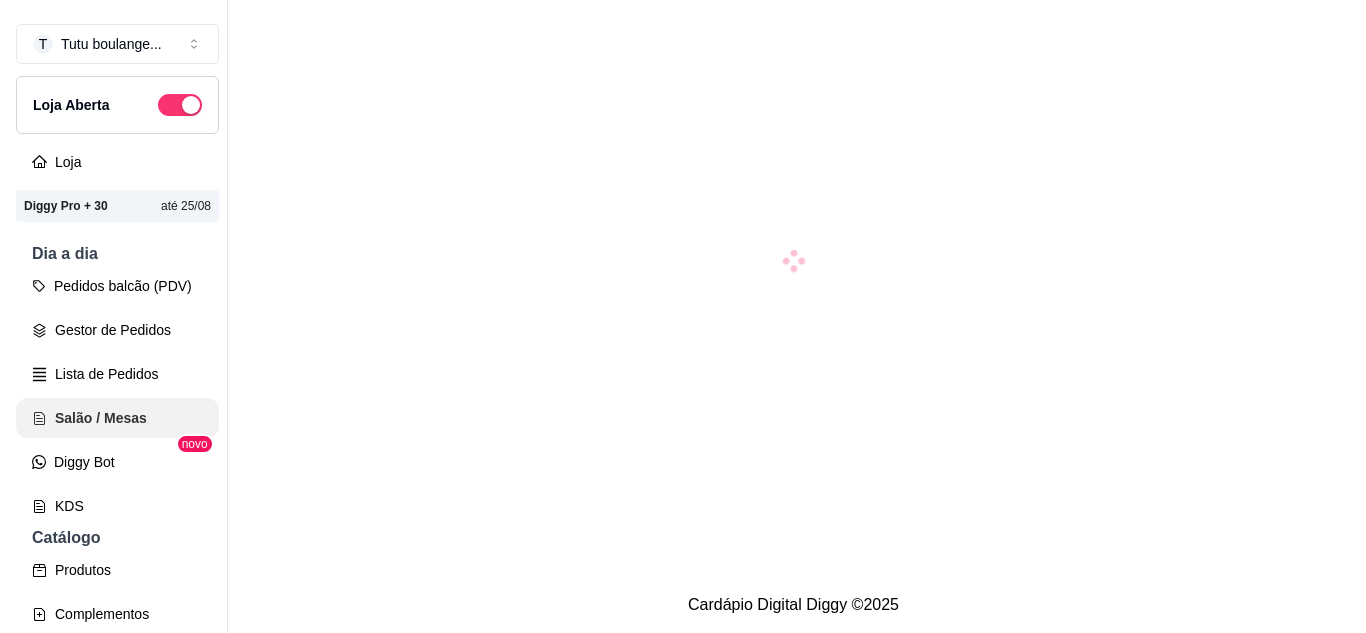 scroll, scrollTop: 0, scrollLeft: 0, axis: both 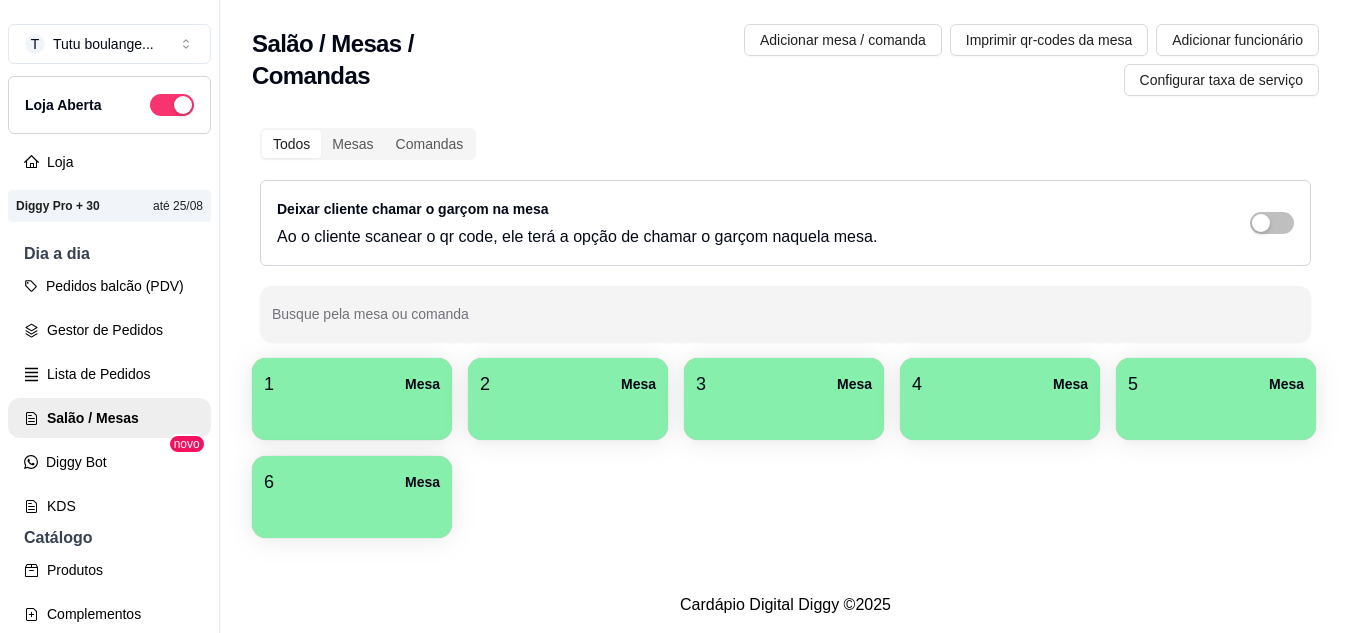 click on "1 Mesa" at bounding box center [352, 384] 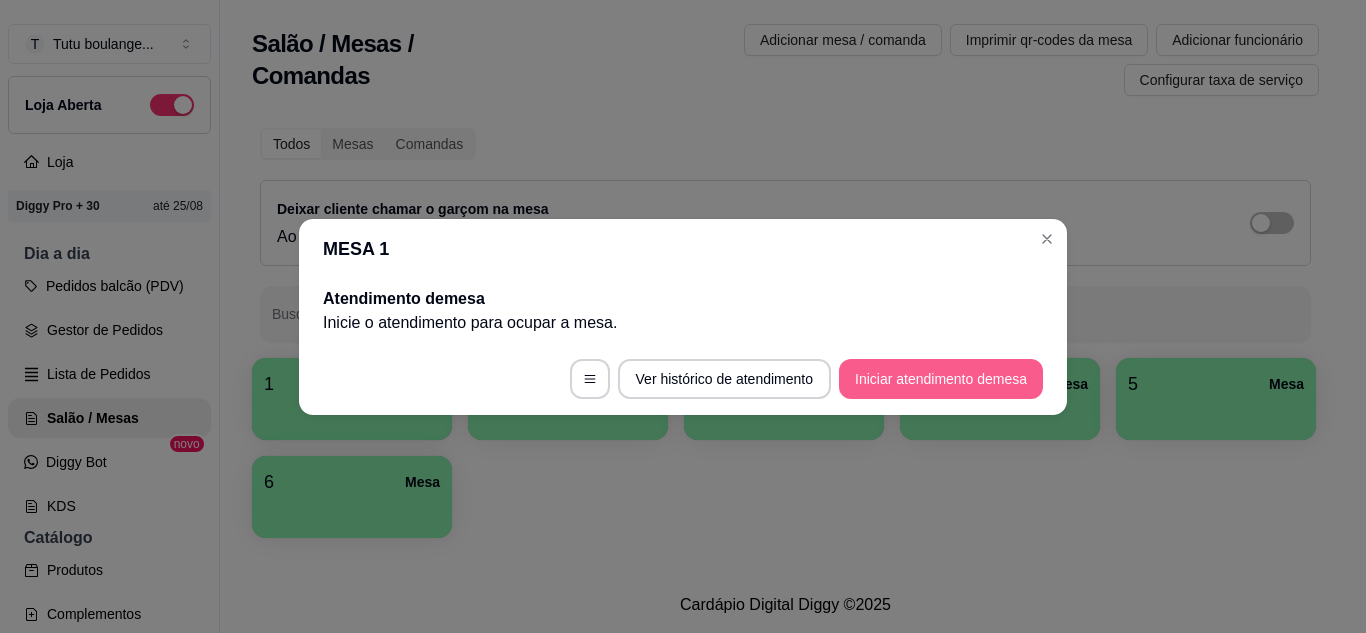 click on "Iniciar atendimento de  mesa" at bounding box center (941, 379) 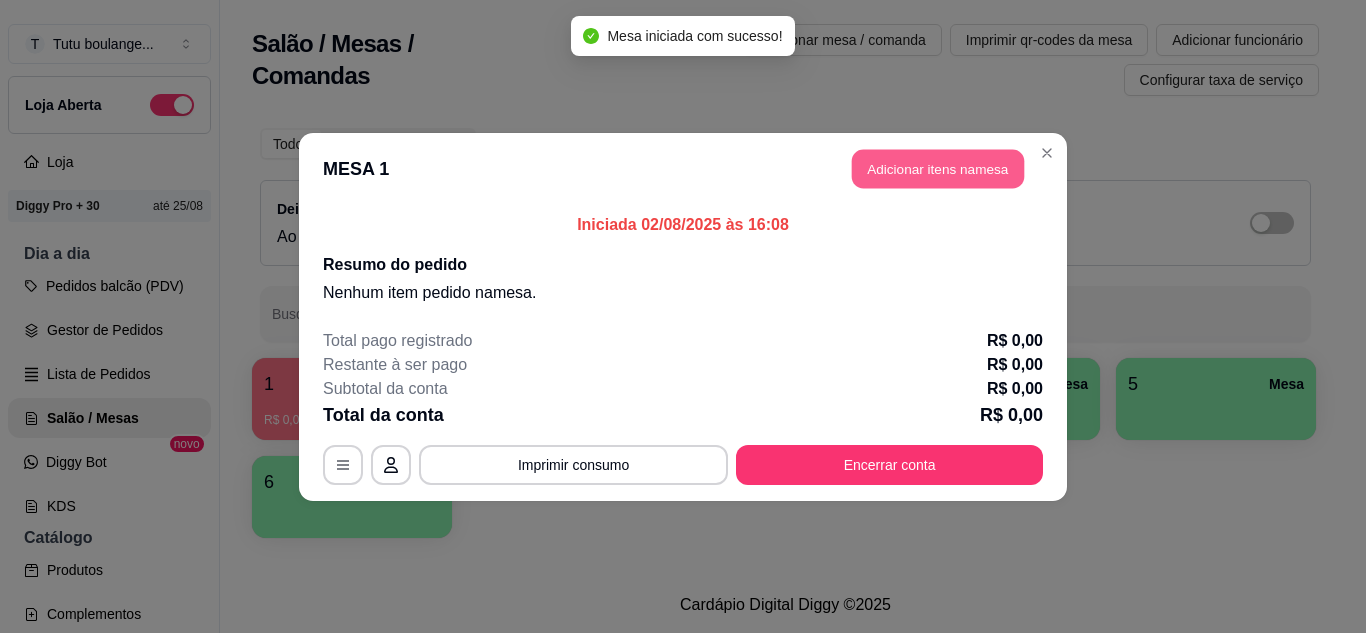 click on "Adicionar itens na  mesa" at bounding box center [938, 168] 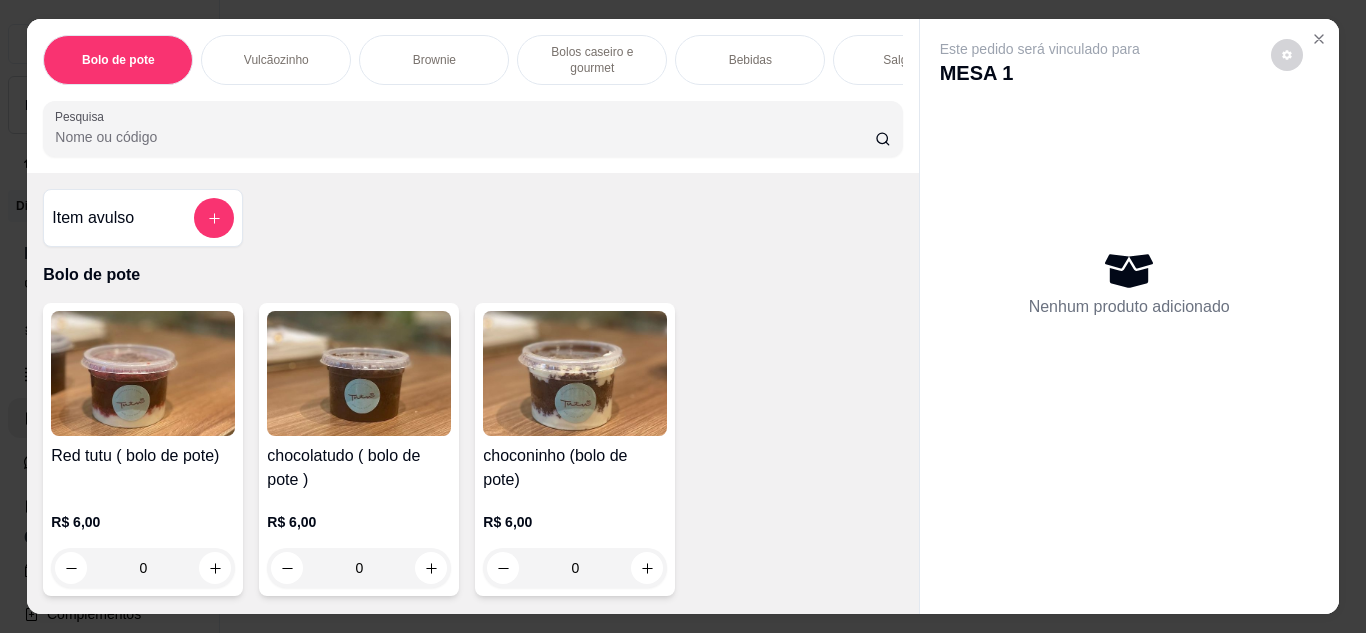 click on "Item avulso" at bounding box center [143, 218] 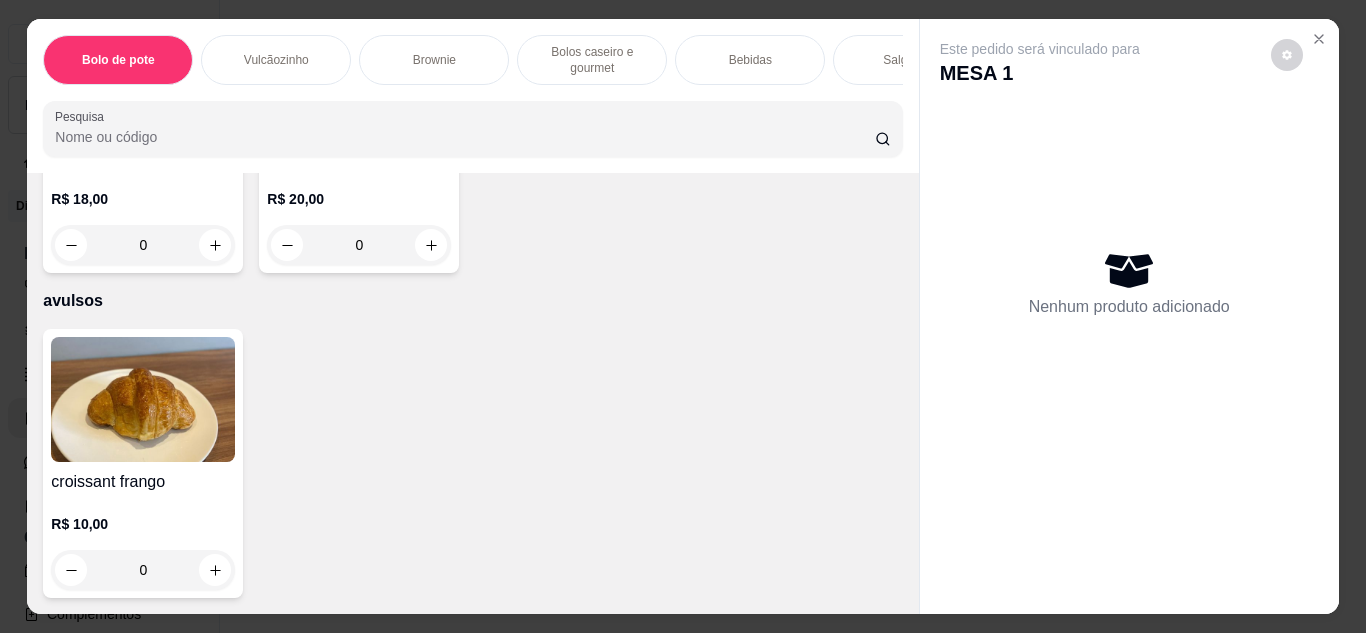 scroll, scrollTop: 6600, scrollLeft: 0, axis: vertical 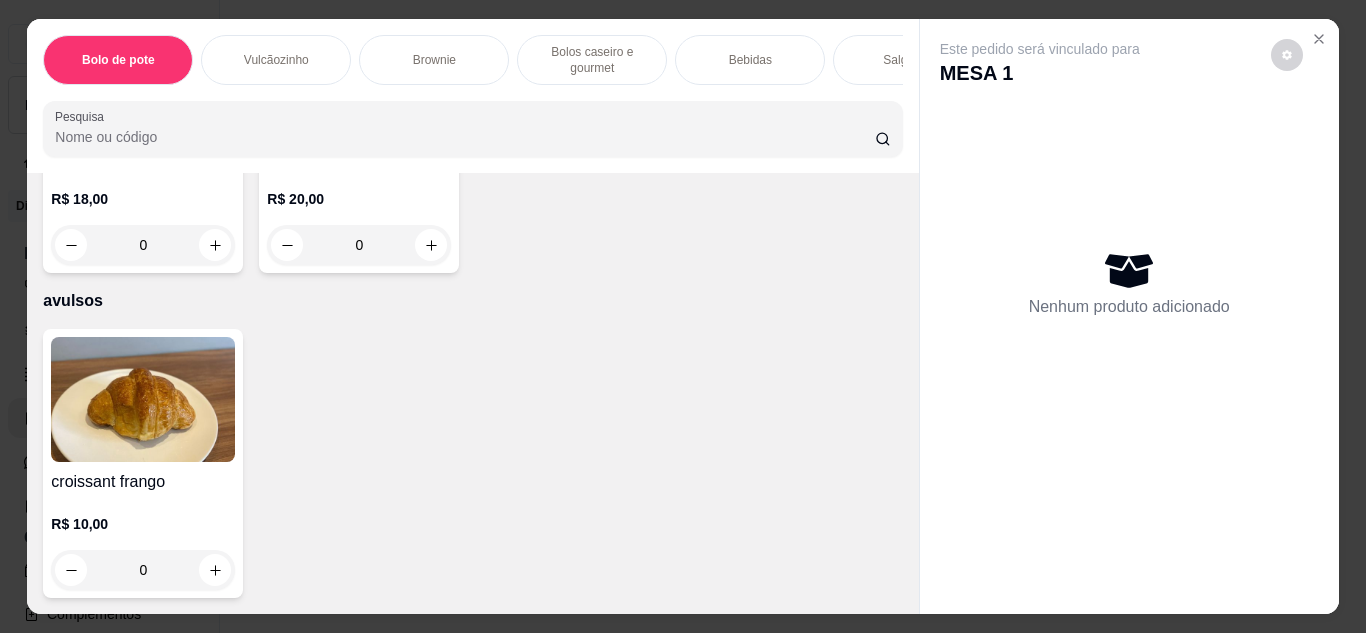 click at bounding box center (359, 50) 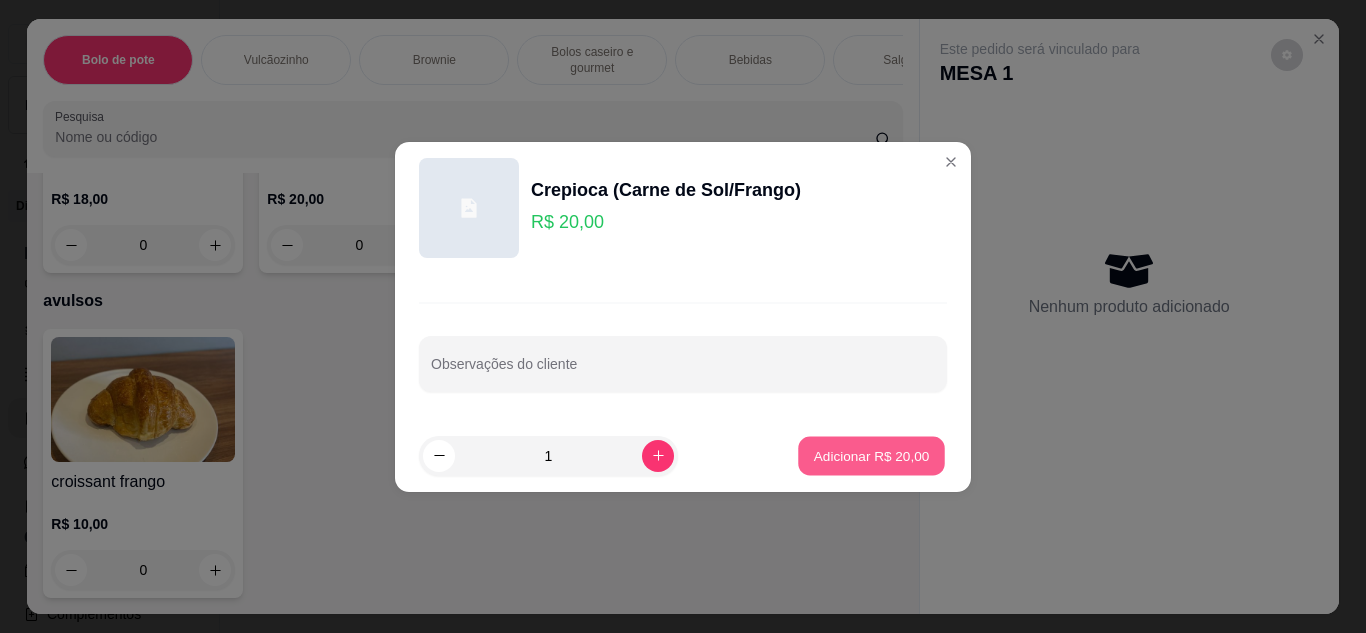 click on "Adicionar   R$ 20,00" at bounding box center [872, 455] 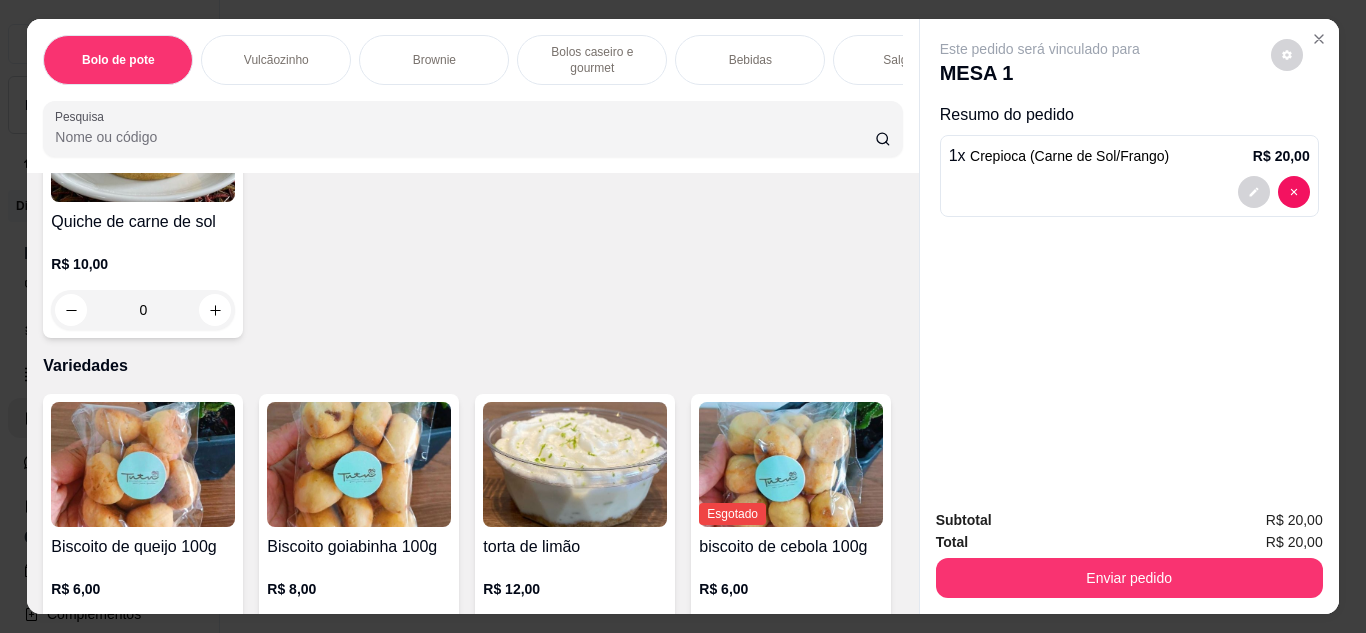 scroll, scrollTop: 3400, scrollLeft: 0, axis: vertical 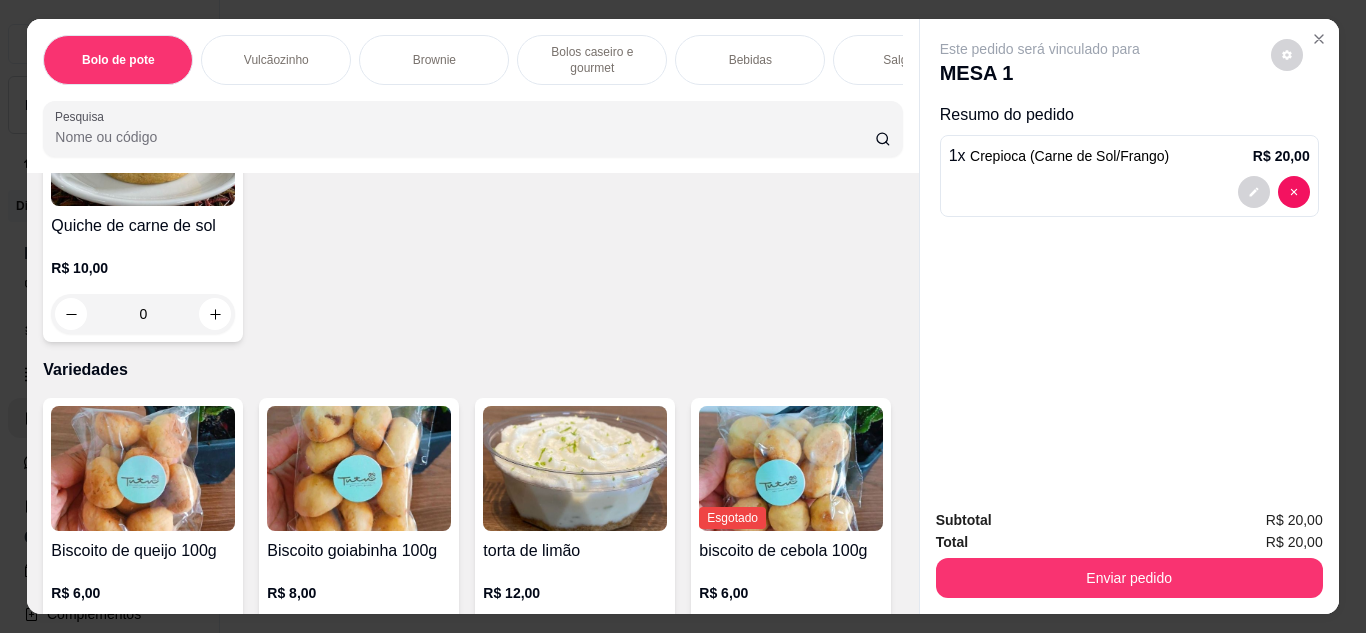 click at bounding box center (575, -166) 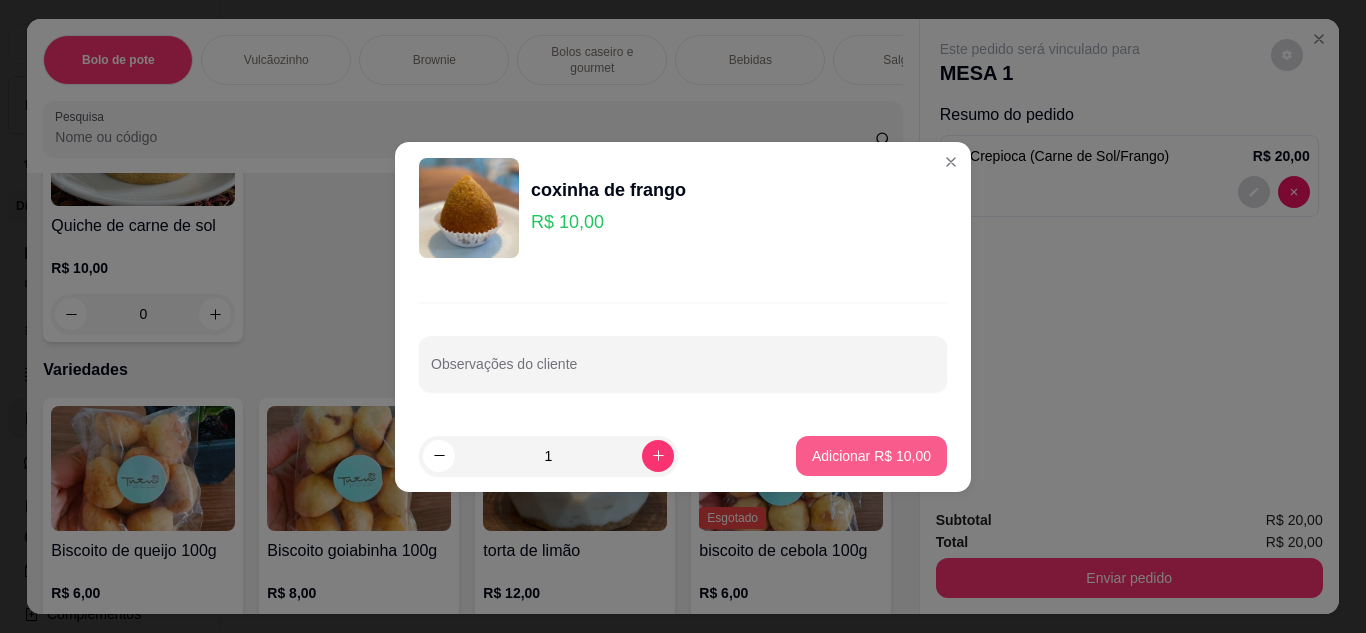 click on "Adicionar   R$ 10,00" at bounding box center [871, 456] 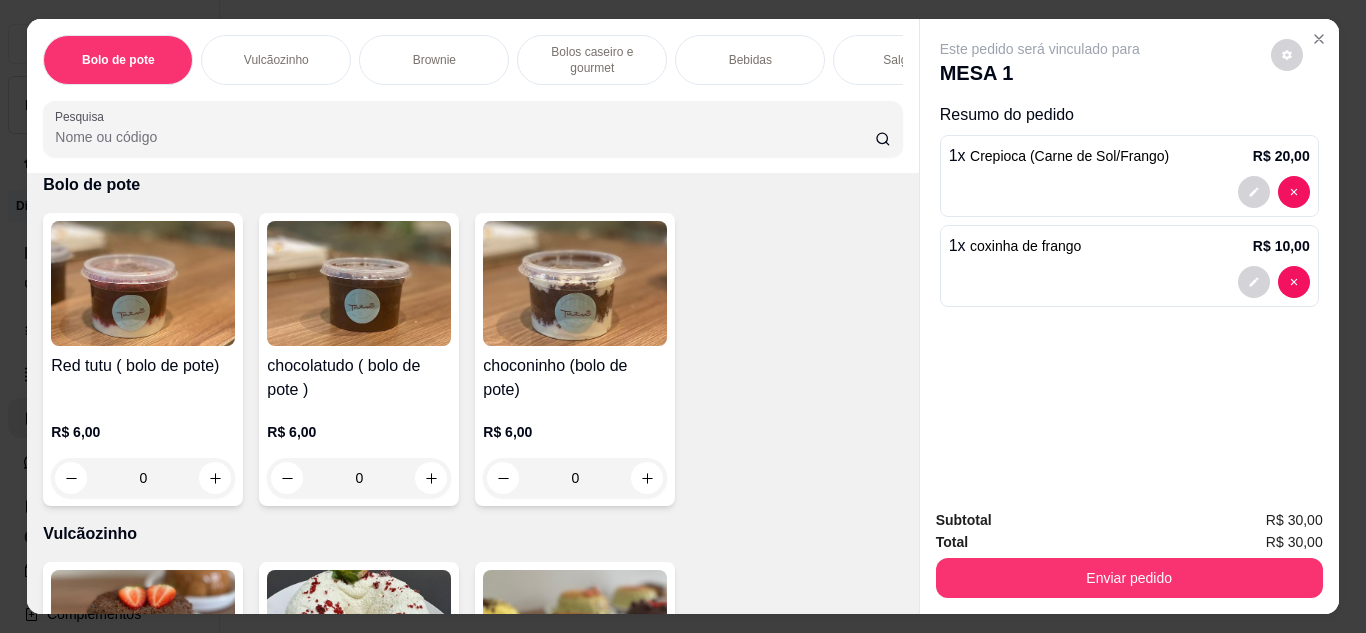 scroll, scrollTop: 0, scrollLeft: 0, axis: both 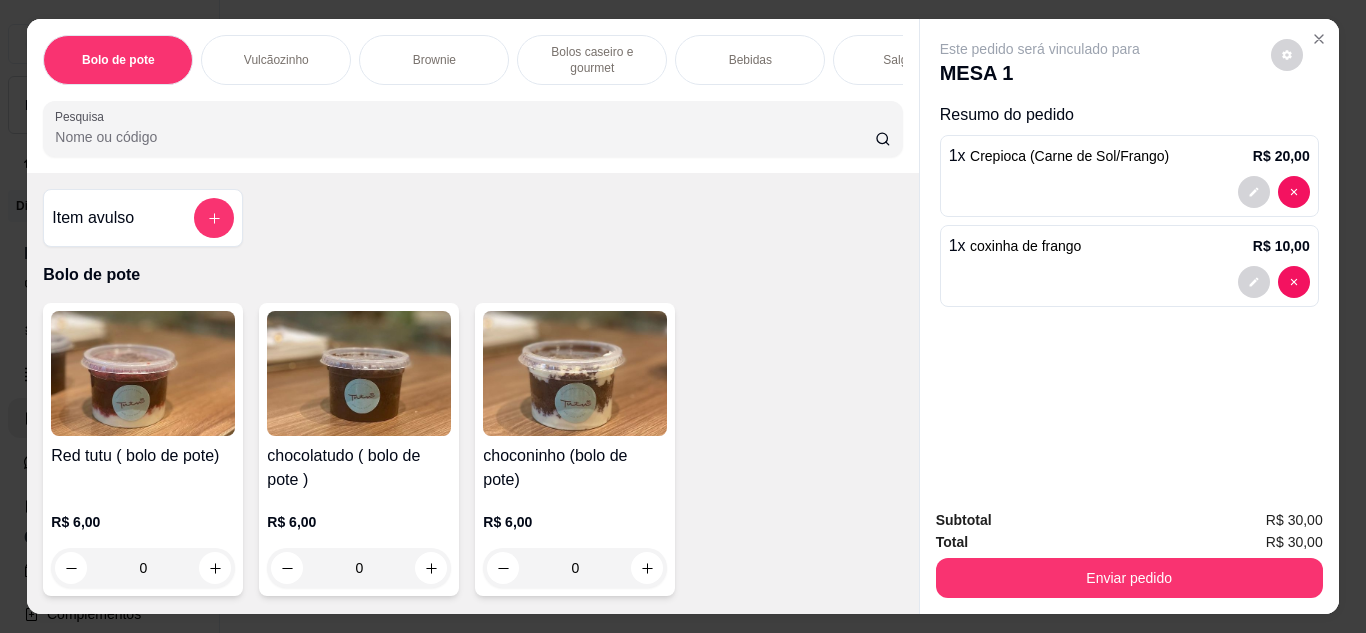 click on "Item avulso" at bounding box center [143, 218] 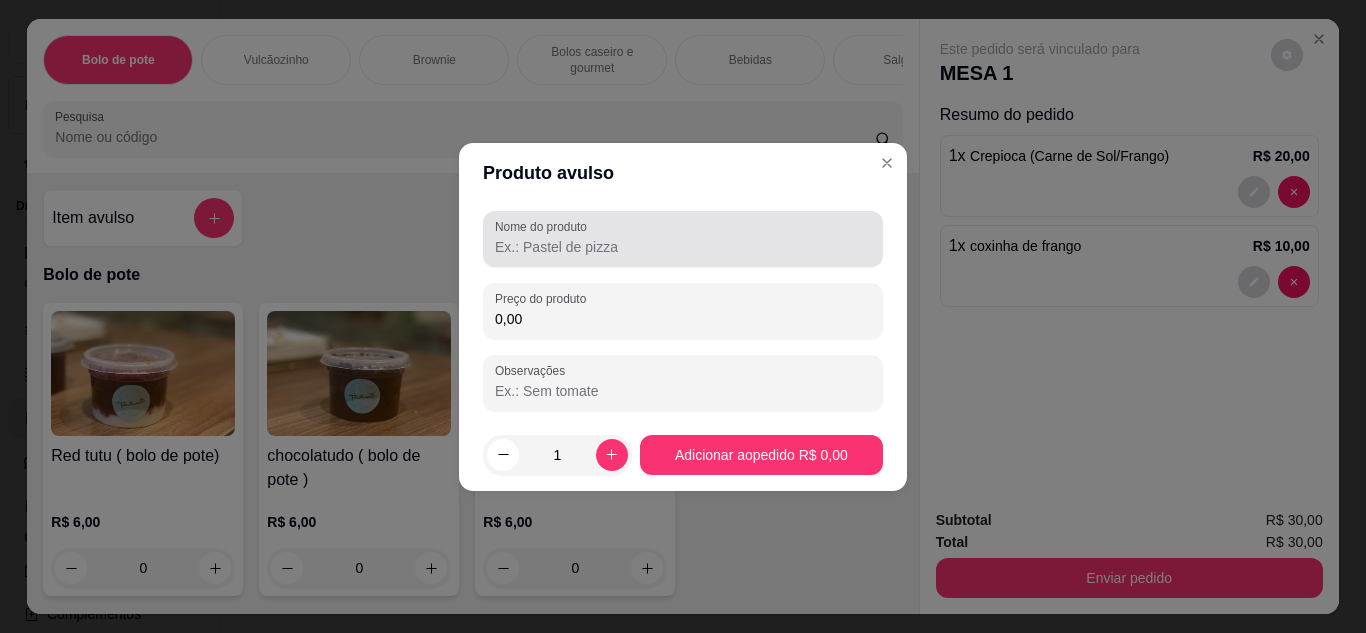 click on "Nome do produto" at bounding box center (683, 247) 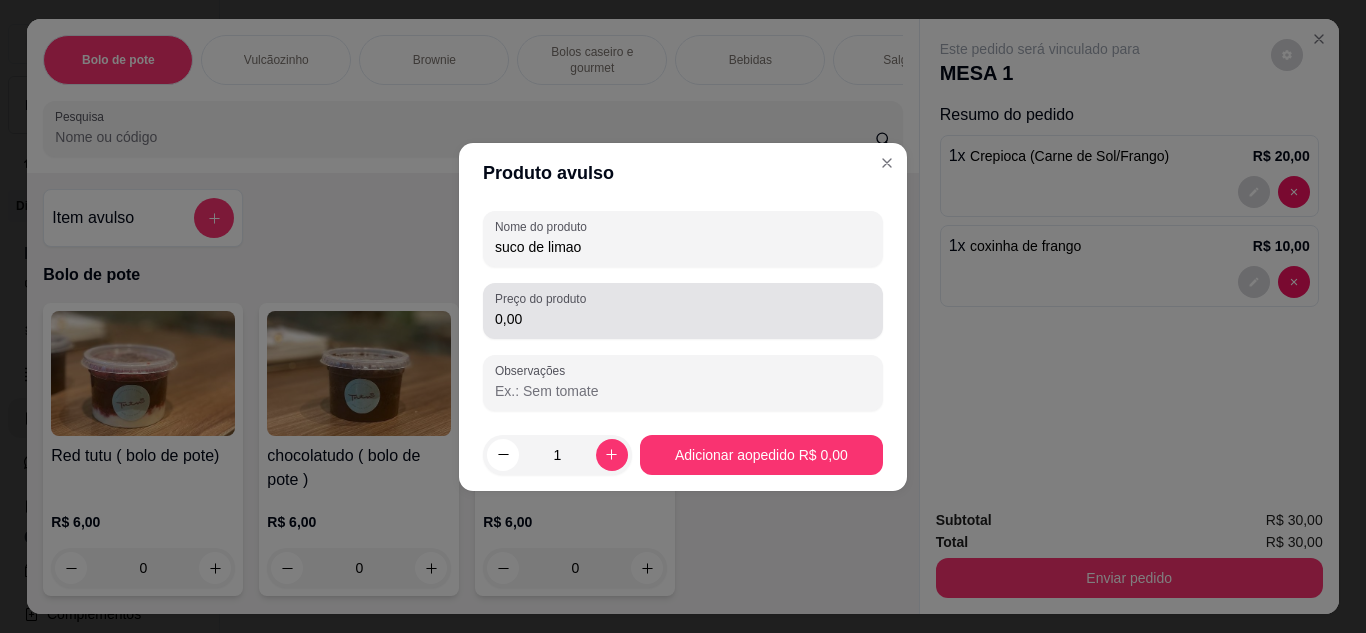 type on "suco de limao" 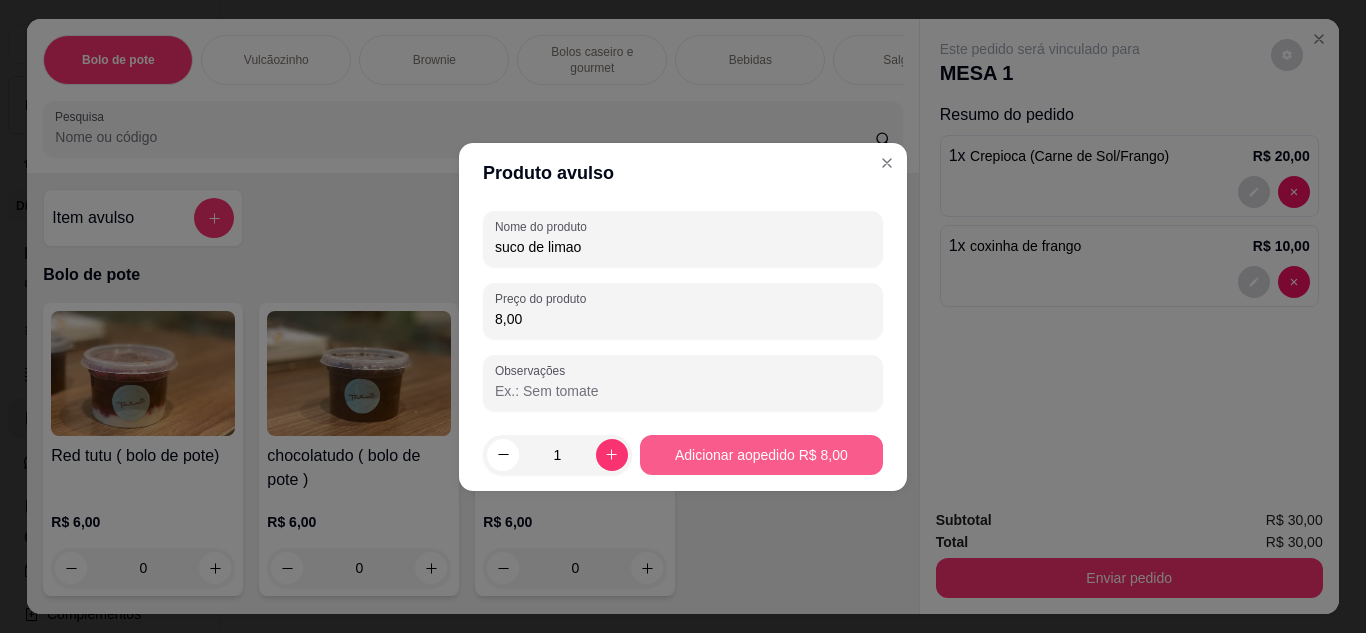 type on "8,00" 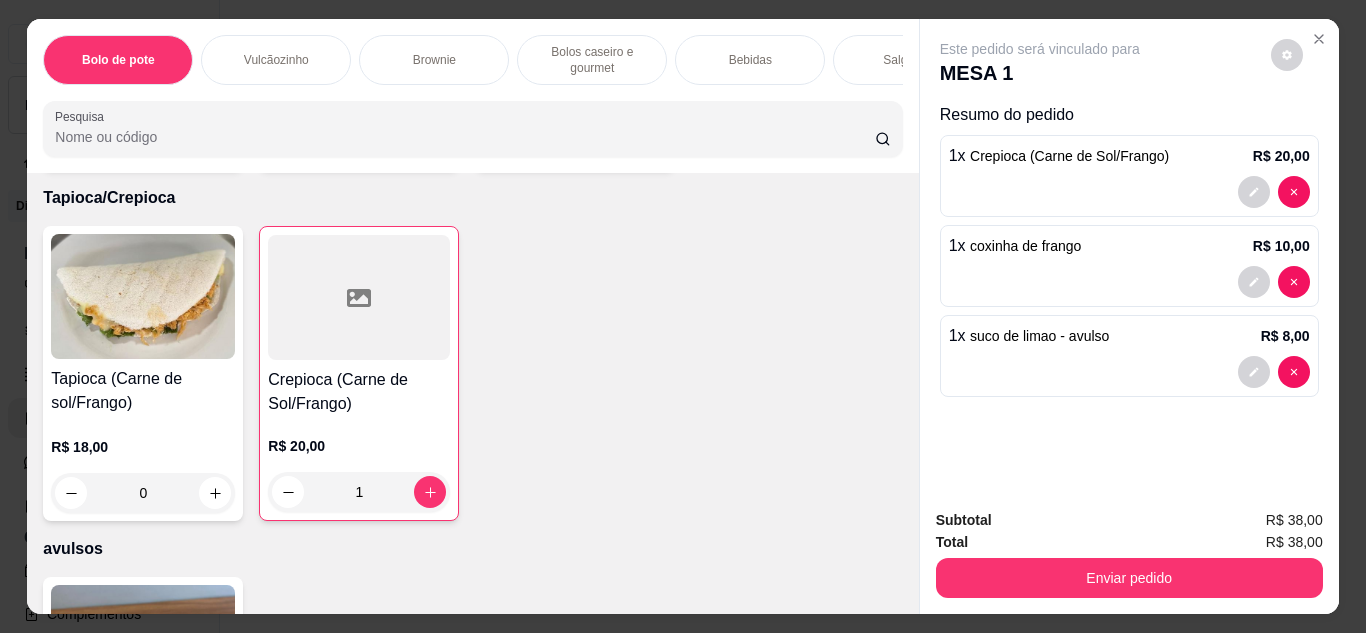 scroll, scrollTop: 5200, scrollLeft: 0, axis: vertical 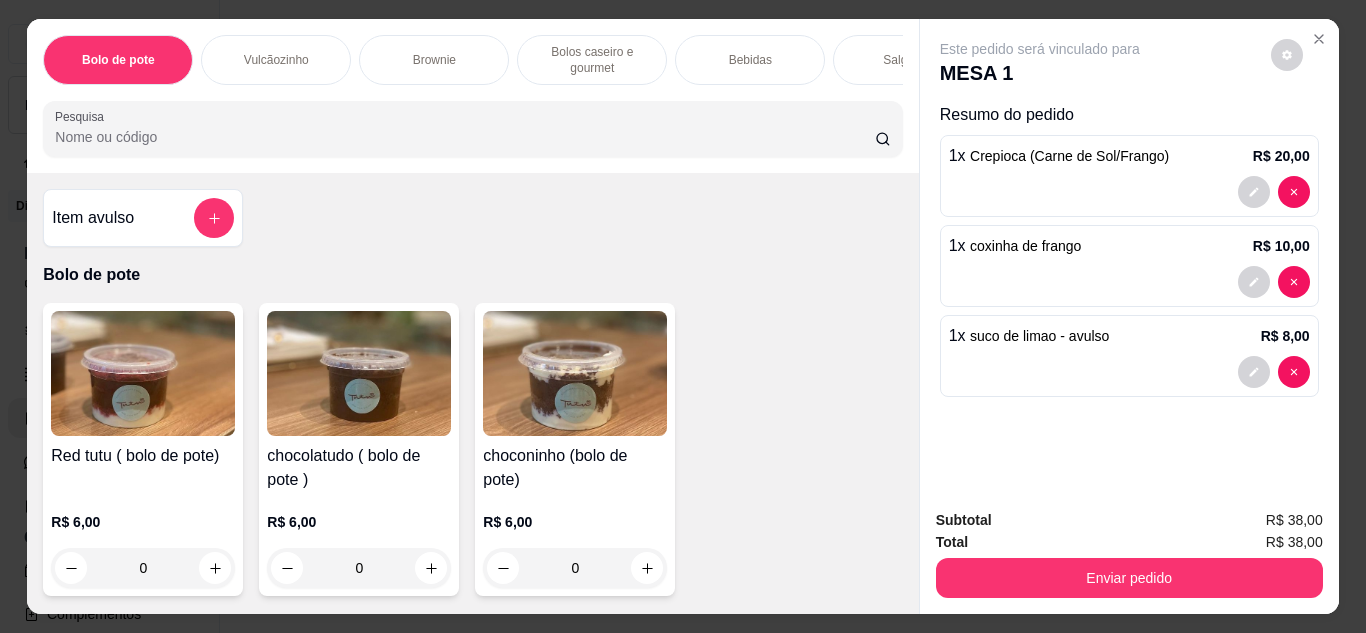 click on "Item avulso" at bounding box center [143, 218] 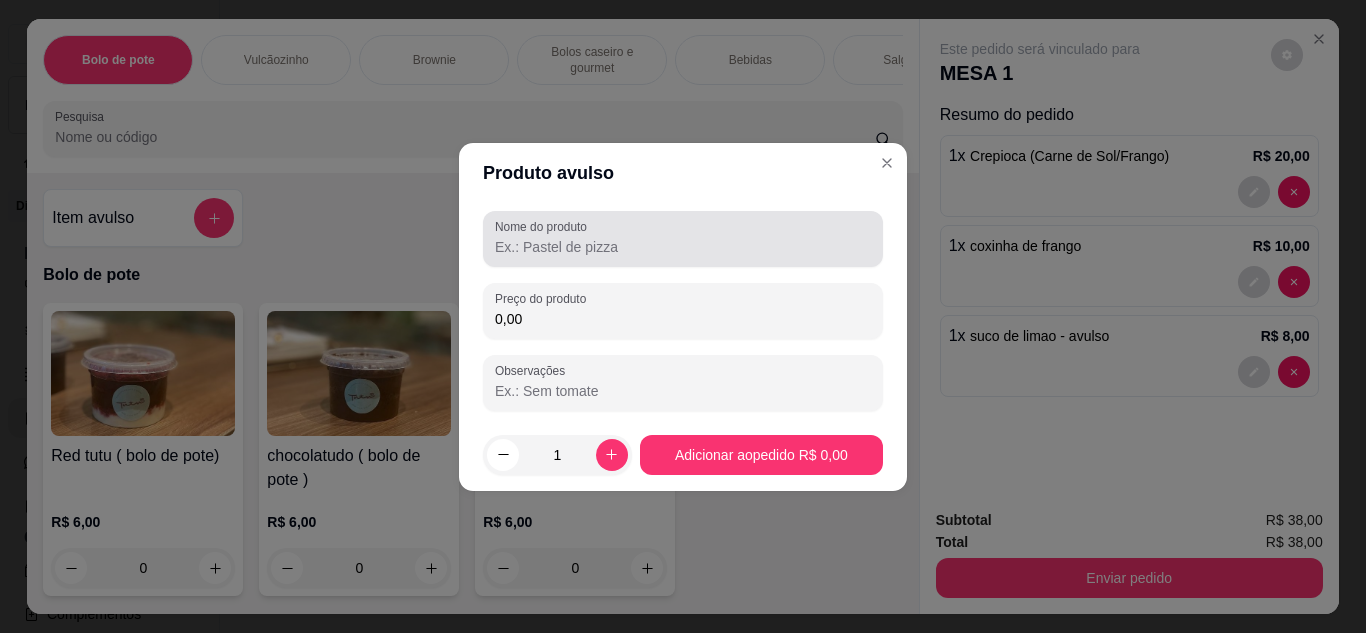 click on "Nome do produto" at bounding box center (683, 247) 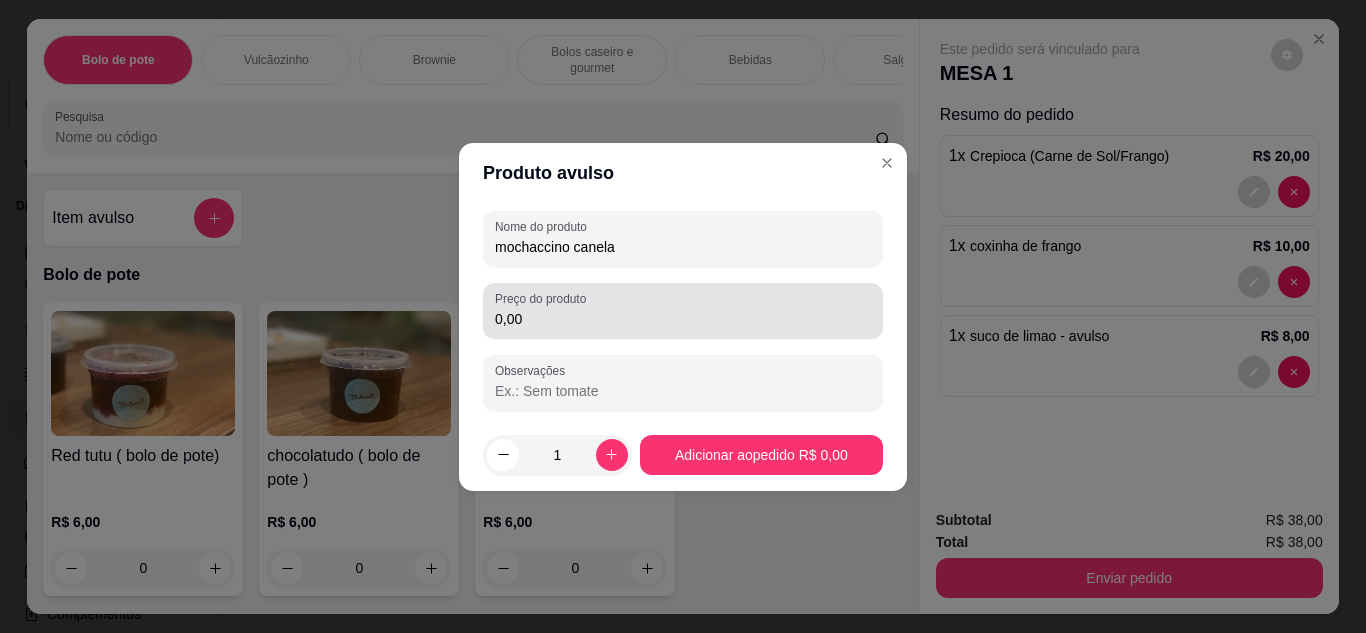 type on "mochaccino canela" 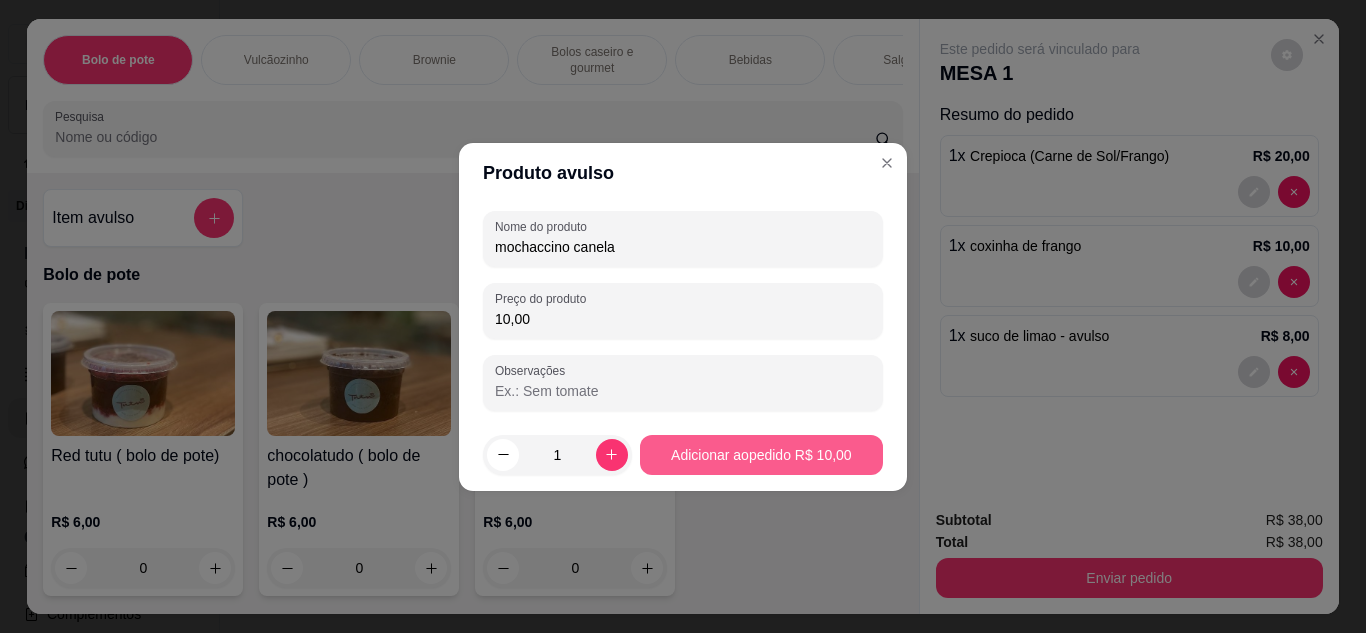 type on "10,00" 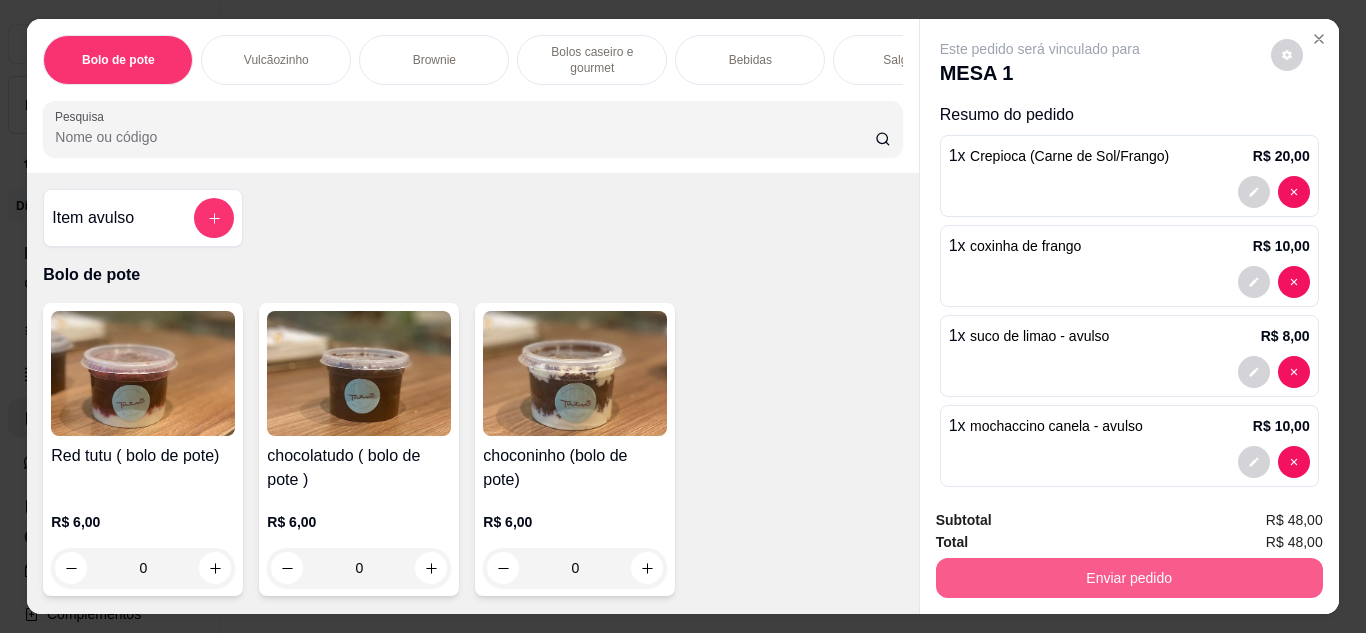 click on "Enviar pedido" at bounding box center [1129, 578] 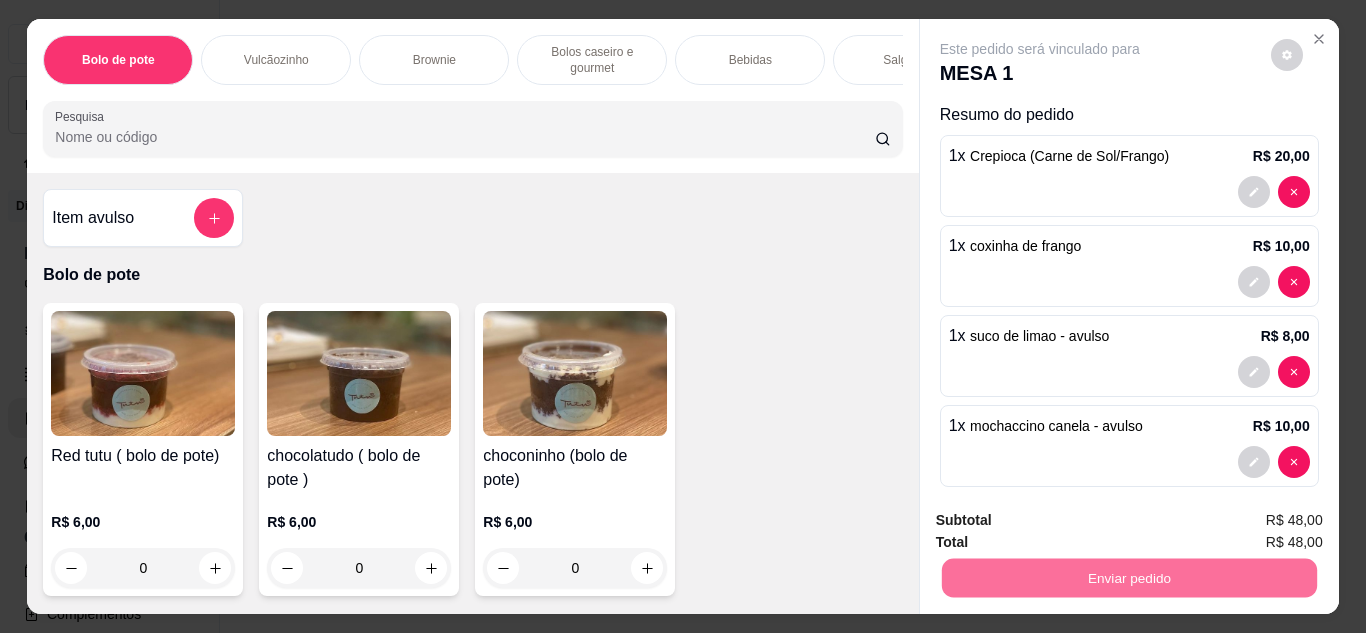 click on "Sim, quero registrar" at bounding box center [1252, 521] 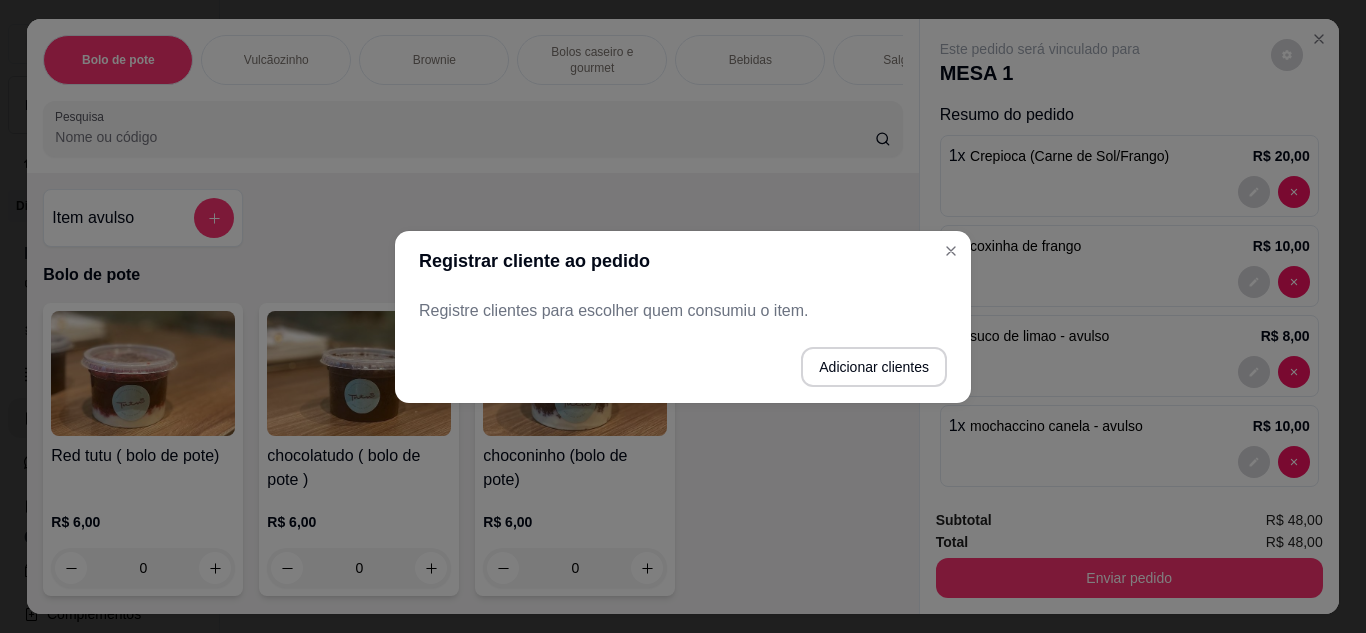 click on "Registre clientes para escolher quem consumiu o item." at bounding box center (683, 311) 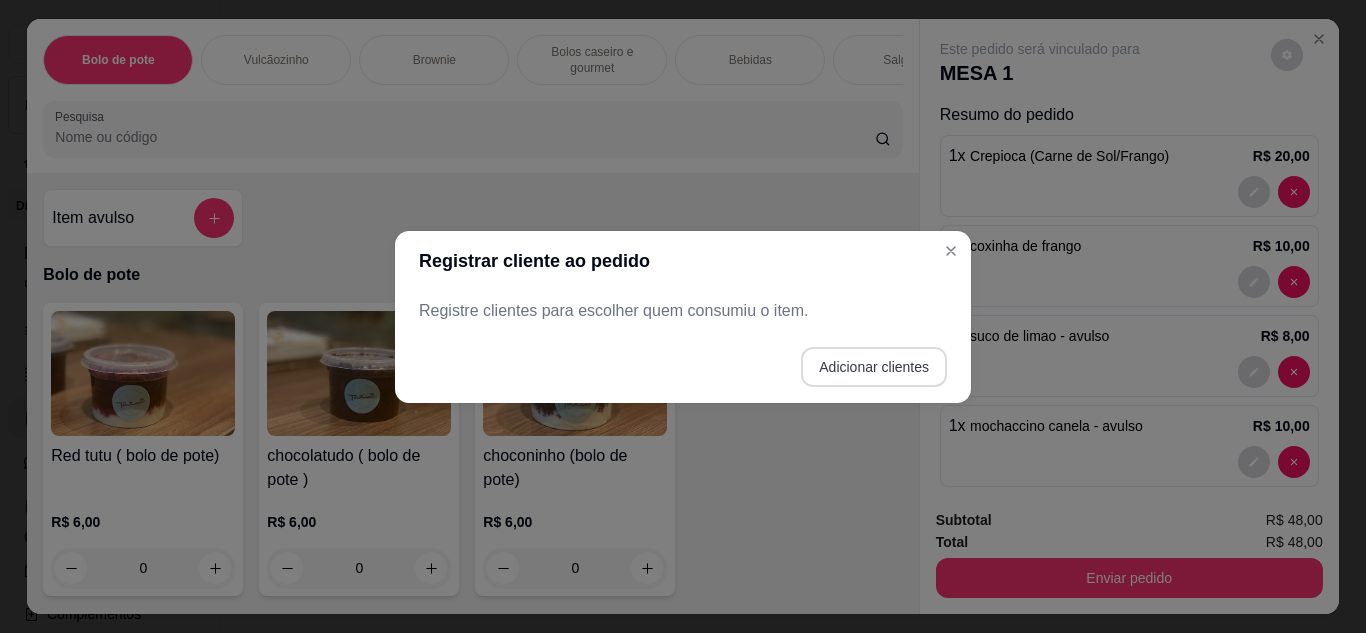 click on "Adicionar clientes" at bounding box center (874, 367) 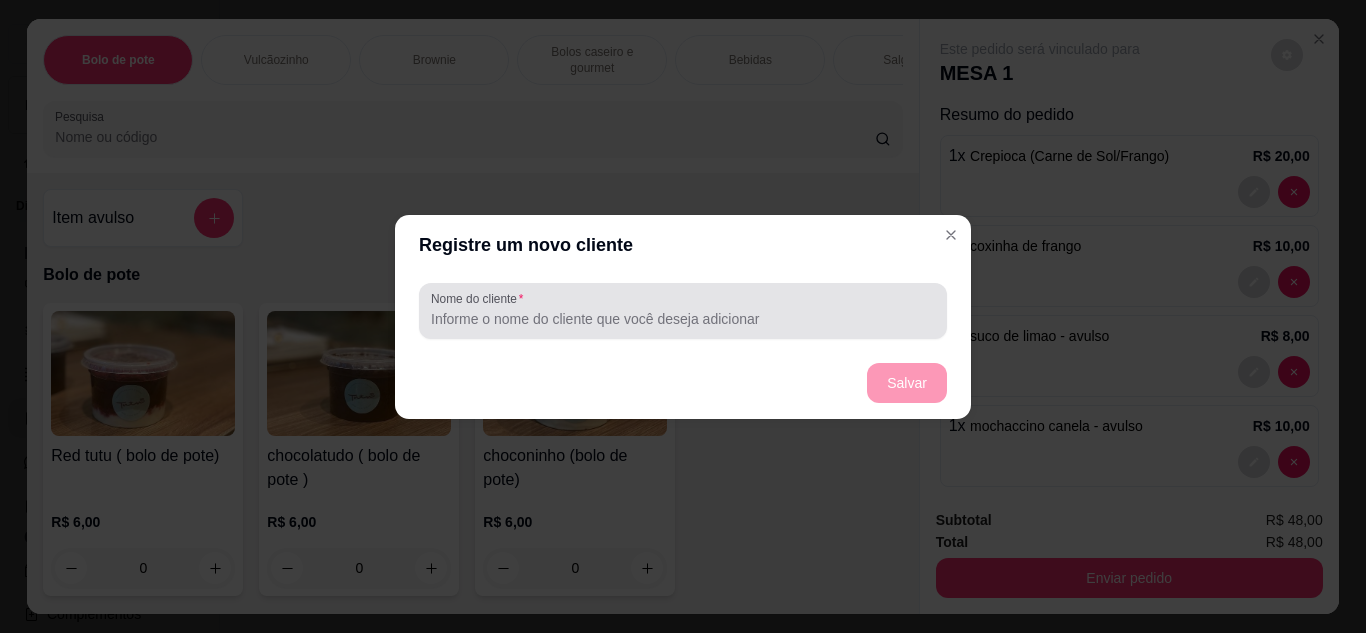 click on "Nome do cliente" at bounding box center [683, 319] 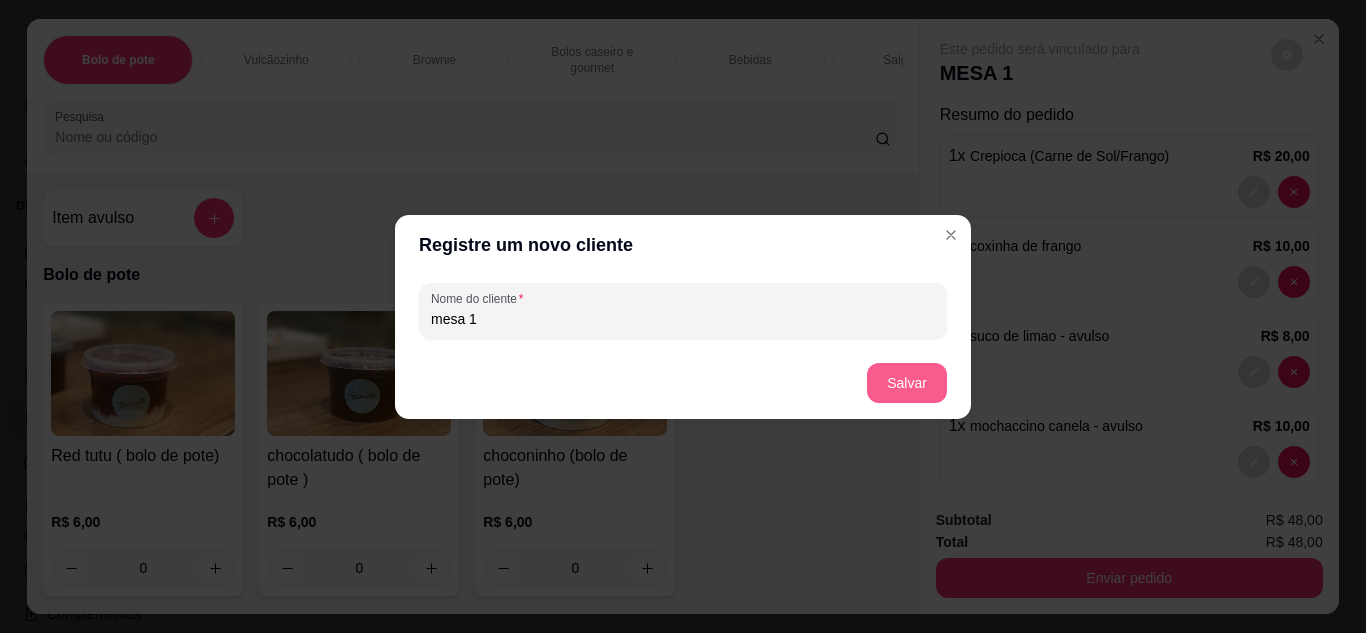 type on "mesa 1" 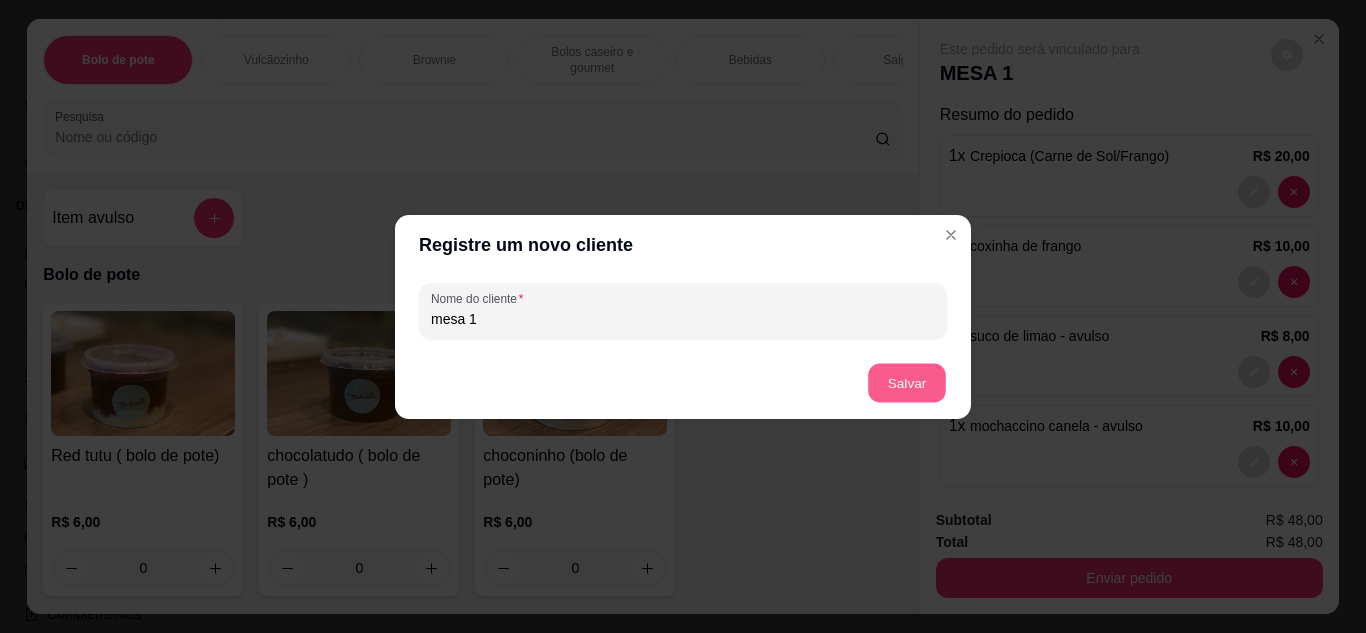 click on "Salvar" at bounding box center [907, 382] 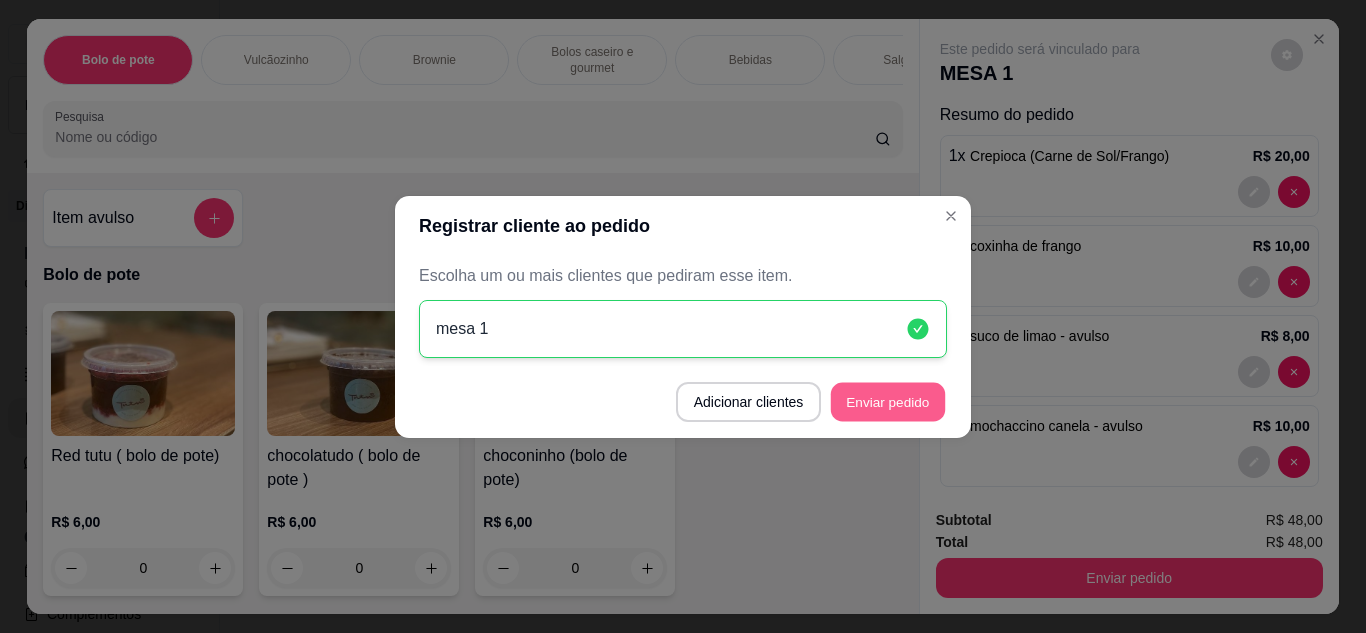 click on "Enviar pedido" at bounding box center [888, 401] 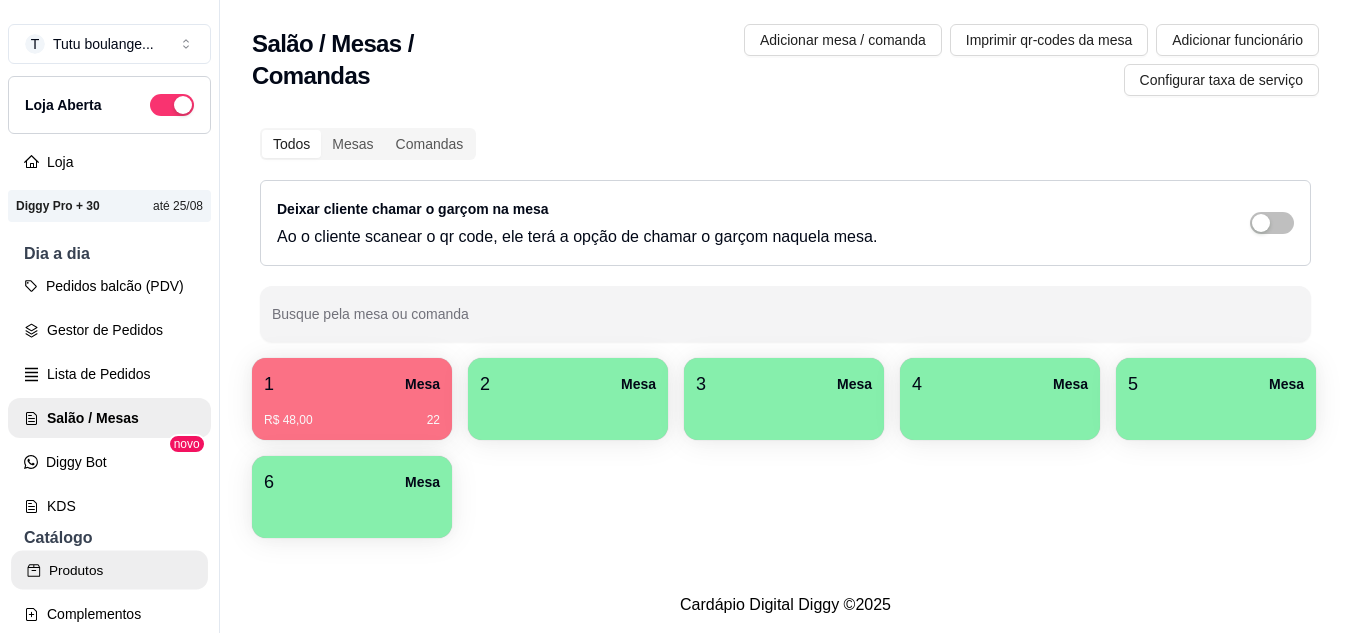 click on "Produtos" at bounding box center [109, 570] 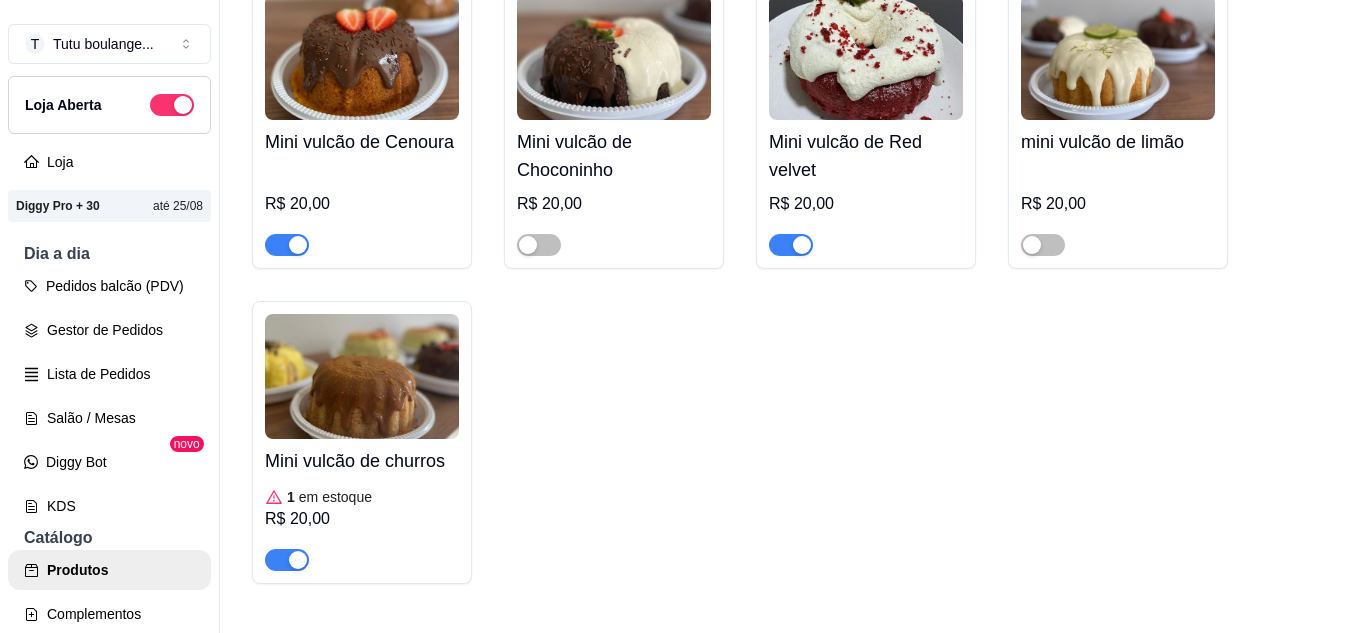 scroll, scrollTop: 700, scrollLeft: 0, axis: vertical 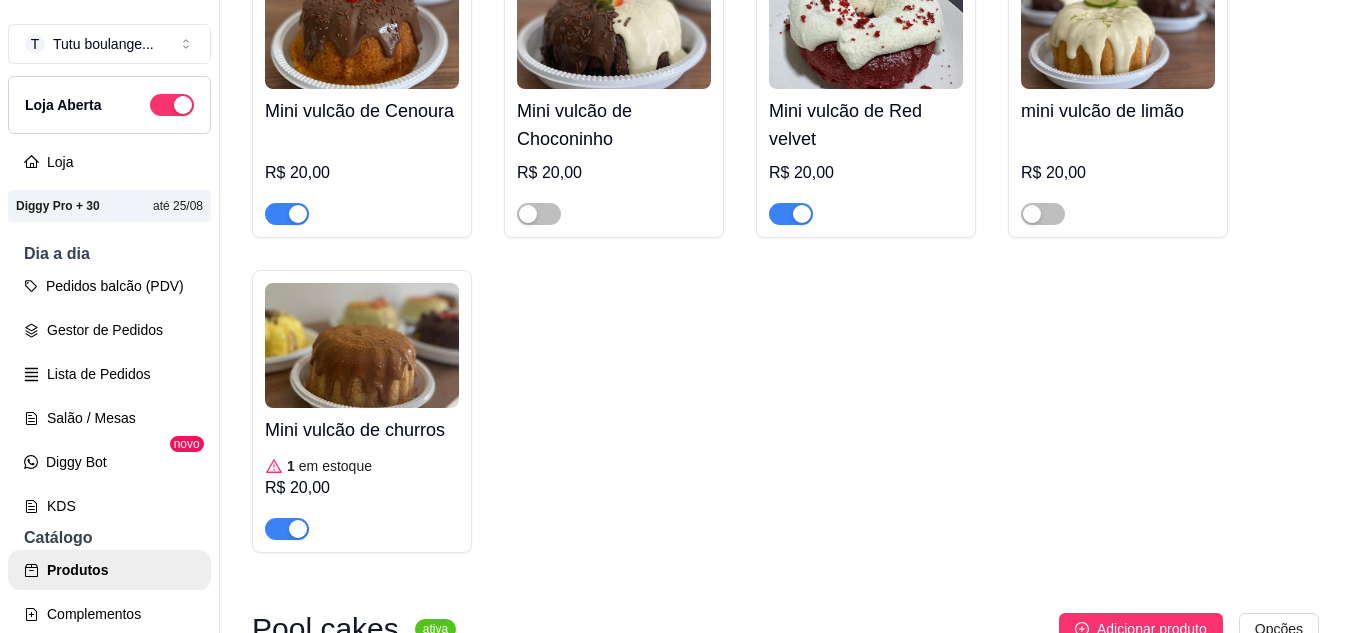 click at bounding box center (287, 529) 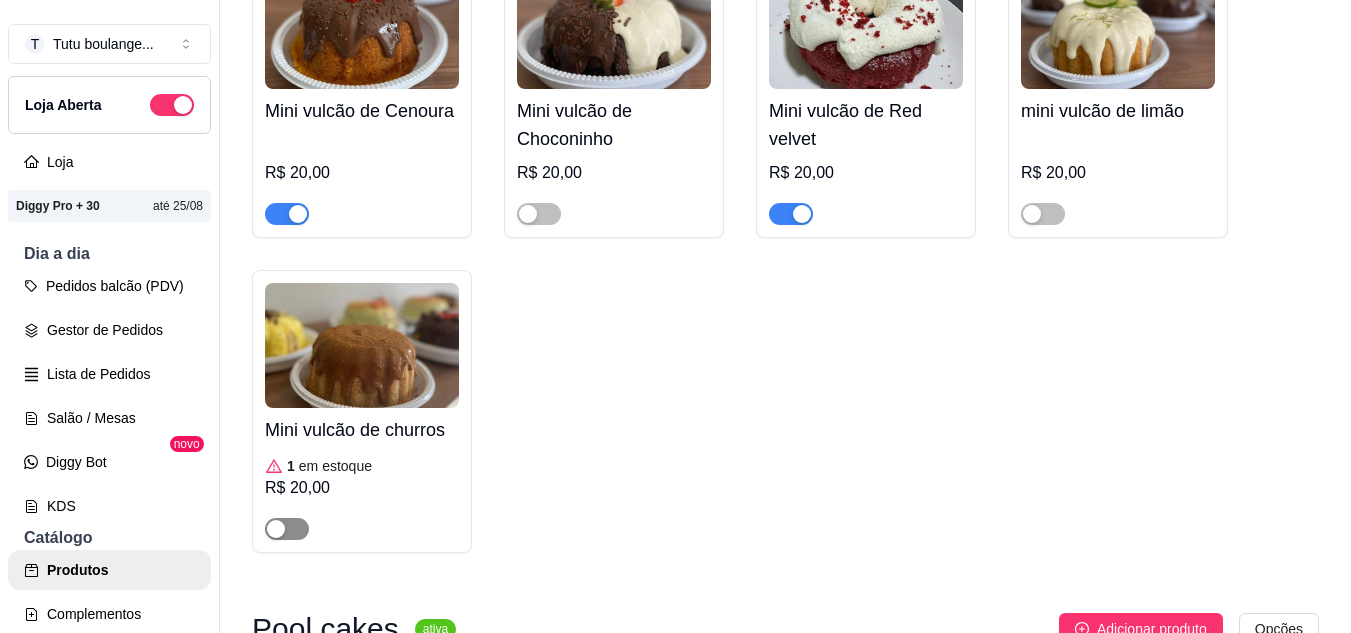 click at bounding box center (287, 529) 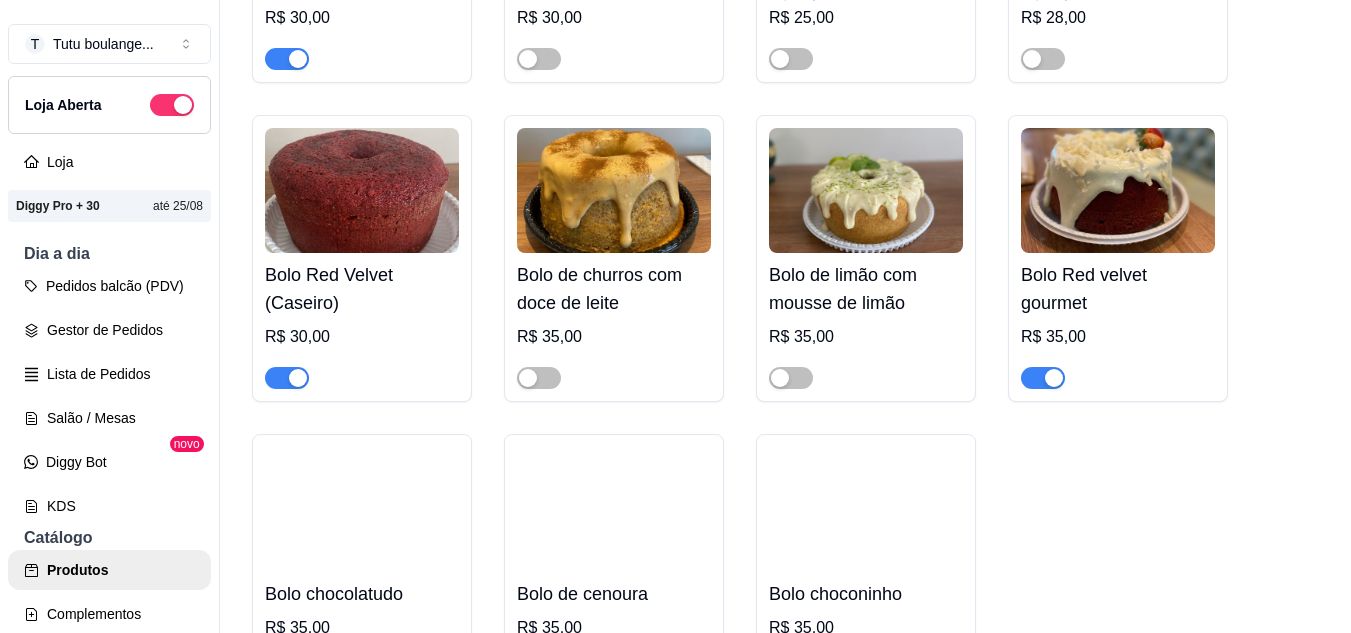 scroll, scrollTop: 3600, scrollLeft: 0, axis: vertical 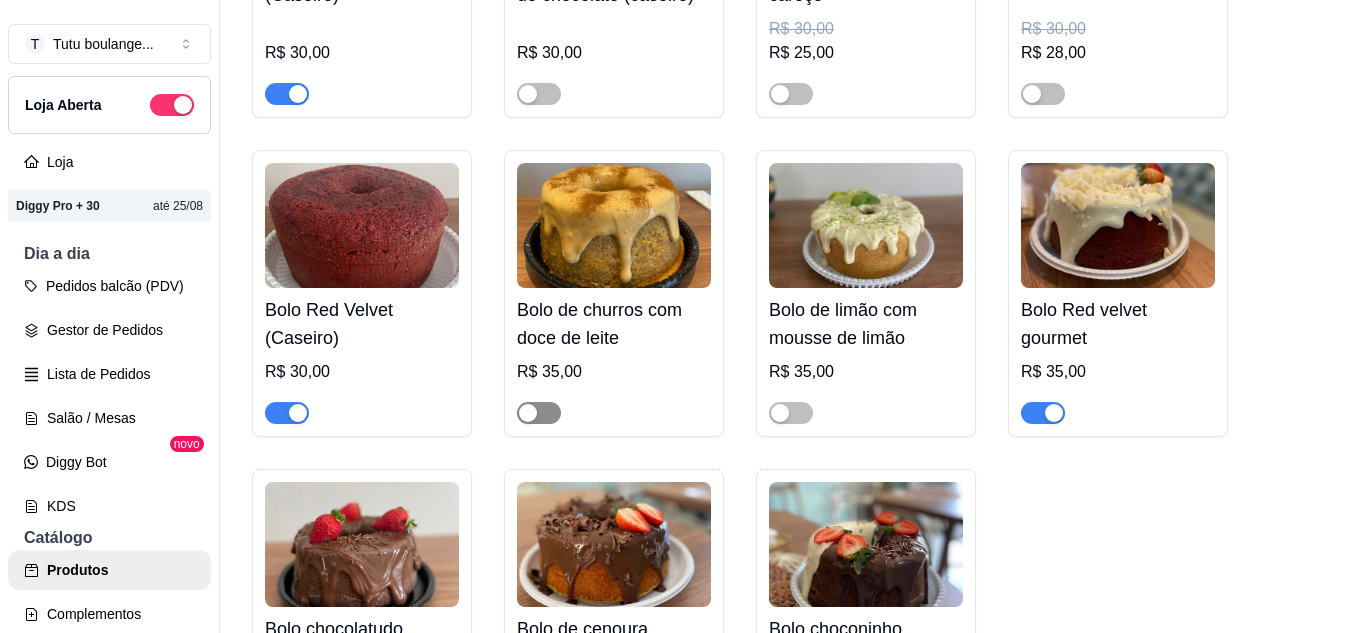 click at bounding box center (528, 413) 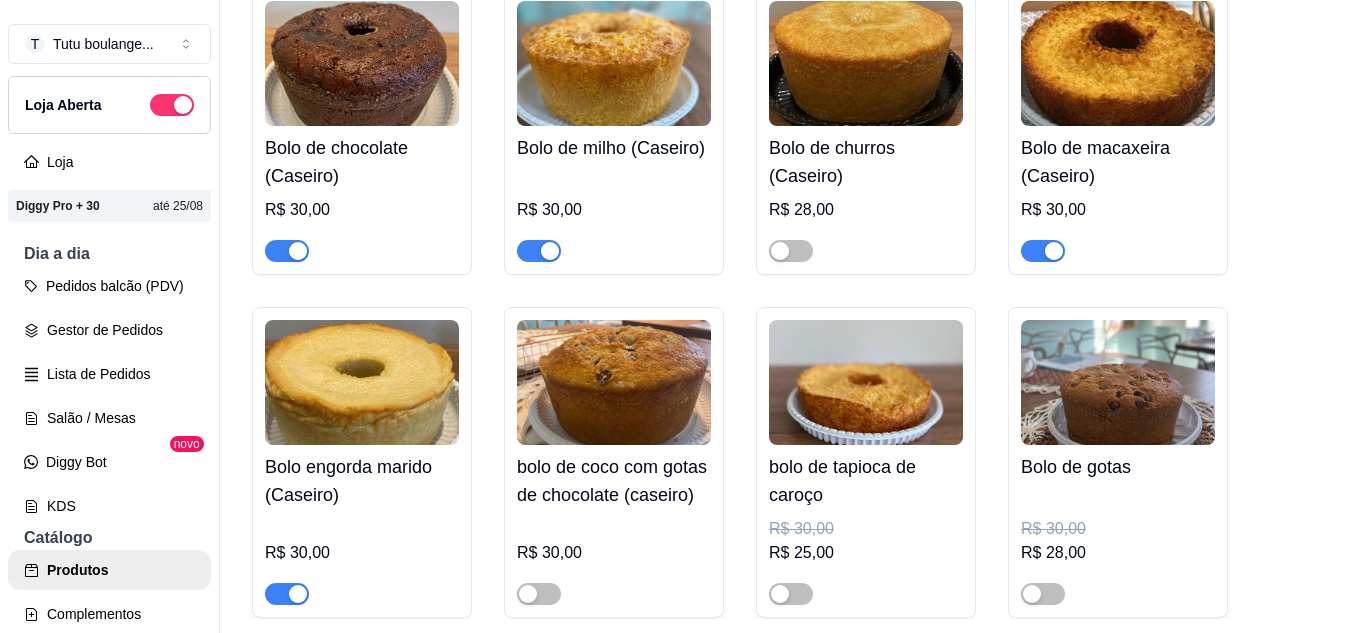 scroll, scrollTop: 3000, scrollLeft: 0, axis: vertical 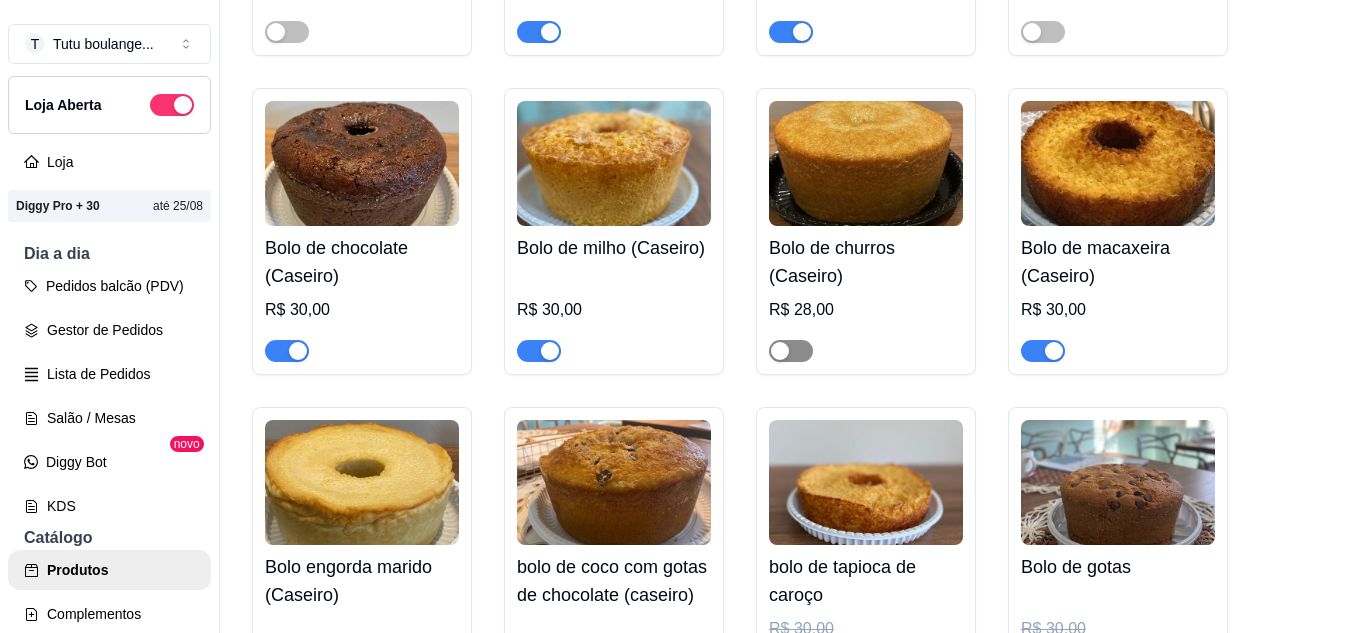 click at bounding box center (780, 351) 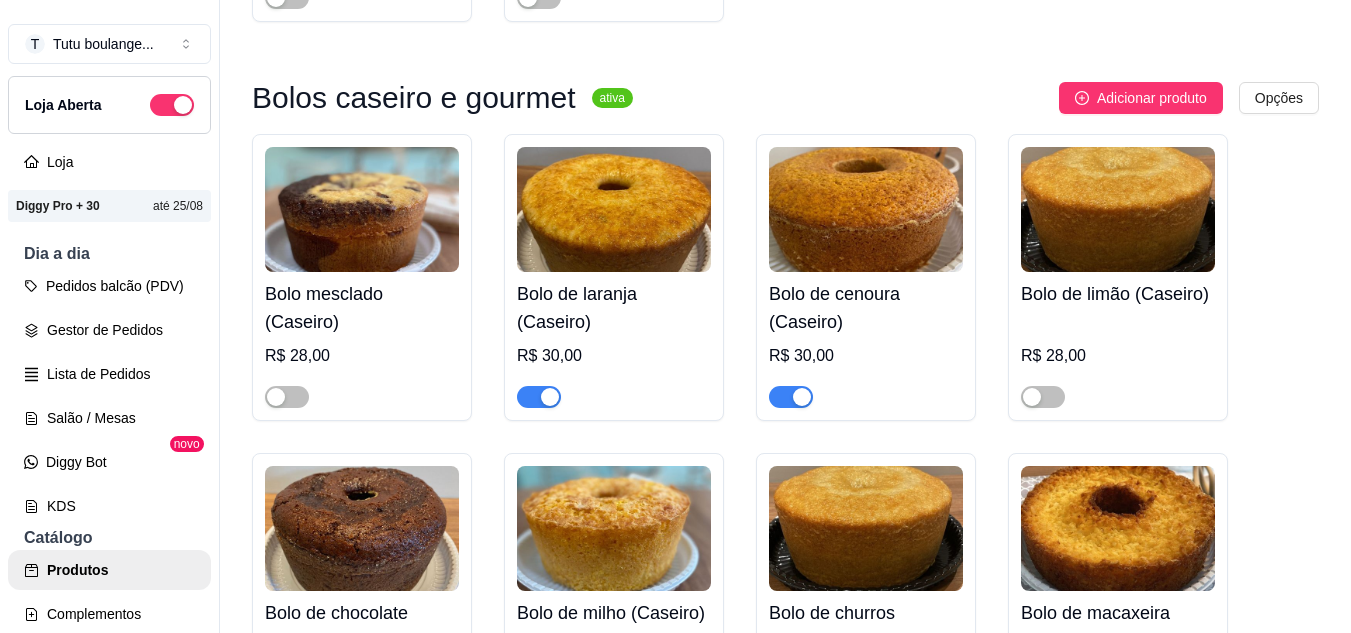 scroll, scrollTop: 2600, scrollLeft: 0, axis: vertical 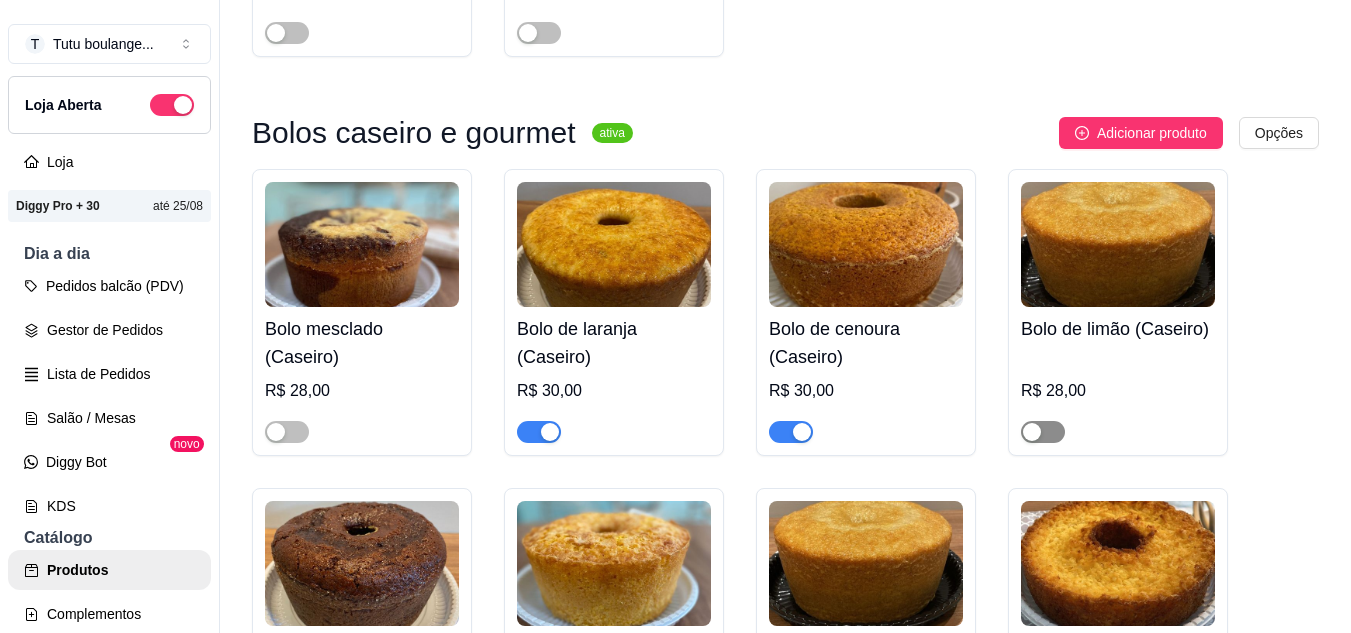 click at bounding box center (1032, 432) 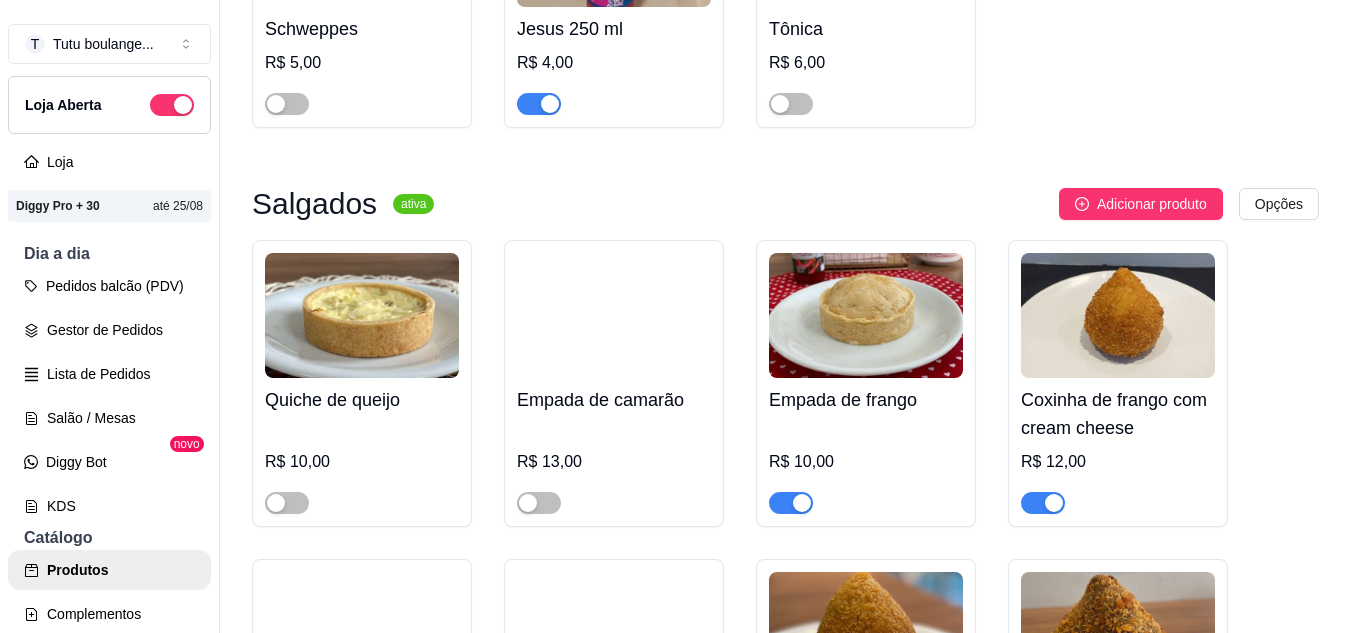 scroll, scrollTop: 5600, scrollLeft: 0, axis: vertical 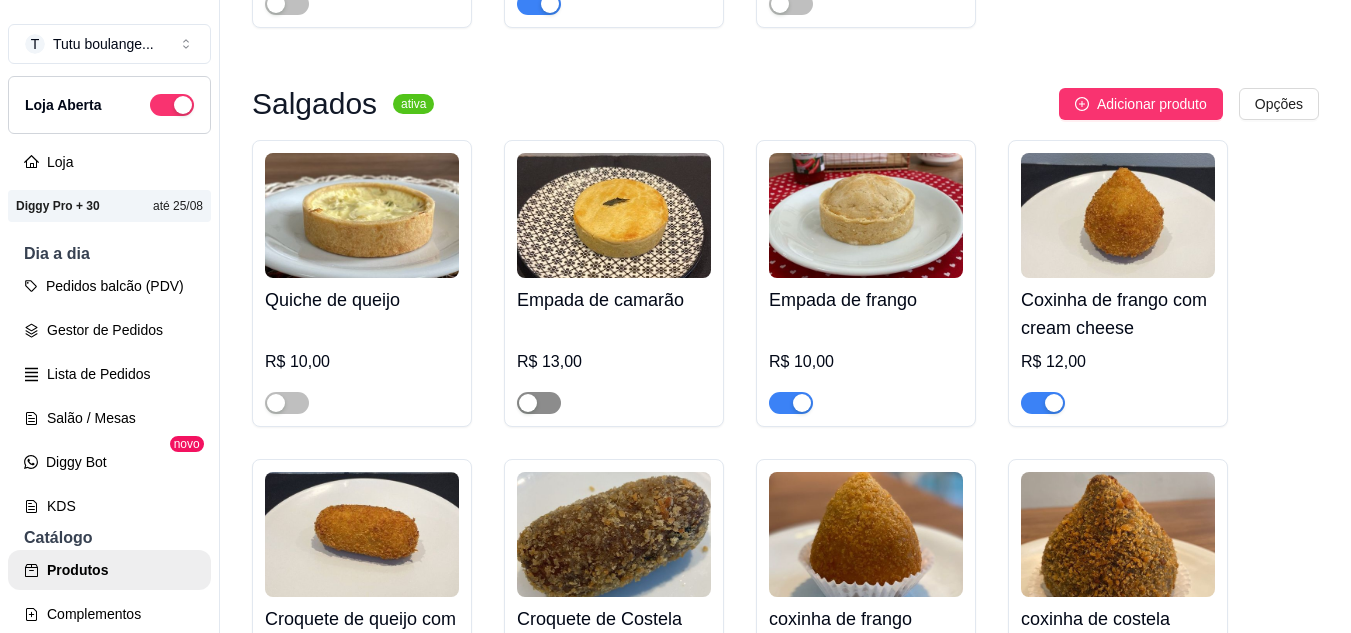 click at bounding box center (539, 403) 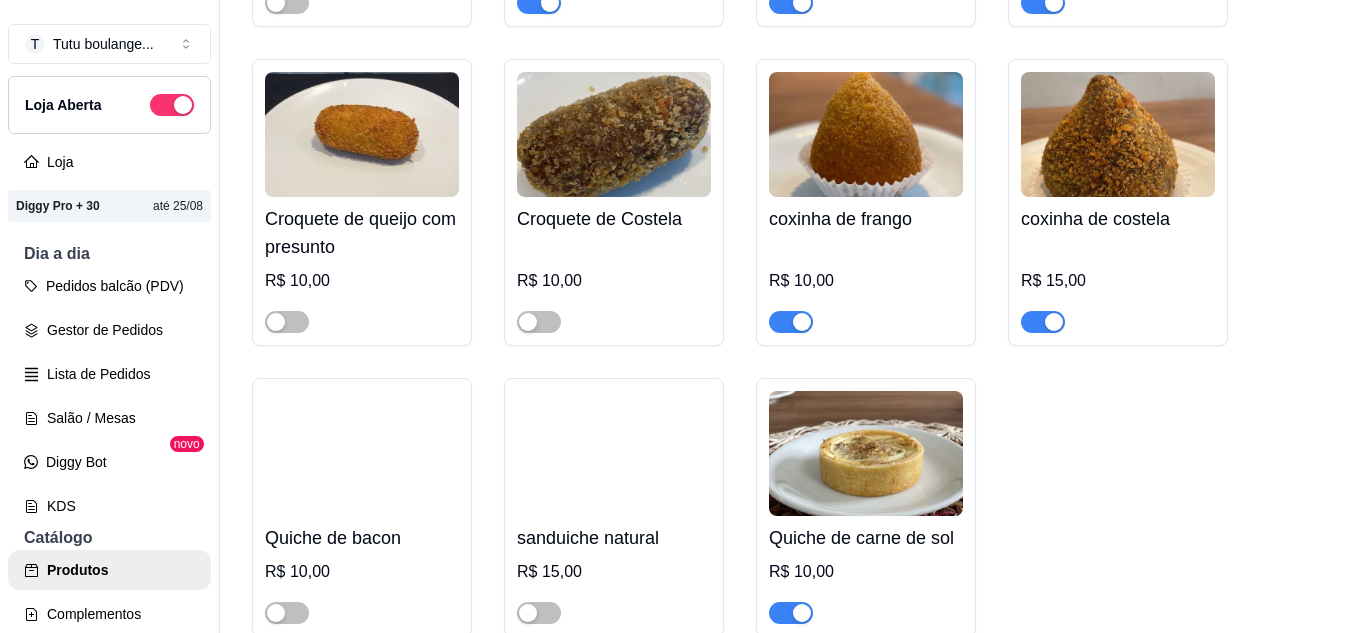 scroll, scrollTop: 6100, scrollLeft: 0, axis: vertical 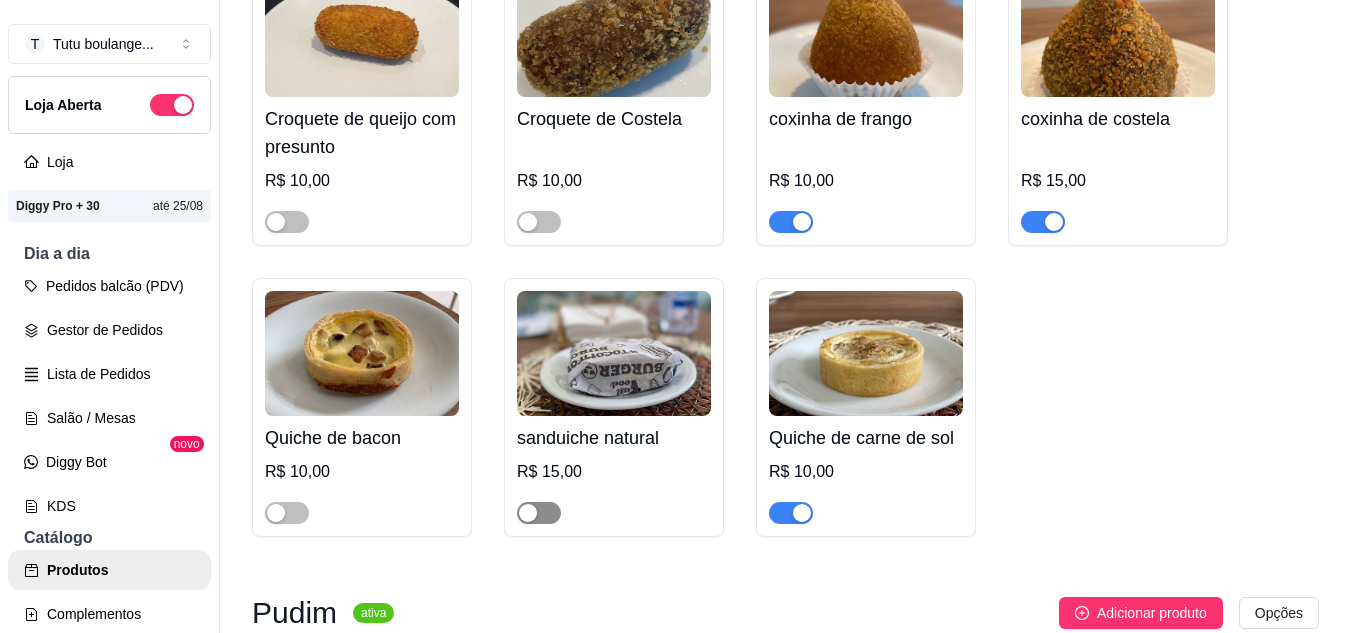 click at bounding box center [528, 513] 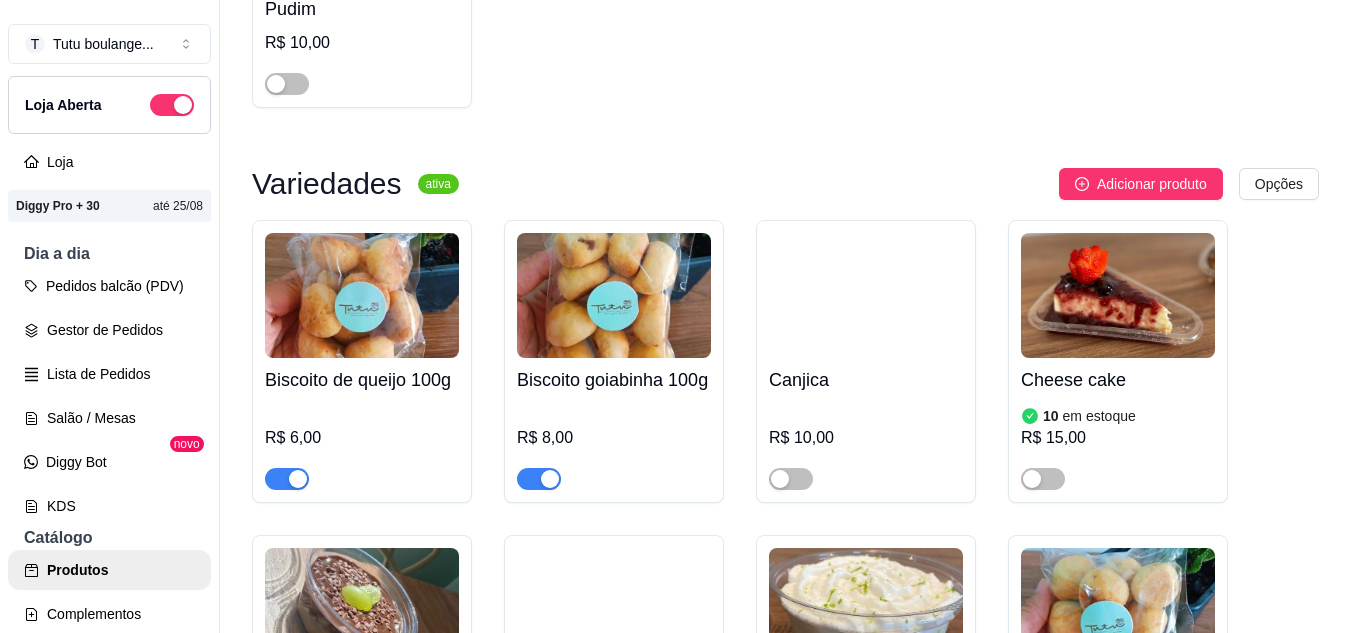 scroll, scrollTop: 7000, scrollLeft: 0, axis: vertical 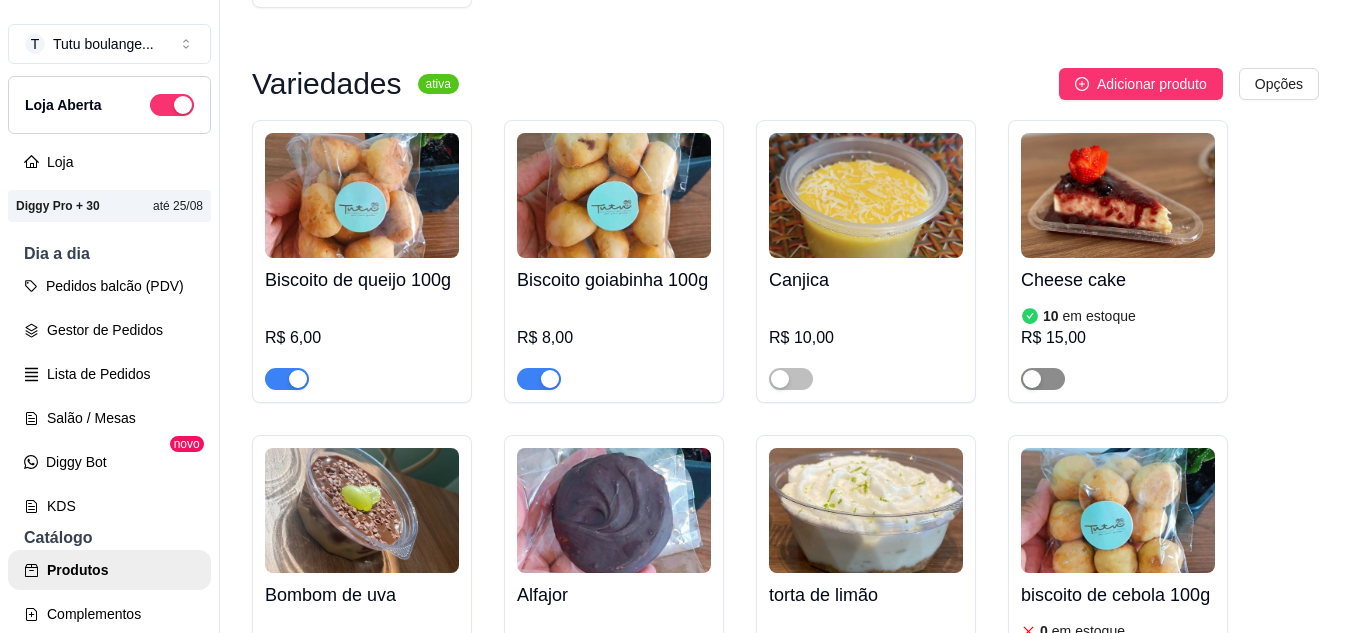 click at bounding box center (1032, 379) 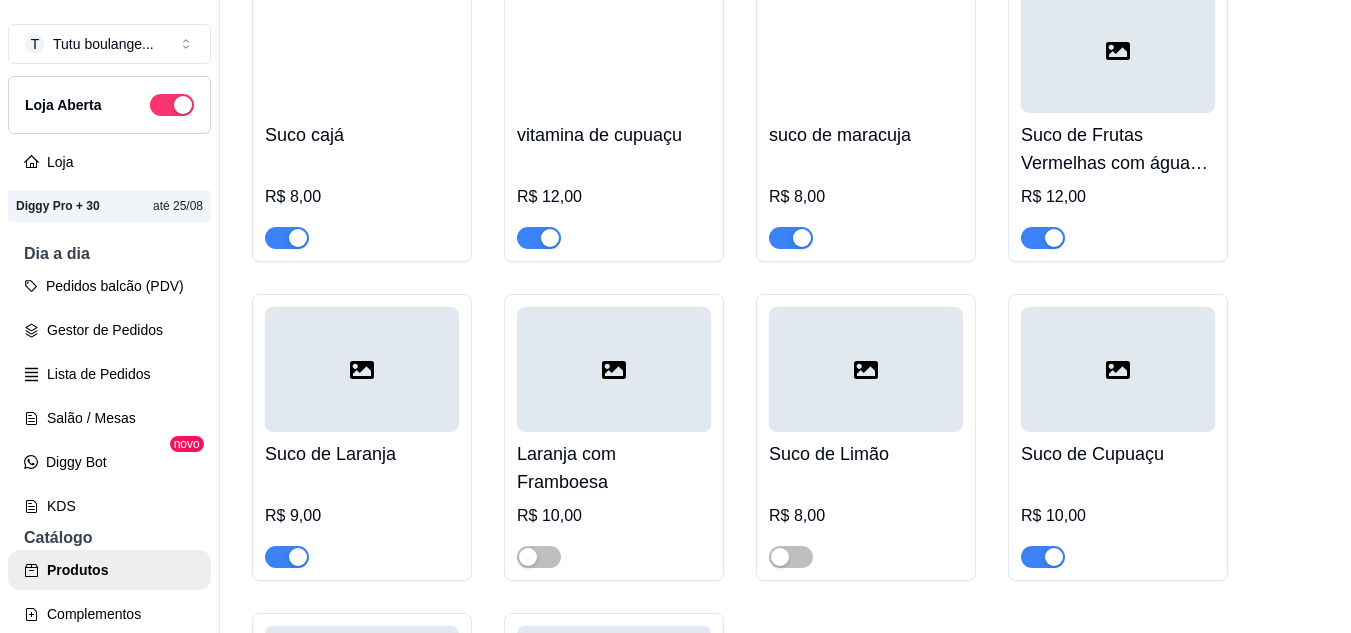 scroll, scrollTop: 9100, scrollLeft: 0, axis: vertical 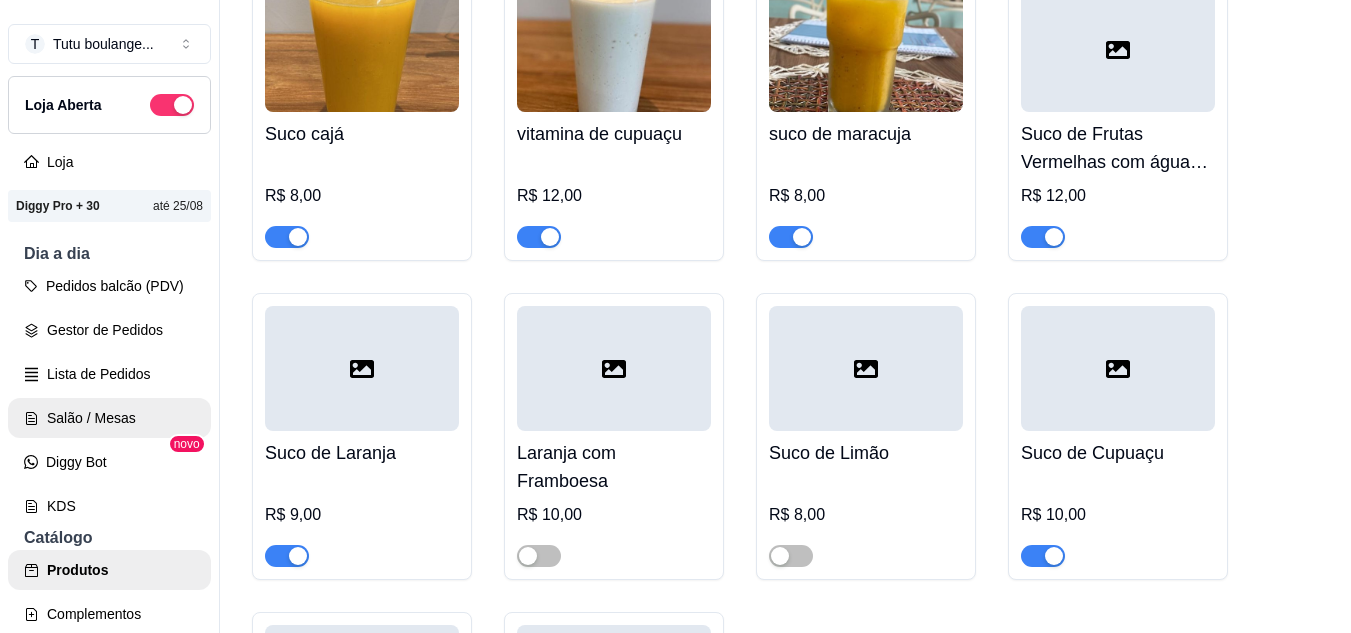 click on "Salão / Mesas" at bounding box center [109, 418] 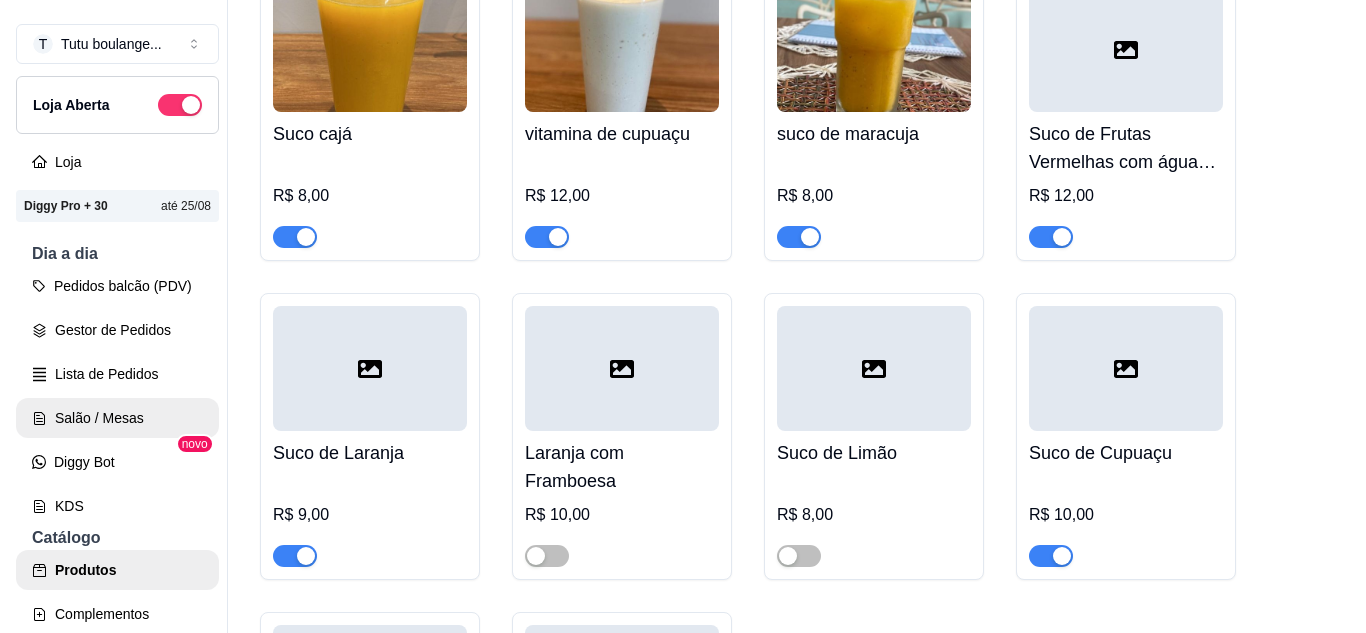 scroll, scrollTop: 0, scrollLeft: 0, axis: both 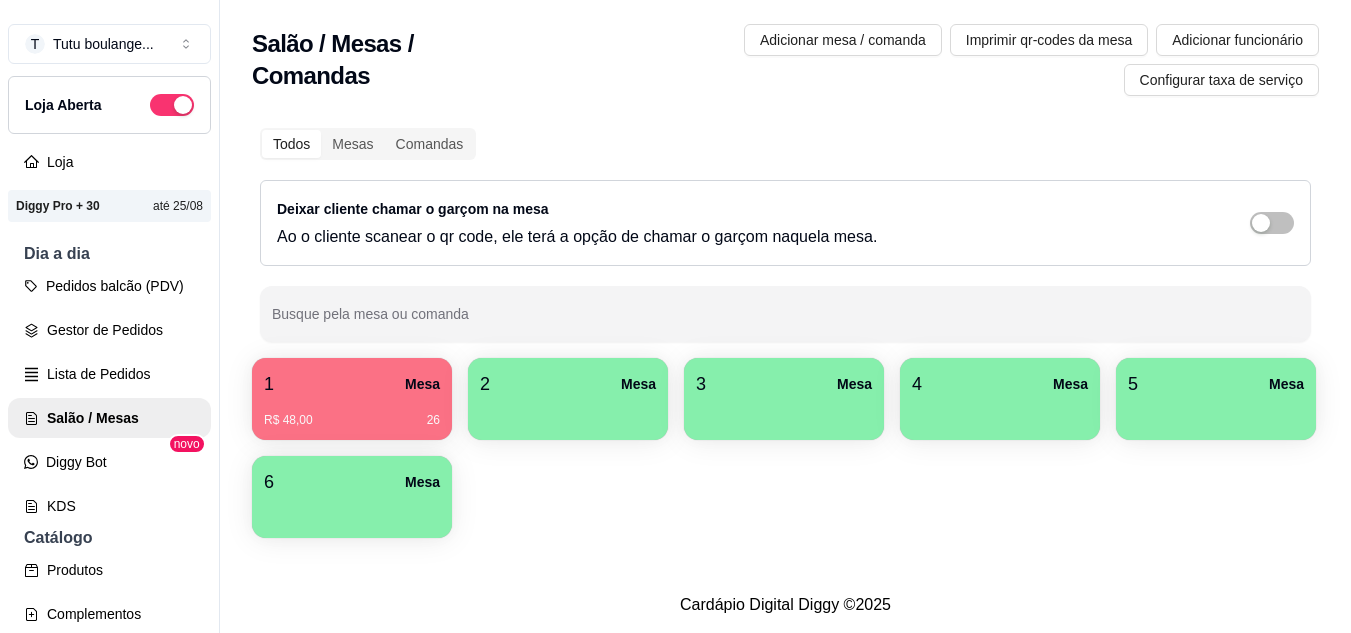 click on "R$ 48,00 26" at bounding box center (352, 413) 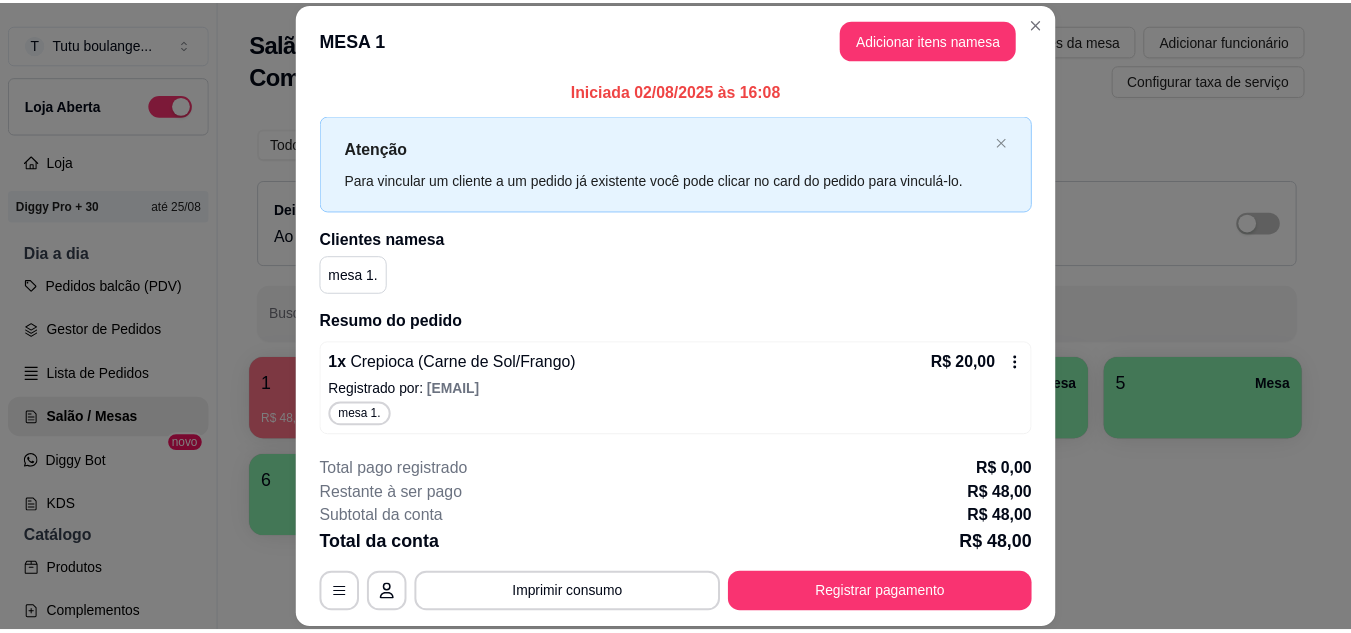 scroll, scrollTop: 0, scrollLeft: 0, axis: both 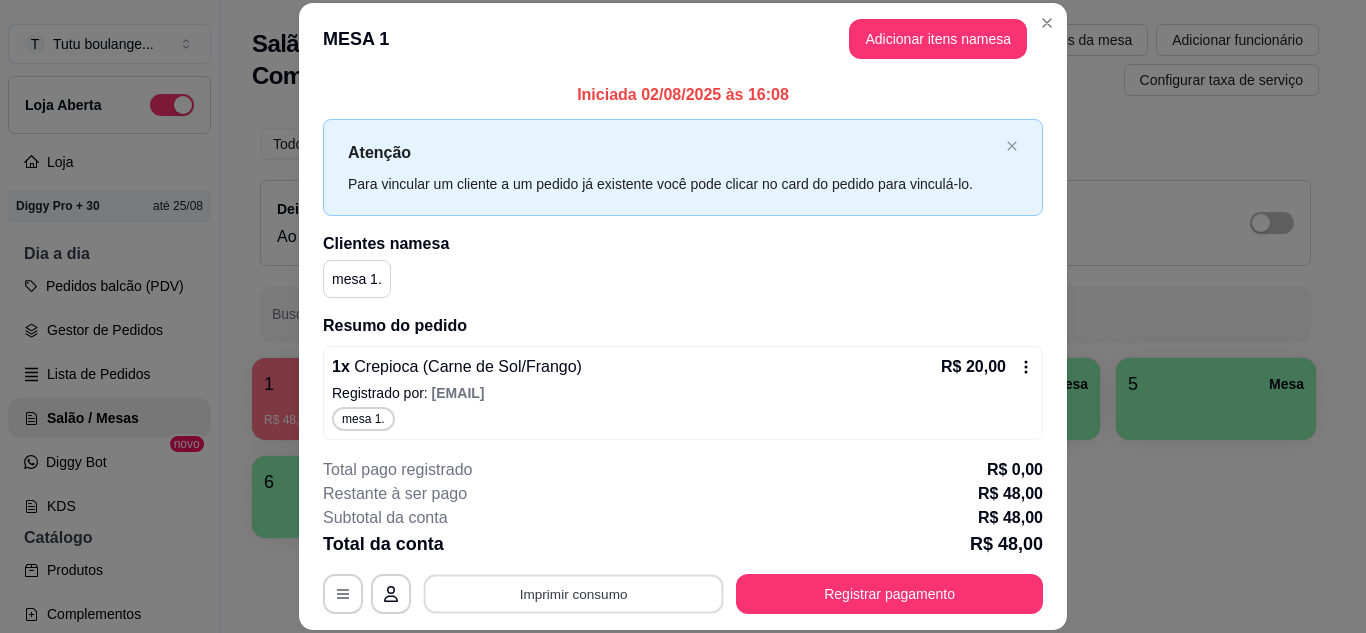 click on "Imprimir consumo" at bounding box center (574, 593) 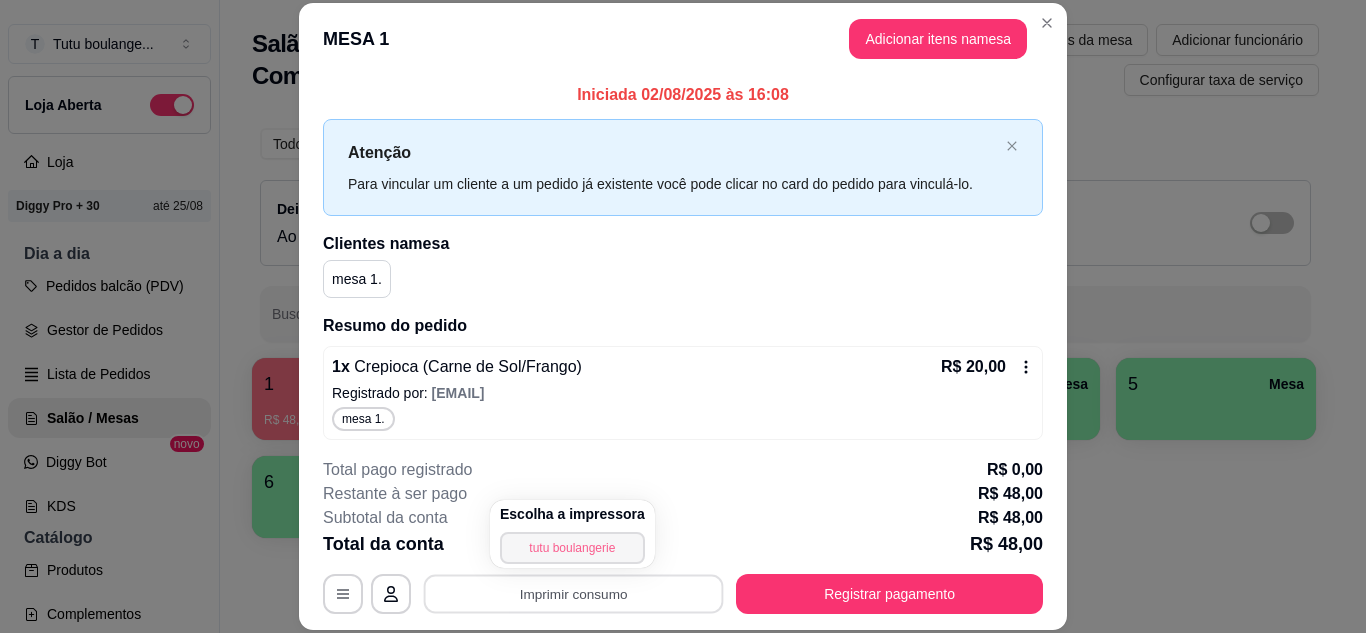 click on "tutu boulangerie" at bounding box center [572, 548] 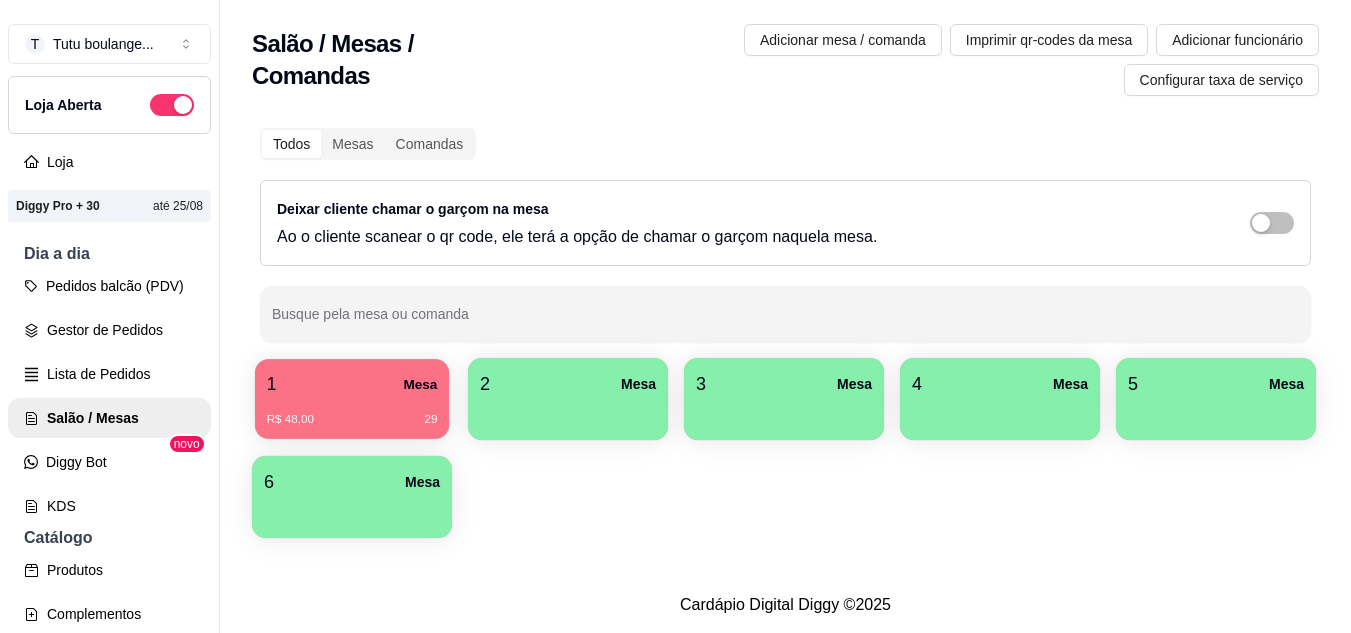 click on "R$ 48,00 29" at bounding box center (352, 412) 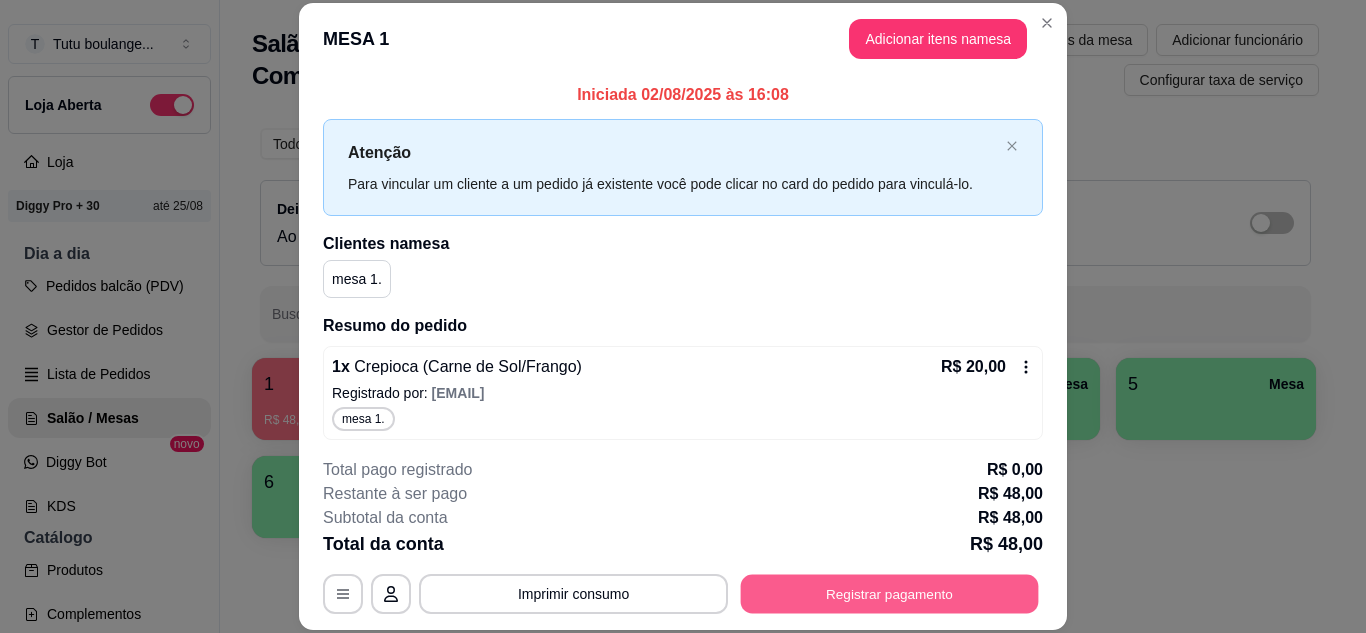 click on "Registrar pagamento" at bounding box center (890, 593) 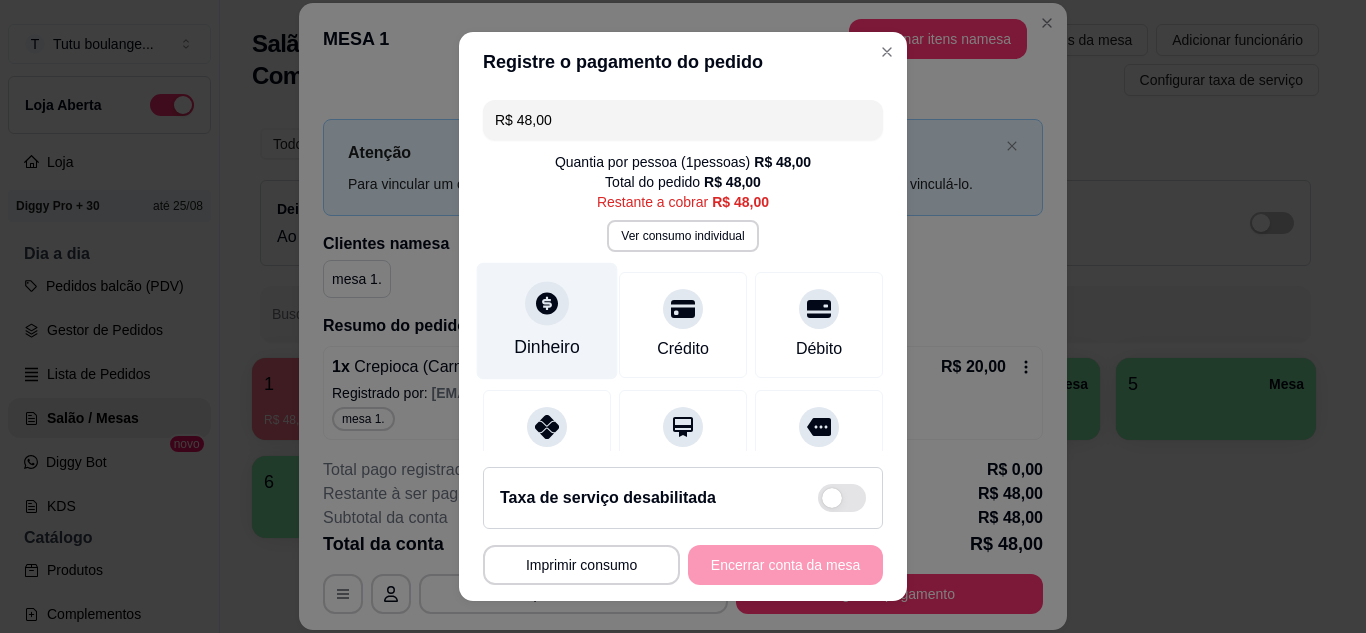 click on "Dinheiro" at bounding box center (547, 320) 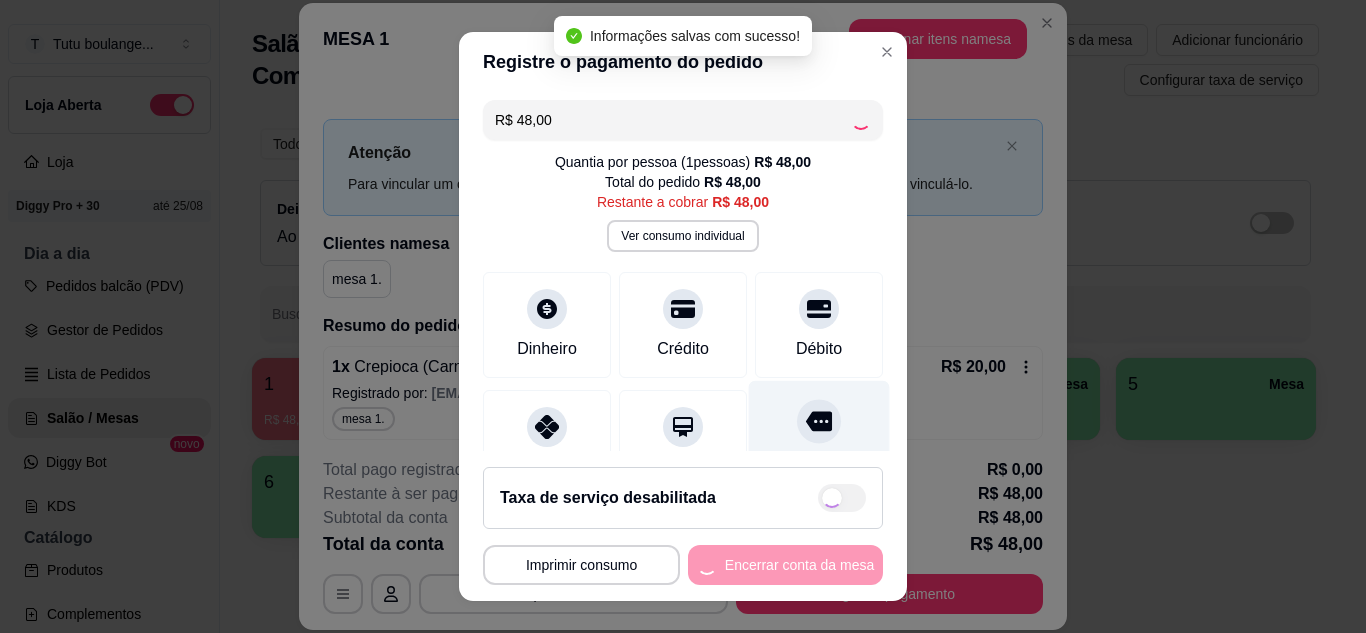 type on "R$ 0,00" 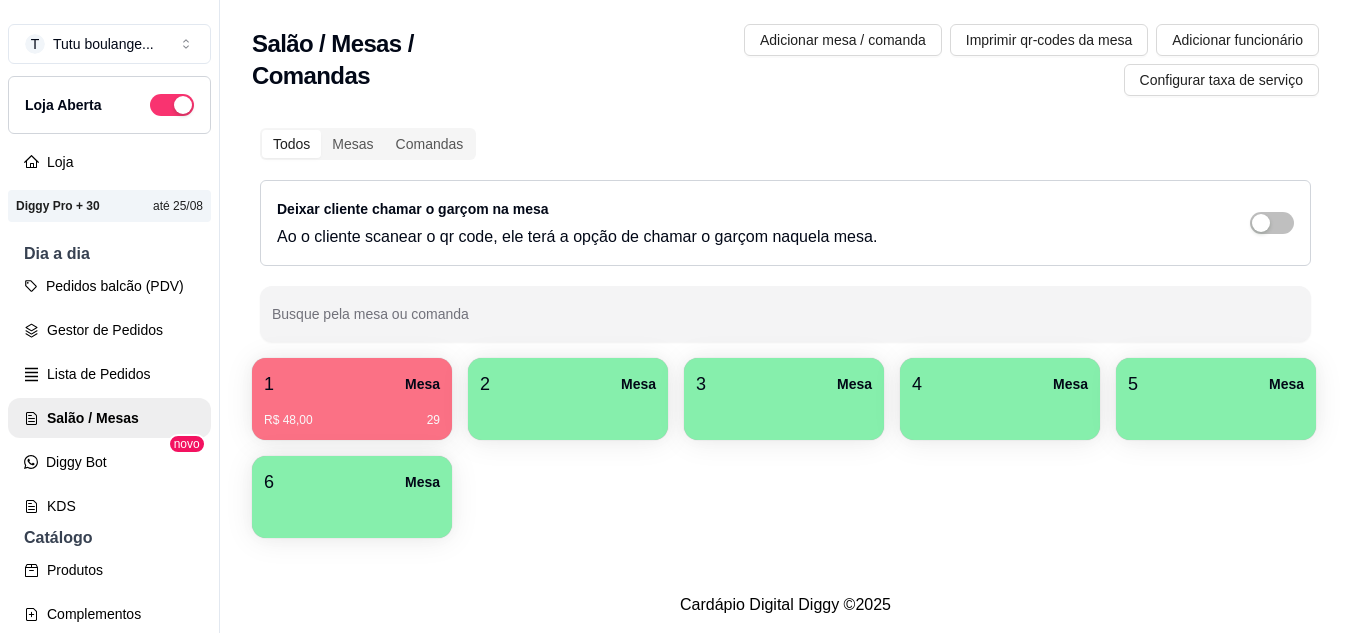 click on "1 Mesa" at bounding box center [352, 384] 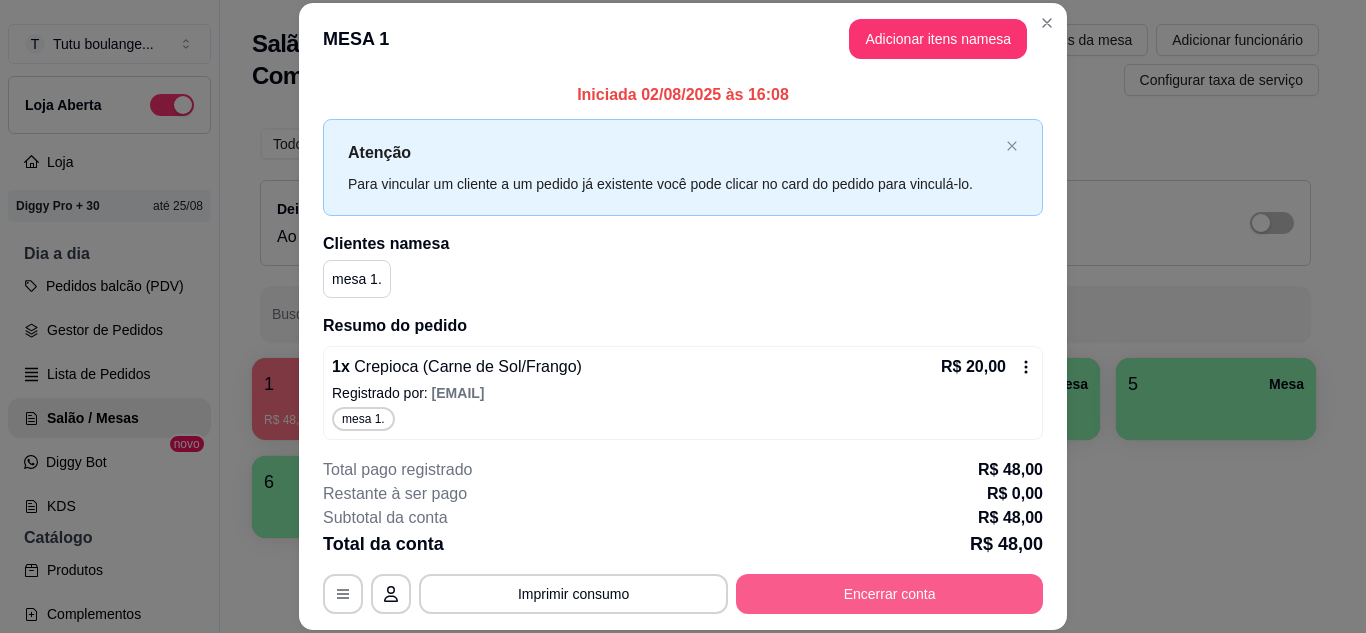 click on "Encerrar conta" at bounding box center (889, 594) 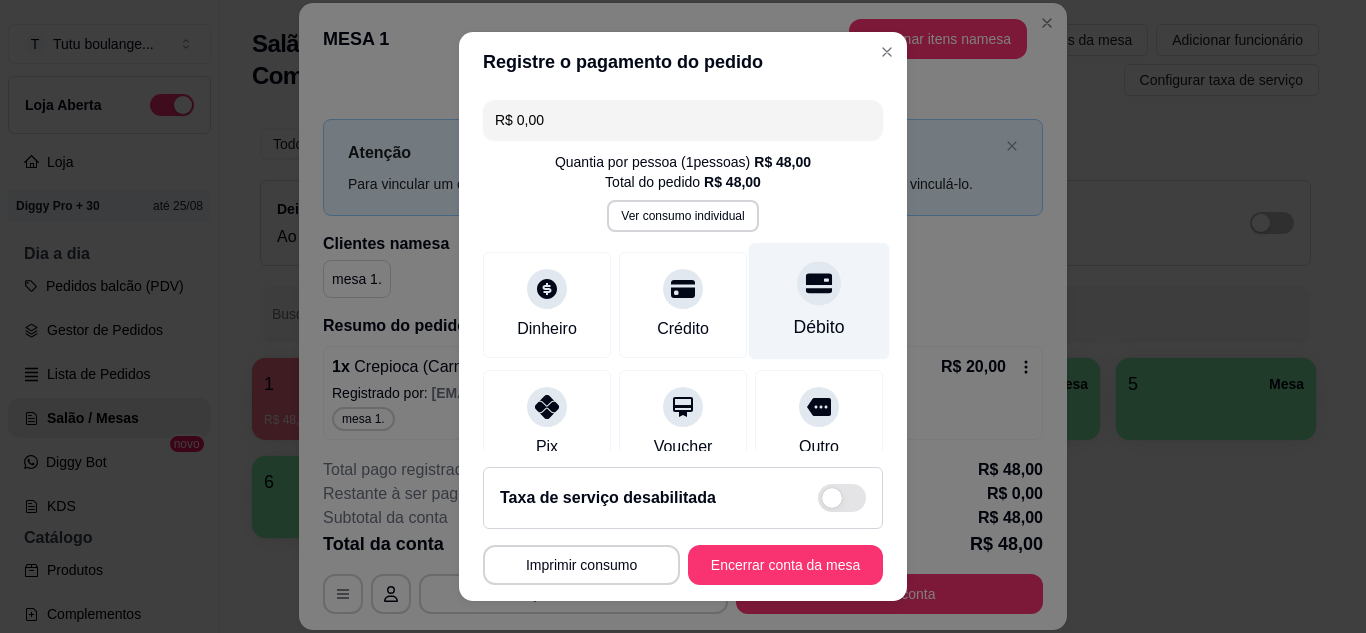 click at bounding box center (819, 283) 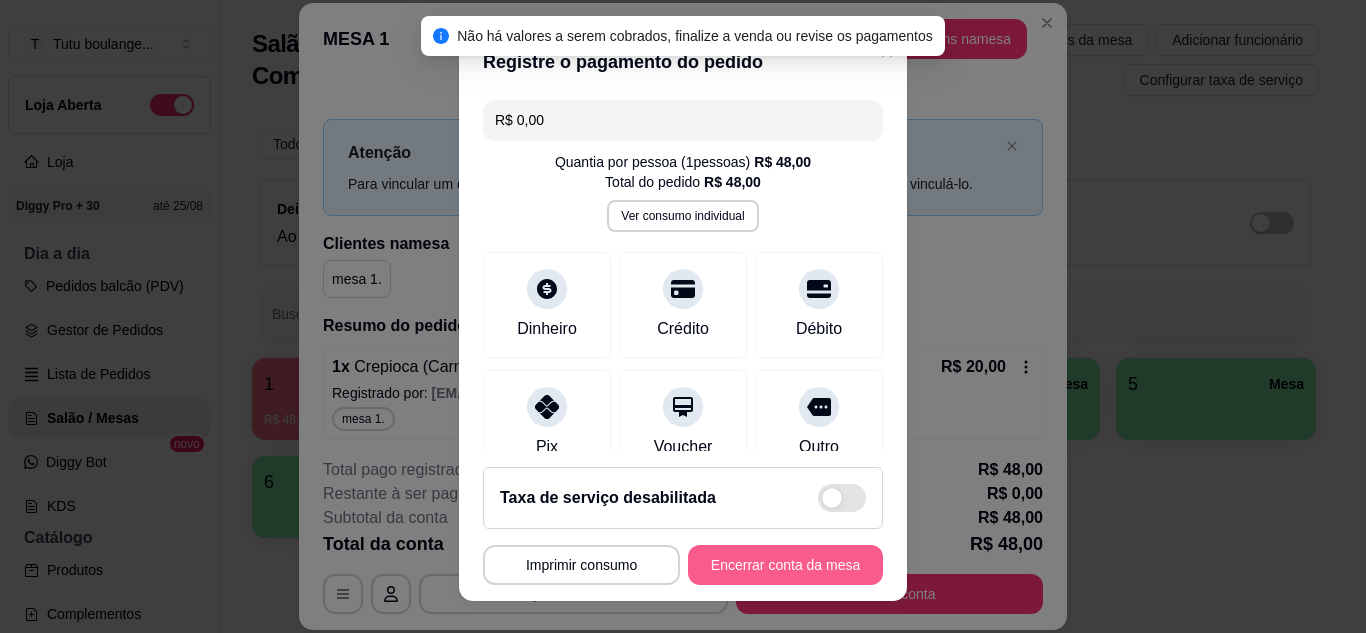 click on "Encerrar conta da mesa" at bounding box center [785, 565] 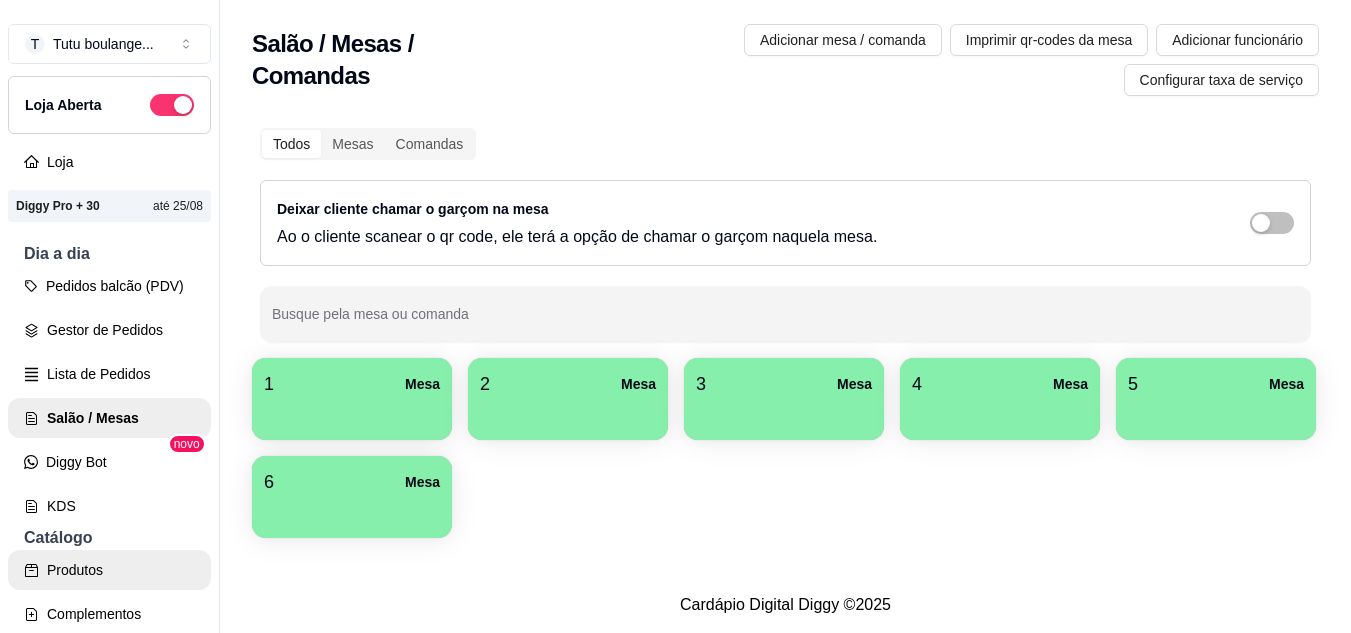 click on "Produtos" at bounding box center [109, 570] 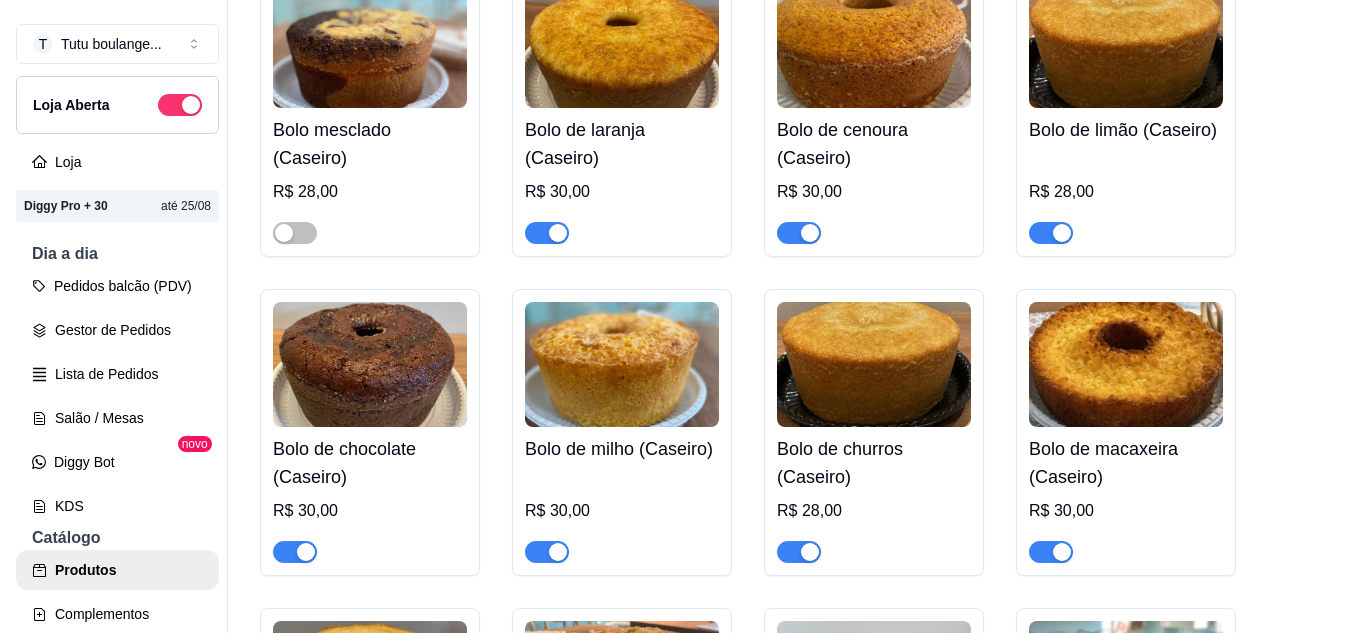 scroll, scrollTop: 2800, scrollLeft: 0, axis: vertical 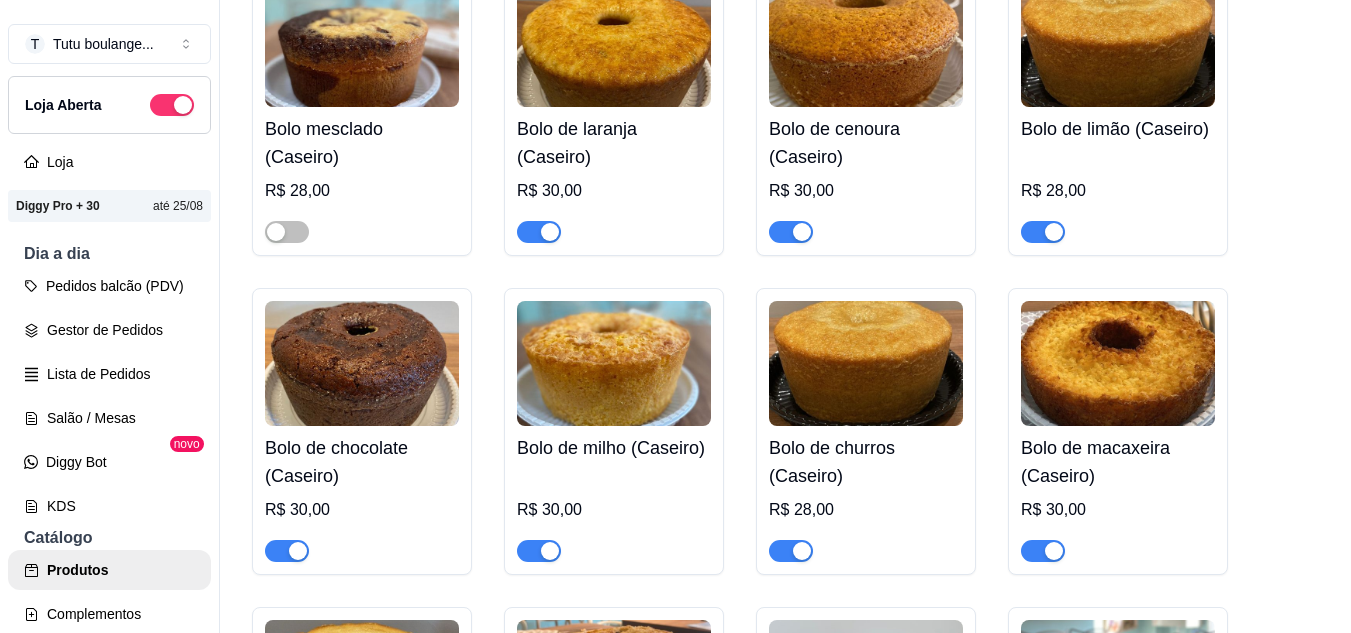 click at bounding box center [287, 550] 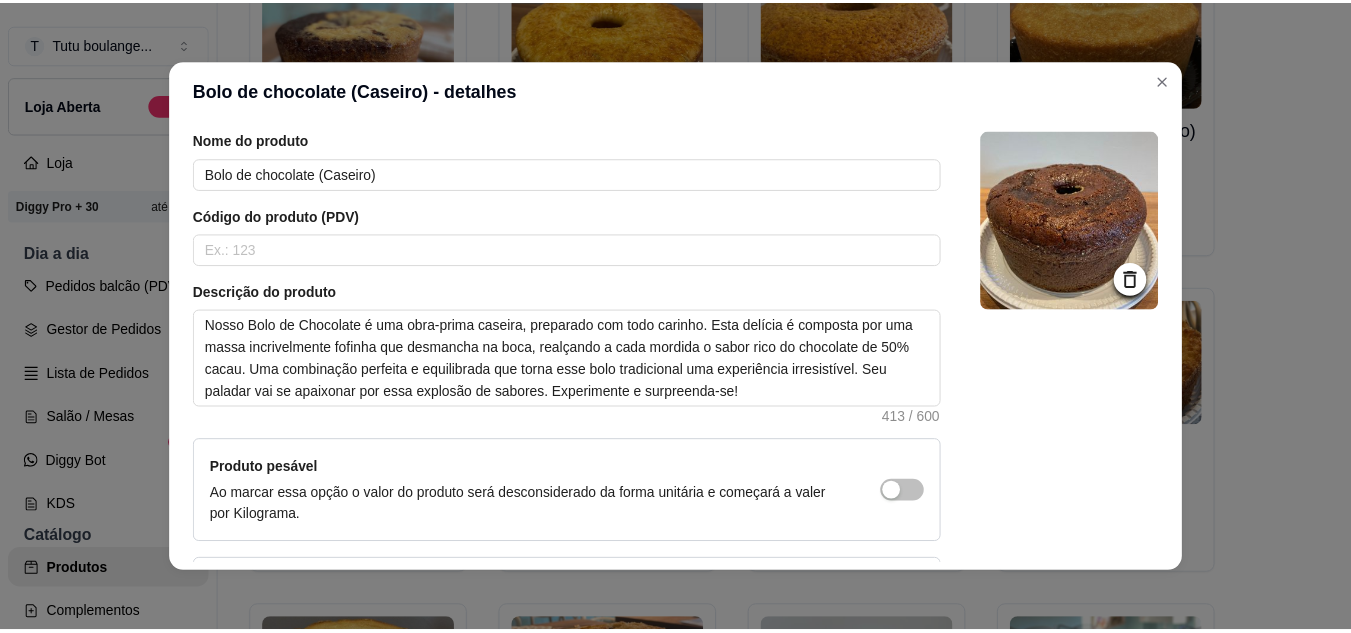 scroll, scrollTop: 100, scrollLeft: 0, axis: vertical 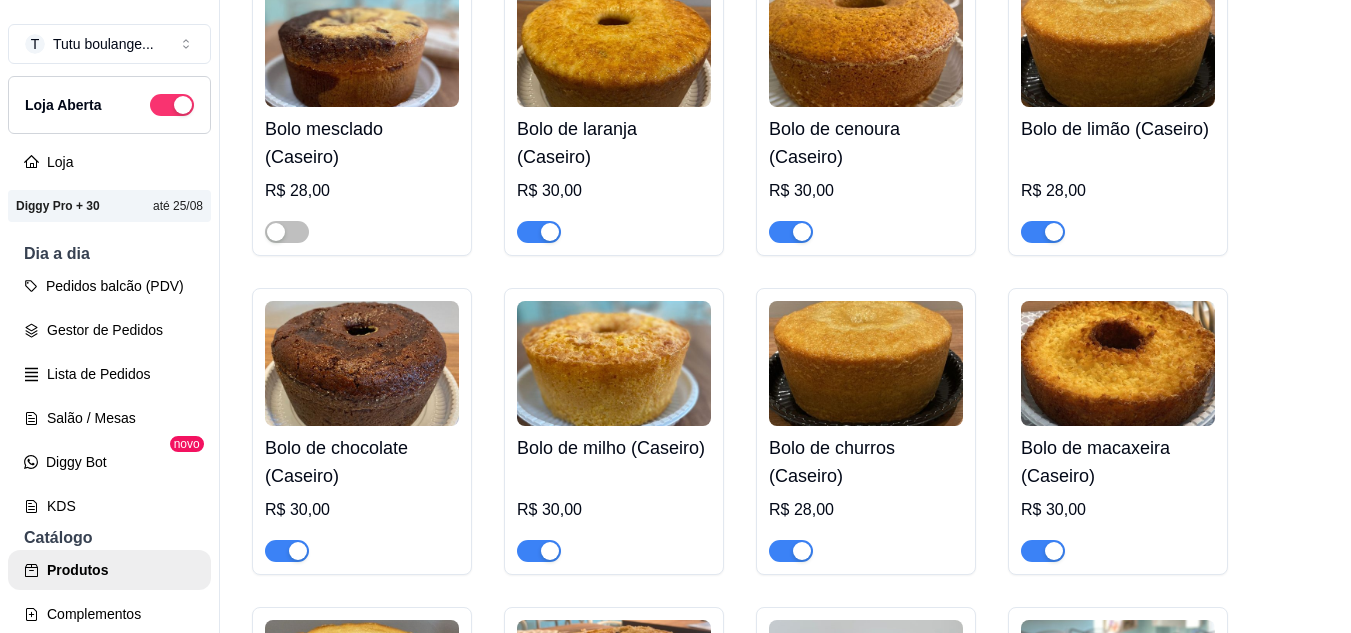 click at bounding box center (287, 551) 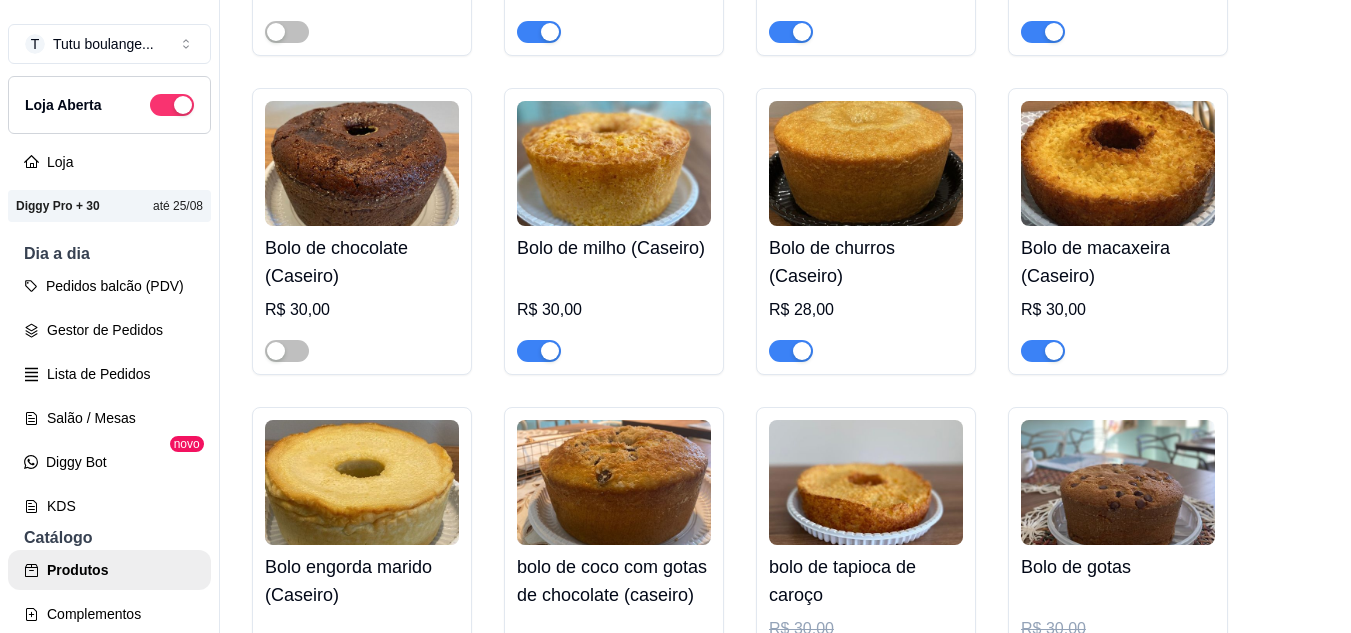 scroll, scrollTop: 2800, scrollLeft: 0, axis: vertical 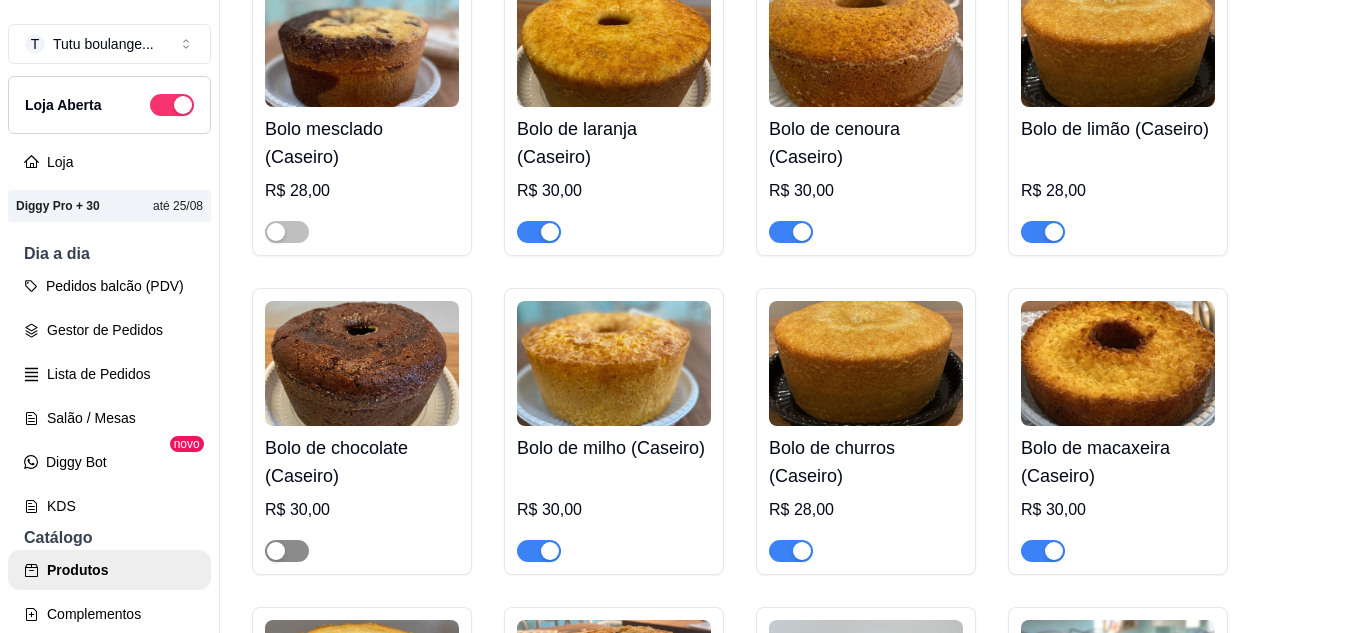 click at bounding box center (276, 551) 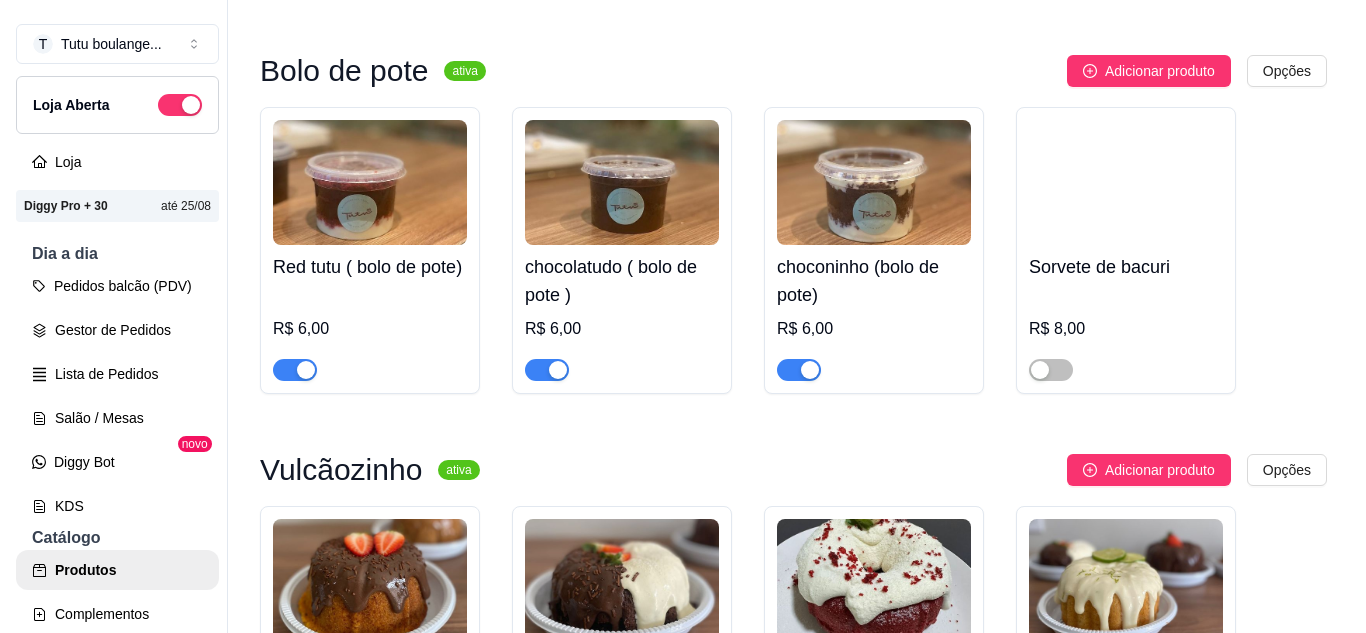 scroll, scrollTop: 0, scrollLeft: 0, axis: both 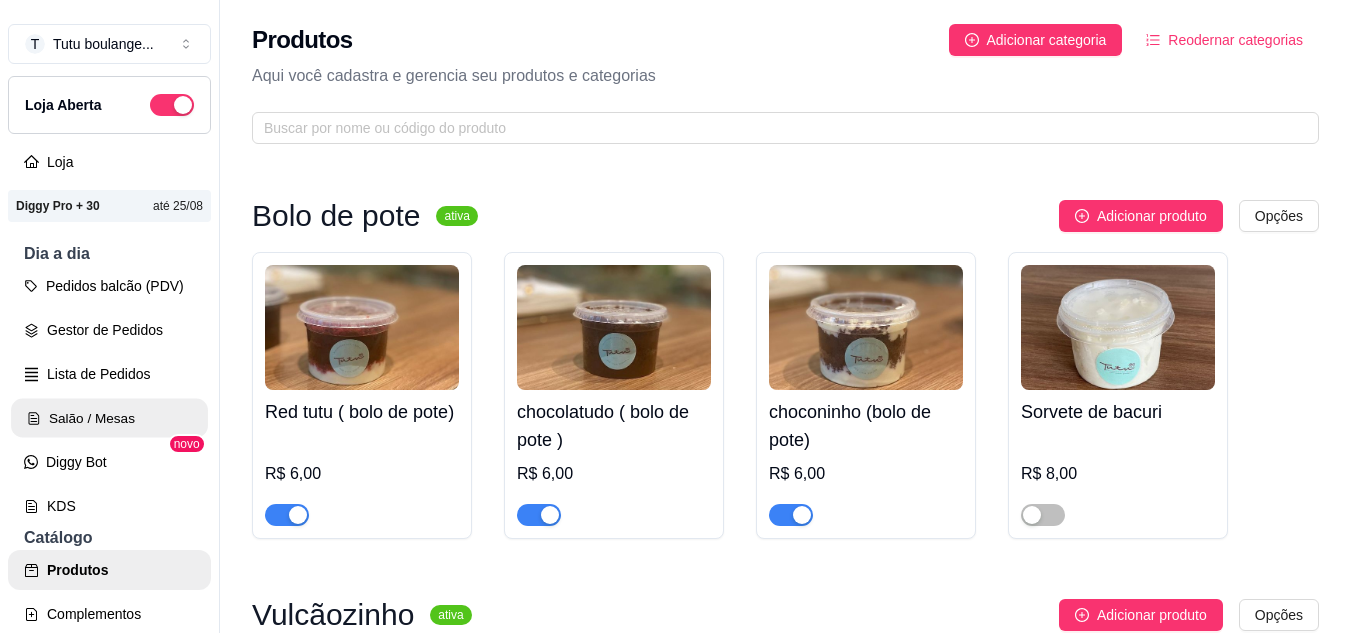 click on "Salão / Mesas" at bounding box center (109, 418) 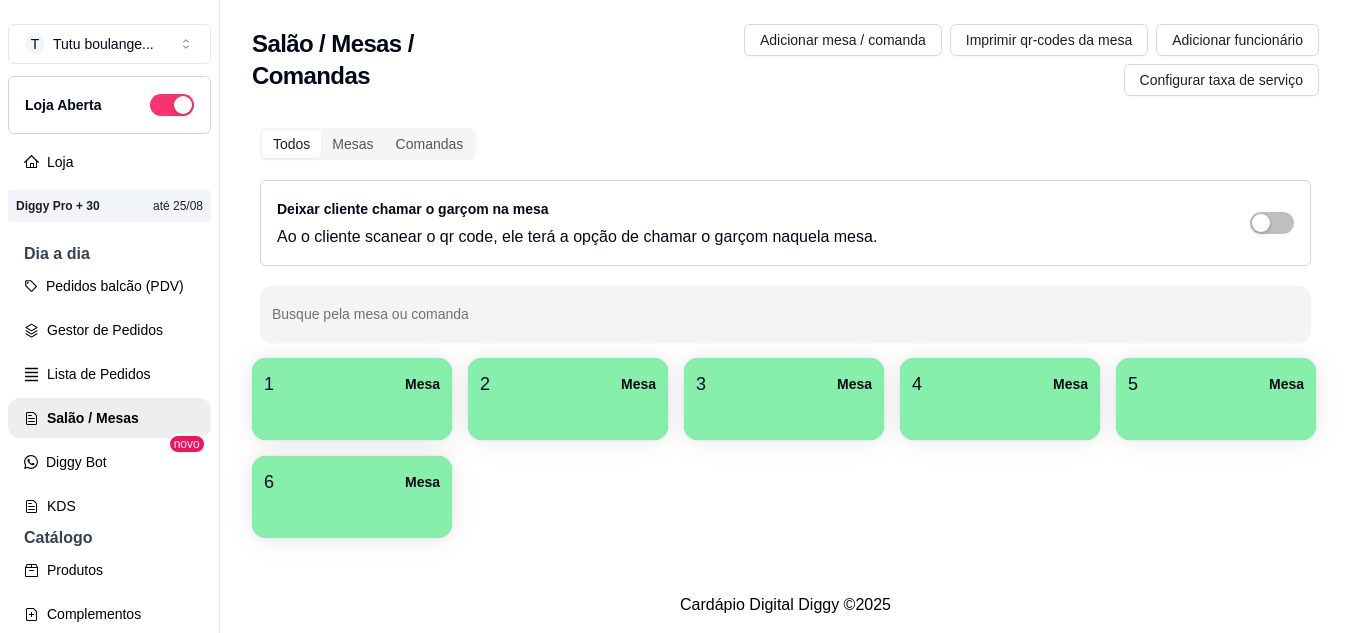 click at bounding box center [352, 413] 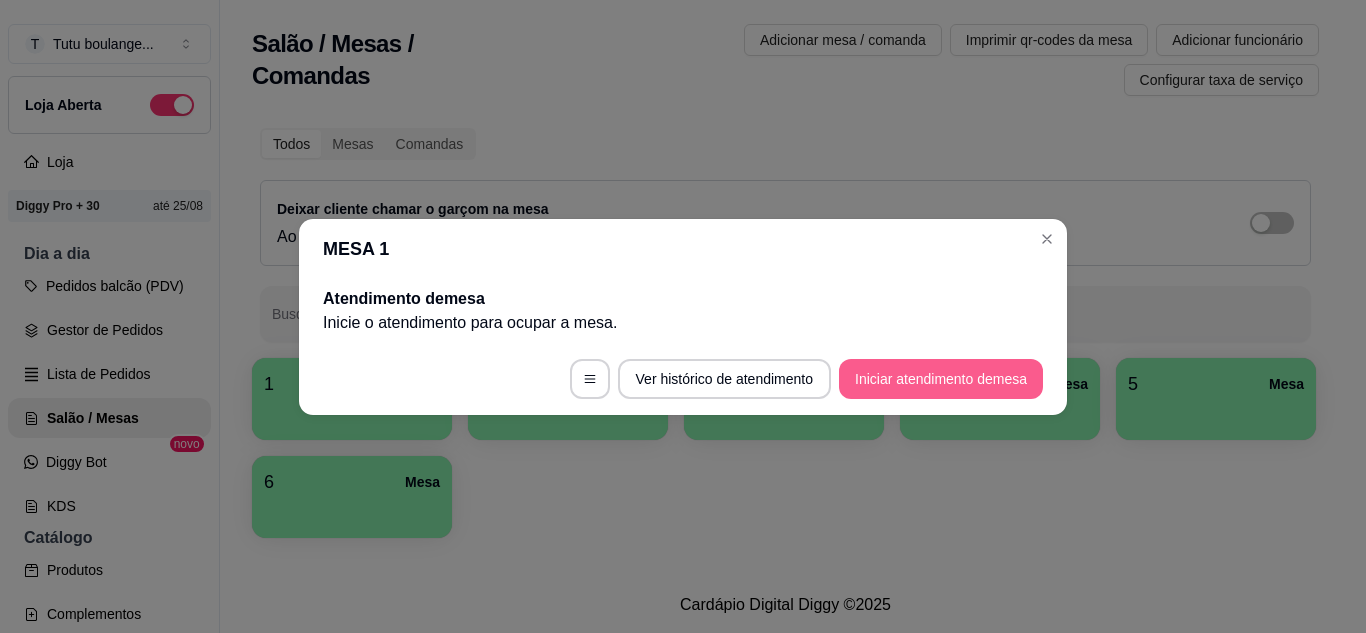 click on "Iniciar atendimento de  mesa" at bounding box center [941, 379] 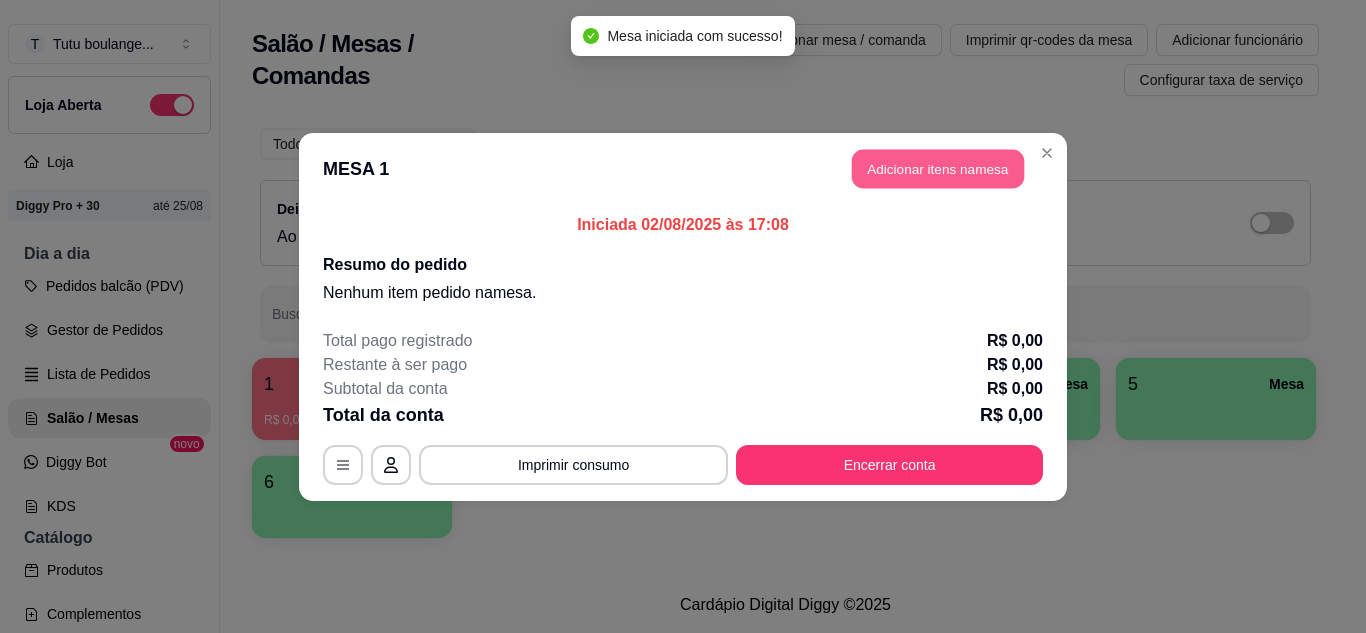 click on "Adicionar itens na  mesa" at bounding box center (938, 168) 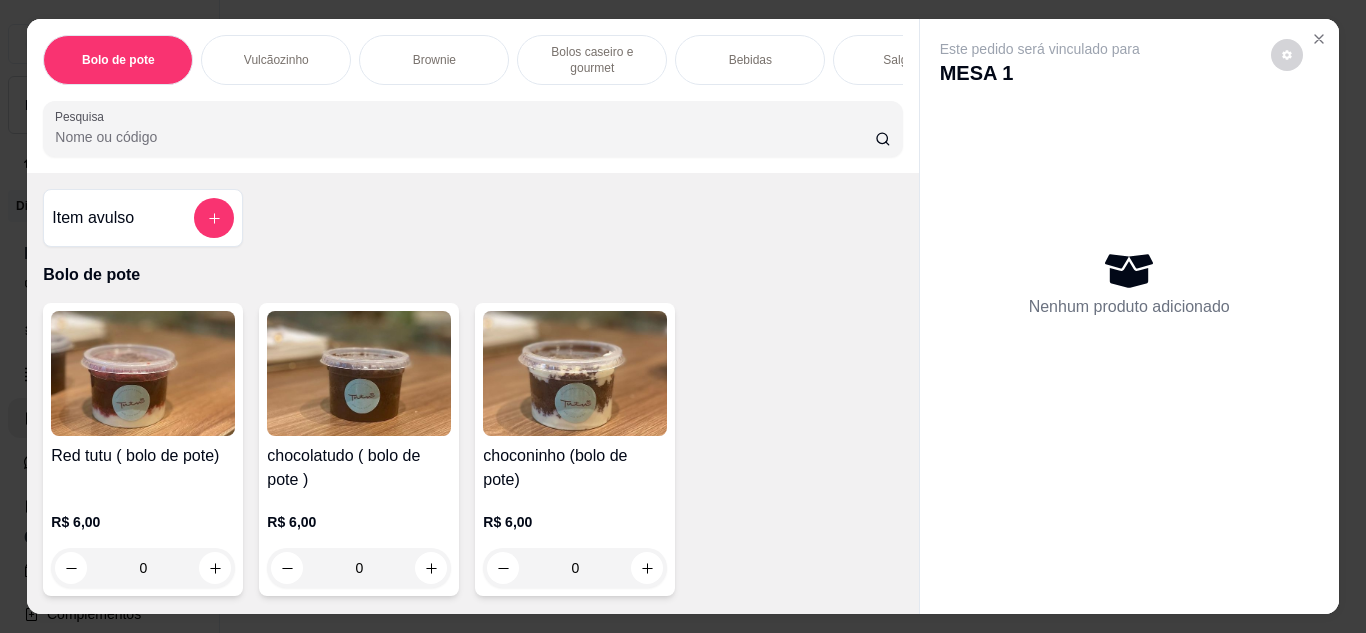 drag, startPoint x: 721, startPoint y: 227, endPoint x: 647, endPoint y: 425, distance: 211.37643 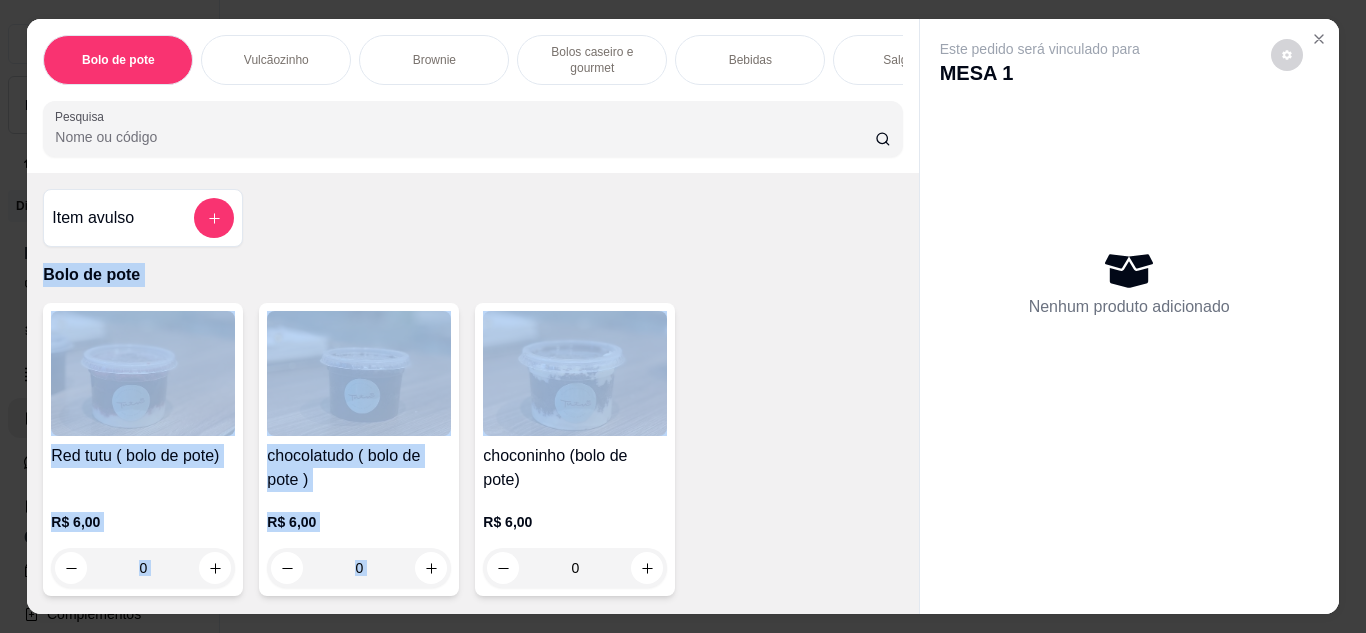 click on "Red tutu ( bolo de pote) R$ 6,00 0 chocolatudo ( bolo de pote ) R$ 6,00 0 choconinho (bolo de pote) R$ 6,00 0" at bounding box center [472, 449] 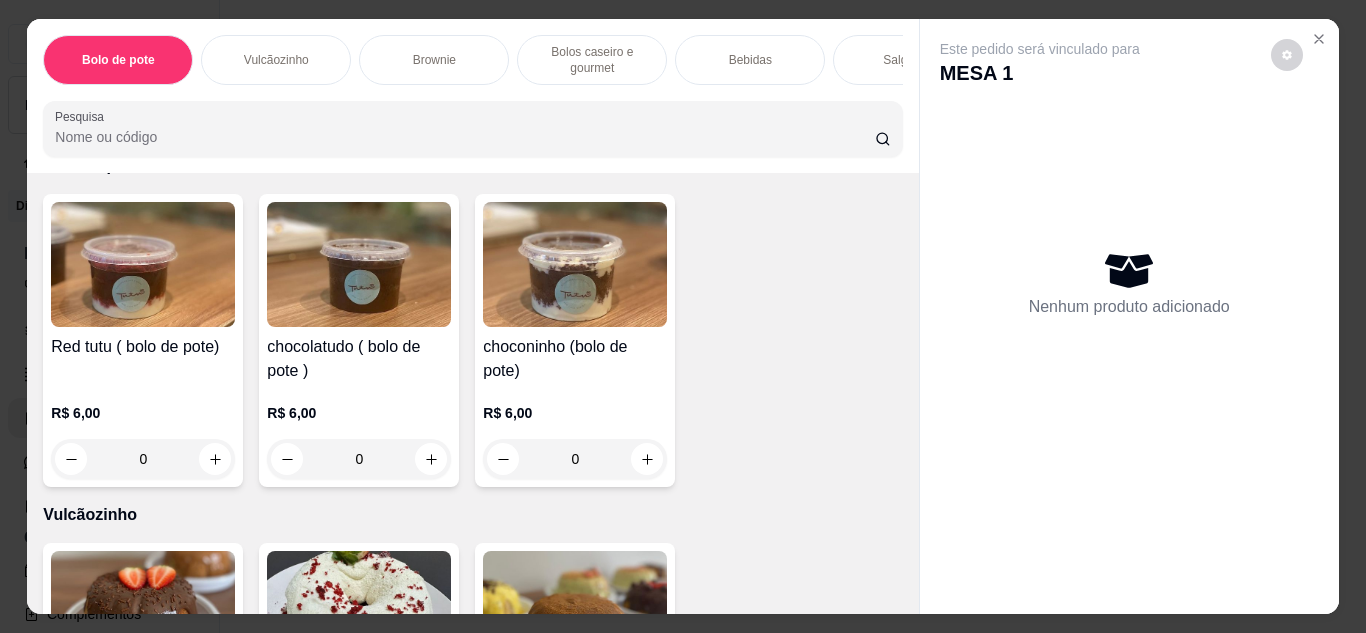 scroll, scrollTop: 100, scrollLeft: 0, axis: vertical 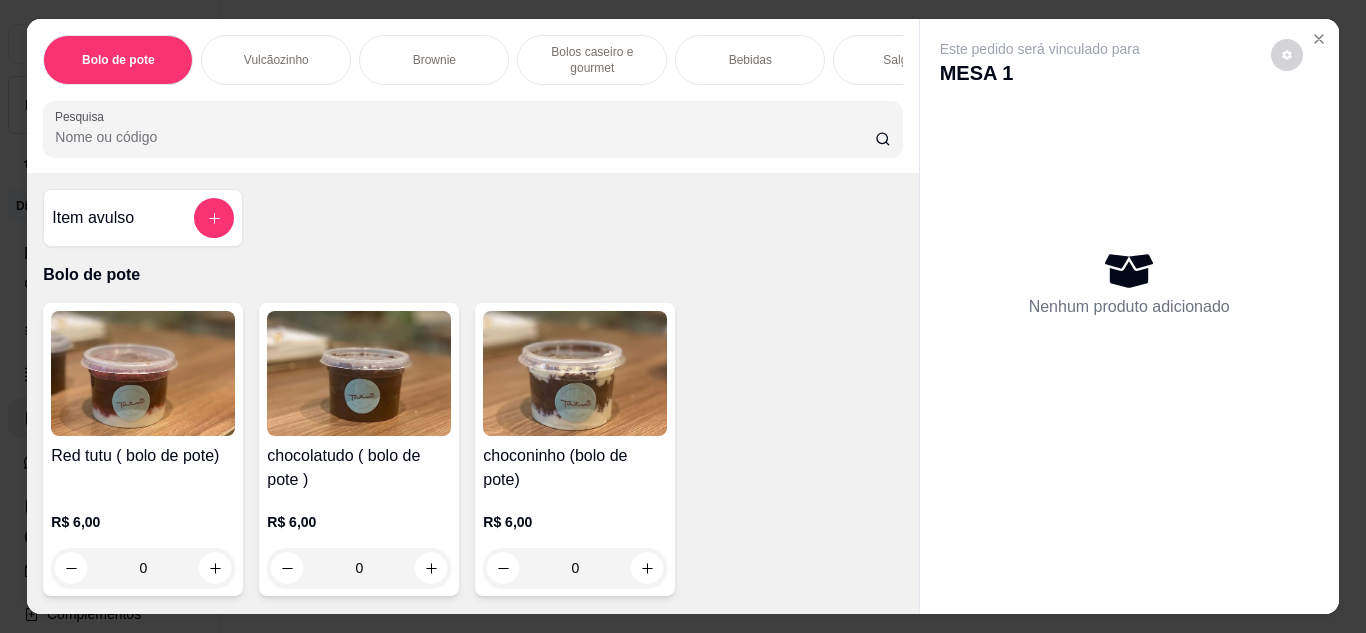 click on "Item avulso" at bounding box center [143, 218] 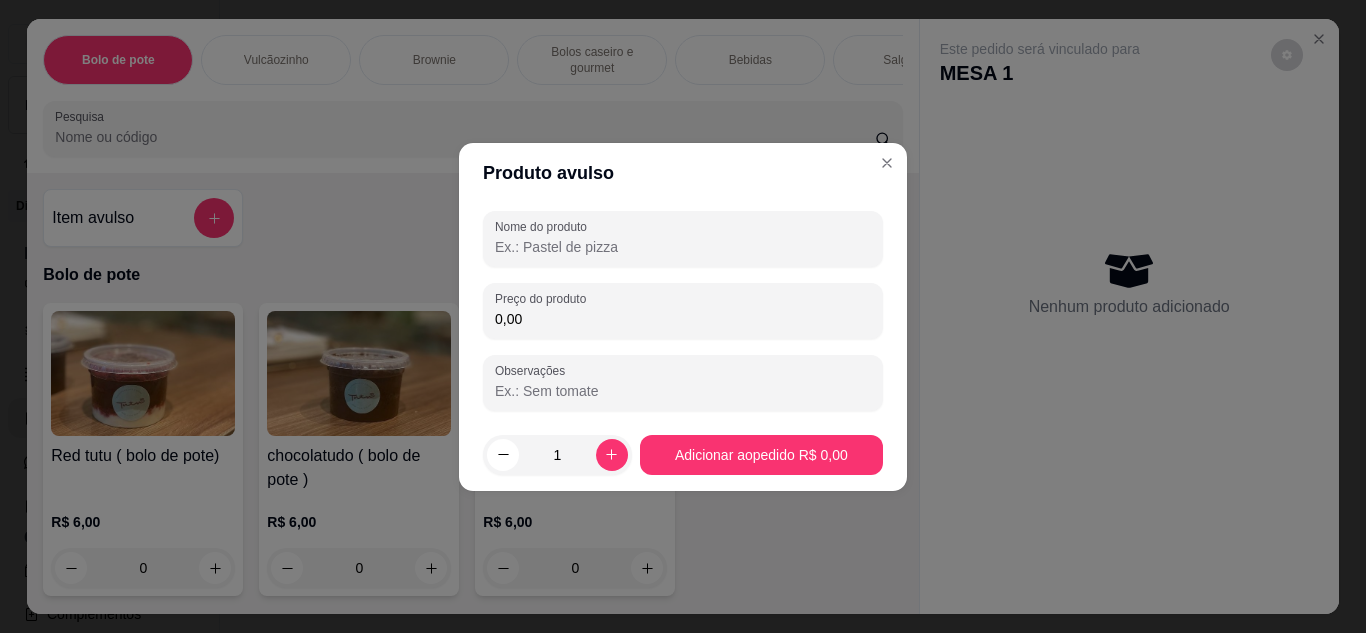 click on "Nome do produto" at bounding box center [683, 247] 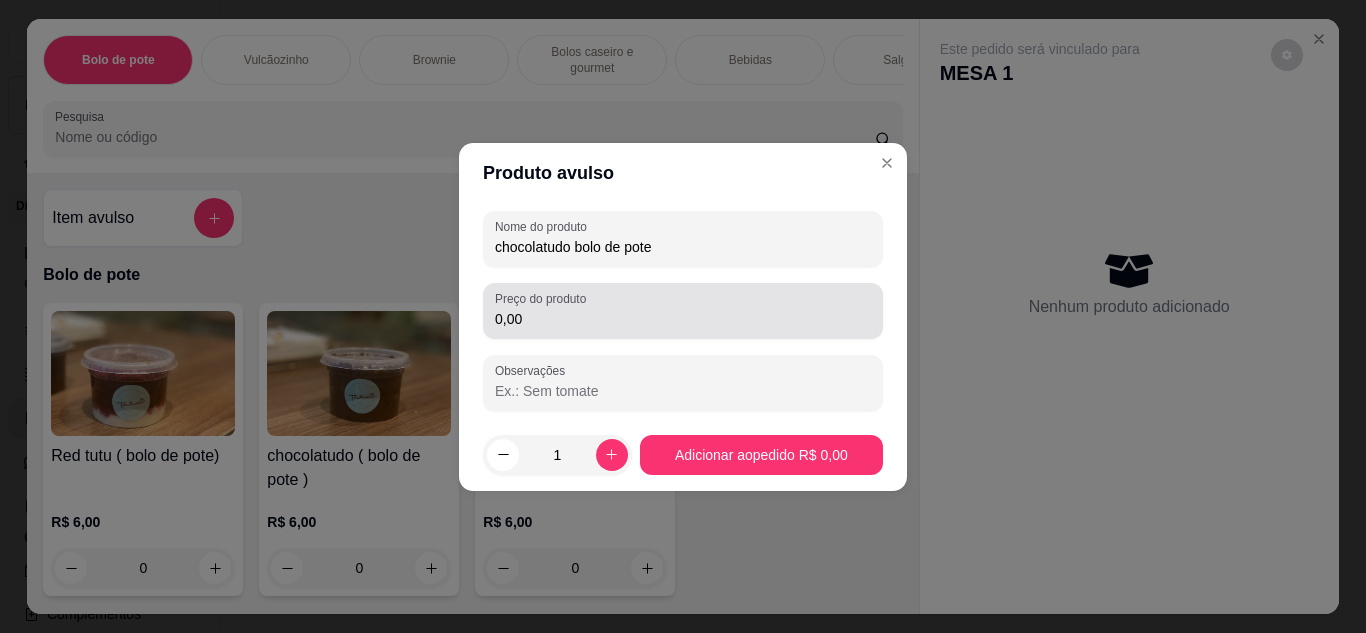 type on "chocolatudo bolo de pote" 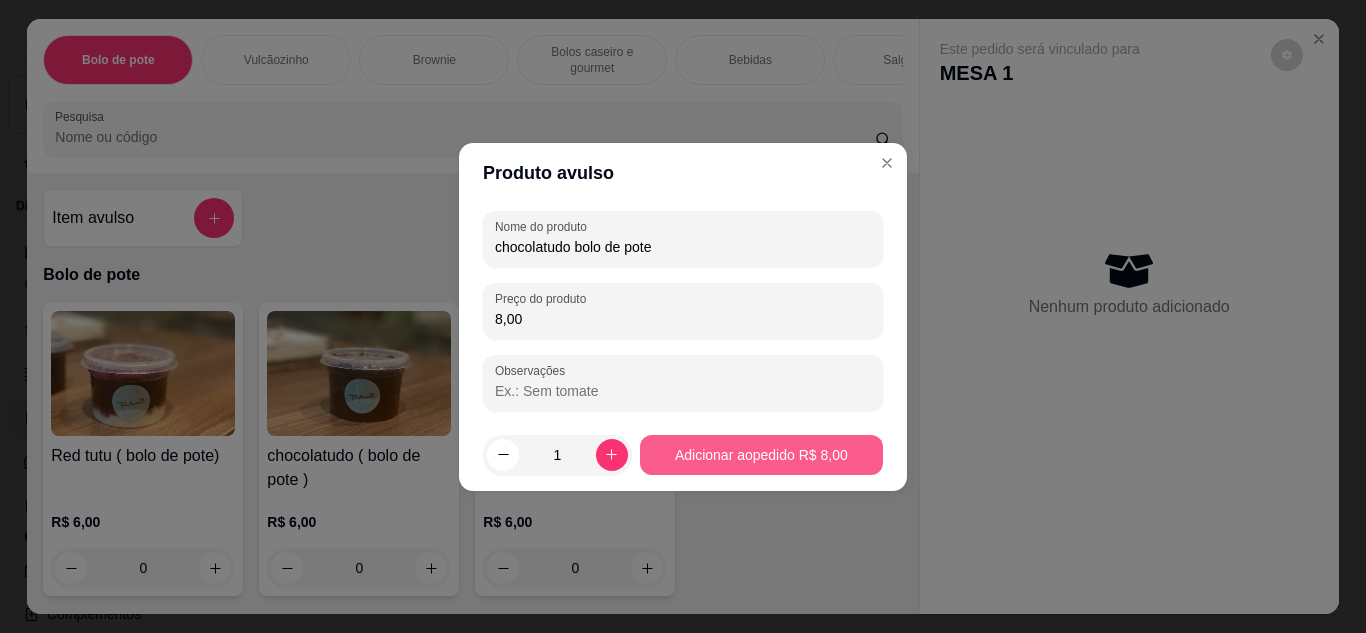 type on "8,00" 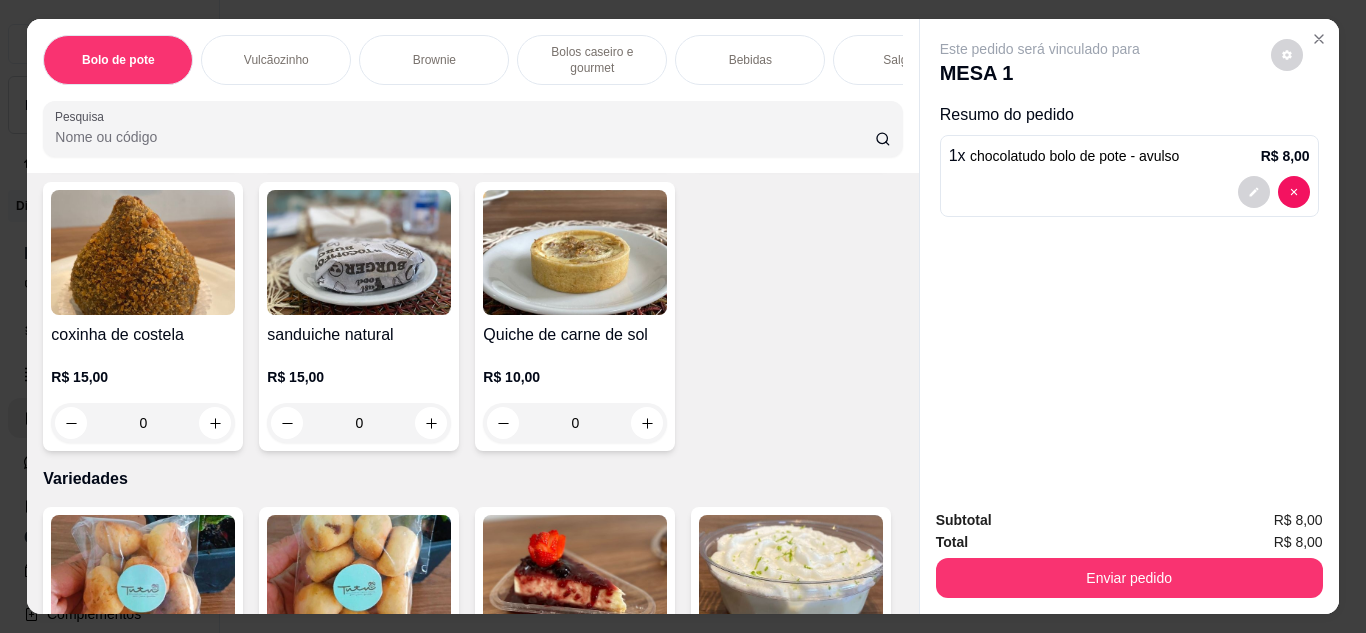 scroll, scrollTop: 3900, scrollLeft: 0, axis: vertical 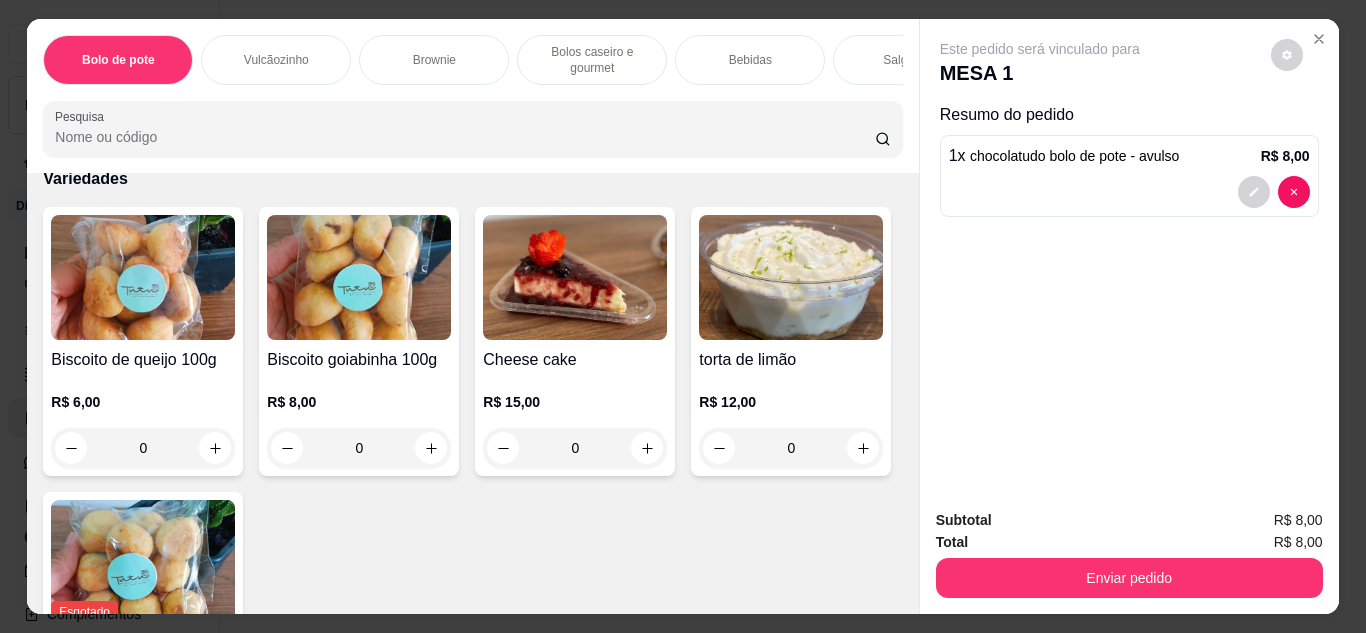 click on "Coxinha de frango com cream cheese" at bounding box center (575, -262) 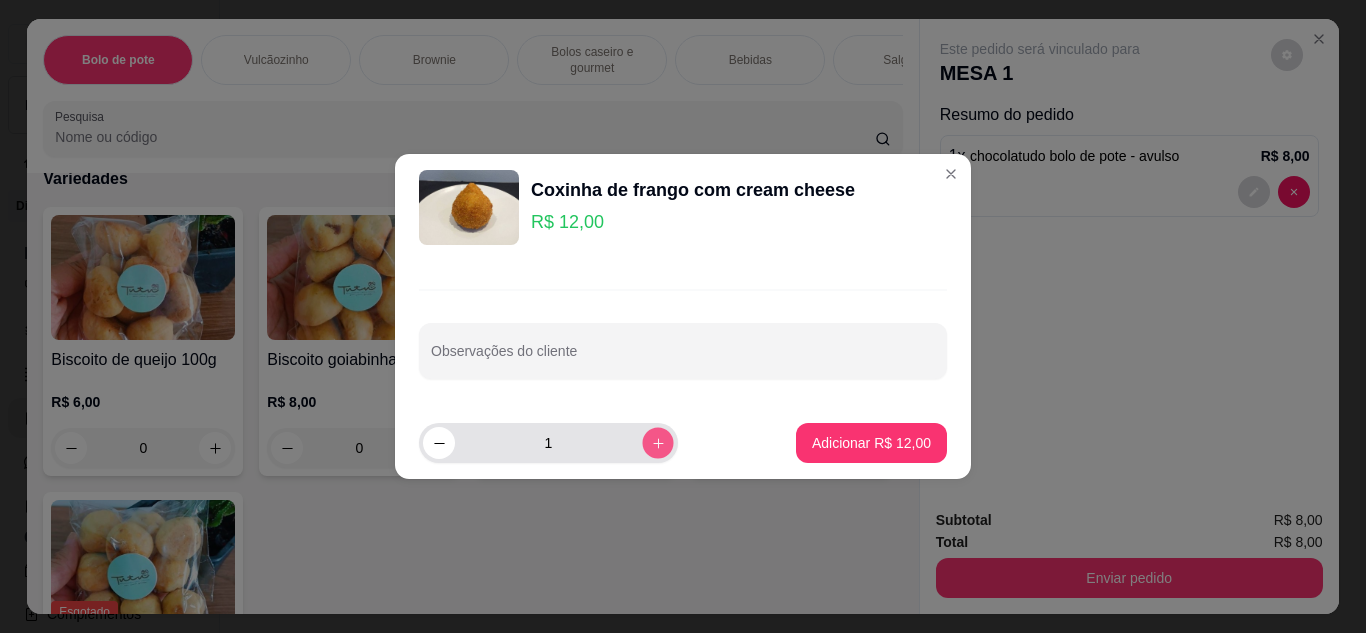 click 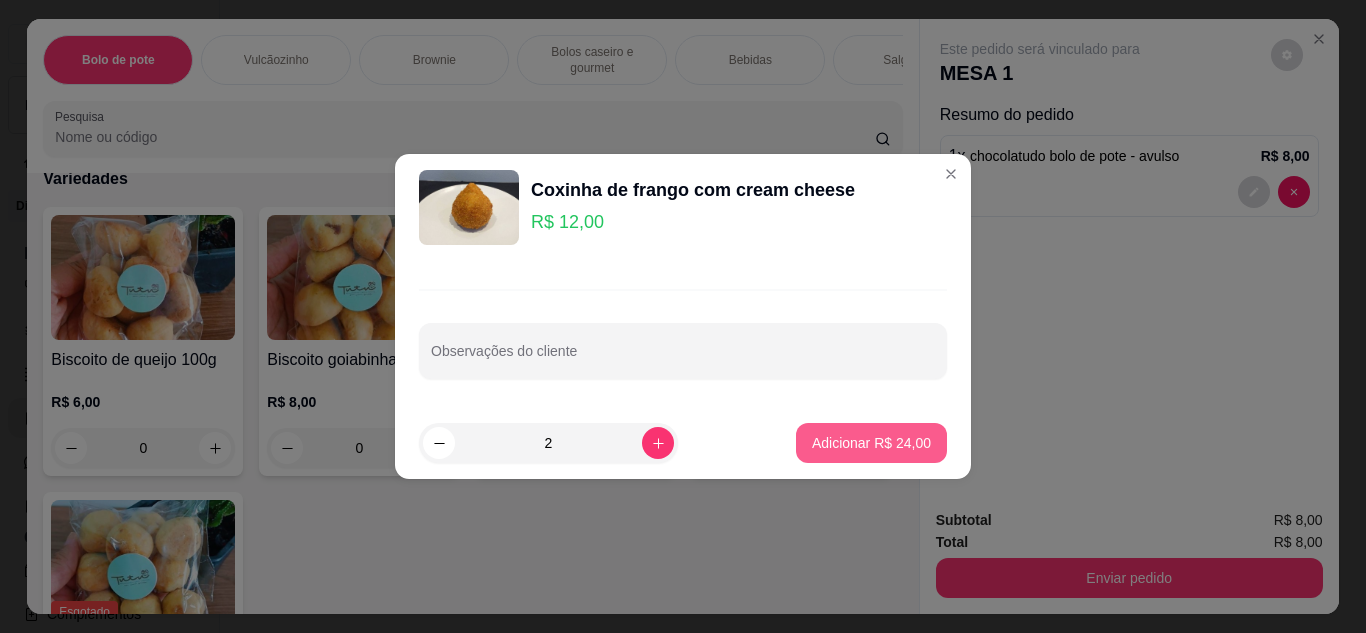 click on "Adicionar   R$ 24,00" at bounding box center [871, 443] 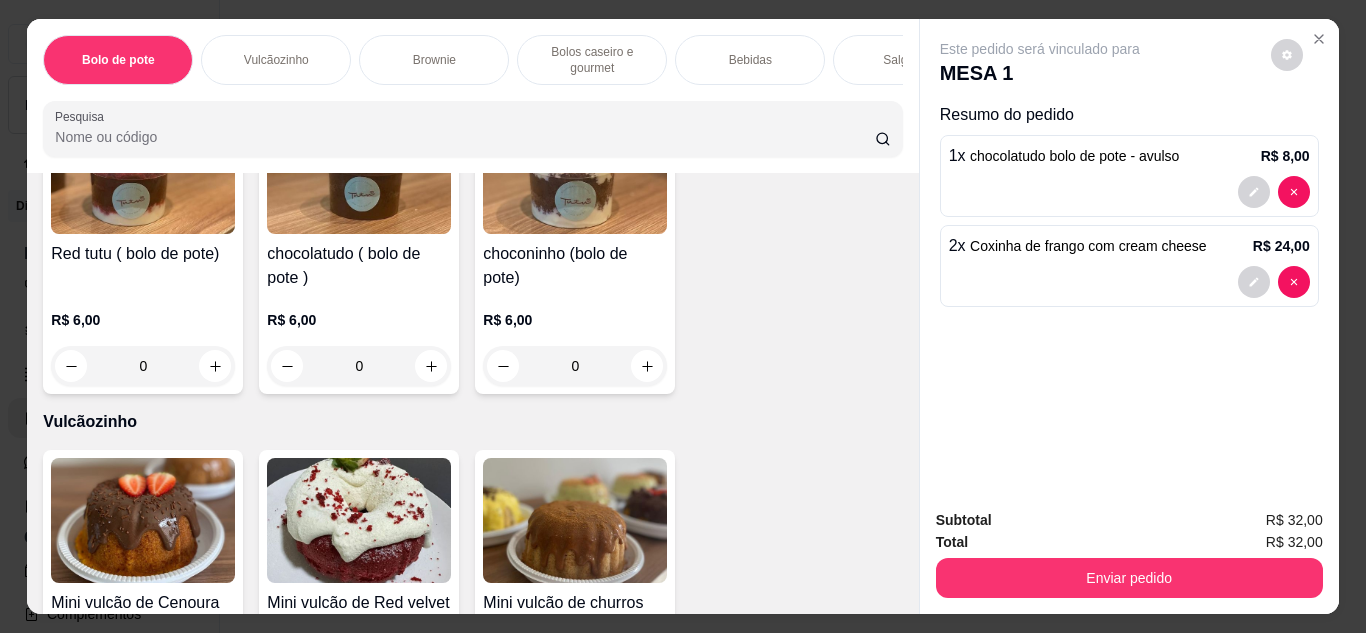 scroll, scrollTop: 0, scrollLeft: 0, axis: both 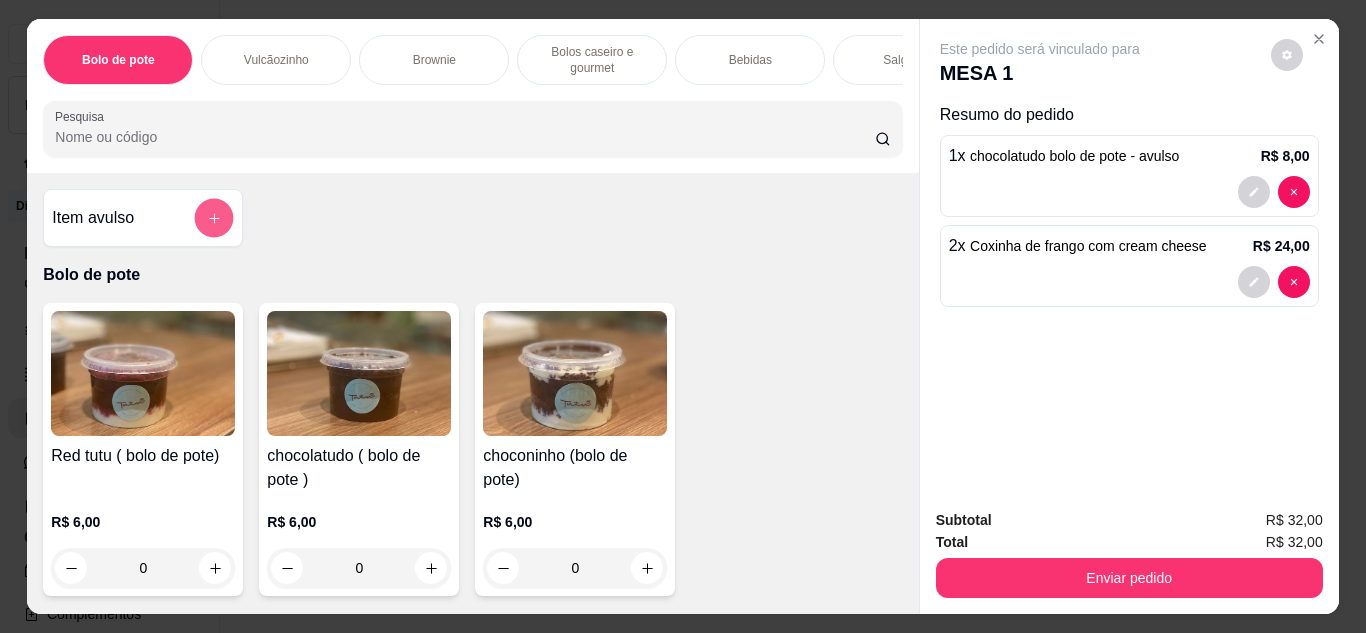 click 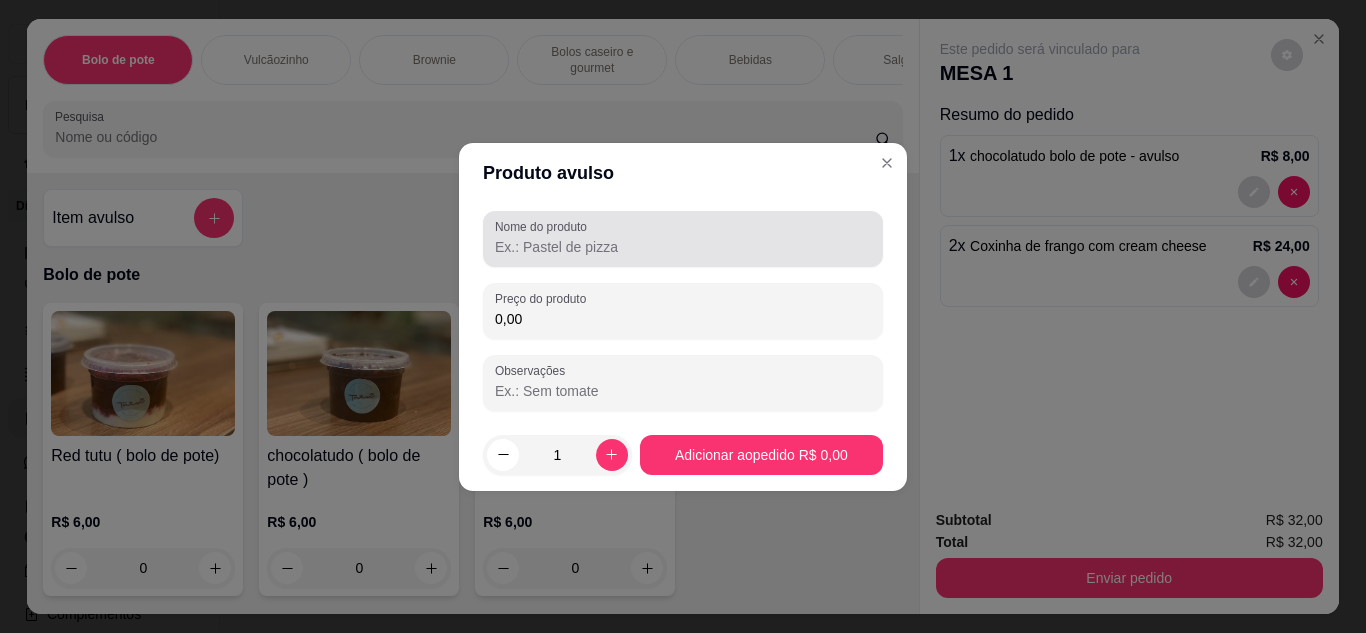 click on "Nome do produto" at bounding box center (683, 247) 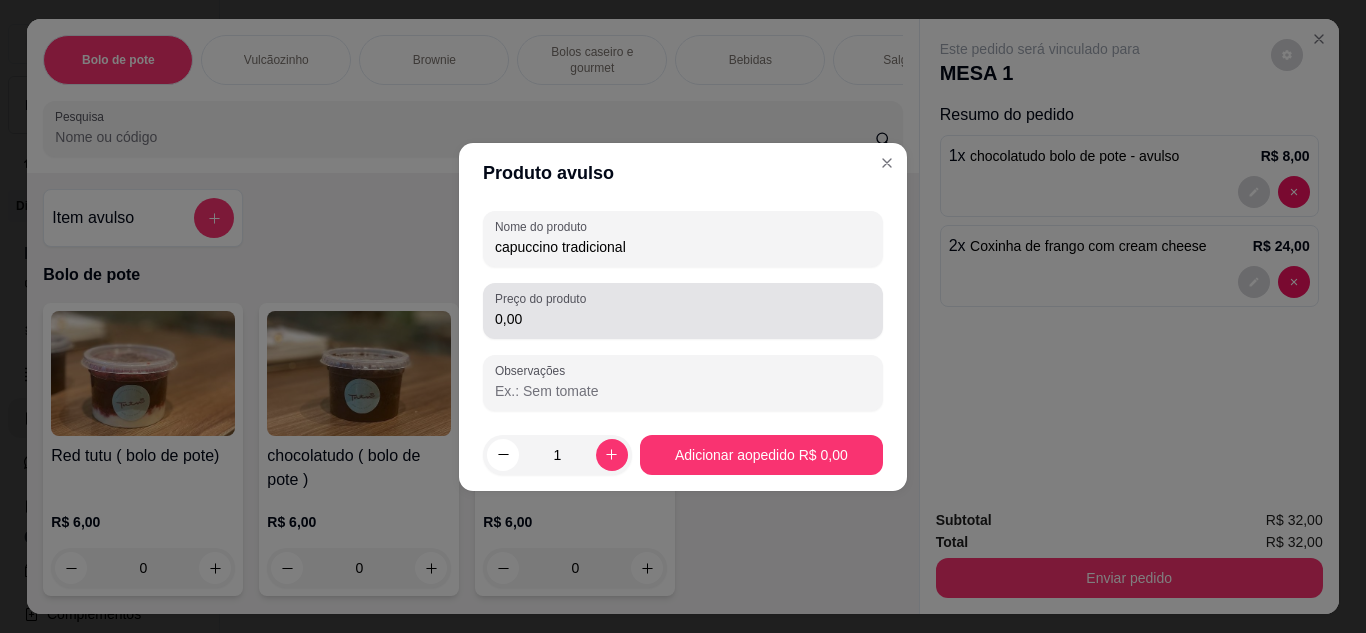 type on "capuccino tradicional" 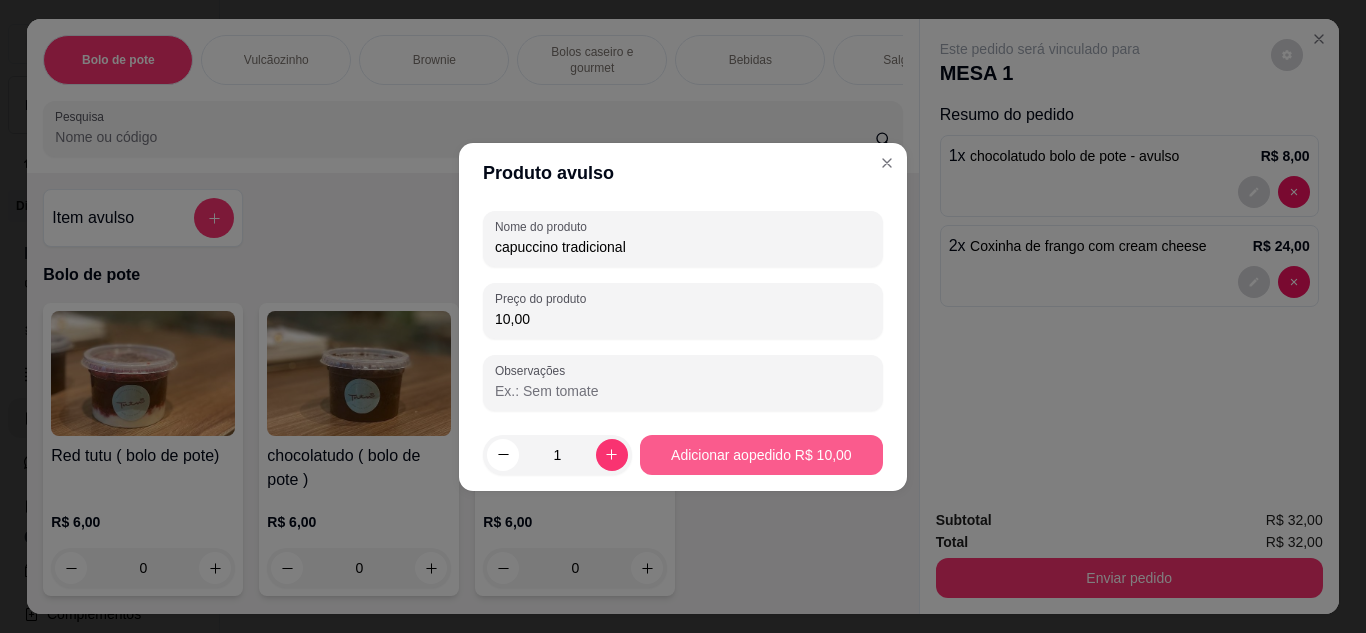 type on "10,00" 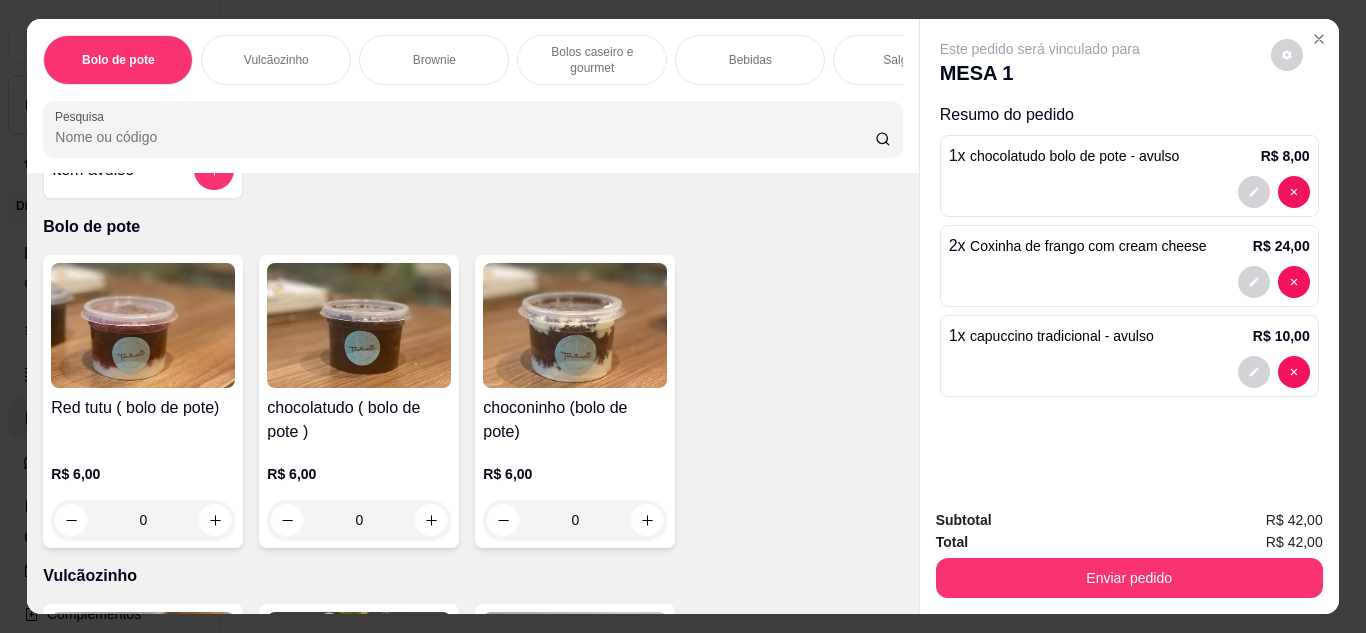 scroll, scrollTop: 0, scrollLeft: 0, axis: both 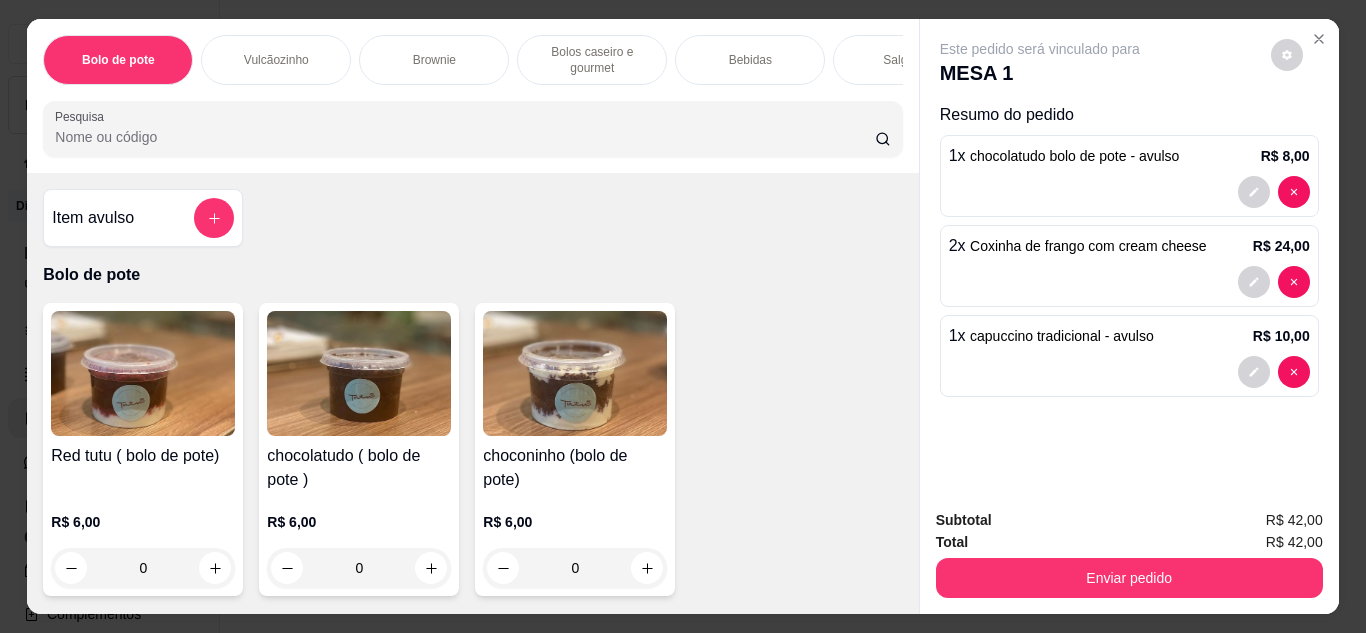 click on "Item avulso" at bounding box center (143, 218) 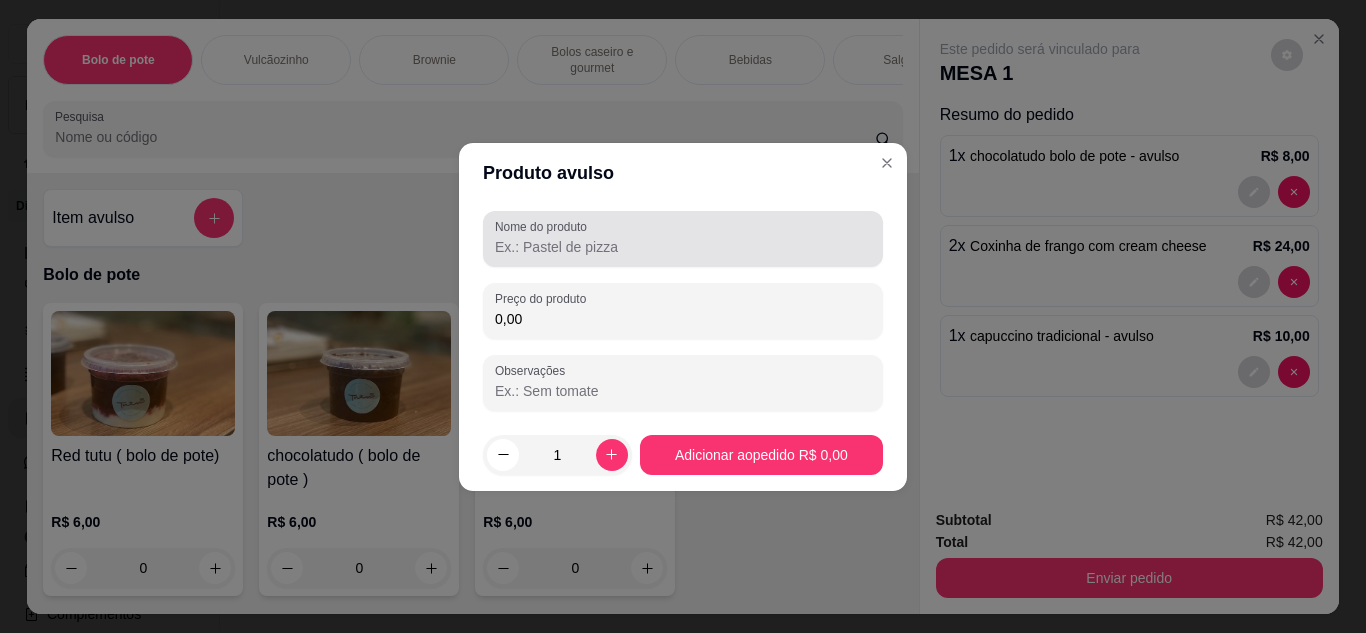 click on "Nome do produto" at bounding box center [683, 247] 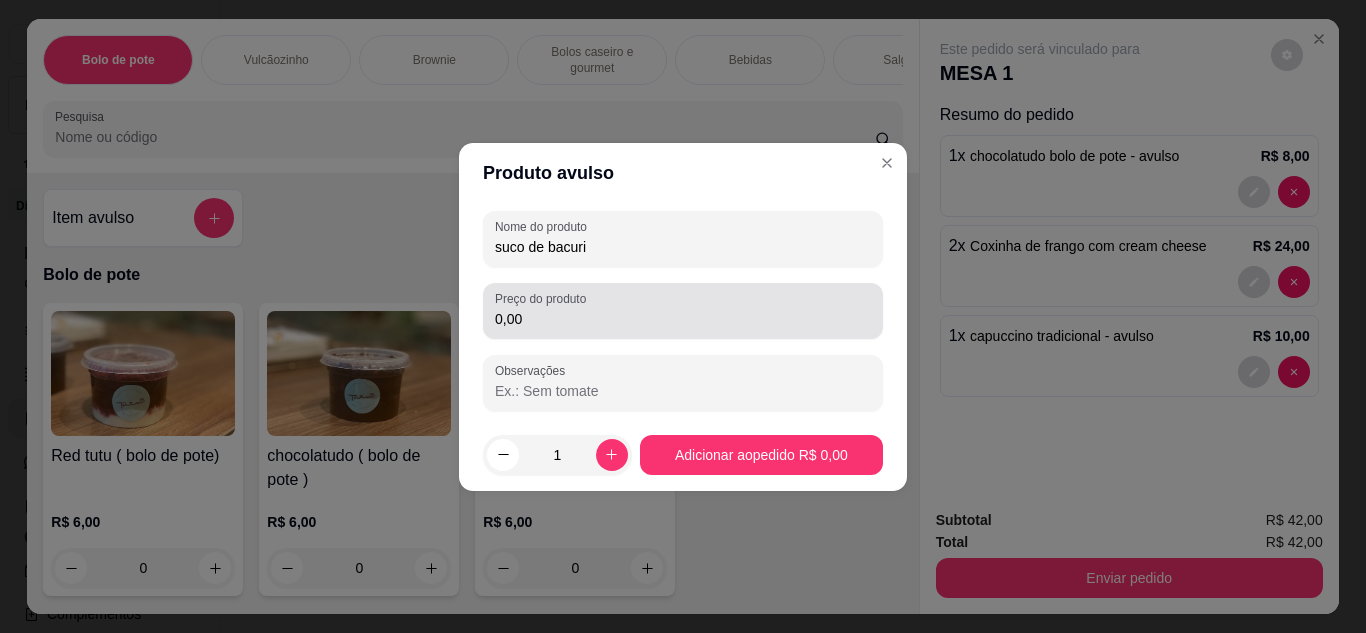 type on "suco de bacuri" 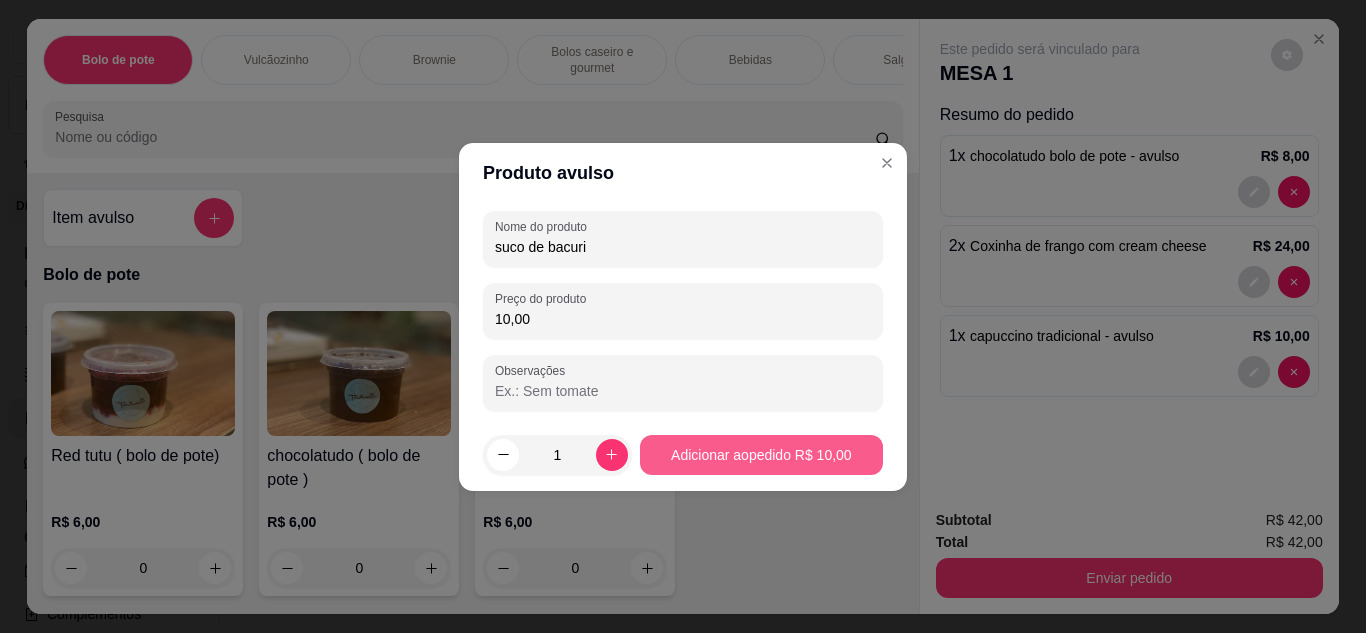 type on "10,00" 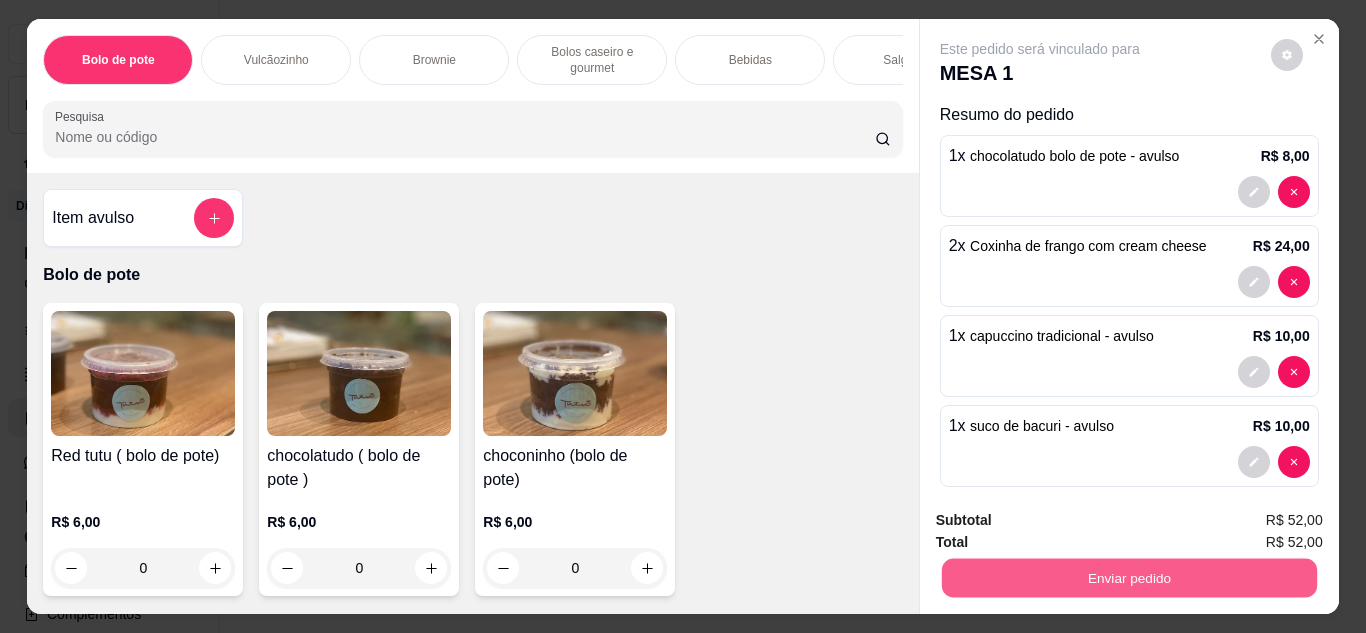 click on "Enviar pedido" at bounding box center [1128, 578] 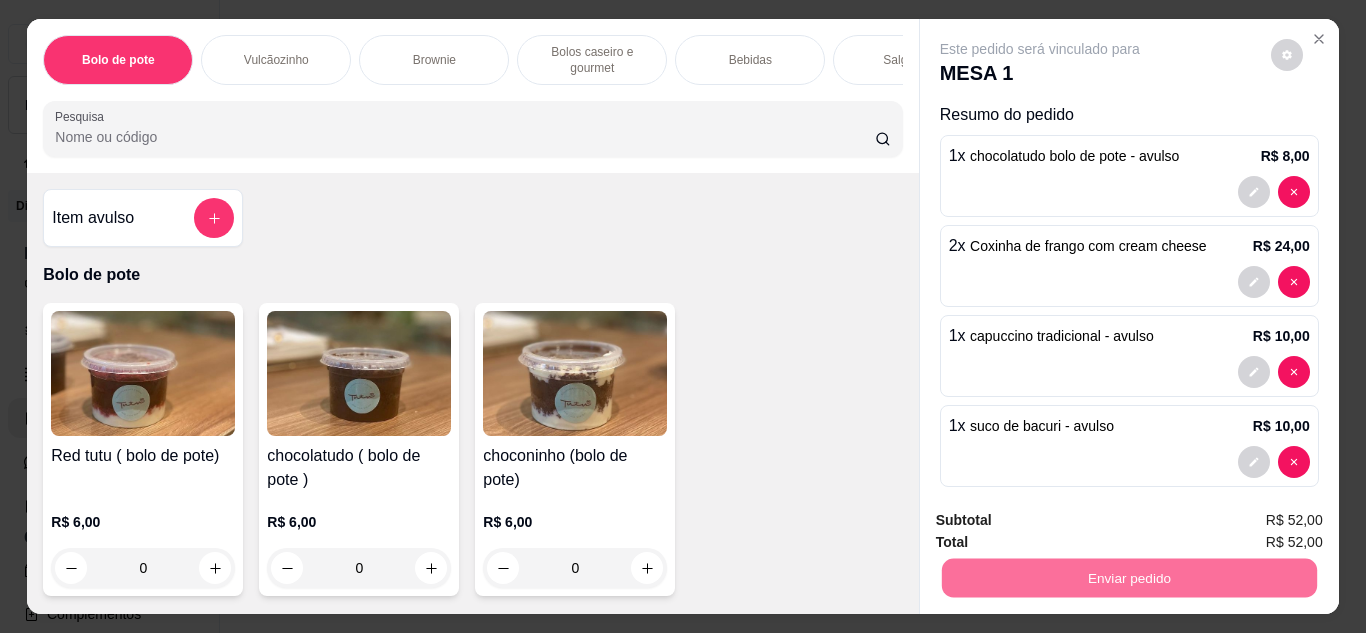 click on "Sim, quero registrar" at bounding box center (1252, 522) 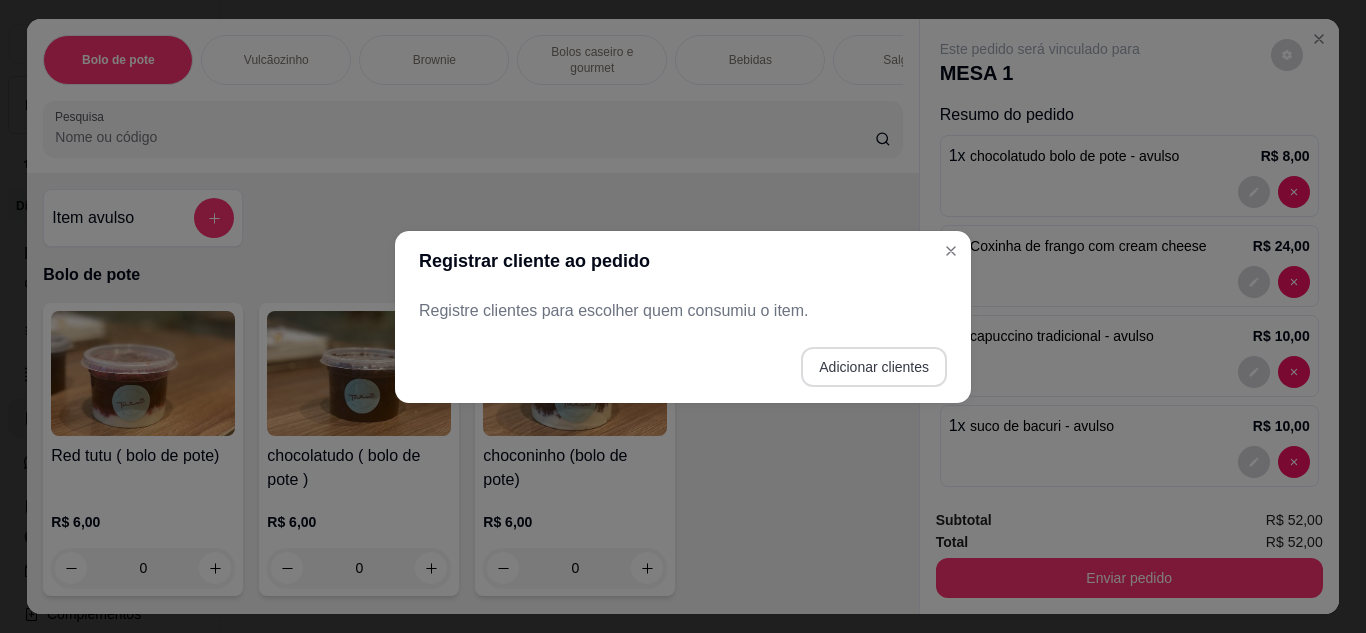 click on "Adicionar clientes" at bounding box center (874, 367) 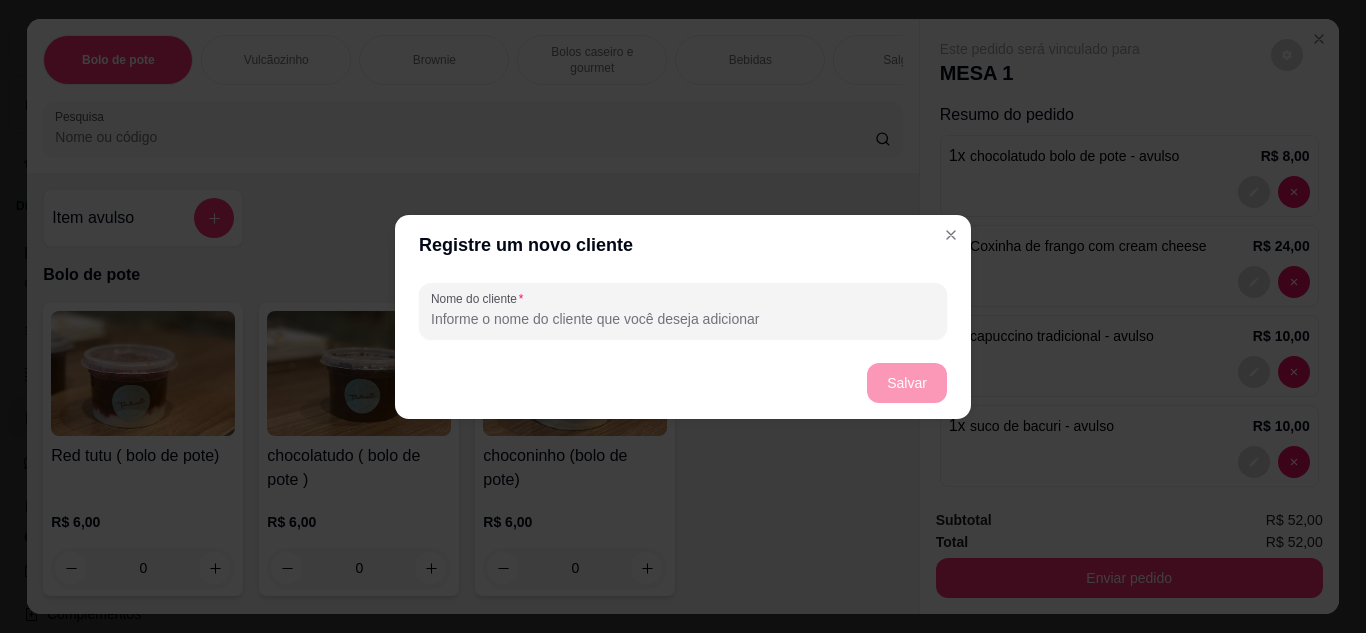 click on "Nome do cliente" at bounding box center (683, 319) 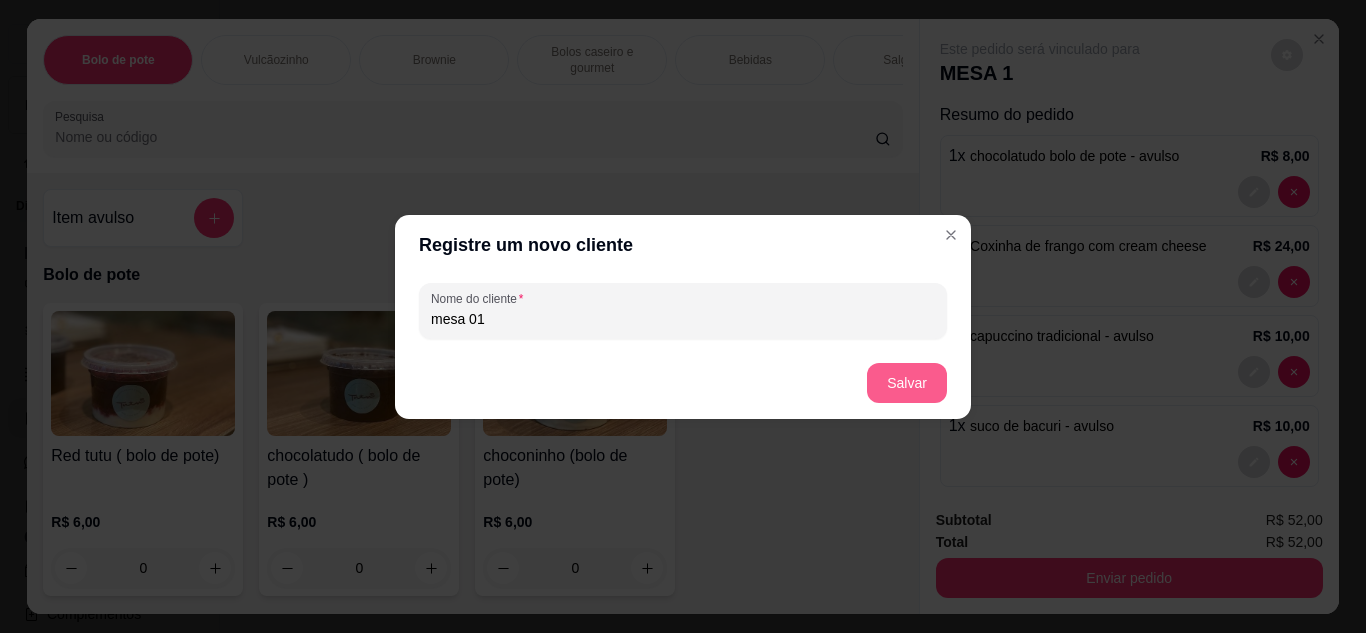 type on "mesa 01" 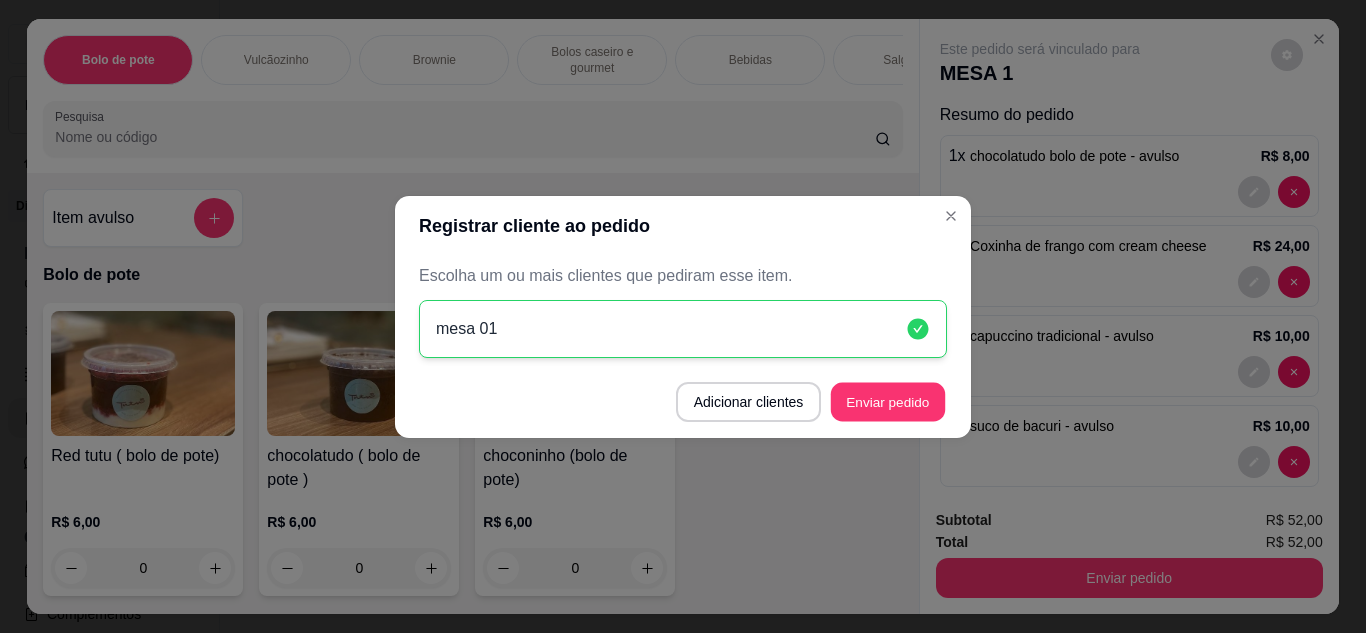click on "Enviar pedido" at bounding box center (888, 401) 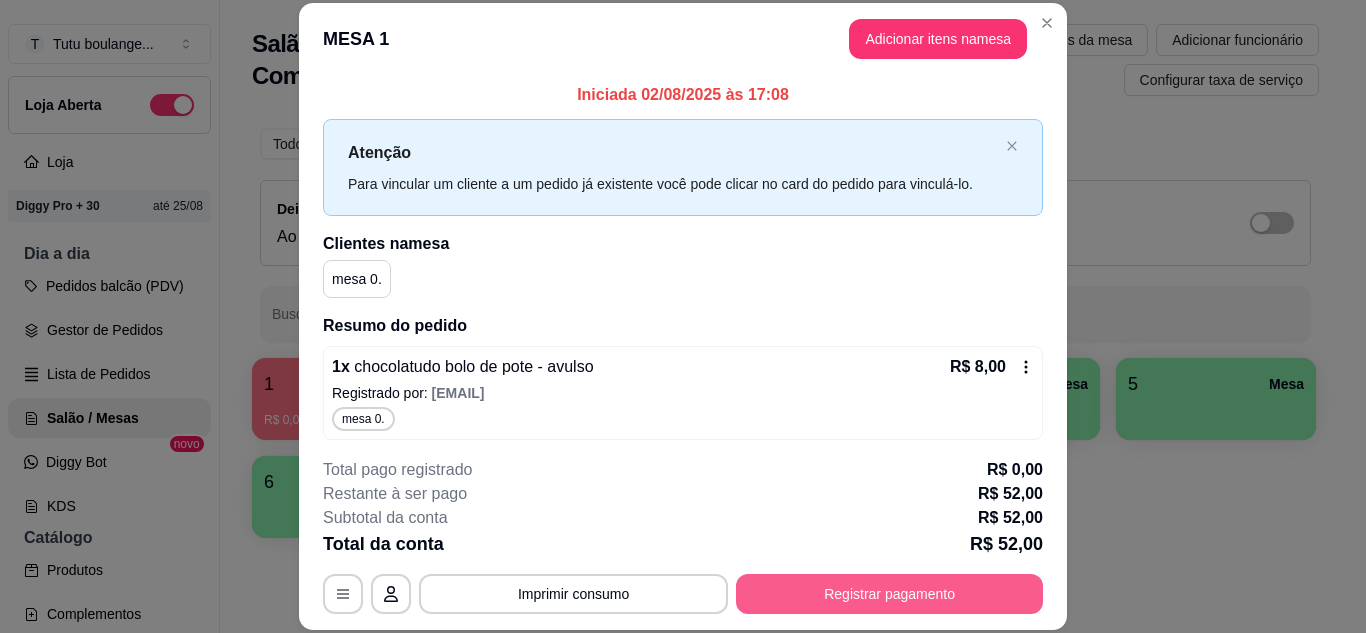 click on "Registrar pagamento" at bounding box center (889, 594) 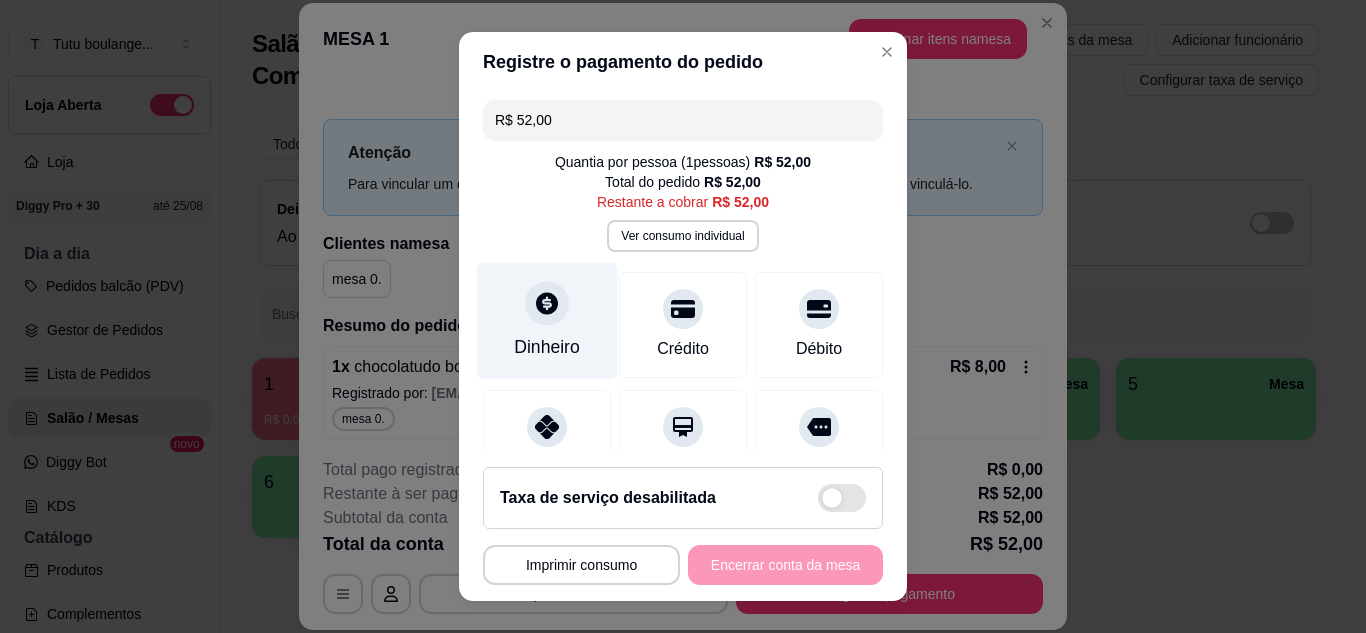 scroll, scrollTop: 194, scrollLeft: 0, axis: vertical 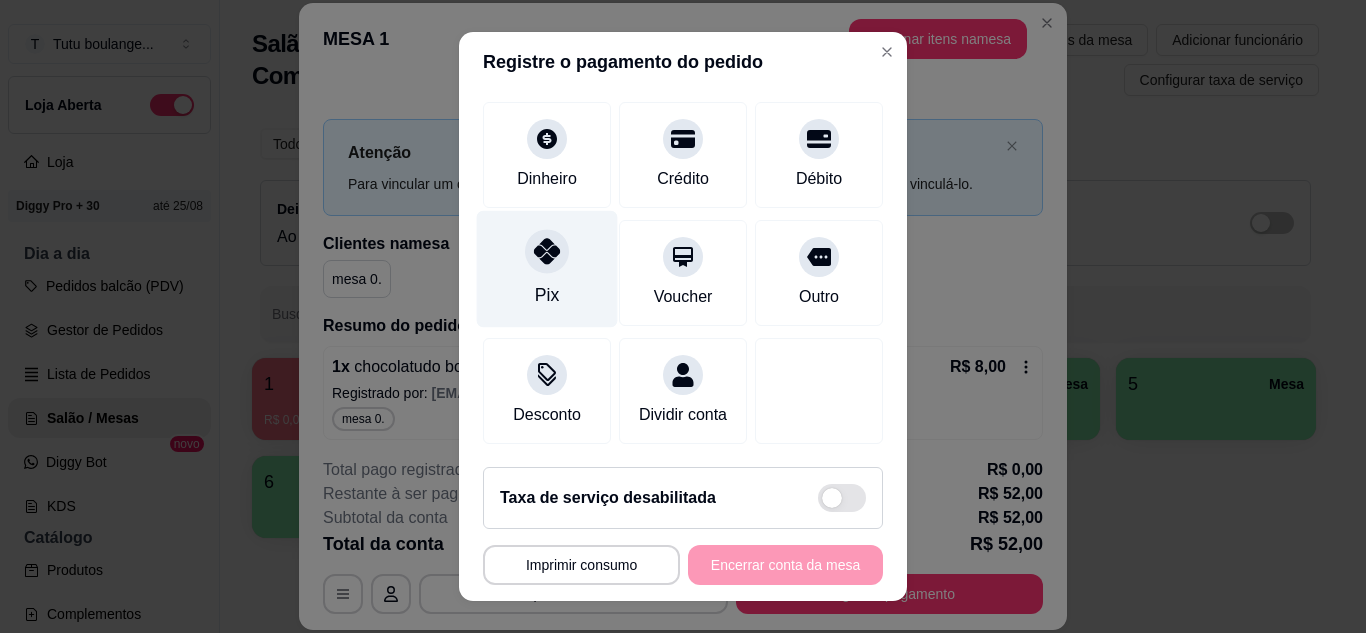 click on "Pix" at bounding box center (547, 268) 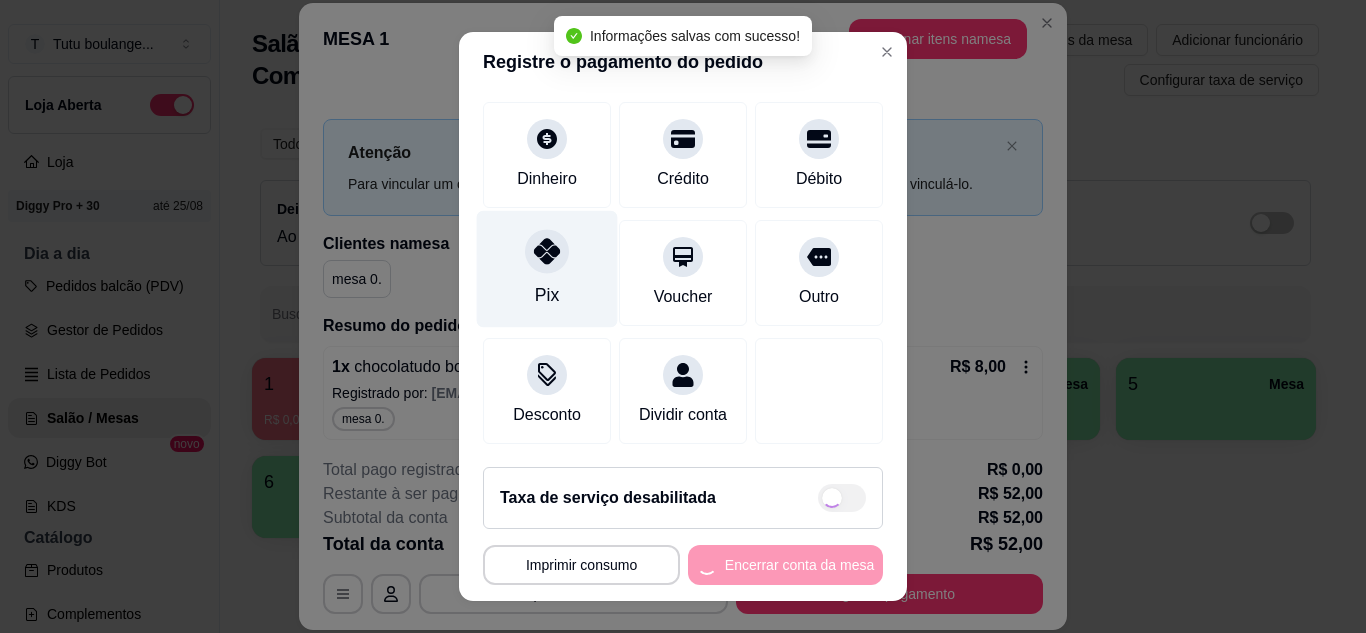 type on "R$ 0,00" 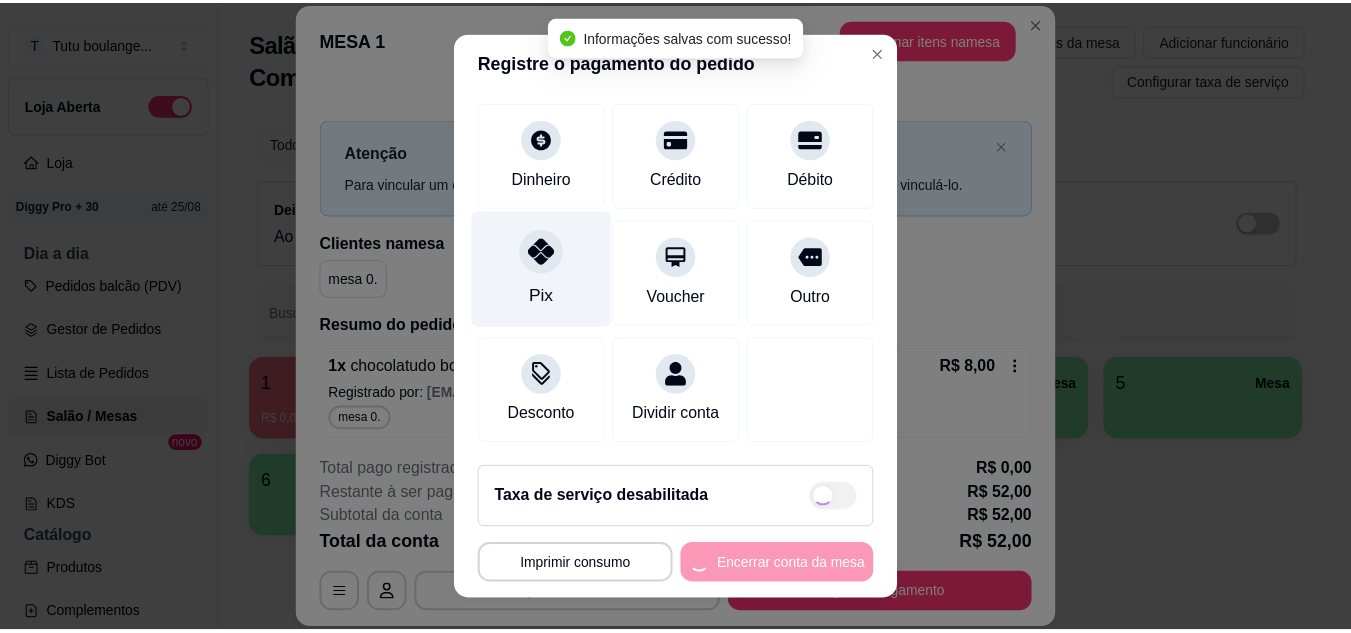 scroll, scrollTop: 174, scrollLeft: 0, axis: vertical 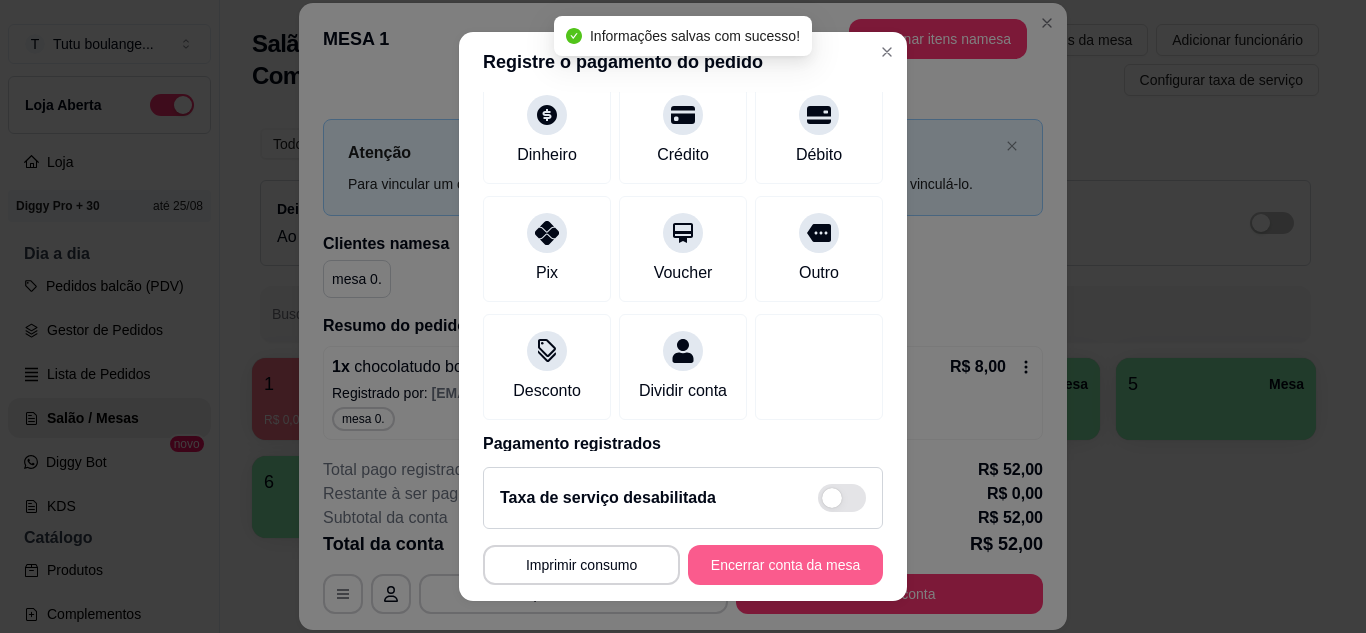 click on "Encerrar conta da mesa" at bounding box center [785, 565] 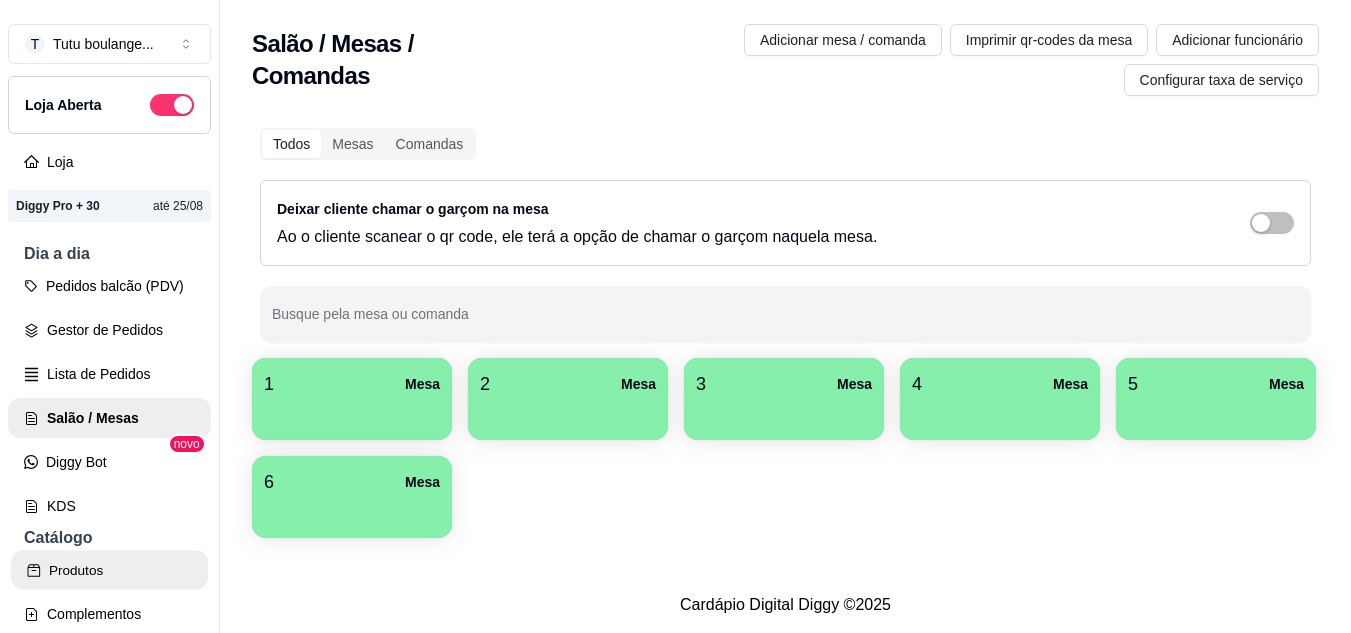 click on "Produtos" at bounding box center [109, 570] 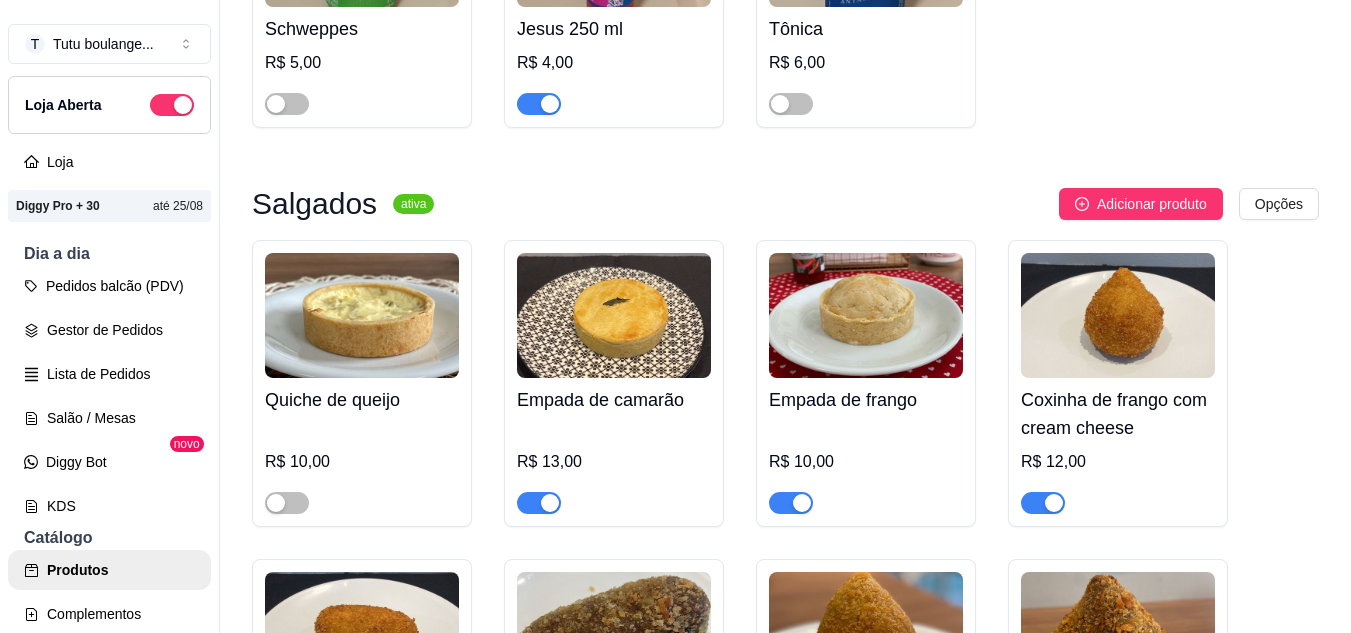 scroll, scrollTop: 5700, scrollLeft: 0, axis: vertical 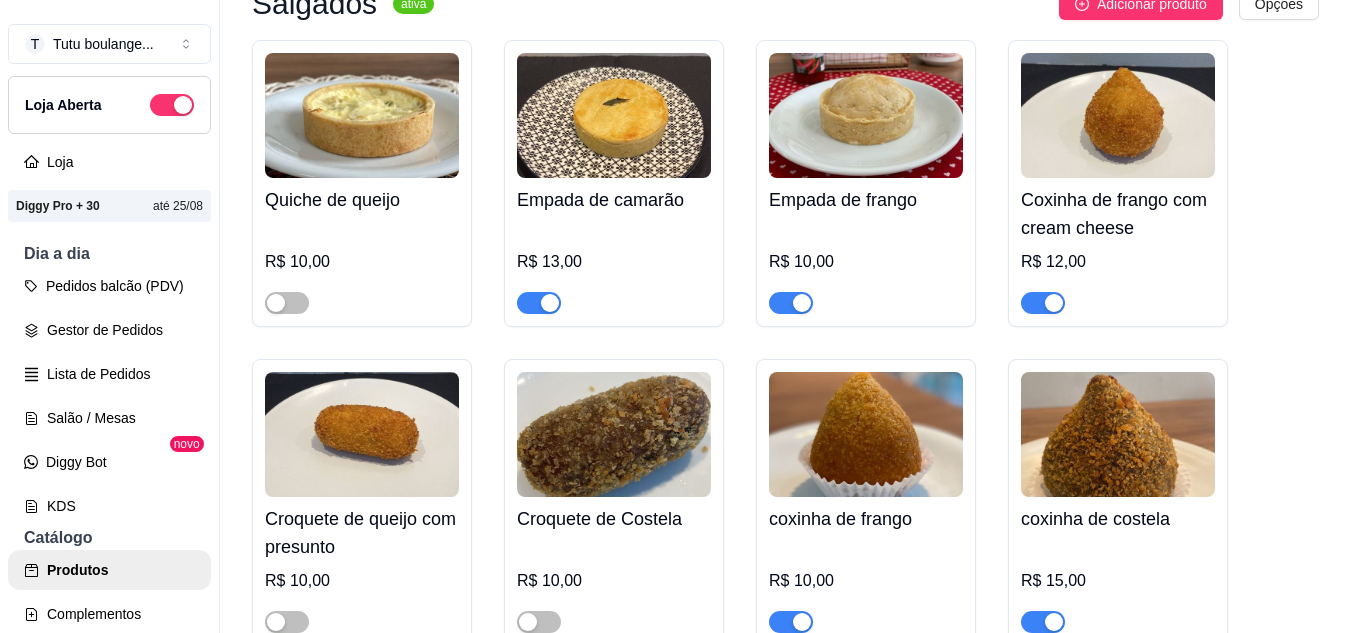 click at bounding box center [791, 303] 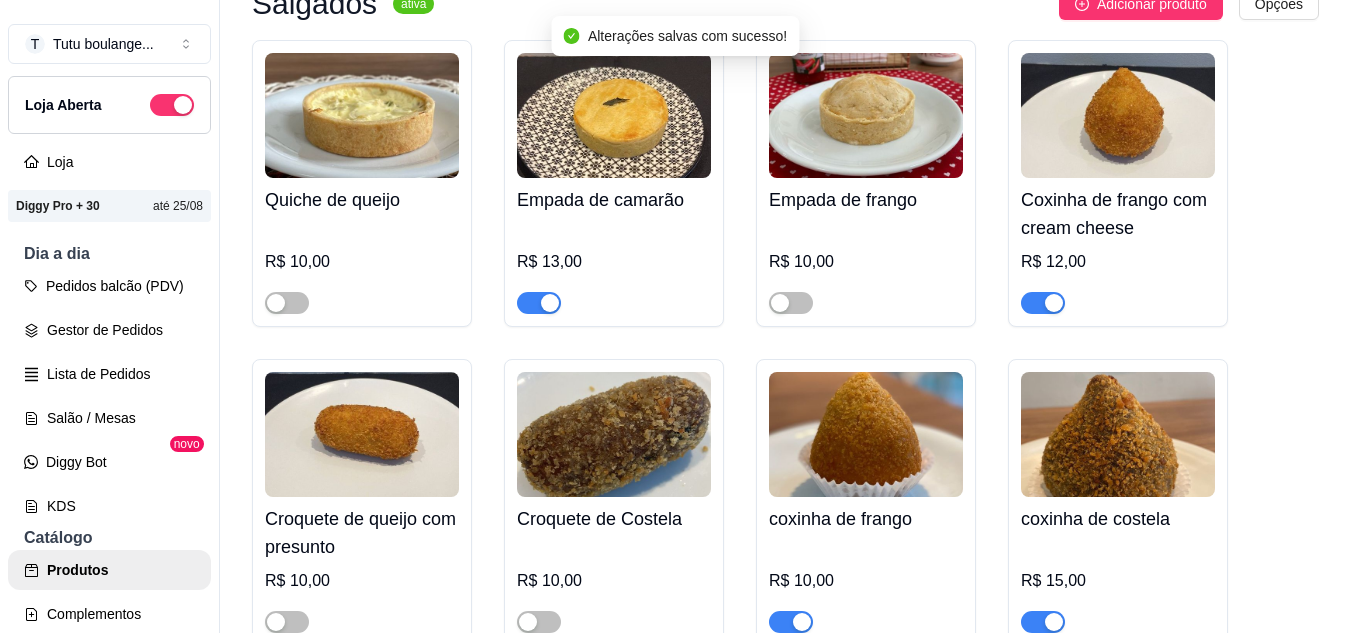 click at bounding box center [539, 303] 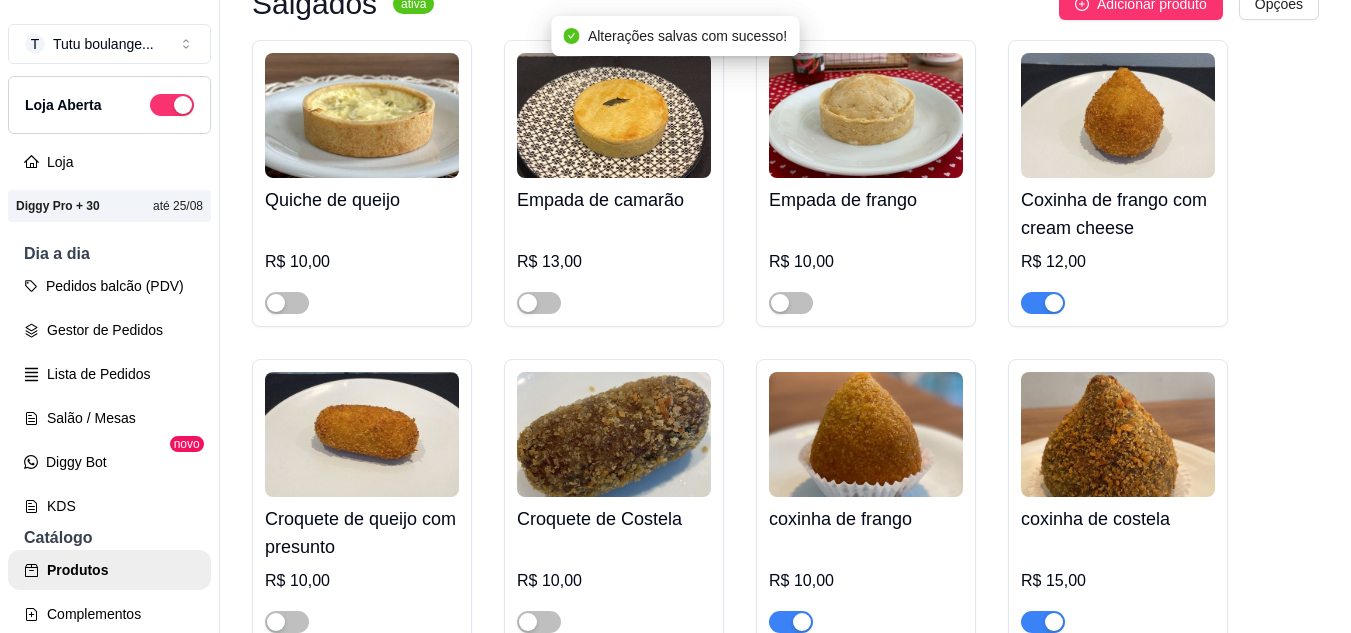 click at bounding box center (1043, 303) 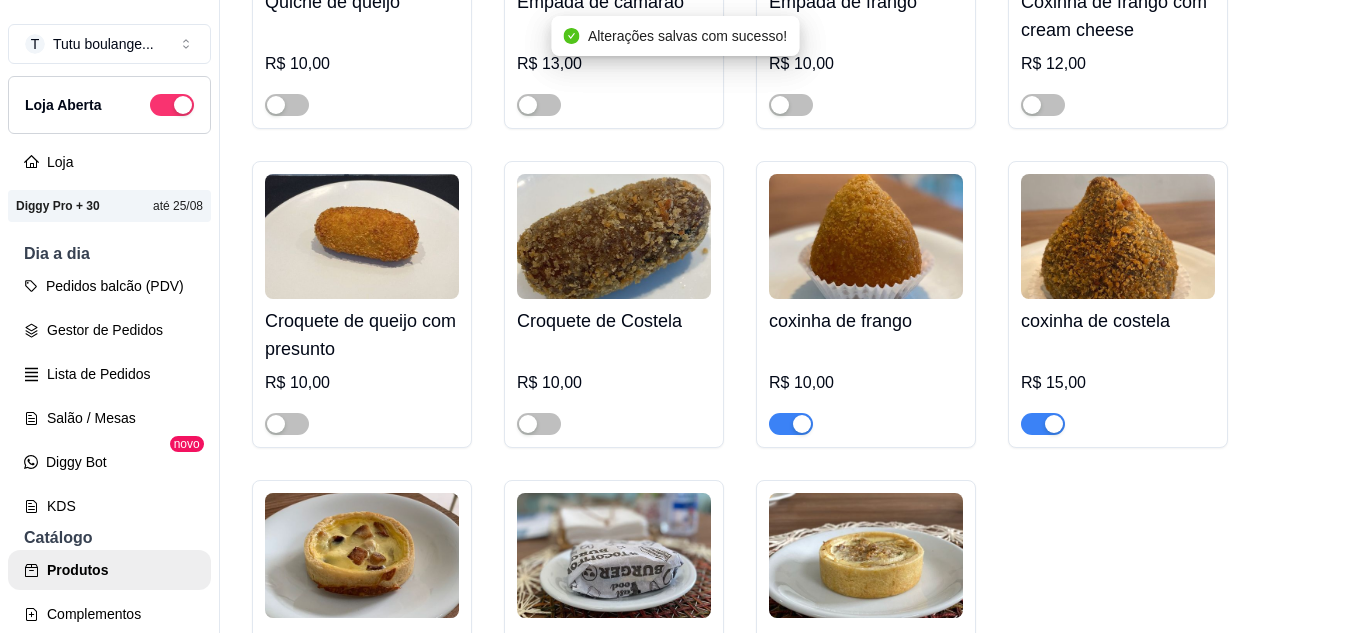 scroll, scrollTop: 5900, scrollLeft: 0, axis: vertical 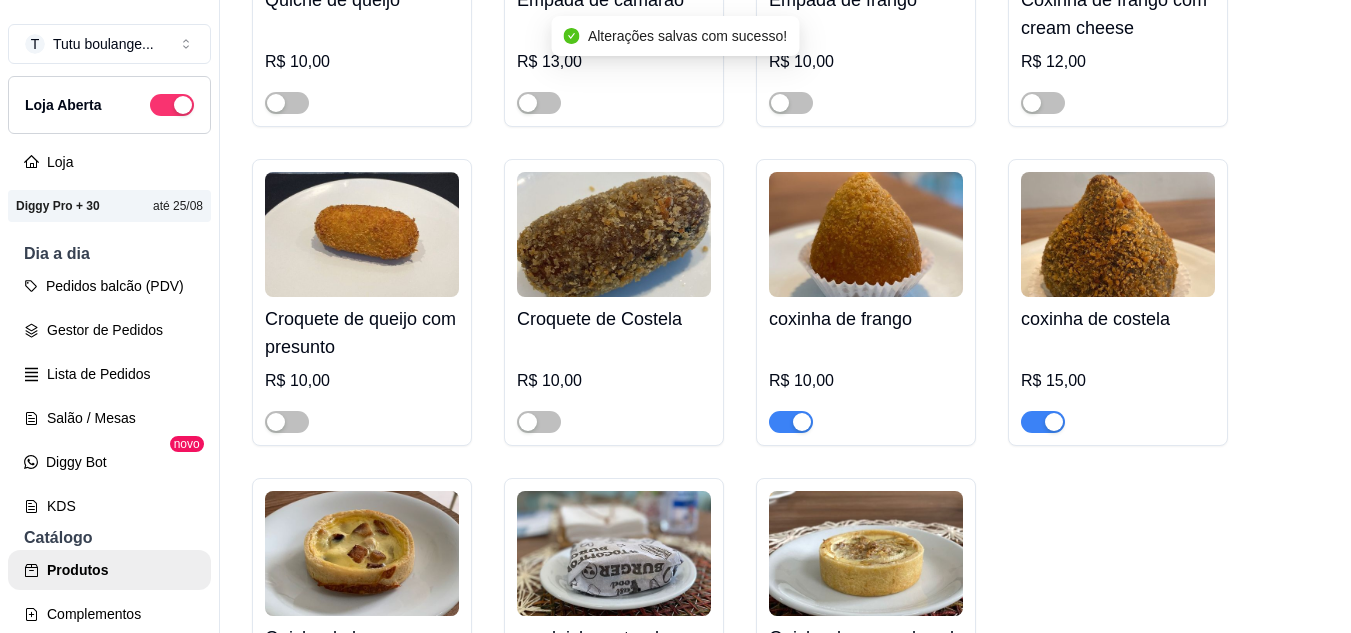 click at bounding box center [791, 422] 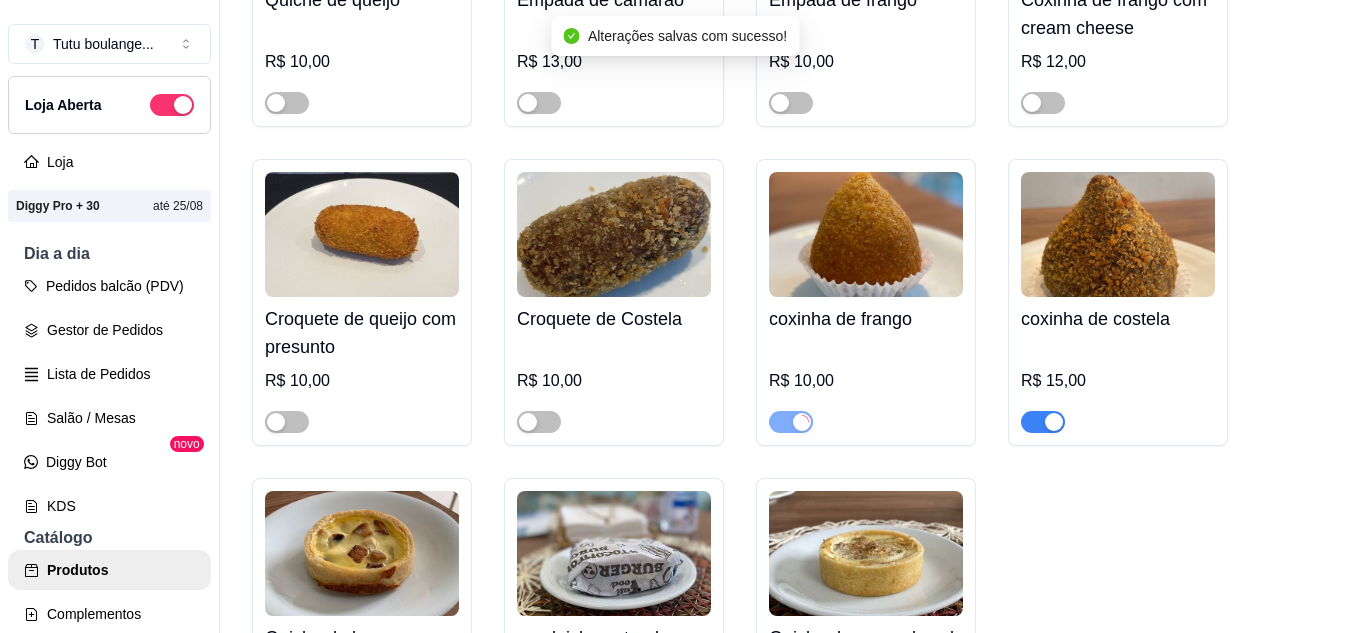 click at bounding box center (1043, 422) 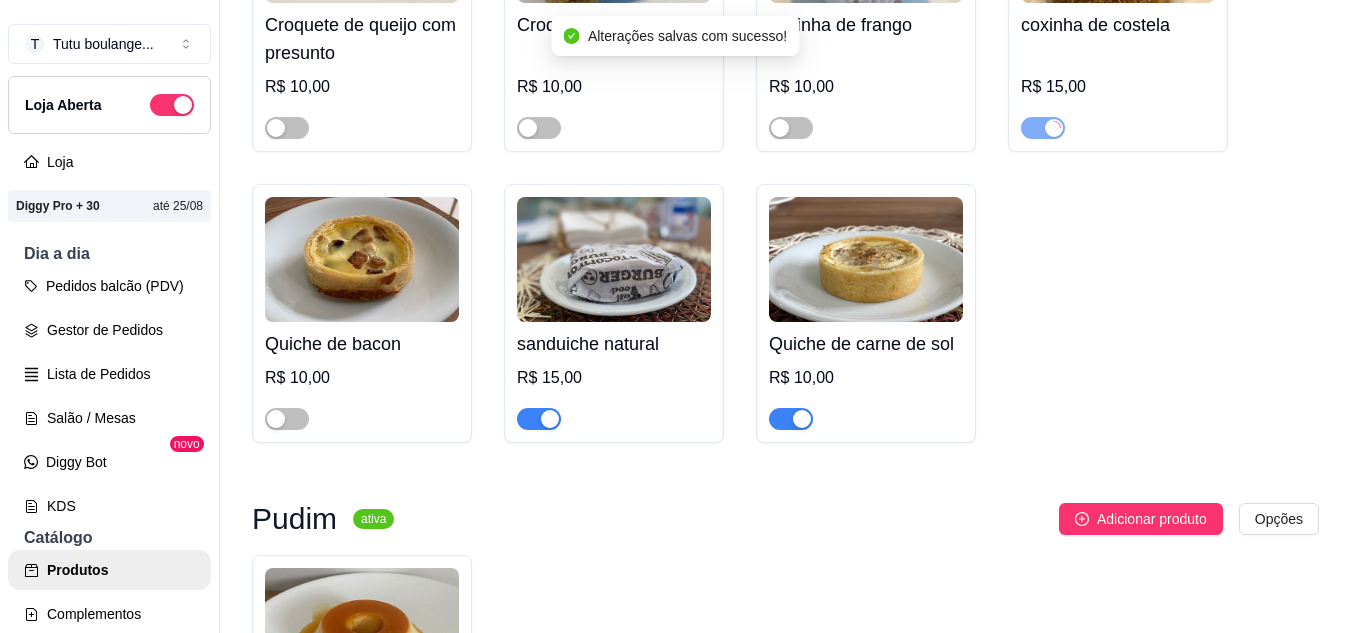 scroll, scrollTop: 6200, scrollLeft: 0, axis: vertical 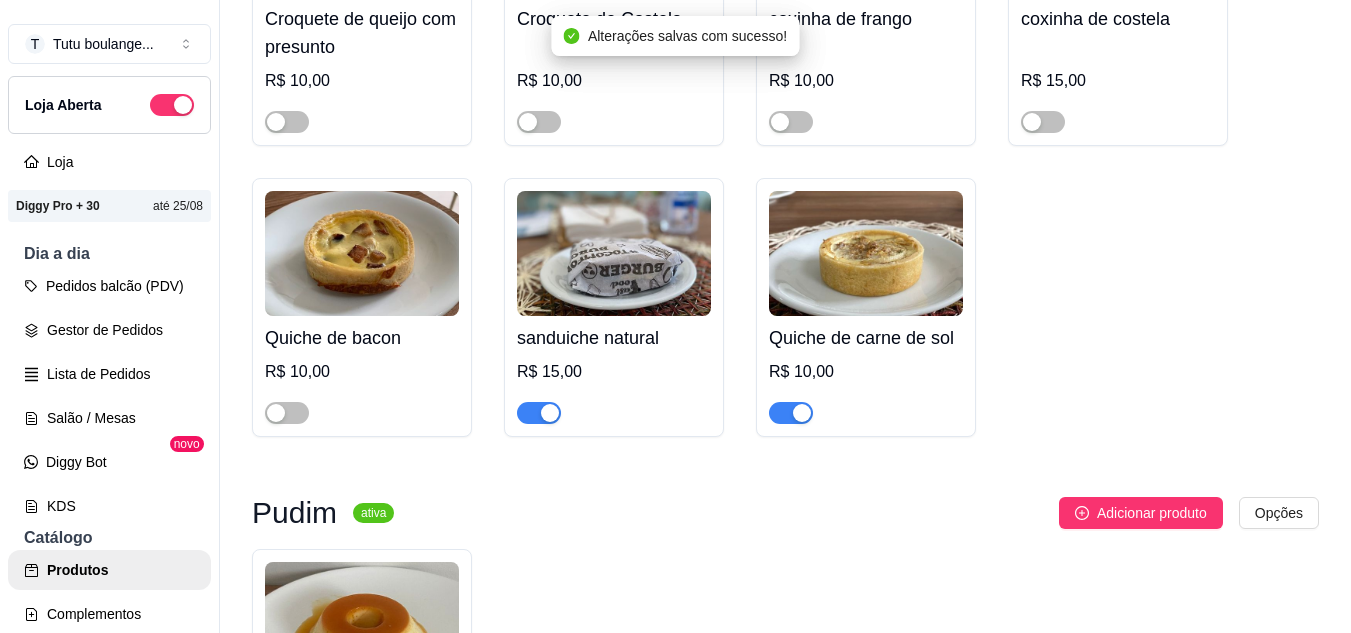 click at bounding box center (550, 413) 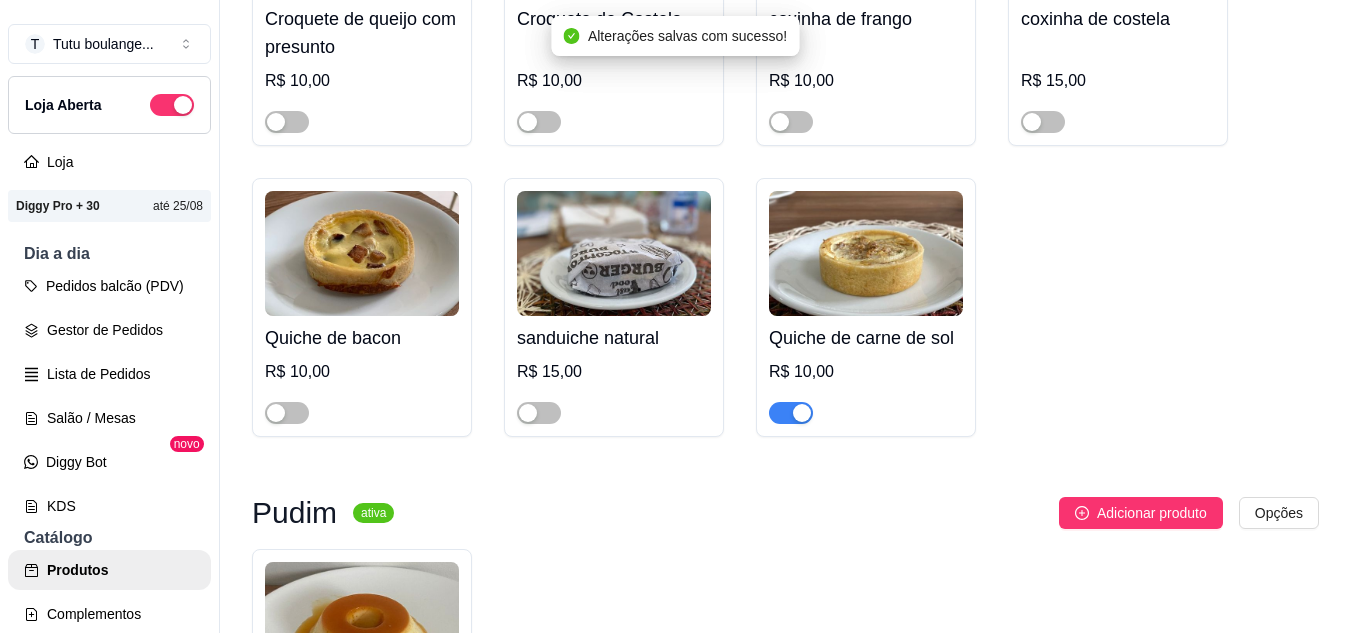 click at bounding box center [791, 413] 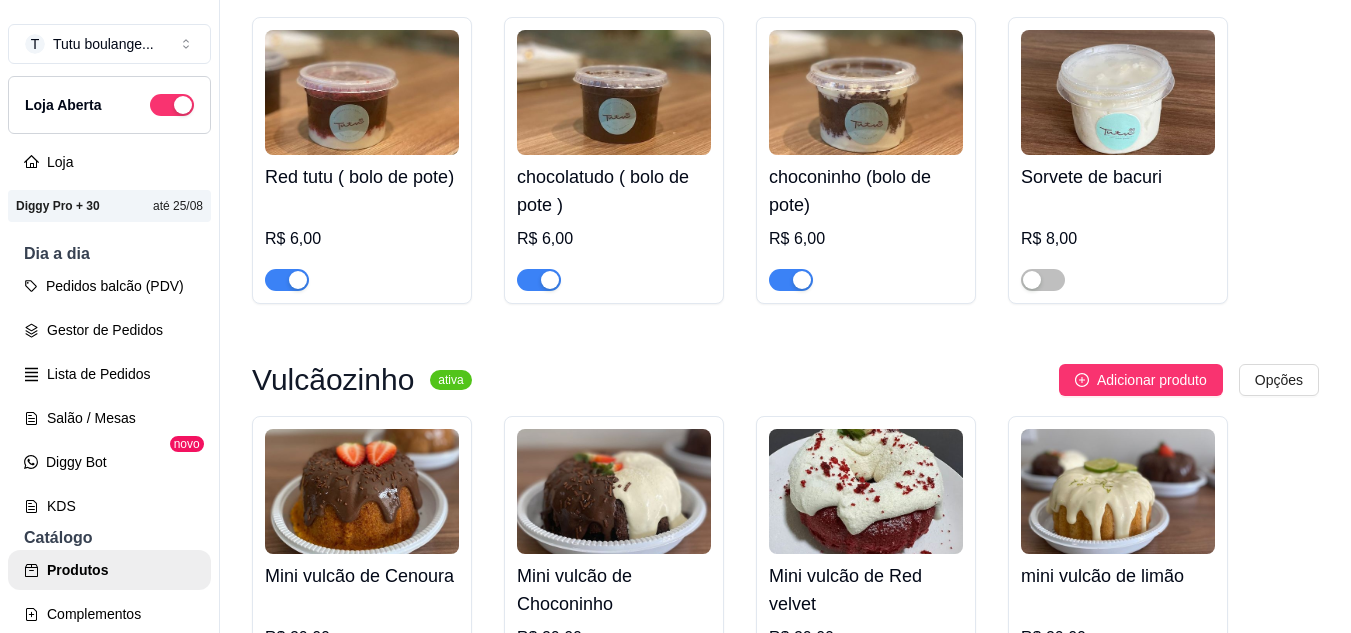 scroll, scrollTop: 0, scrollLeft: 0, axis: both 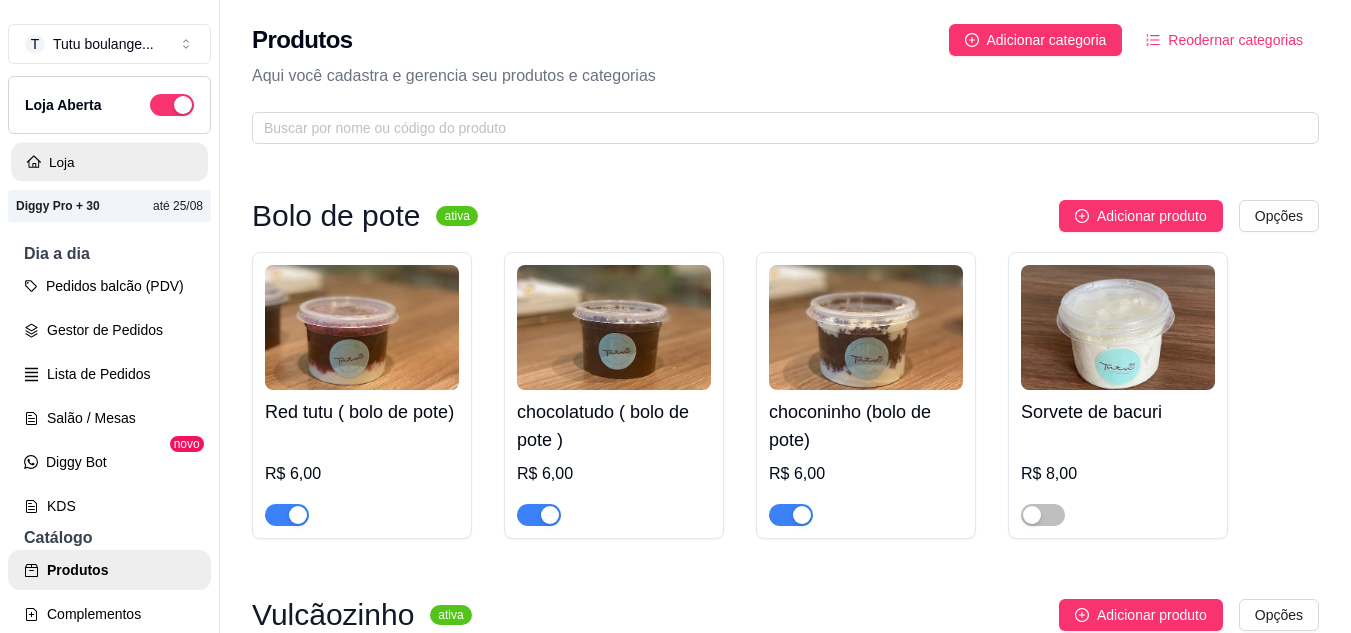 click on "Loja" at bounding box center (109, 162) 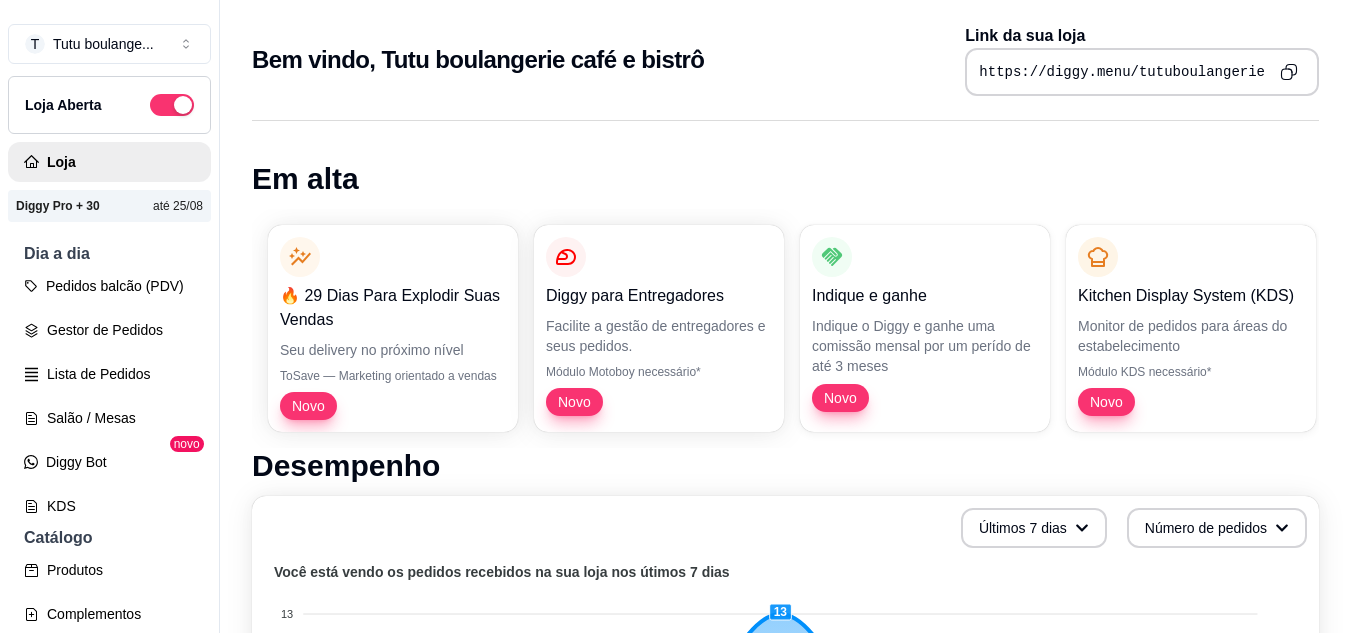 click 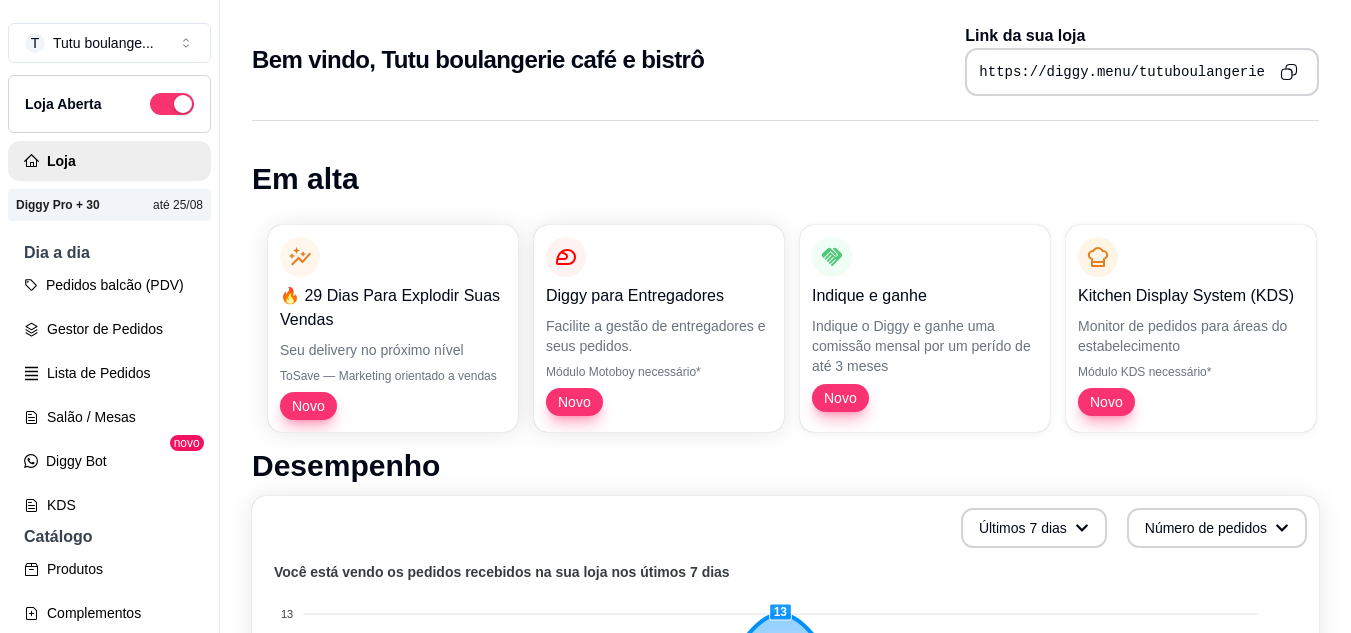 scroll, scrollTop: 0, scrollLeft: 0, axis: both 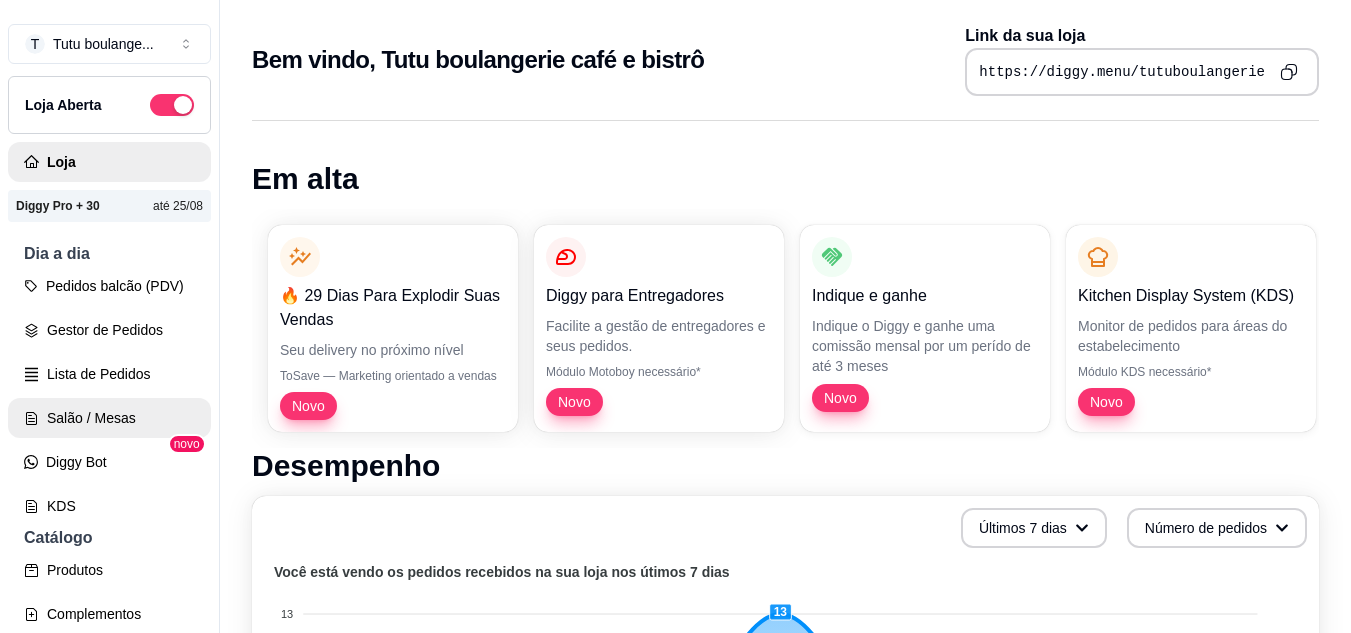 click on "Salão / Mesas" at bounding box center (109, 418) 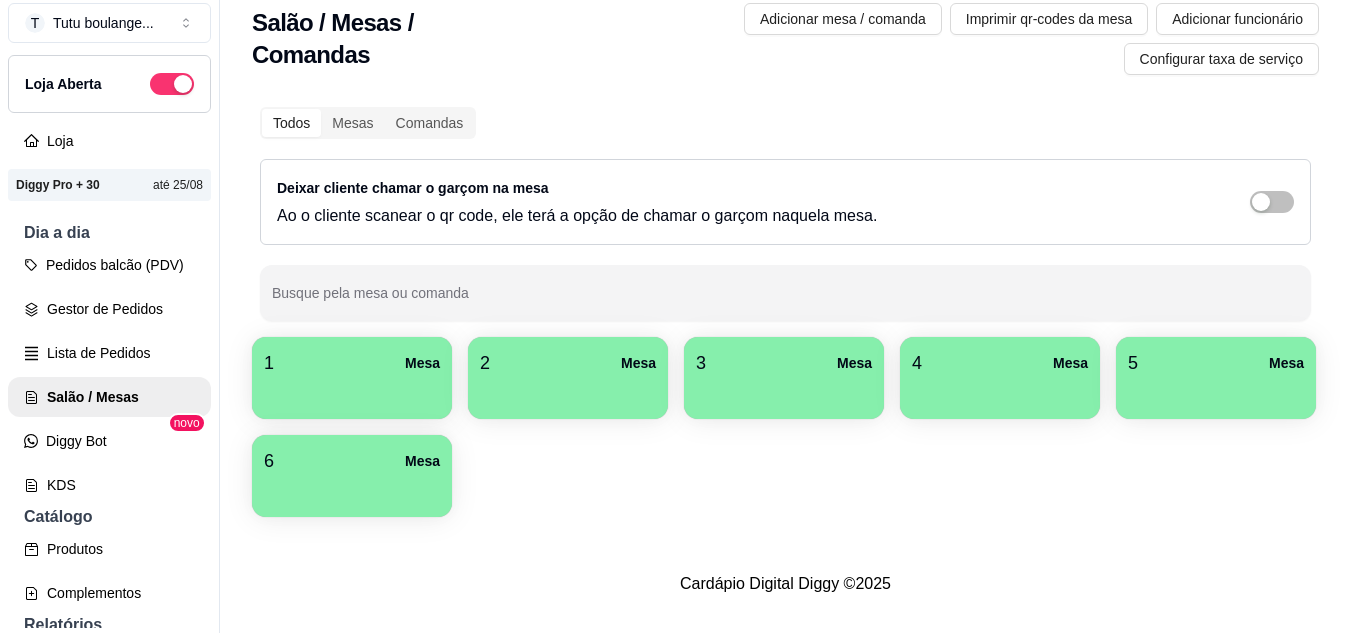 scroll, scrollTop: 32, scrollLeft: 0, axis: vertical 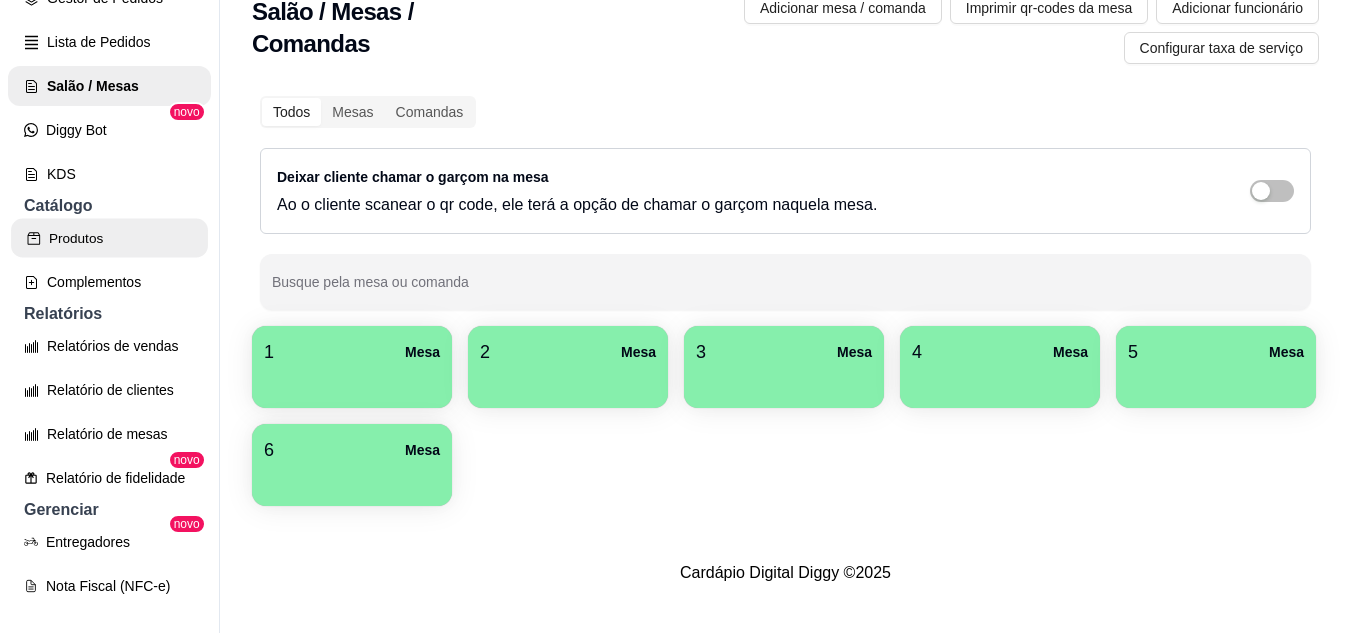 click on "Produtos" at bounding box center (109, 238) 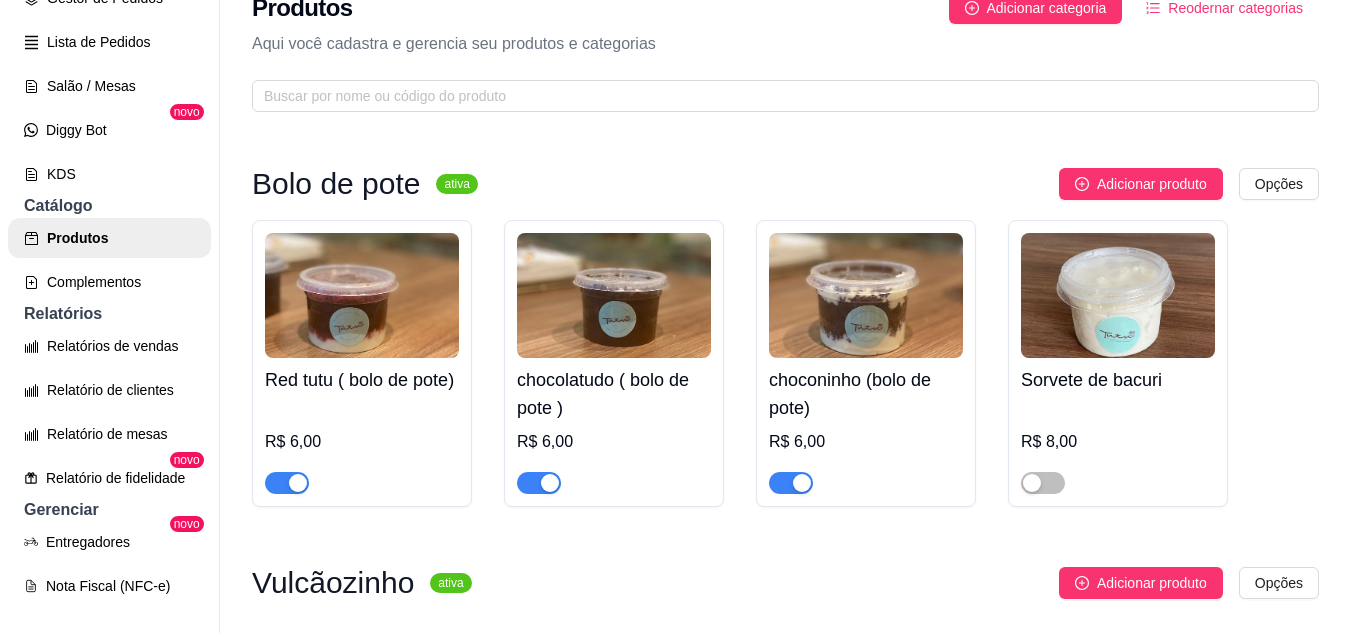scroll, scrollTop: 0, scrollLeft: 0, axis: both 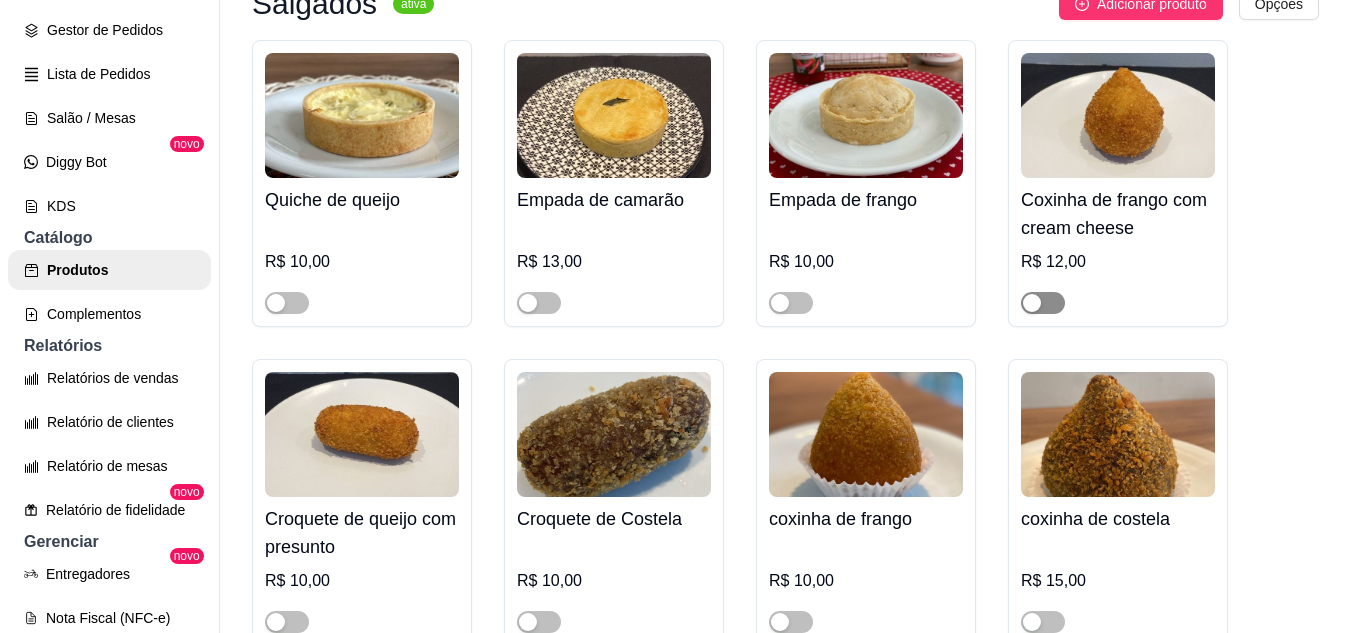 click at bounding box center (1043, 303) 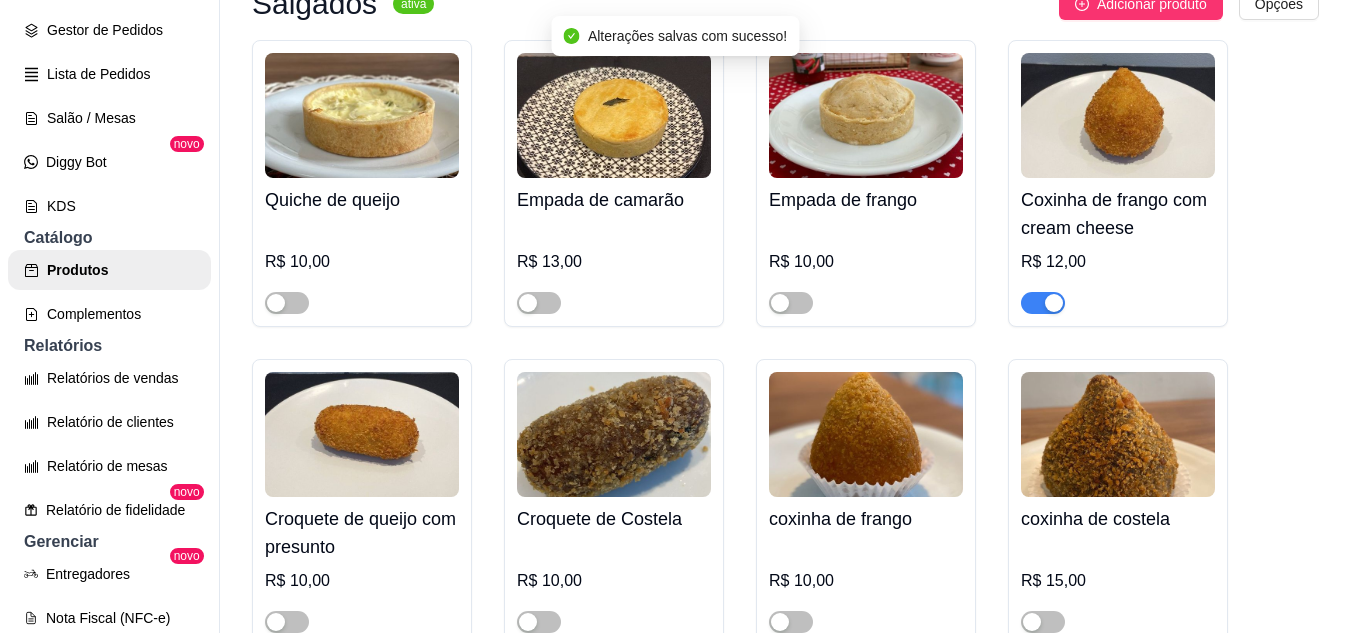 scroll, scrollTop: 5900, scrollLeft: 0, axis: vertical 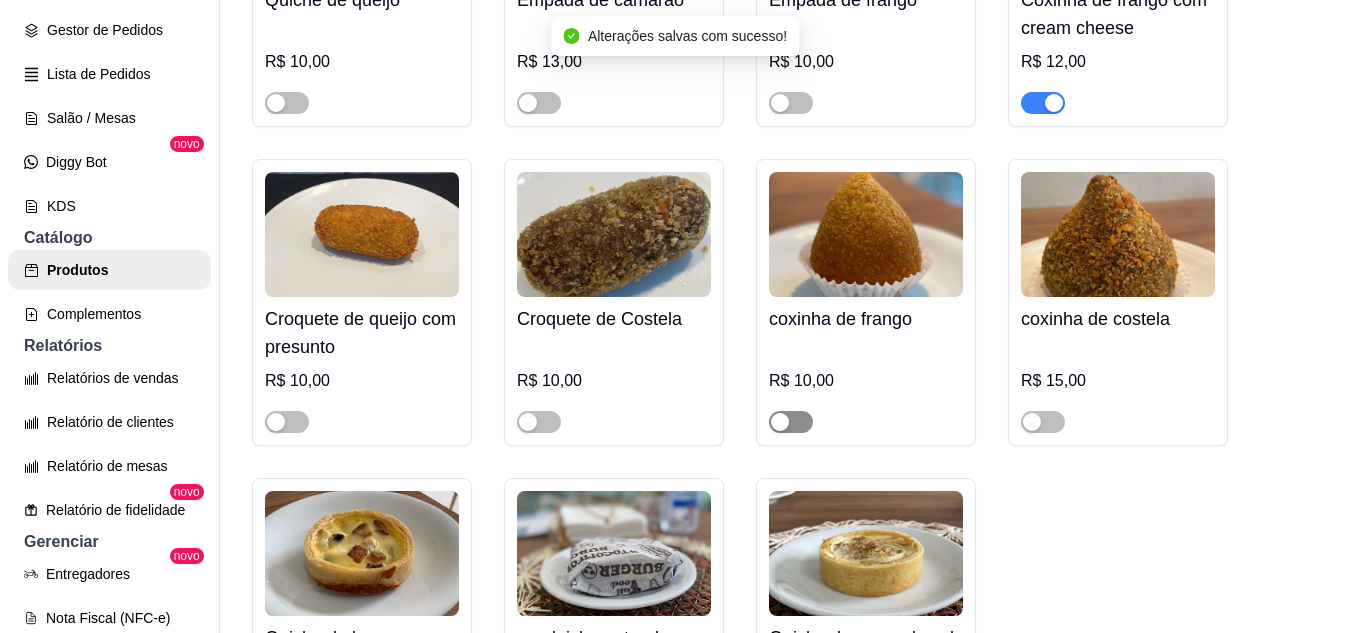 click at bounding box center [780, 422] 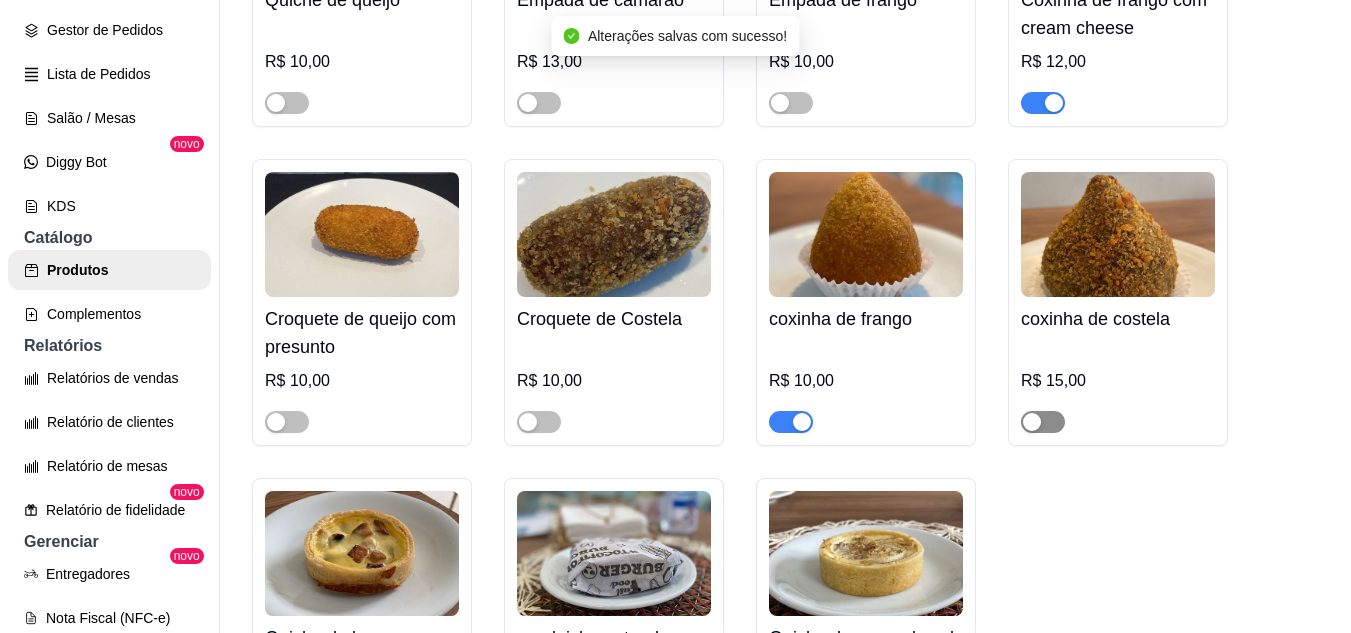 click at bounding box center (1043, 422) 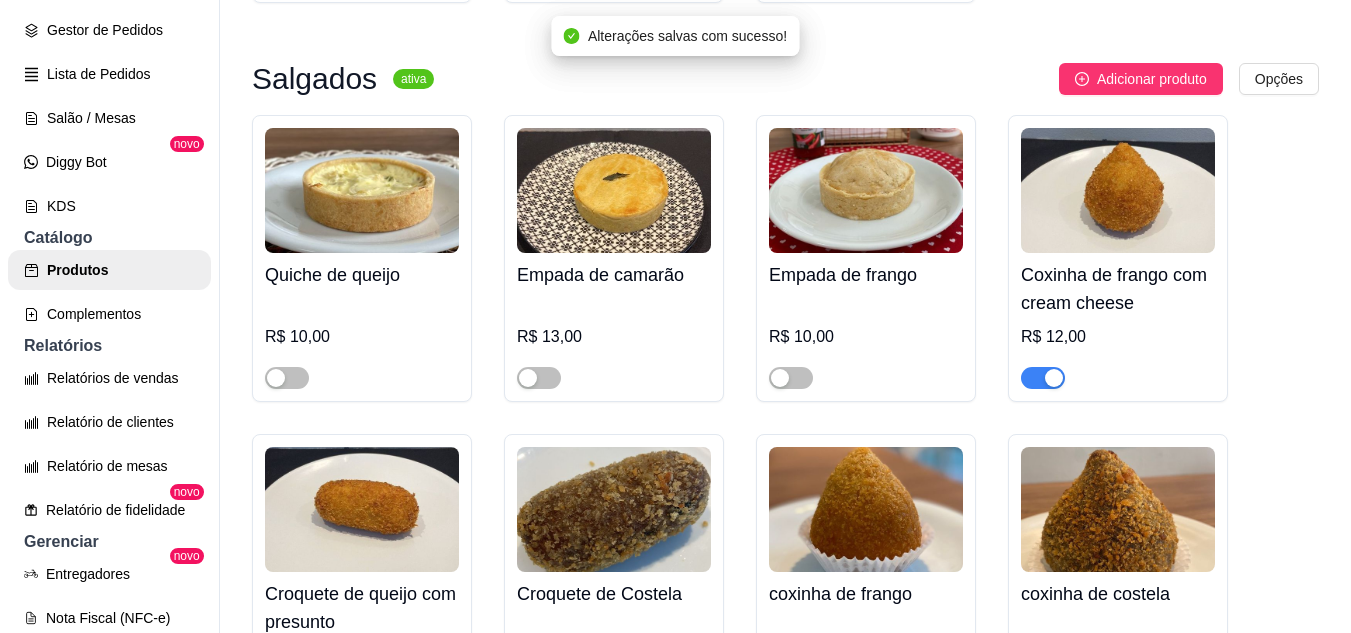 scroll, scrollTop: 5600, scrollLeft: 0, axis: vertical 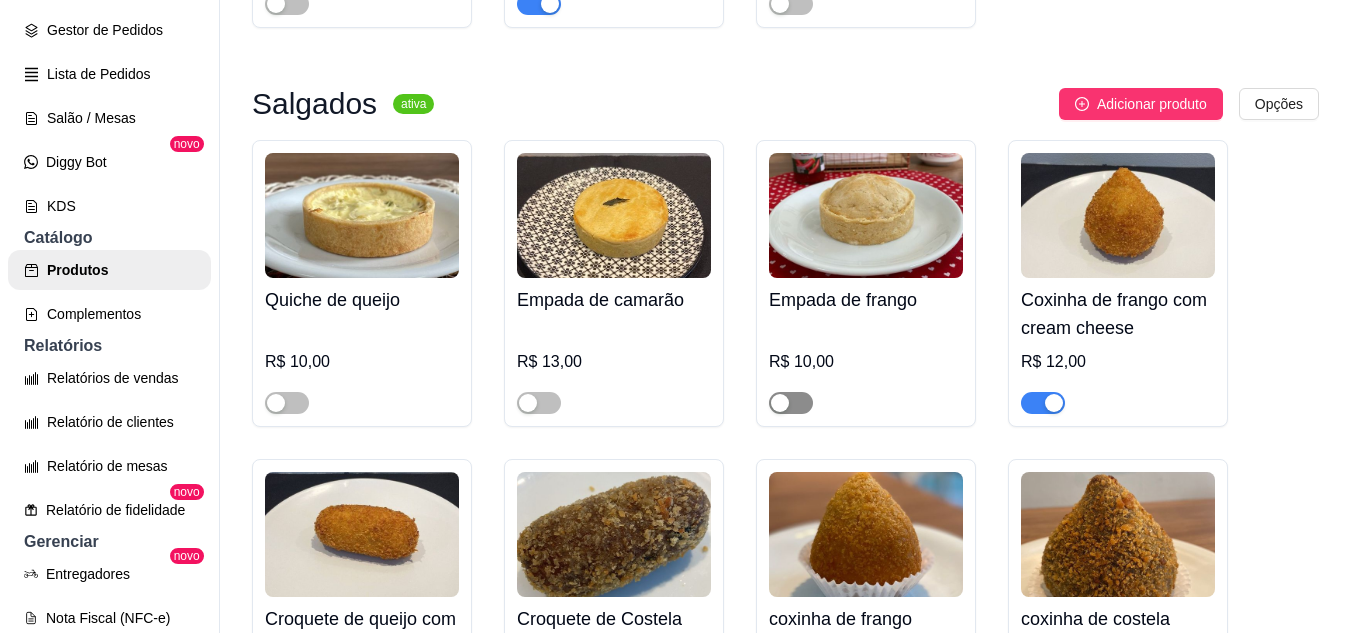 click at bounding box center (791, 403) 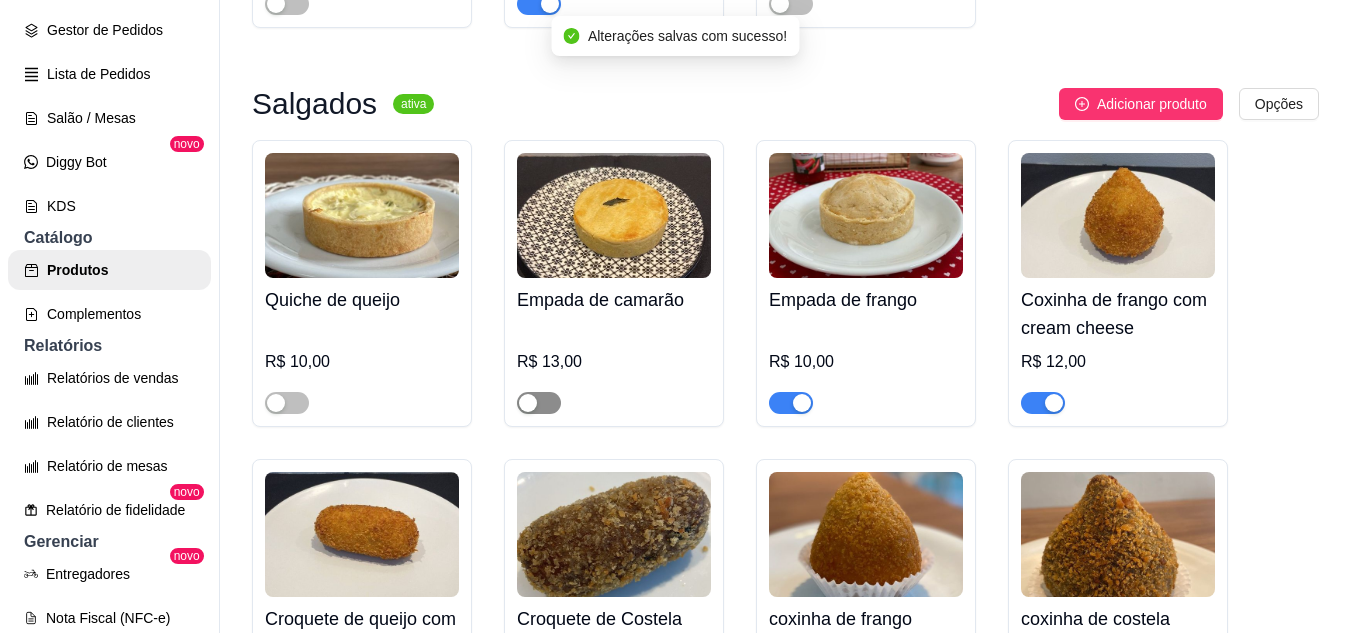 click at bounding box center (539, 403) 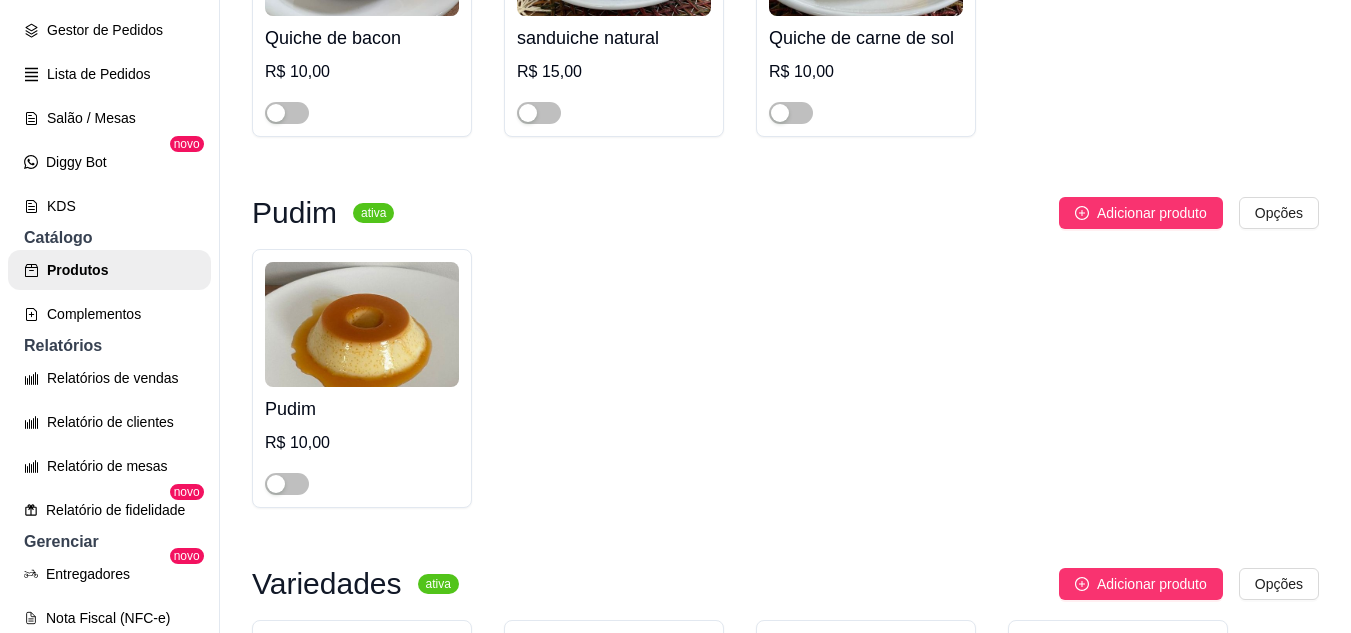 scroll, scrollTop: 6300, scrollLeft: 0, axis: vertical 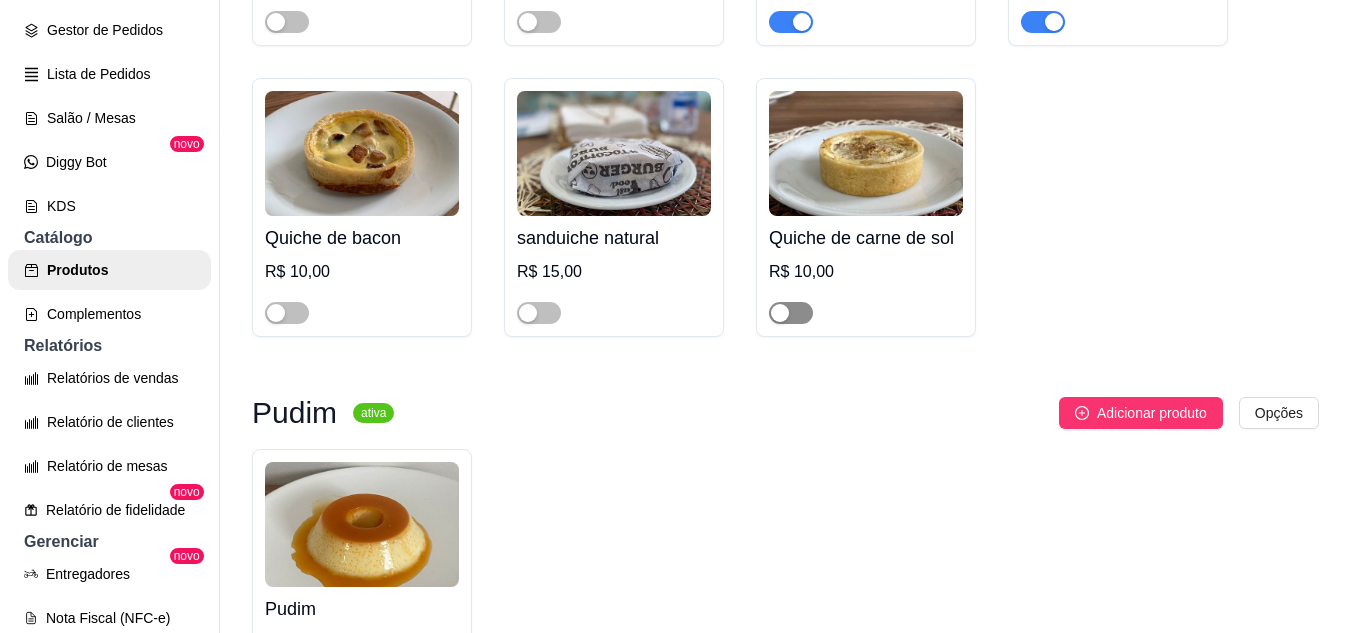 click at bounding box center (791, 313) 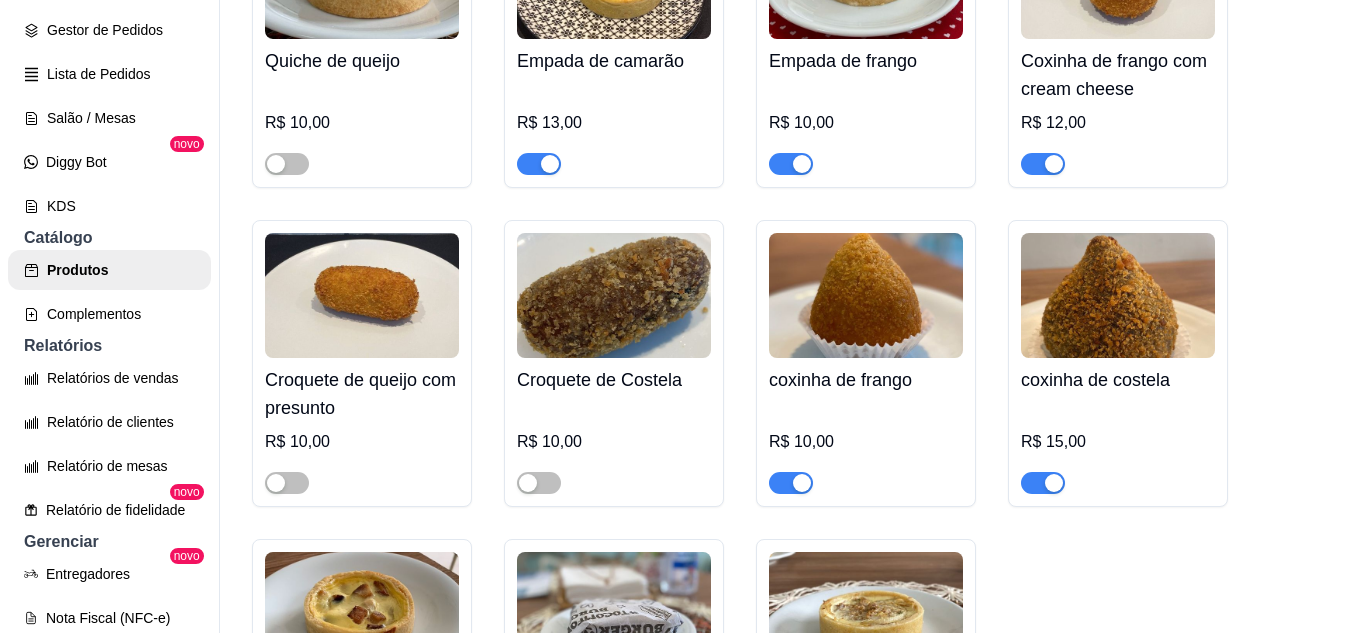 scroll, scrollTop: 5700, scrollLeft: 0, axis: vertical 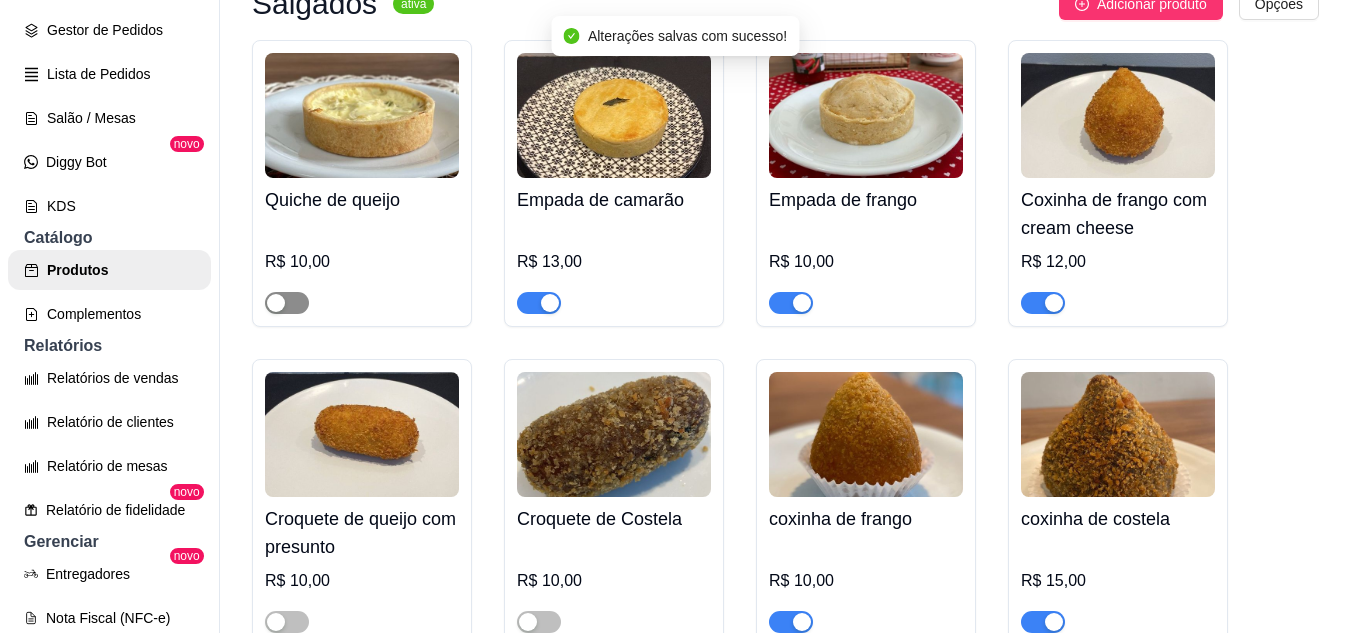 click at bounding box center [287, 303] 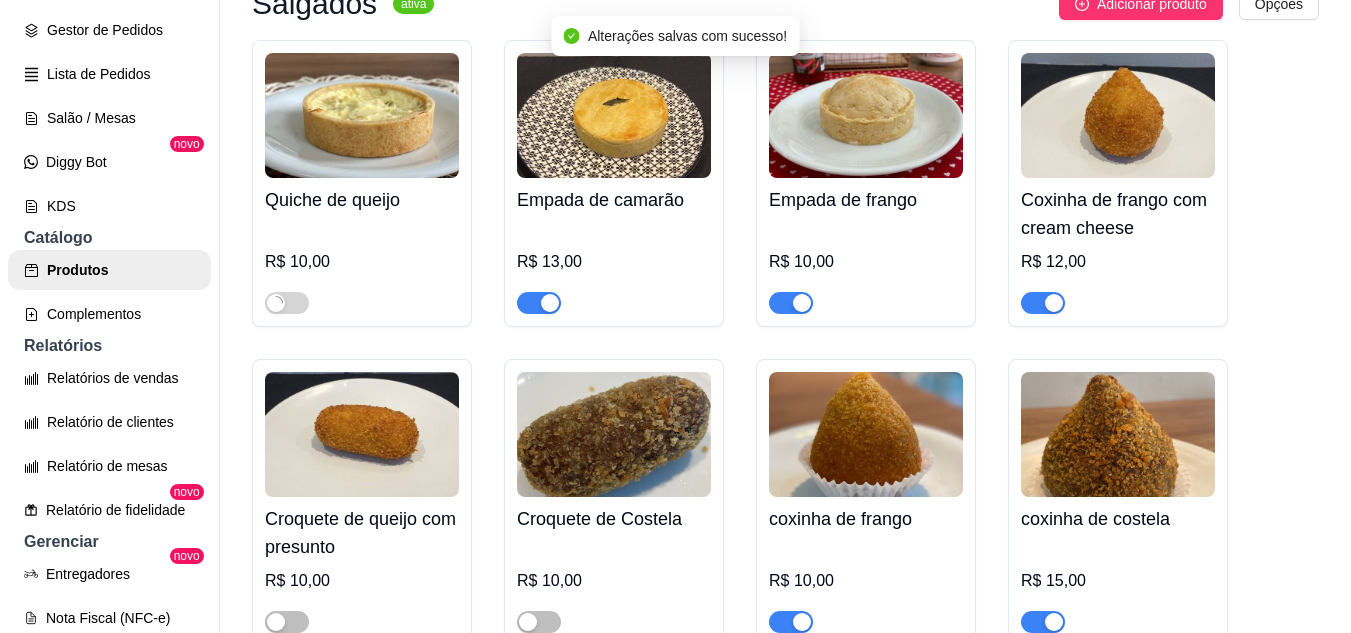 click at bounding box center [287, 303] 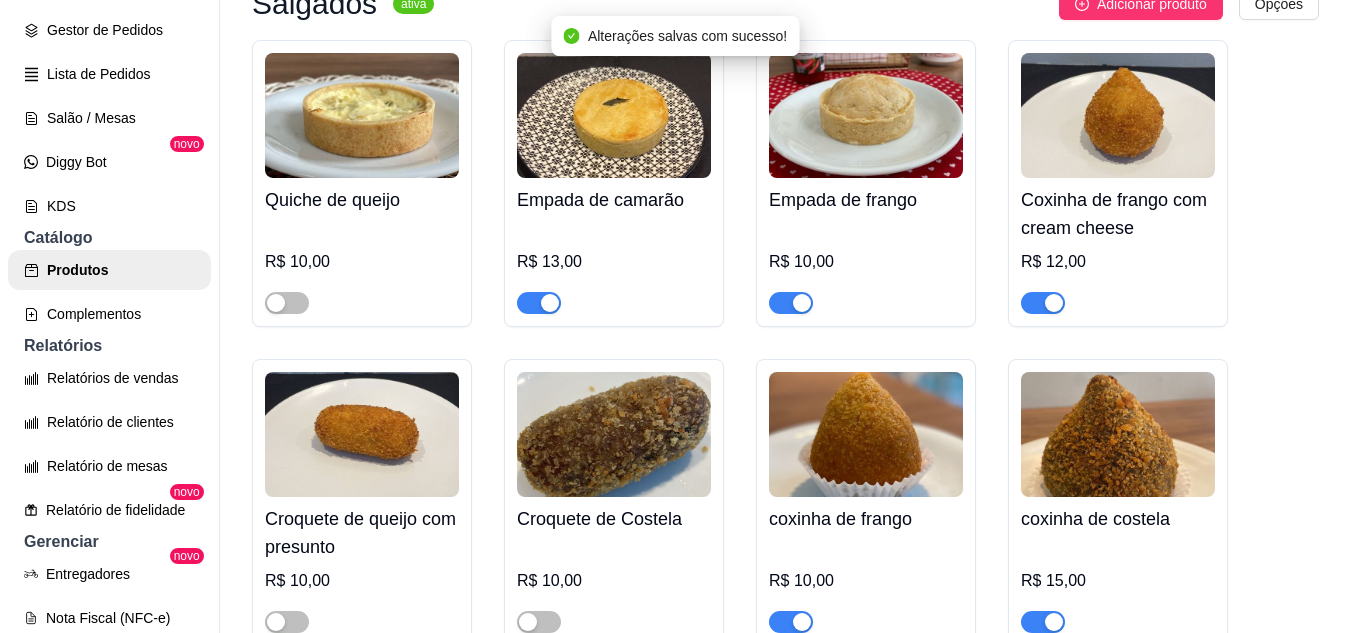click on "Quiche de queijo R$ 10,00" at bounding box center [362, 183] 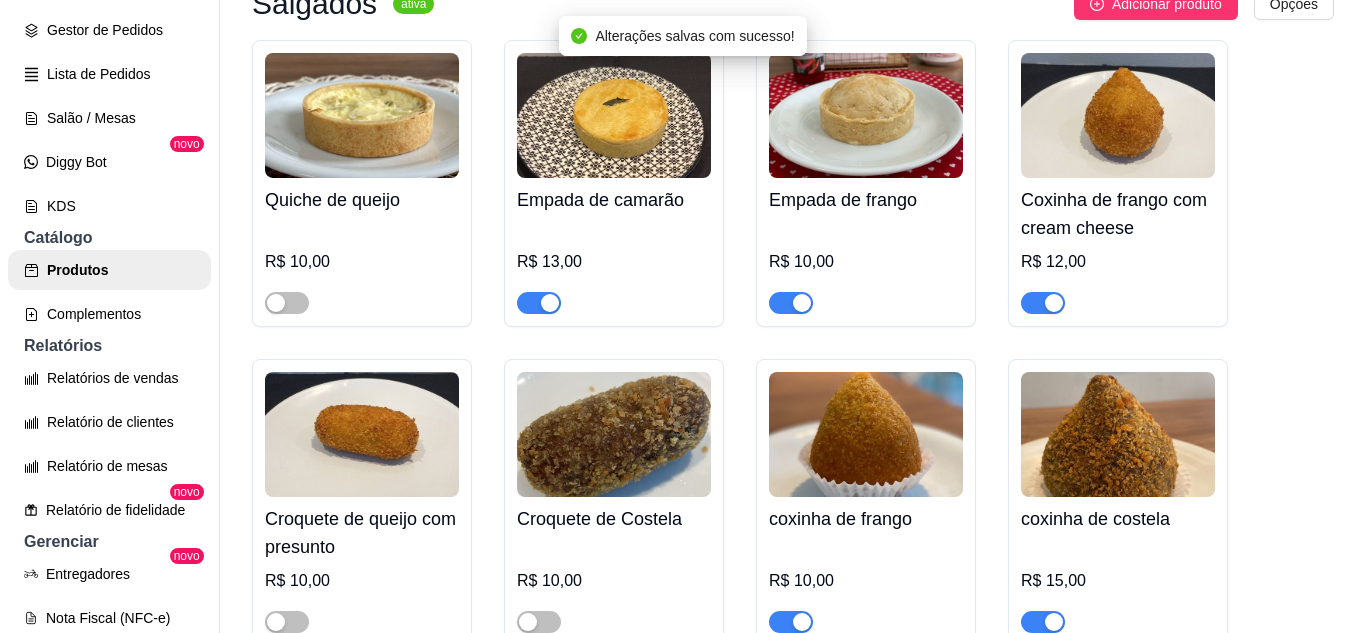 type 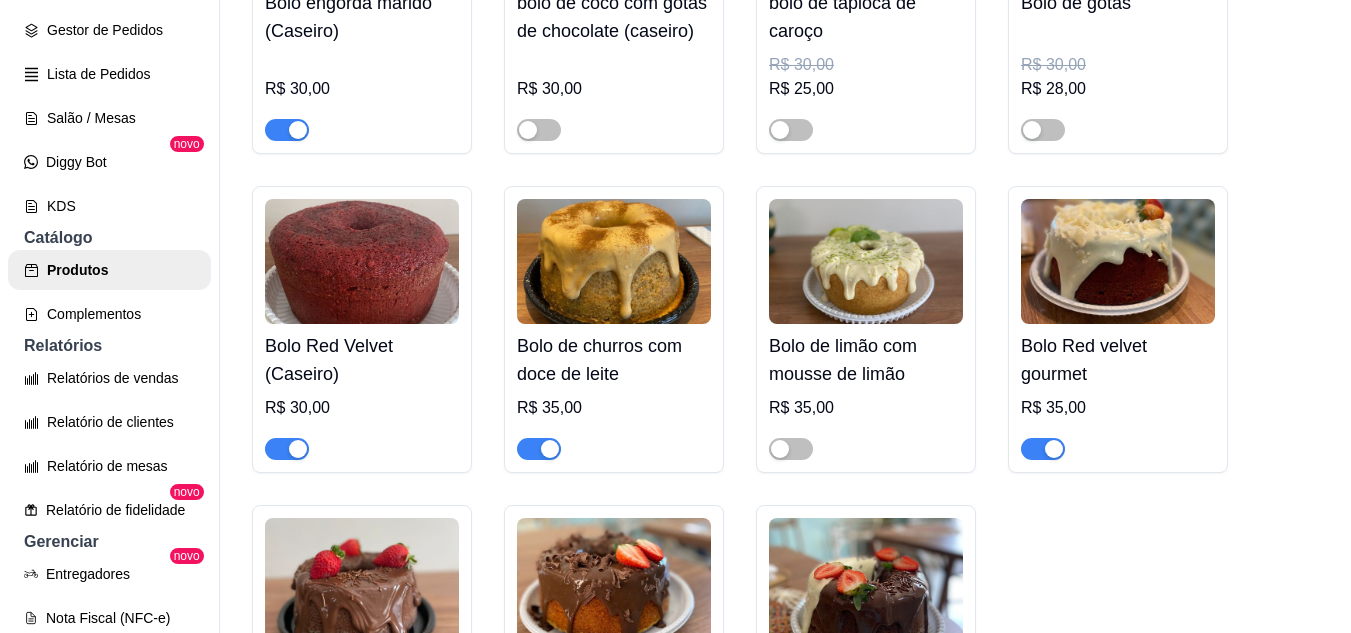 scroll, scrollTop: 3600, scrollLeft: 0, axis: vertical 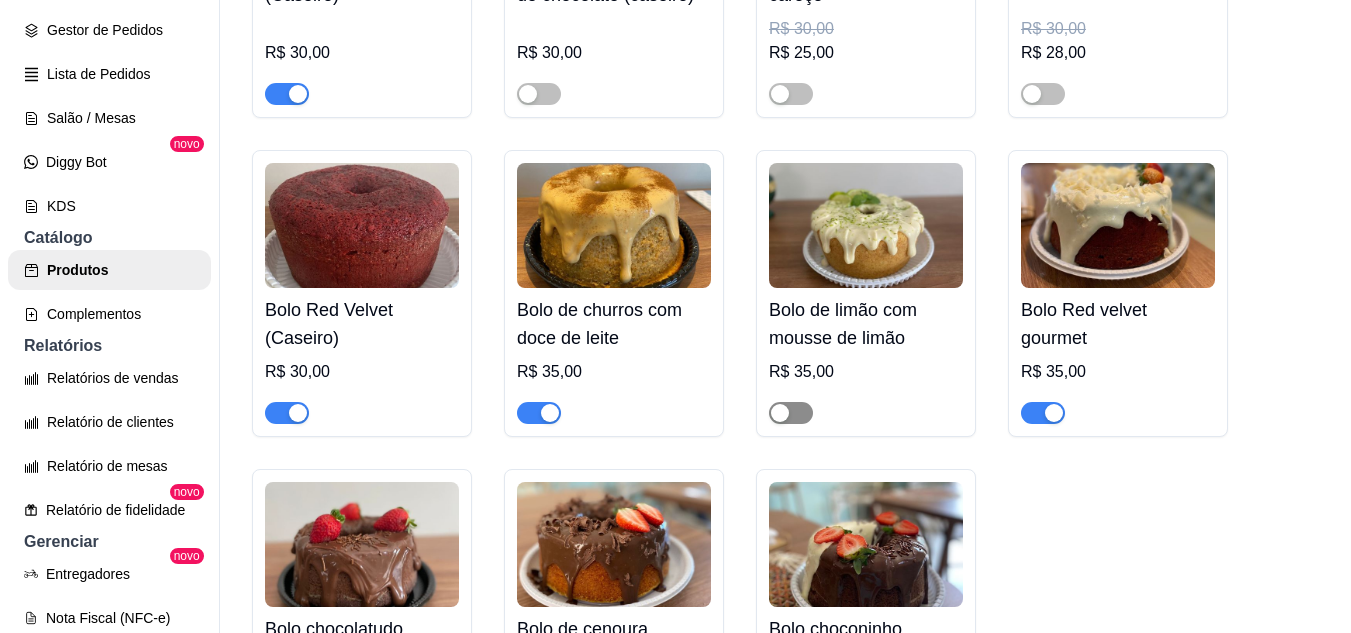 click at bounding box center (791, 413) 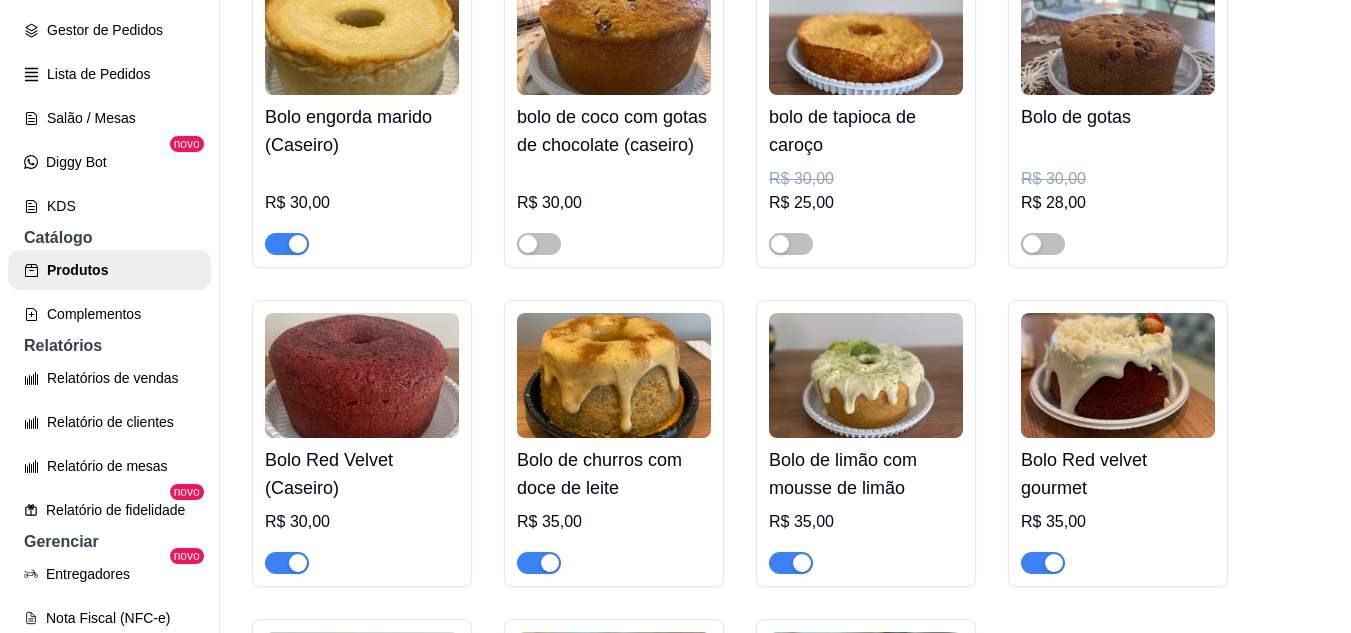 scroll, scrollTop: 3200, scrollLeft: 0, axis: vertical 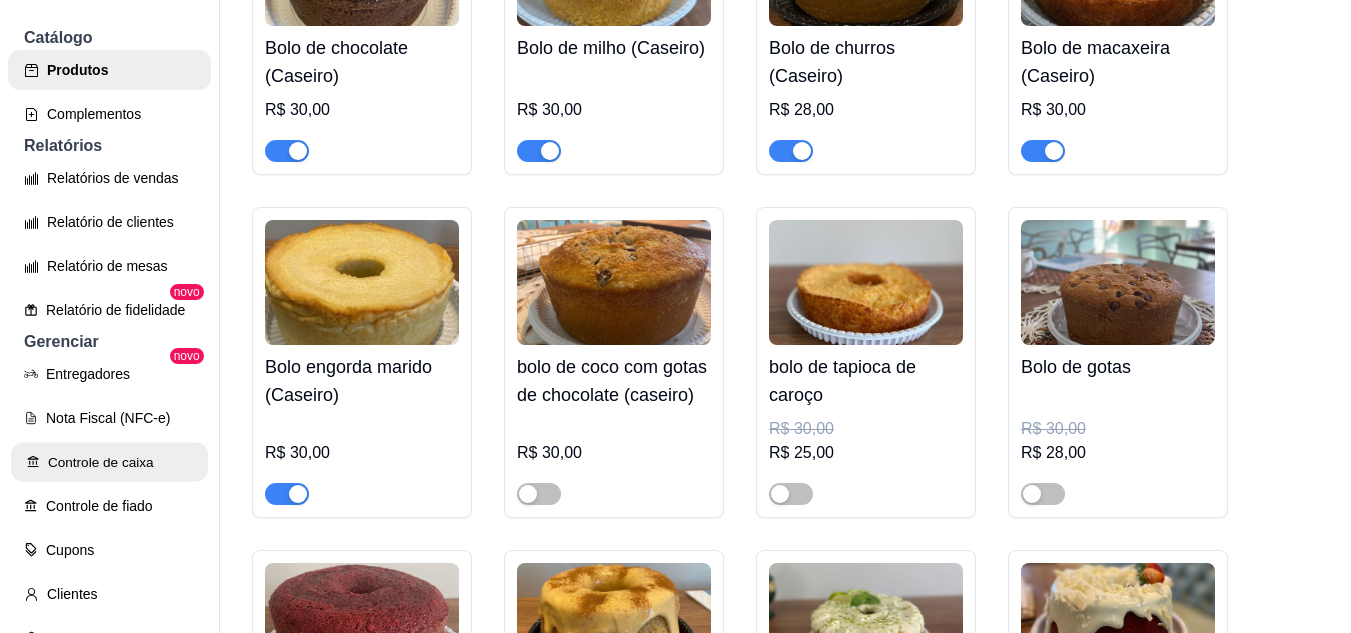 click on "Controle de caixa" at bounding box center [109, 462] 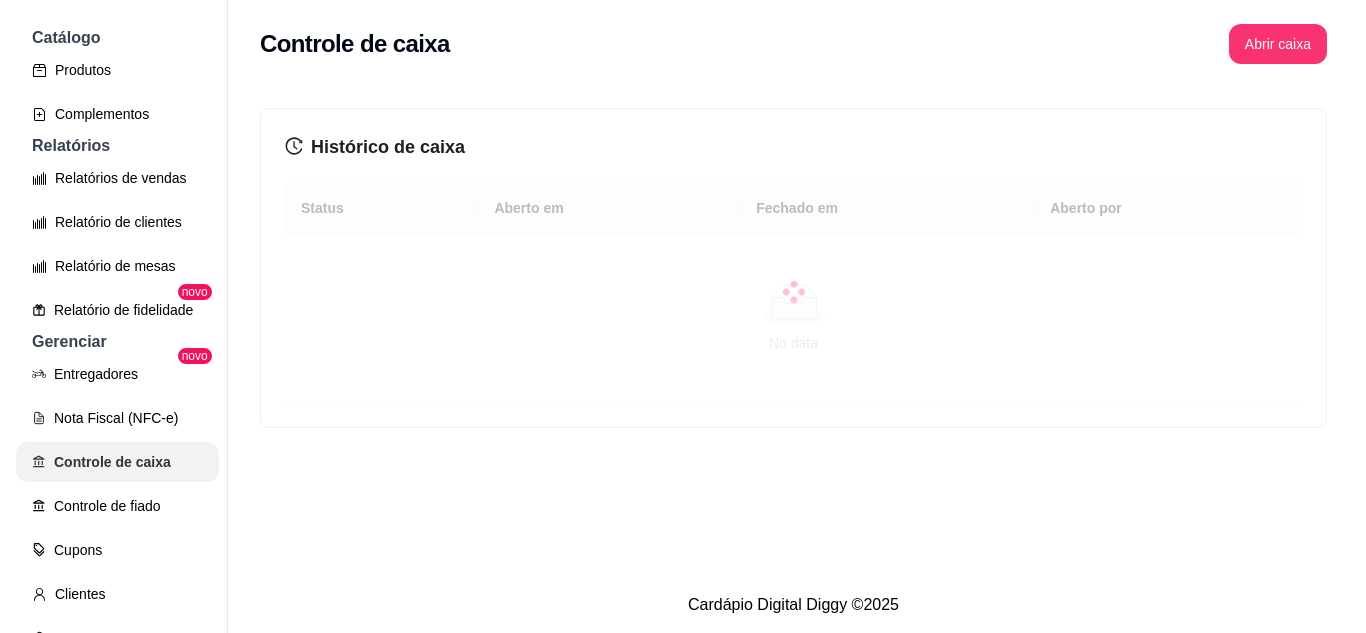 scroll, scrollTop: 0, scrollLeft: 0, axis: both 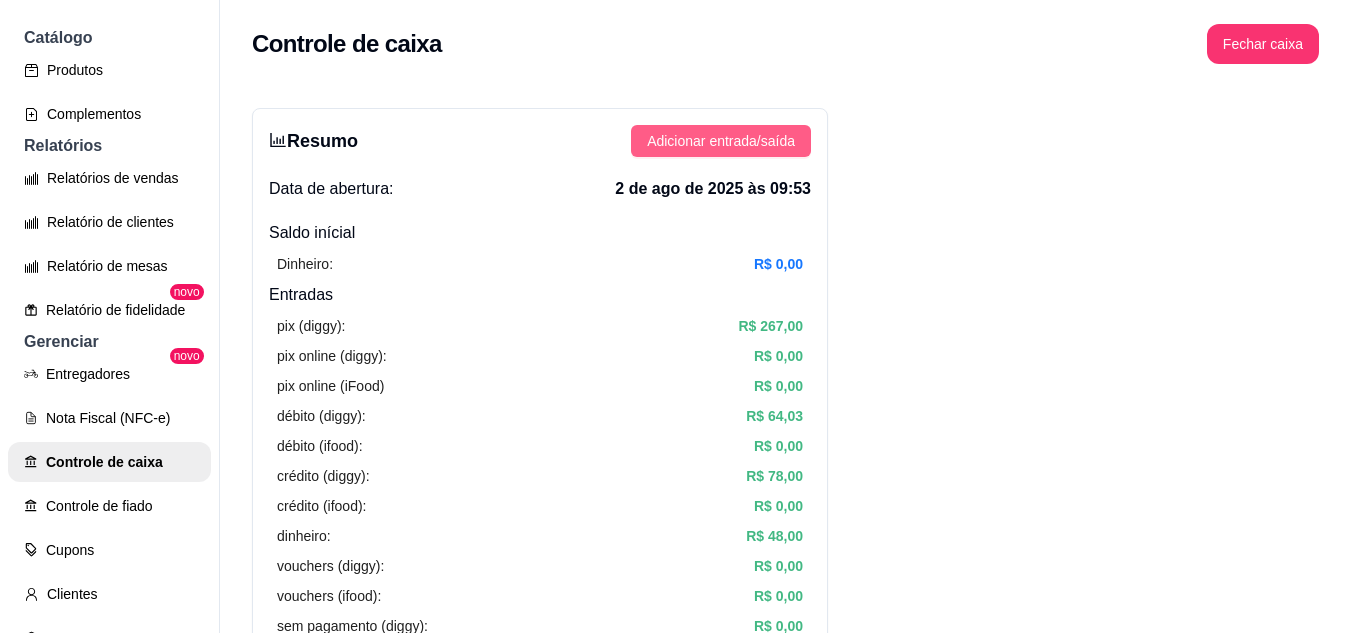 click on "Adicionar entrada/saída" at bounding box center (721, 141) 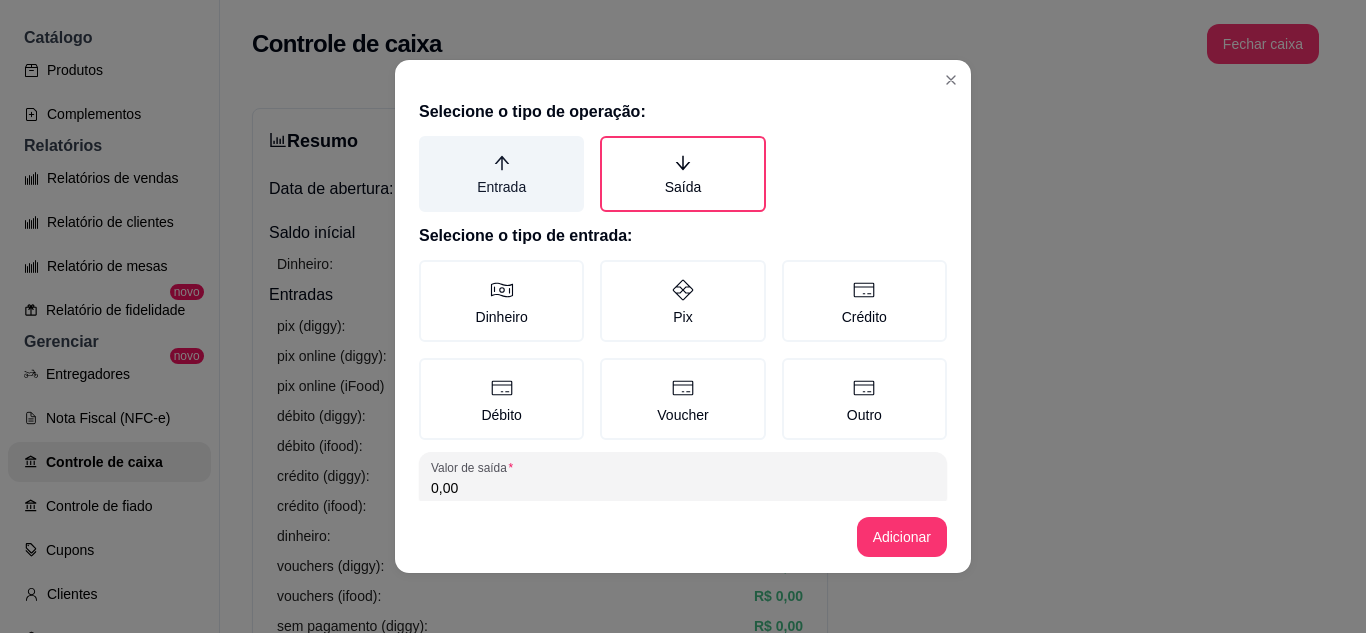 click on "Entrada" at bounding box center [501, 174] 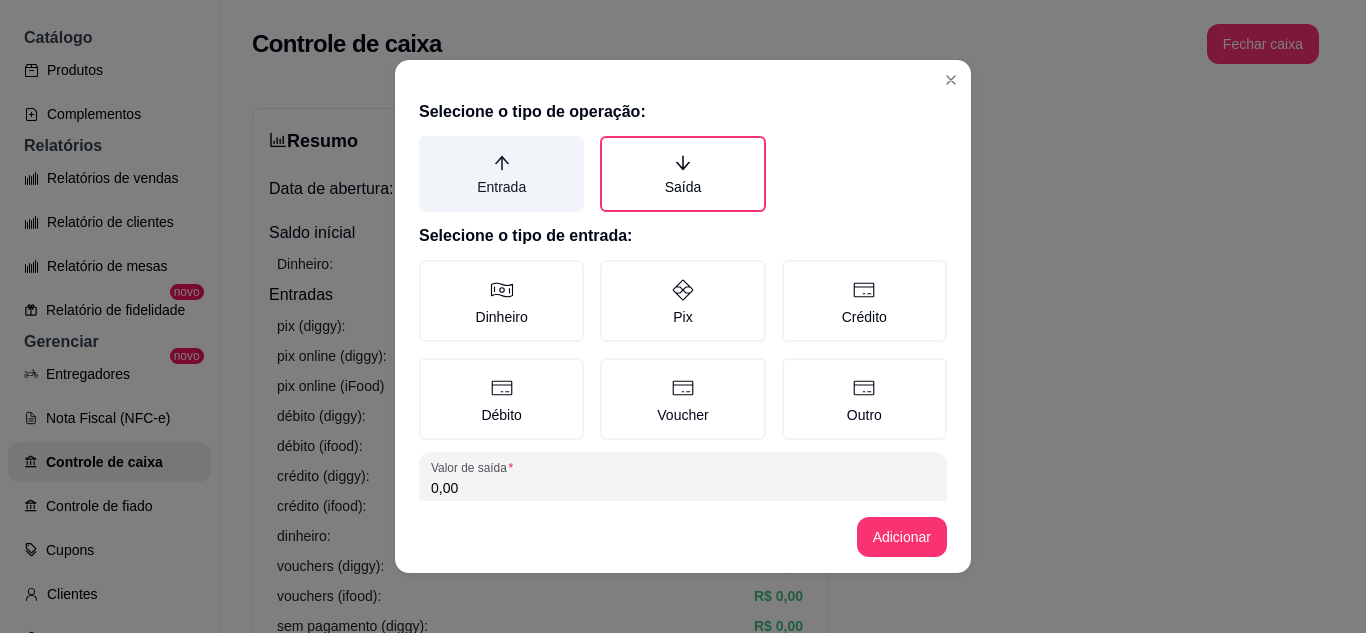 click on "Entrada" at bounding box center [426, 143] 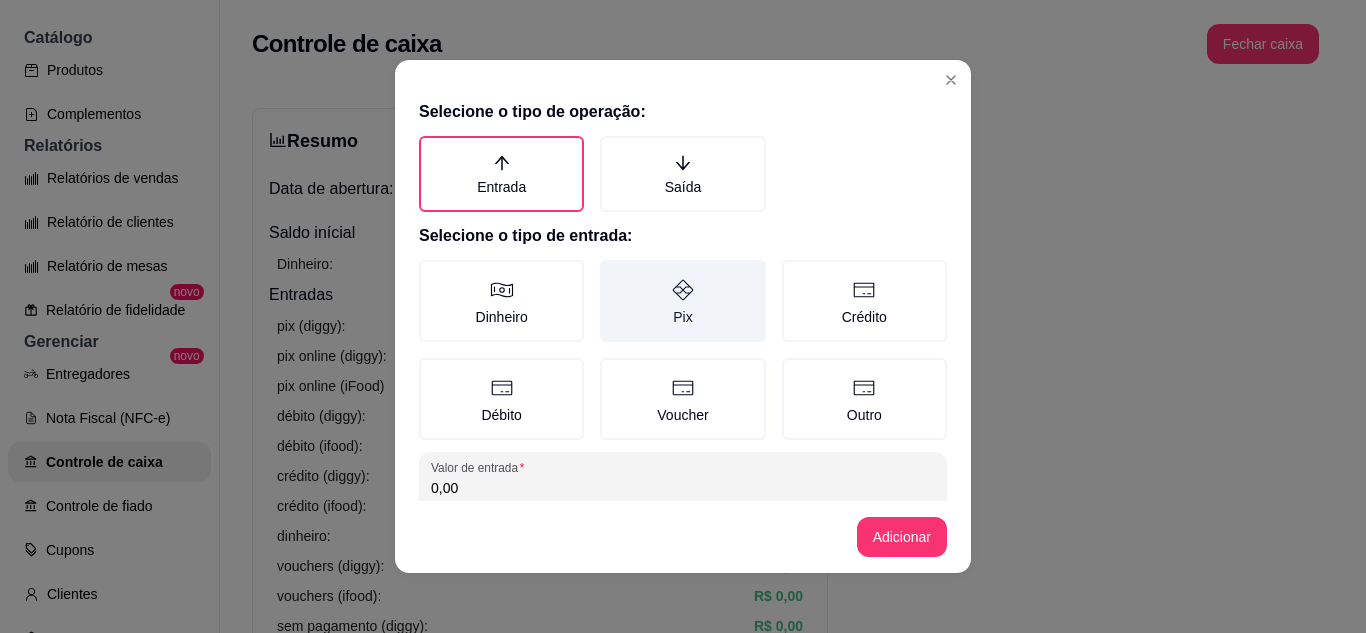 click on "Pix" at bounding box center (682, 301) 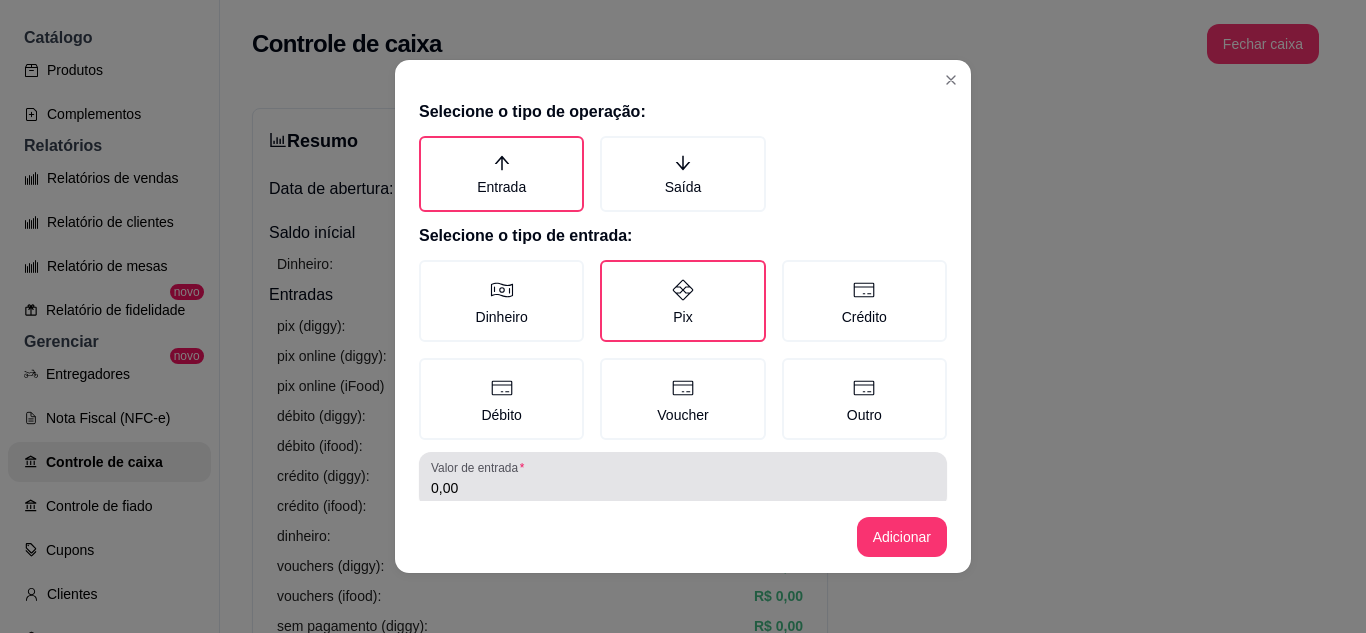 click on "0,00" at bounding box center [683, 480] 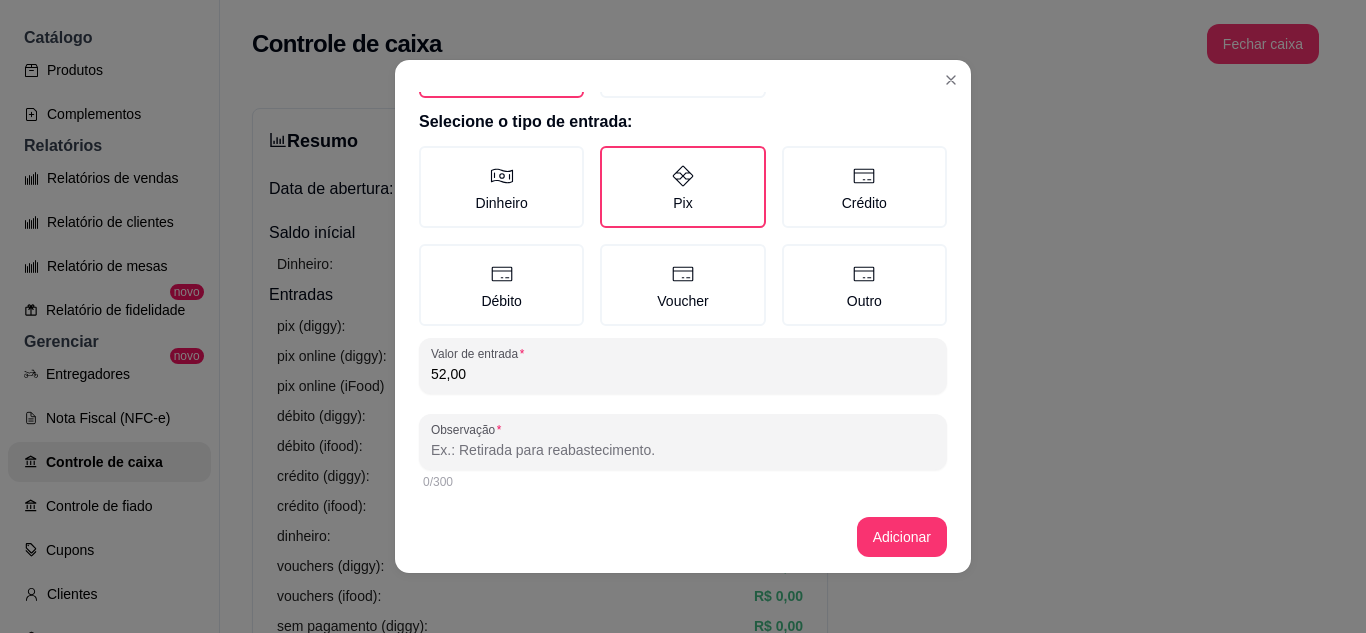 scroll, scrollTop: 115, scrollLeft: 0, axis: vertical 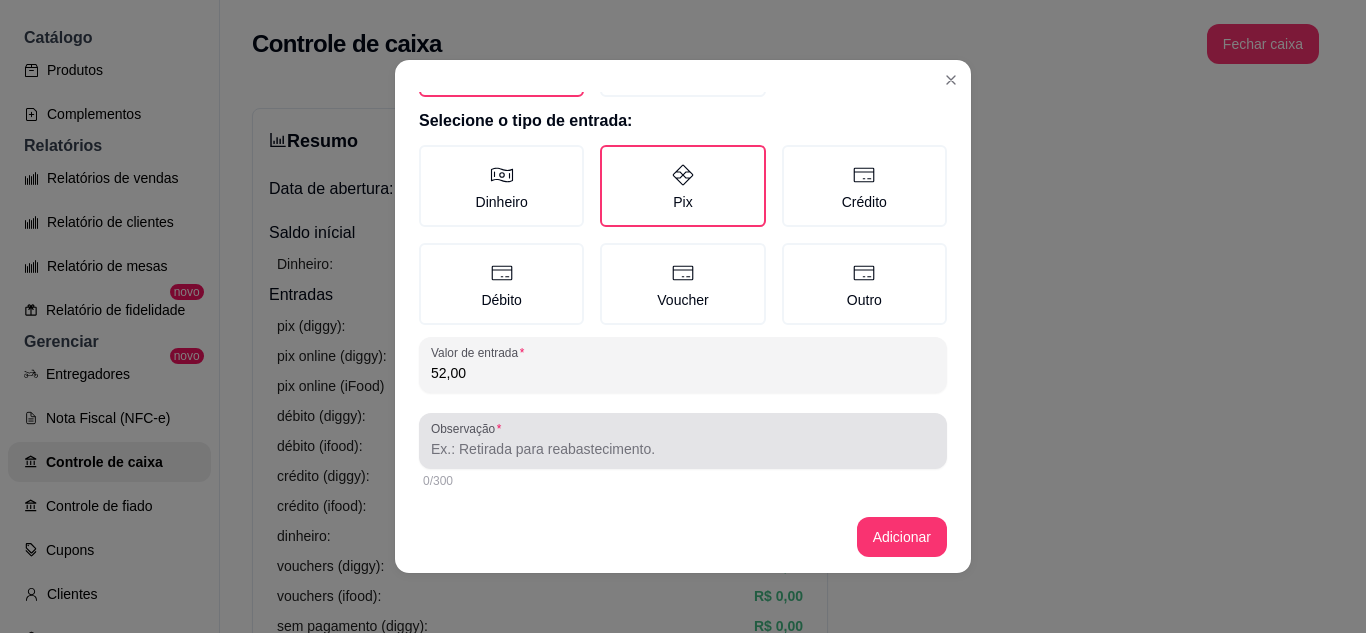 type on "52,00" 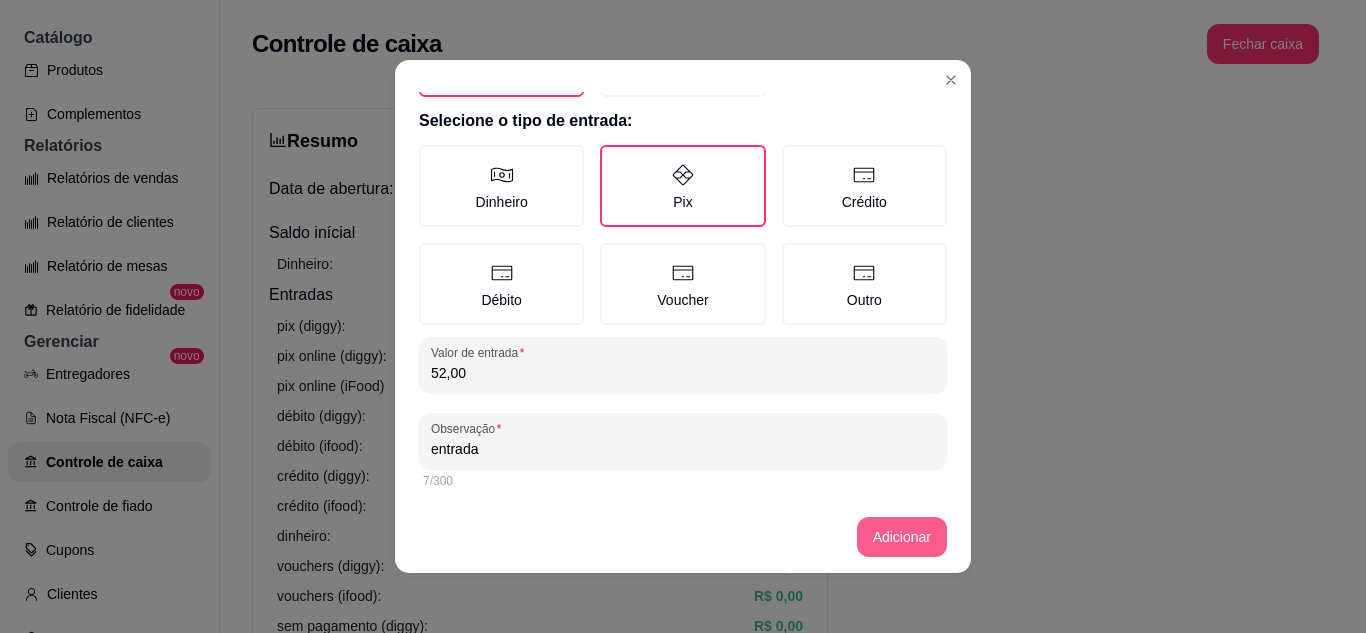 type on "entrada" 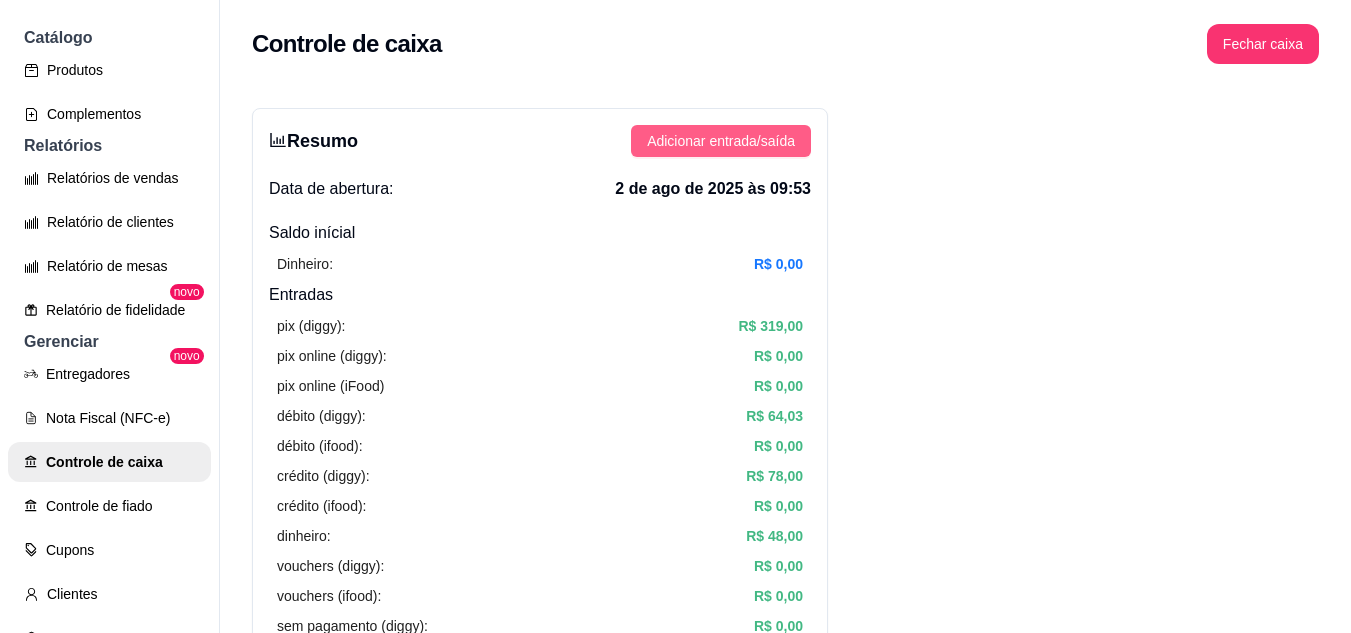 click on "Adicionar entrada/saída" at bounding box center [721, 141] 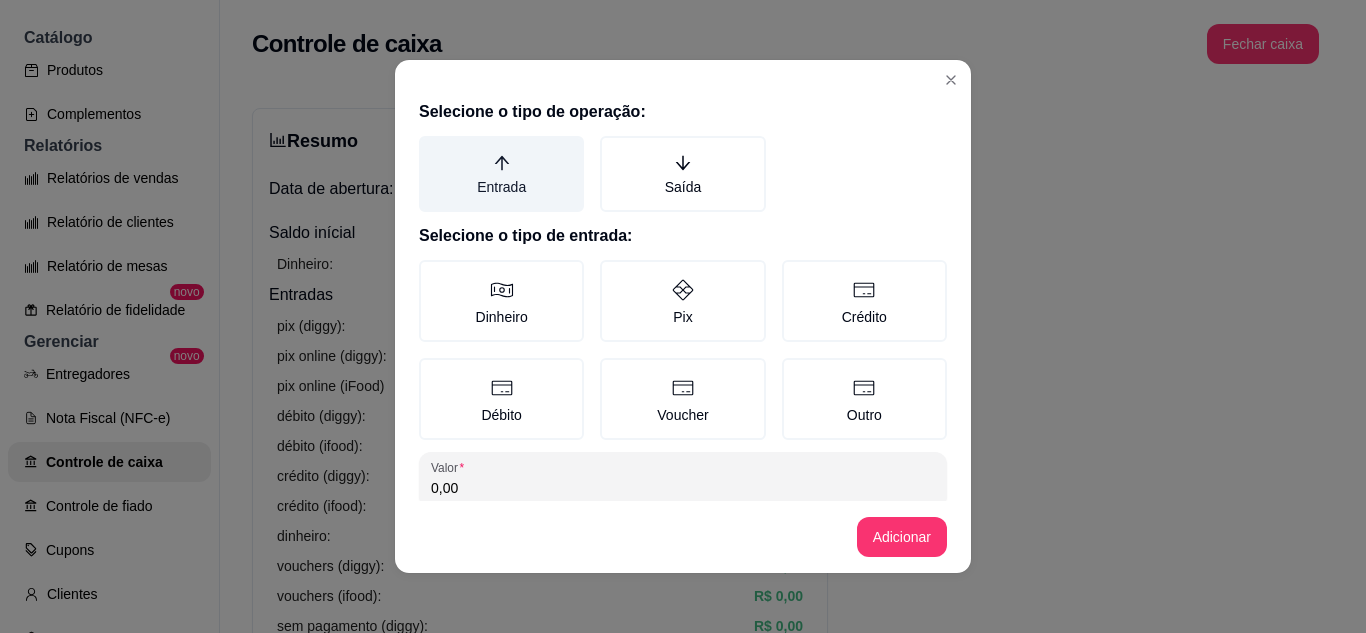 click on "Entrada" at bounding box center [501, 174] 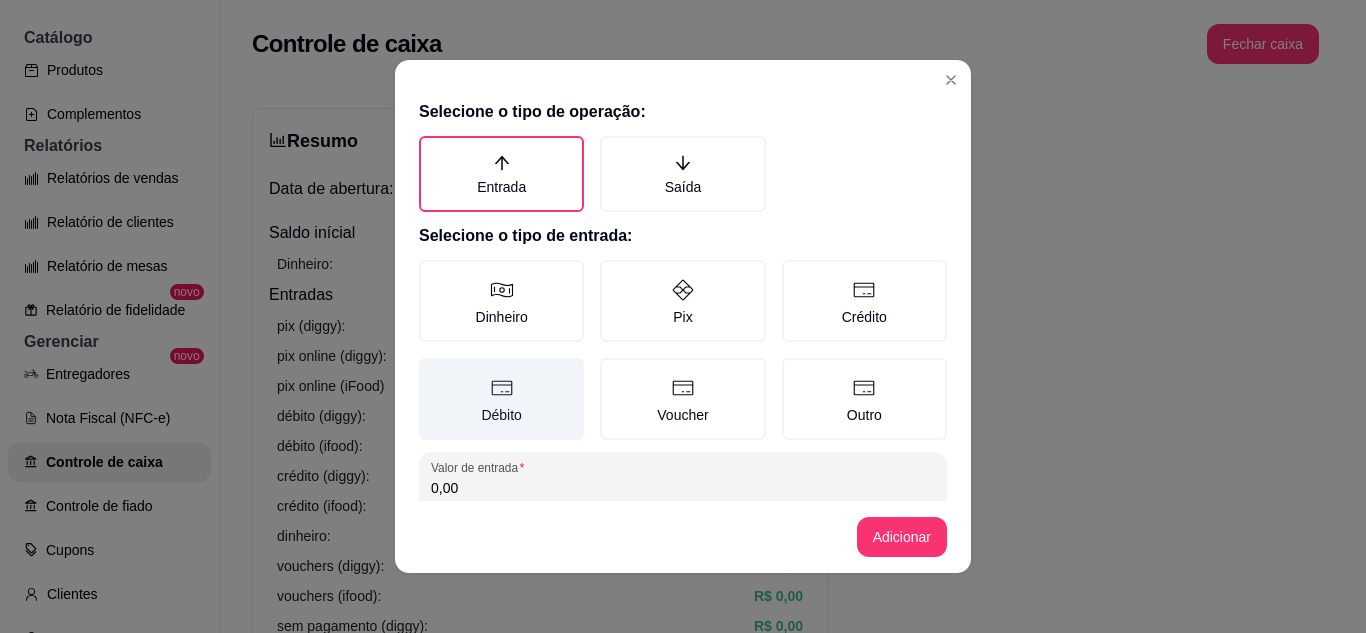 click on "Débito" at bounding box center (501, 399) 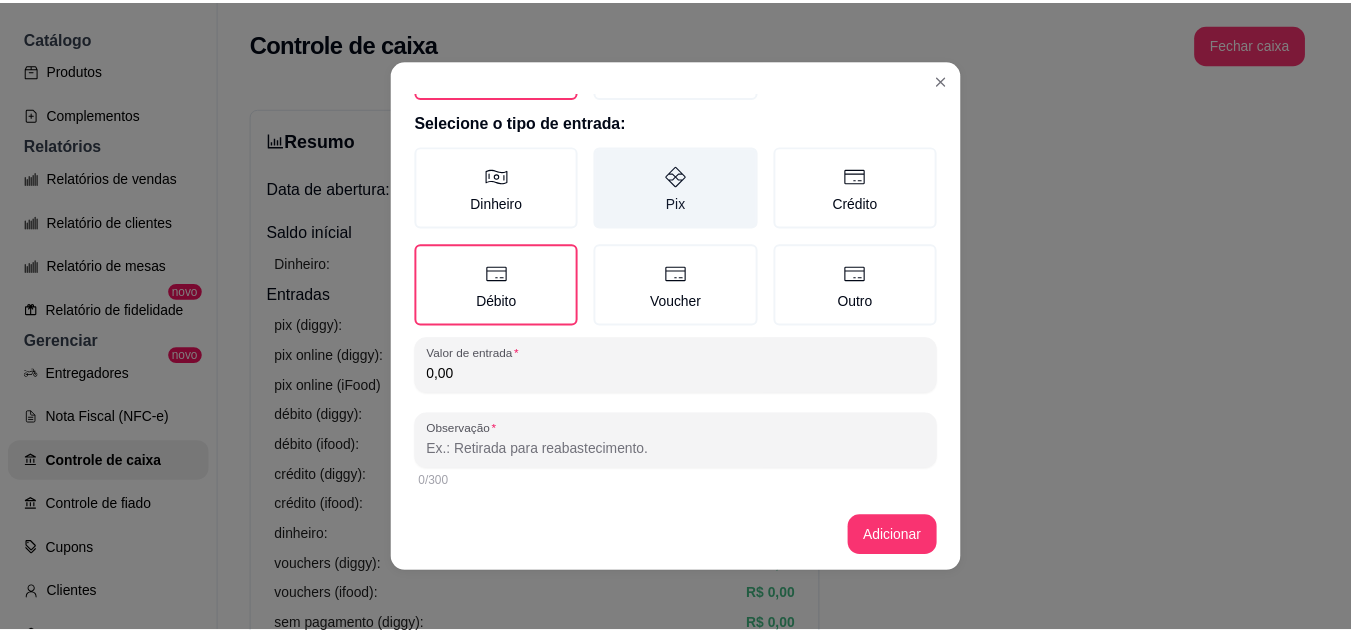 scroll, scrollTop: 115, scrollLeft: 0, axis: vertical 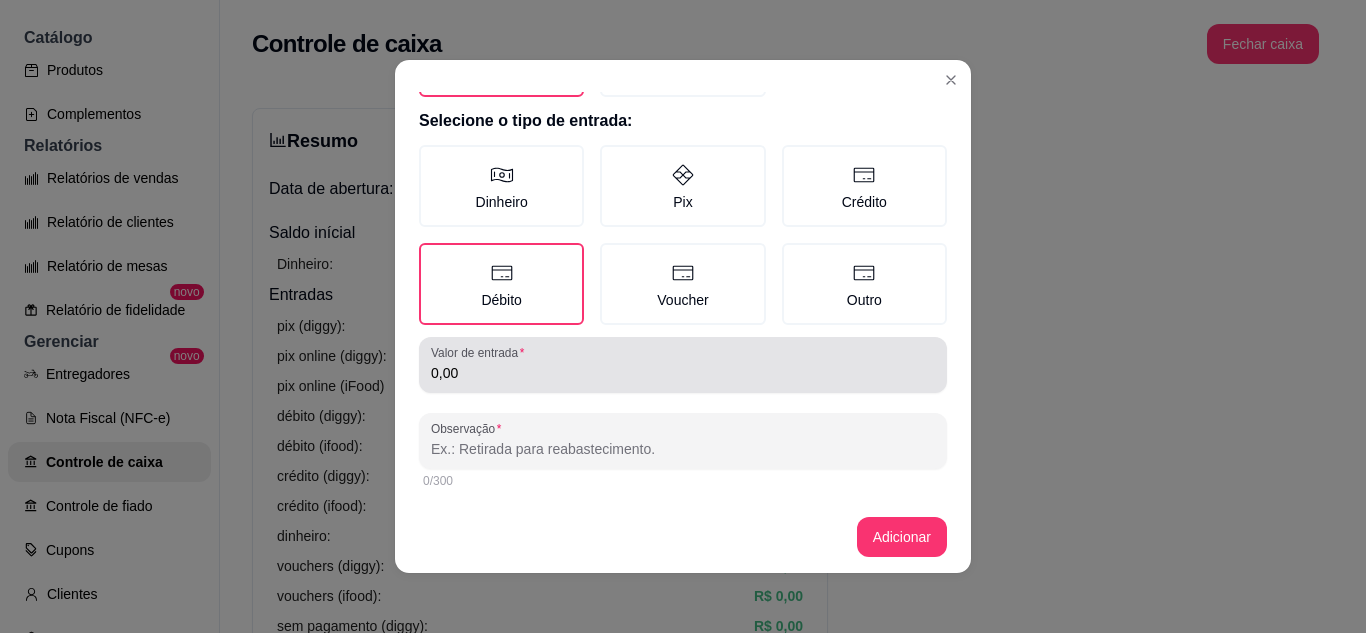 click on "0,00" at bounding box center (683, 373) 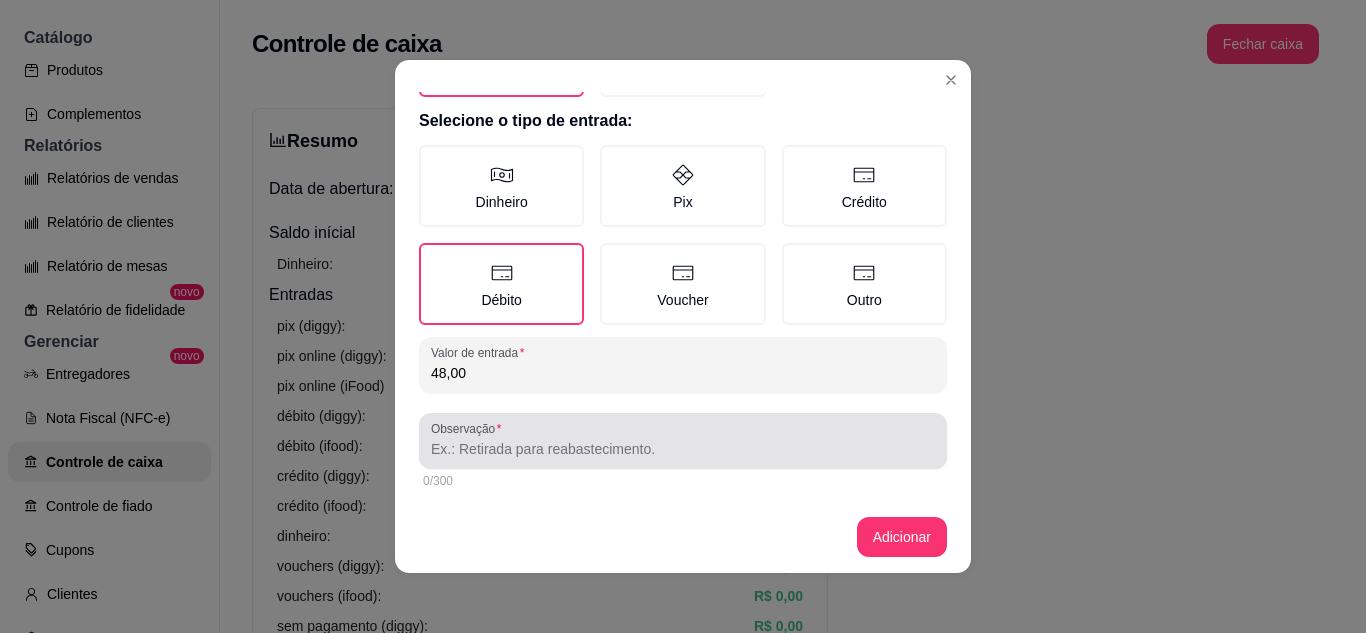 type on "48,00" 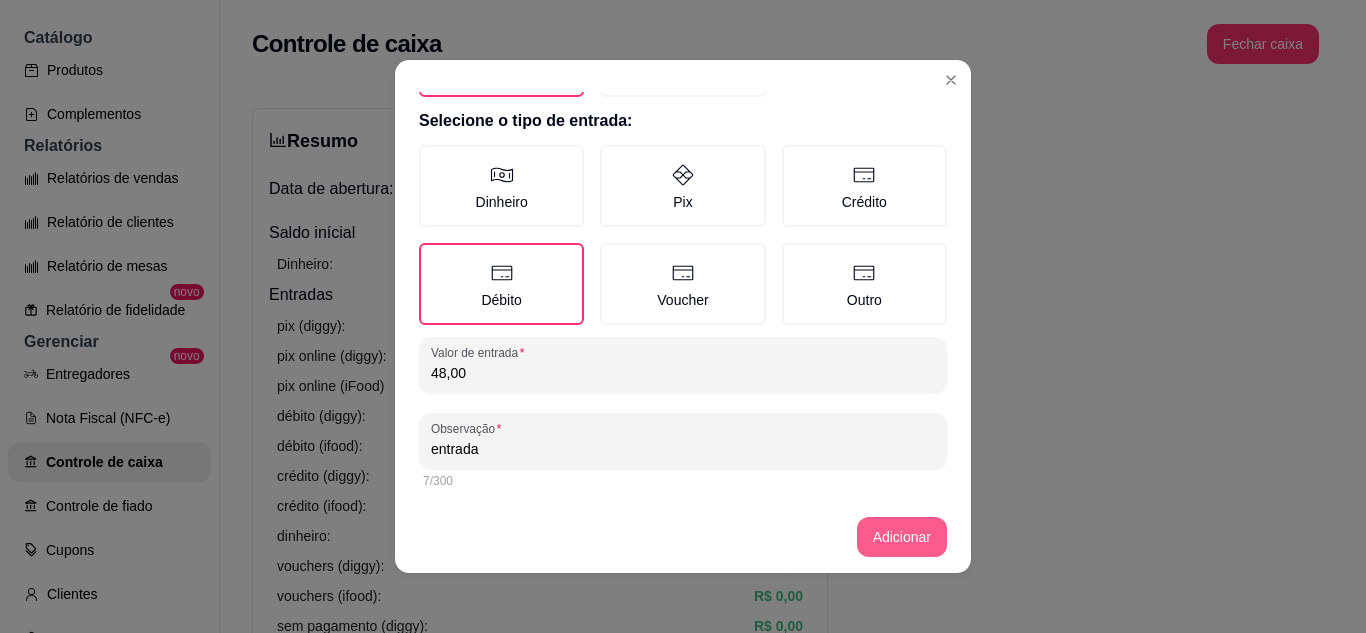 type on "entrada" 